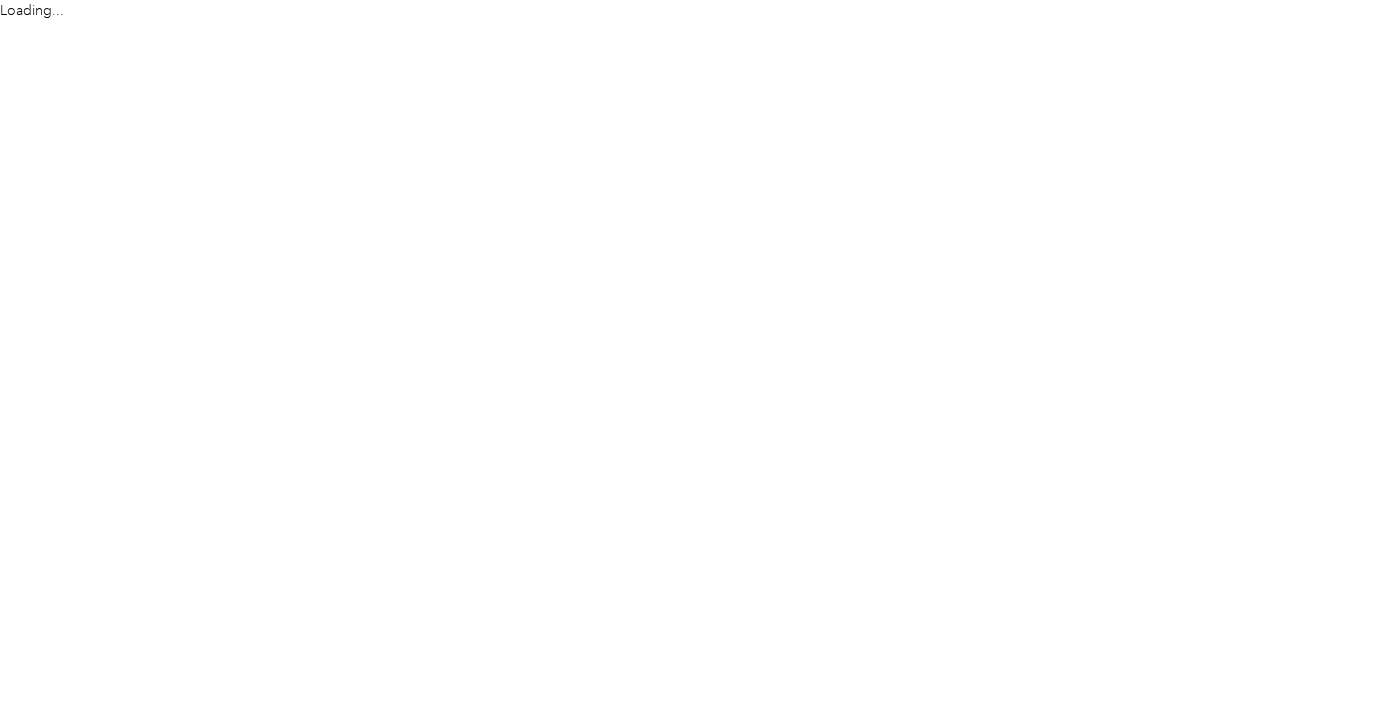 scroll, scrollTop: 0, scrollLeft: 0, axis: both 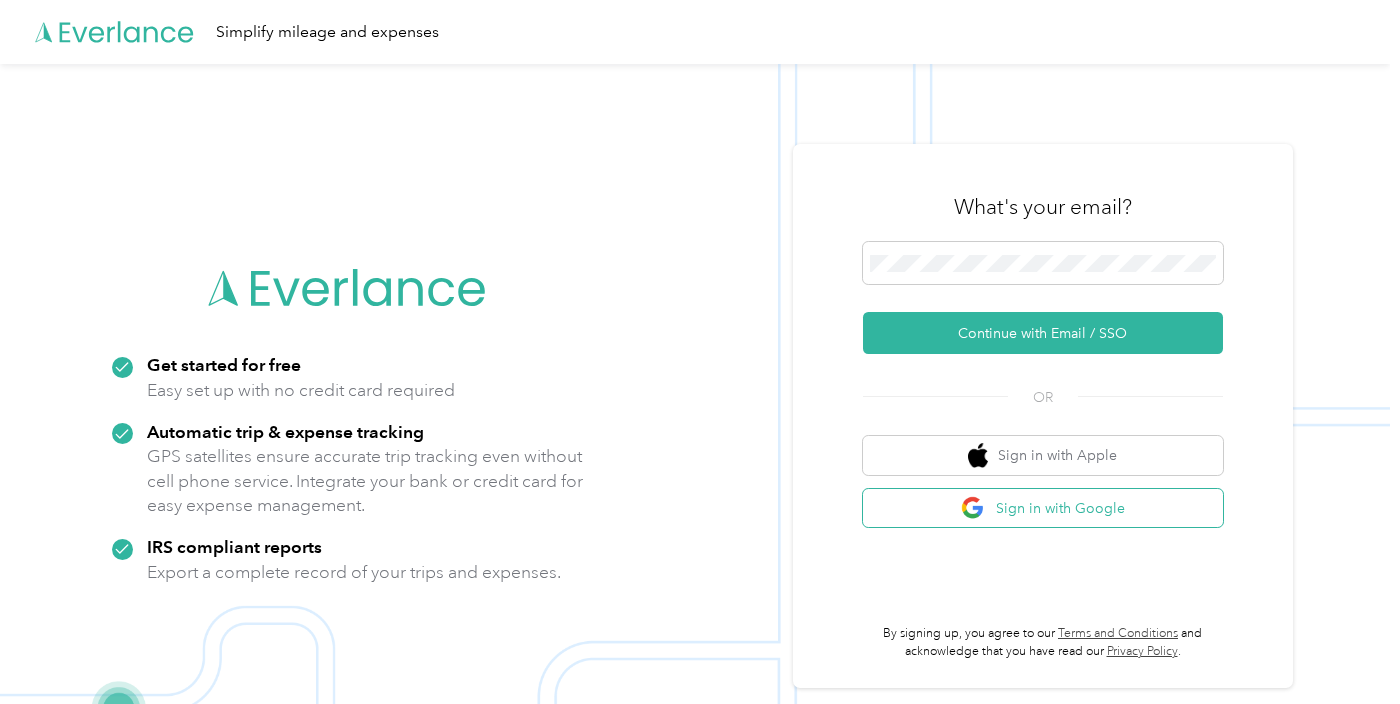 click at bounding box center [695, 416] 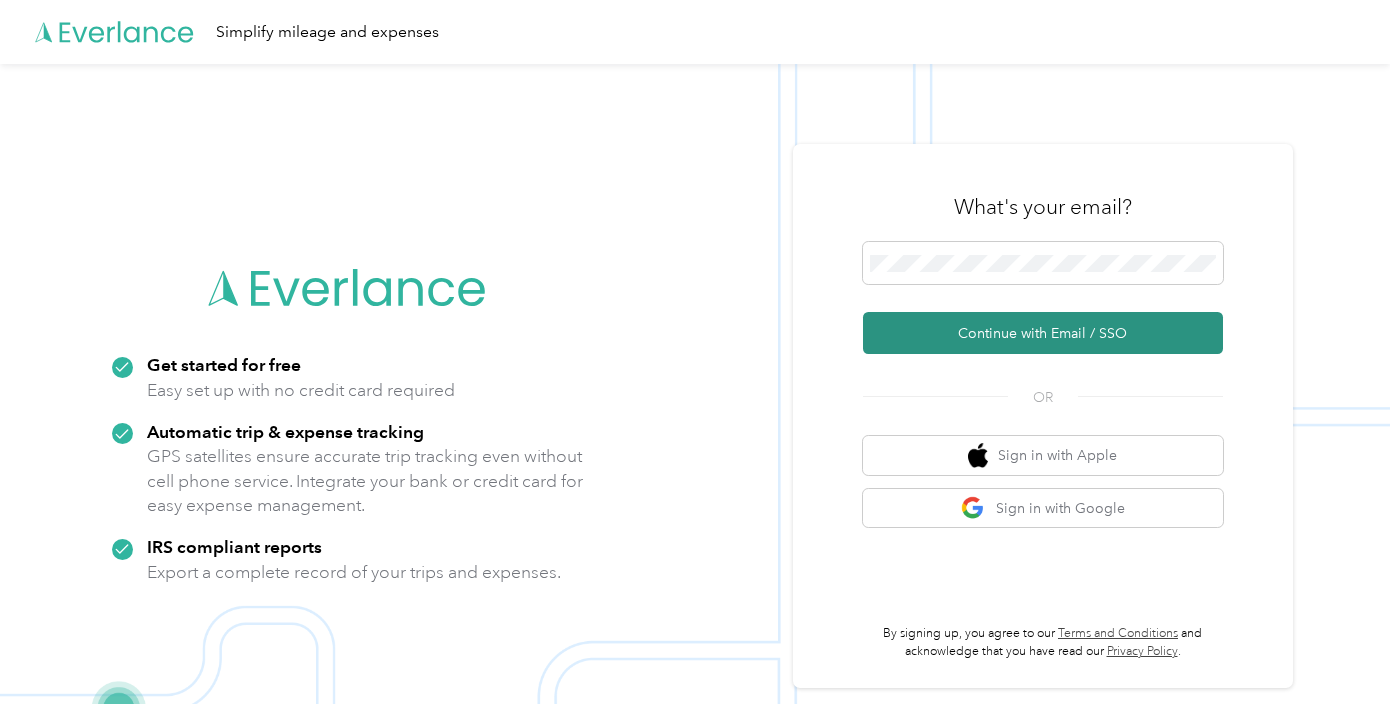 click on "Continue with Email / SSO" at bounding box center [1043, 333] 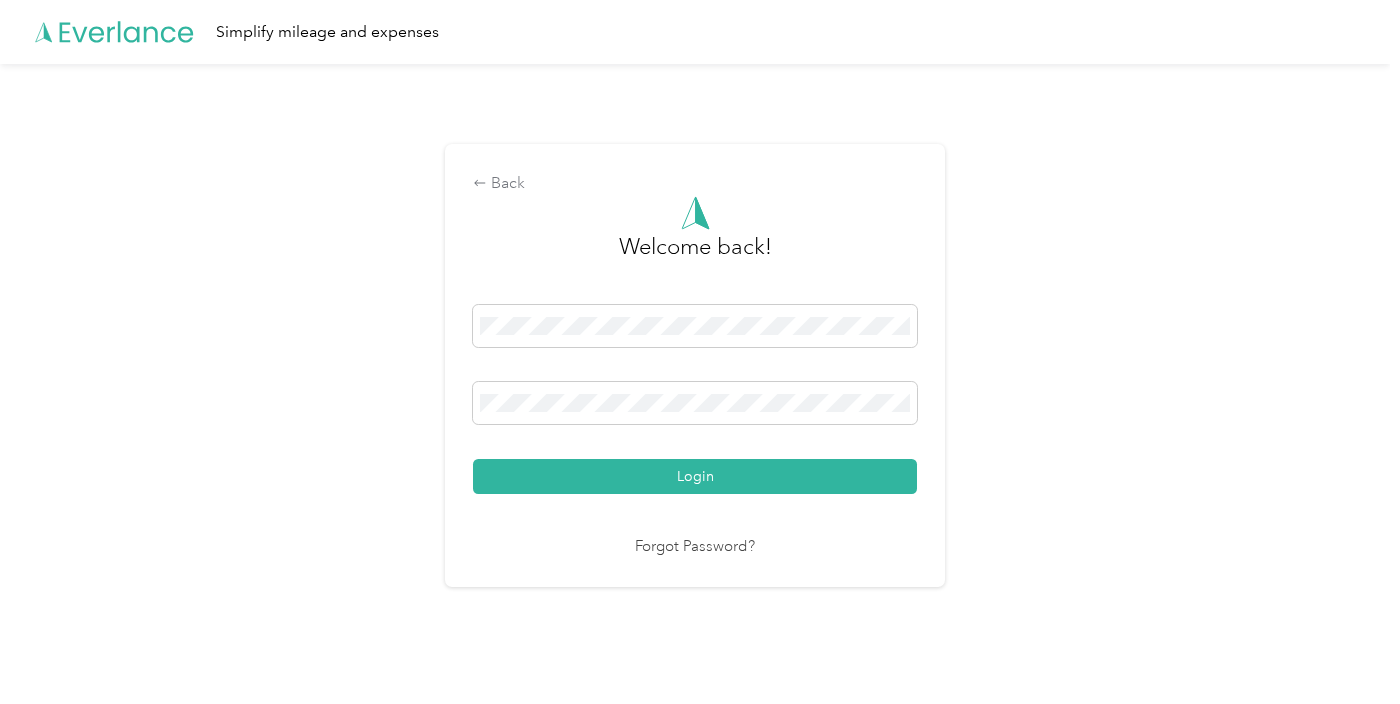 click on "Login" at bounding box center [695, 476] 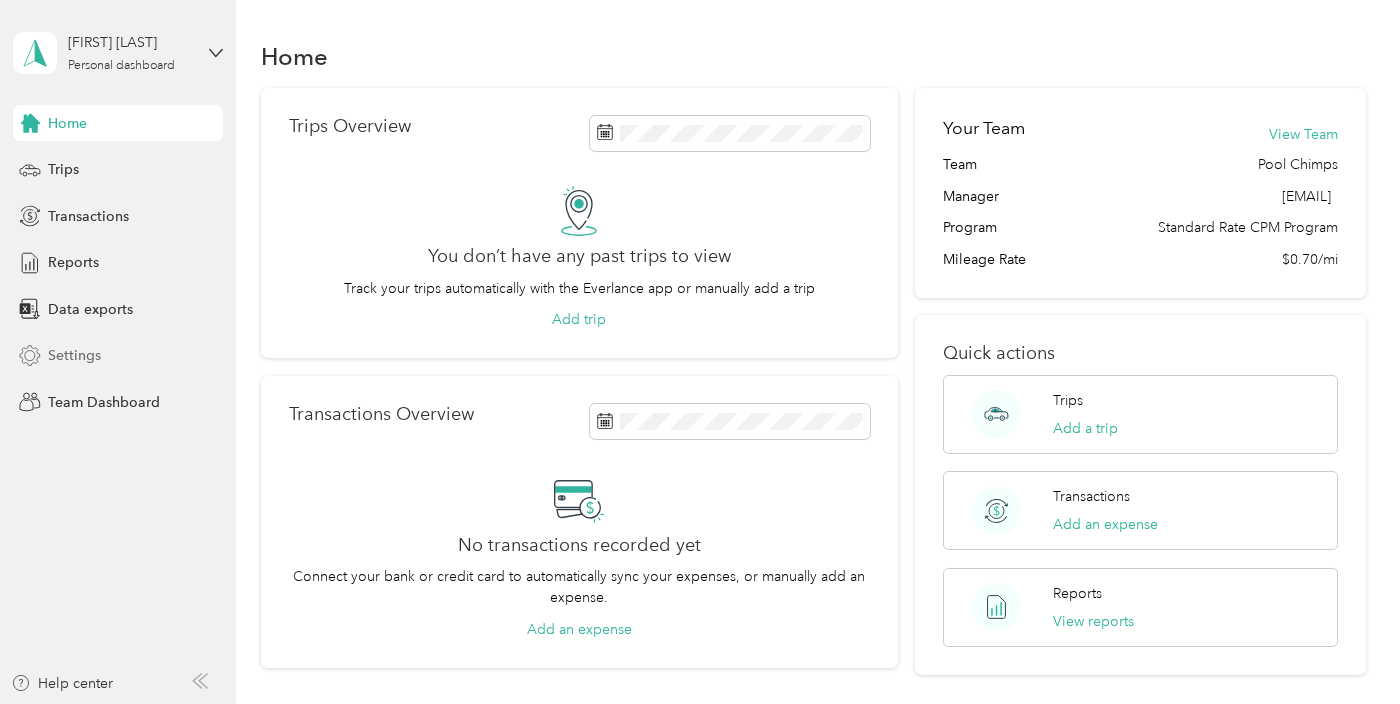 click on "Settings" at bounding box center (118, 356) 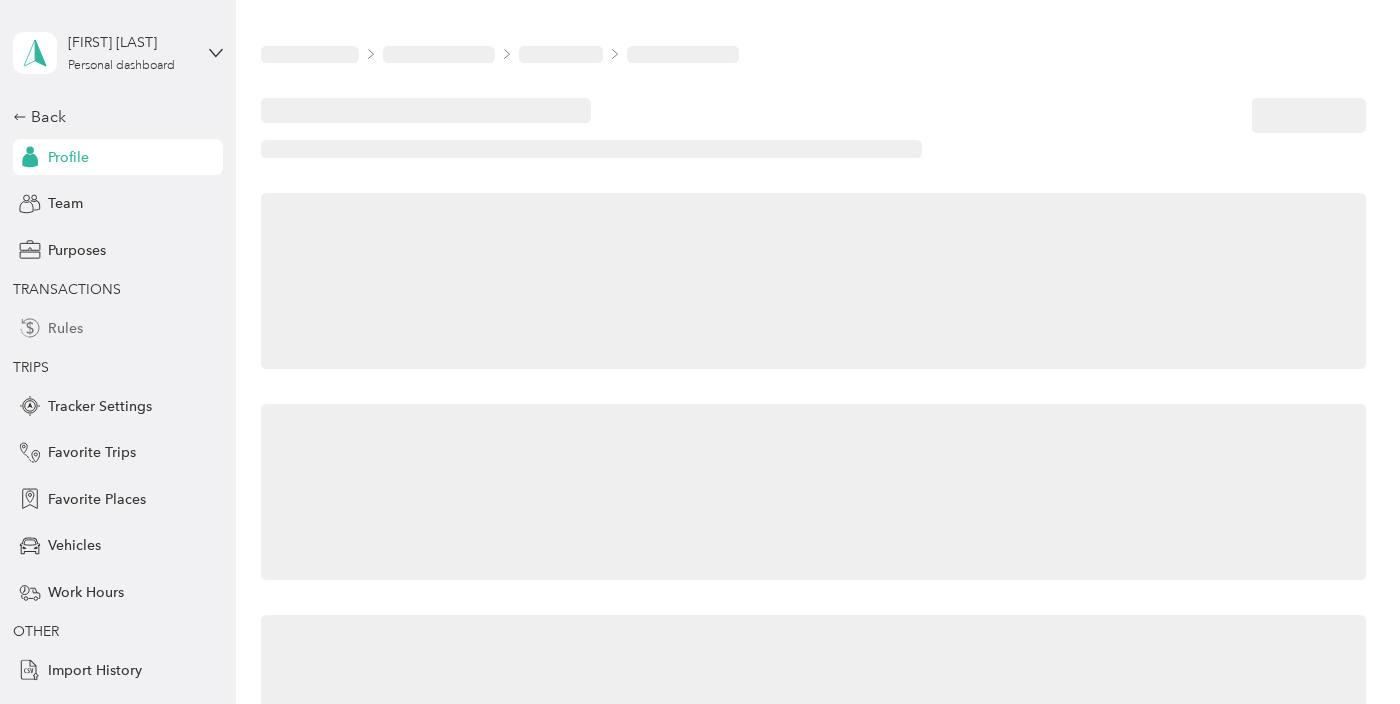 click on "Rules" at bounding box center [118, 328] 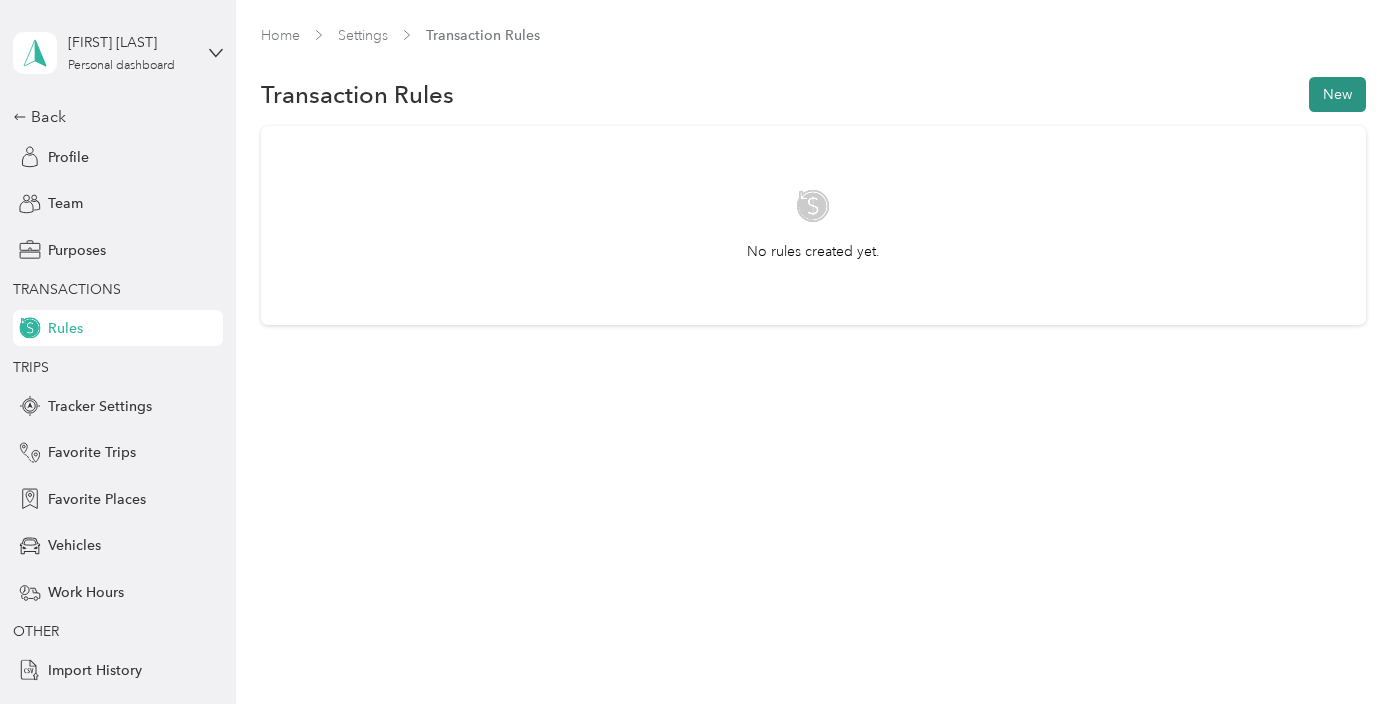 click on "New" at bounding box center (1337, 94) 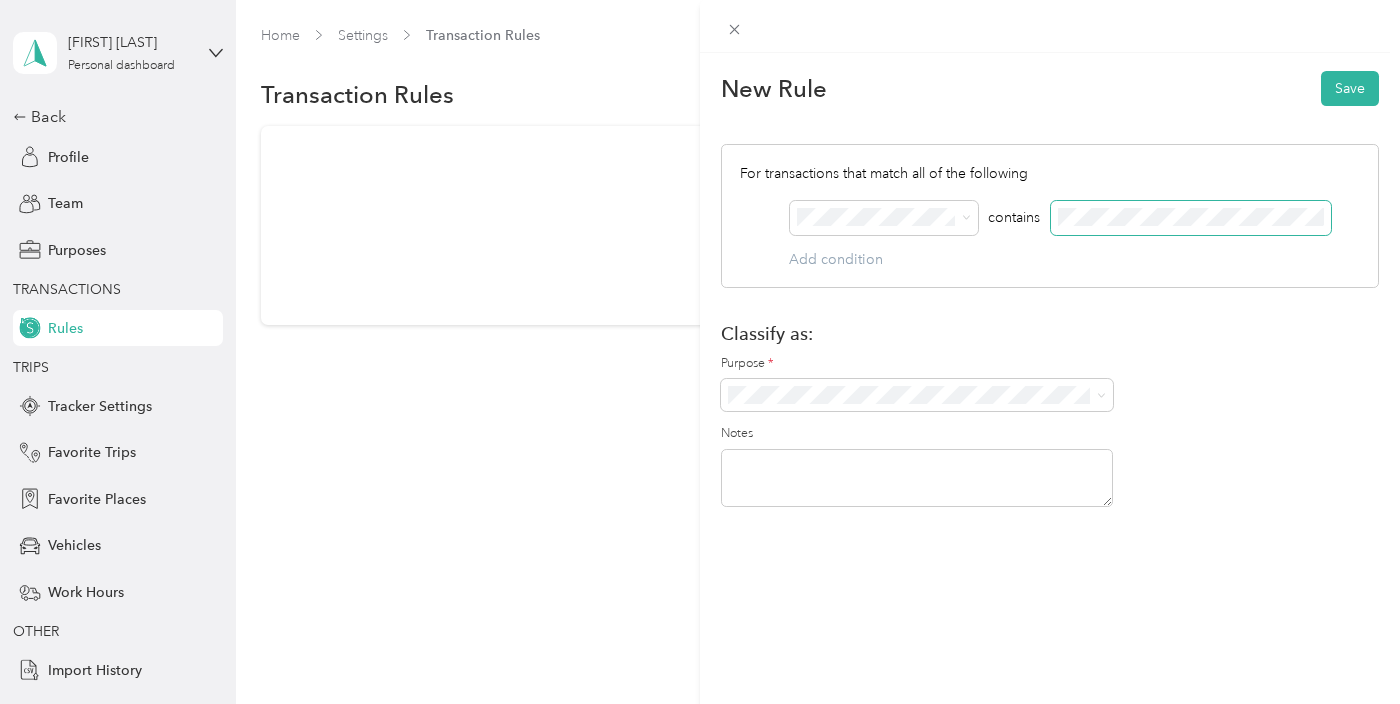 click at bounding box center [1191, 218] 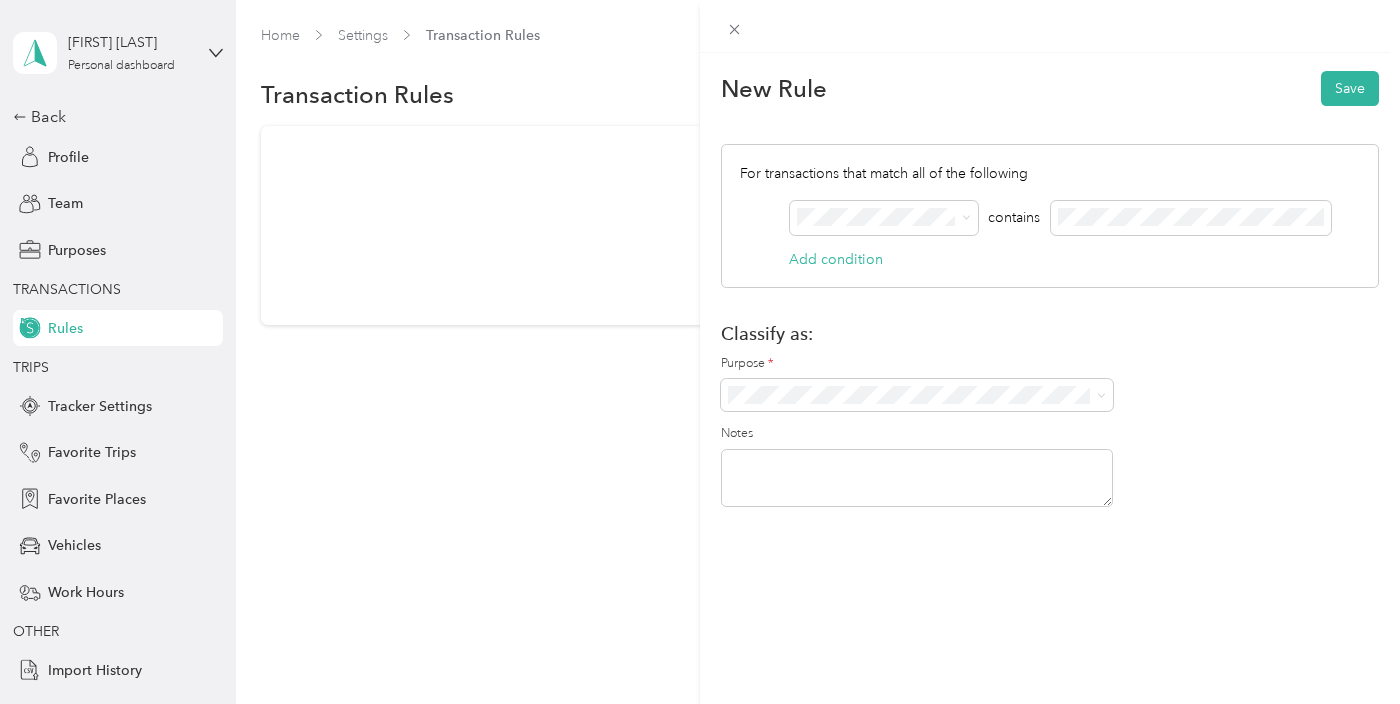 click on "Pool Chimps Personal" at bounding box center (917, 445) 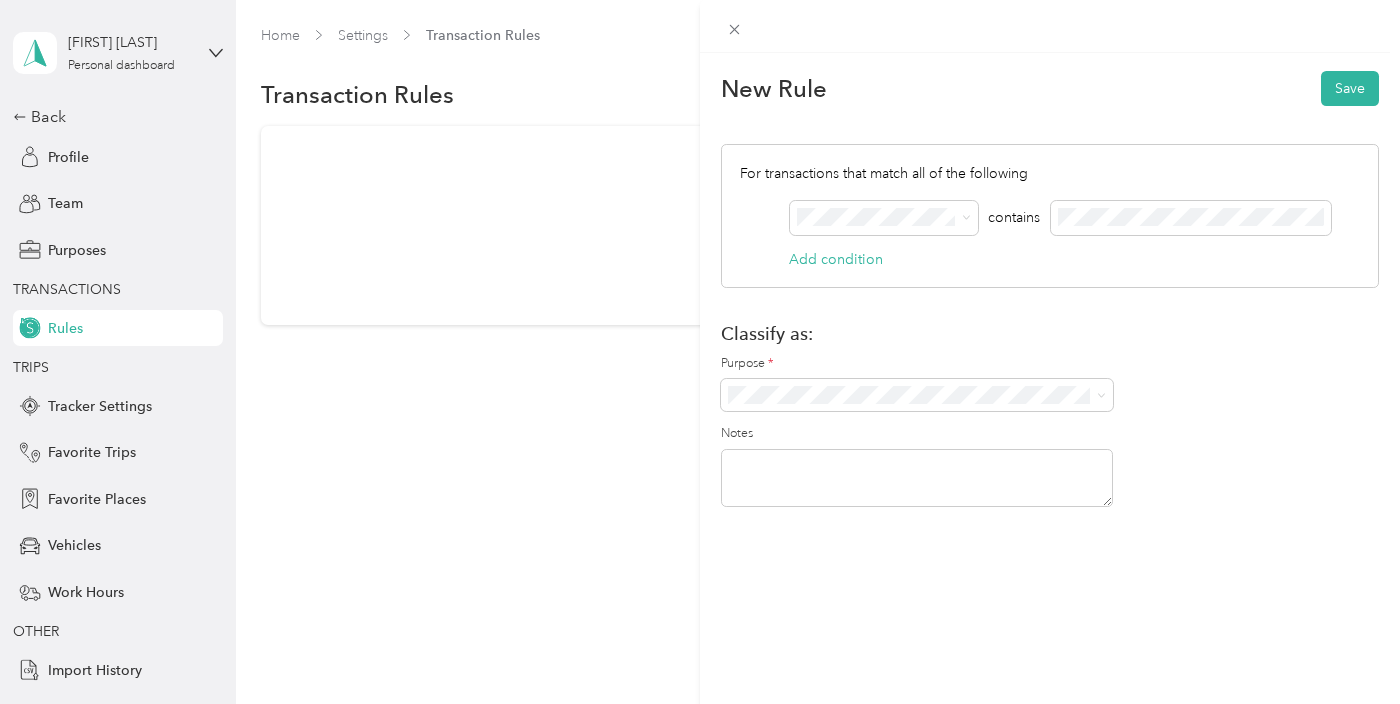 click at bounding box center (917, 478) 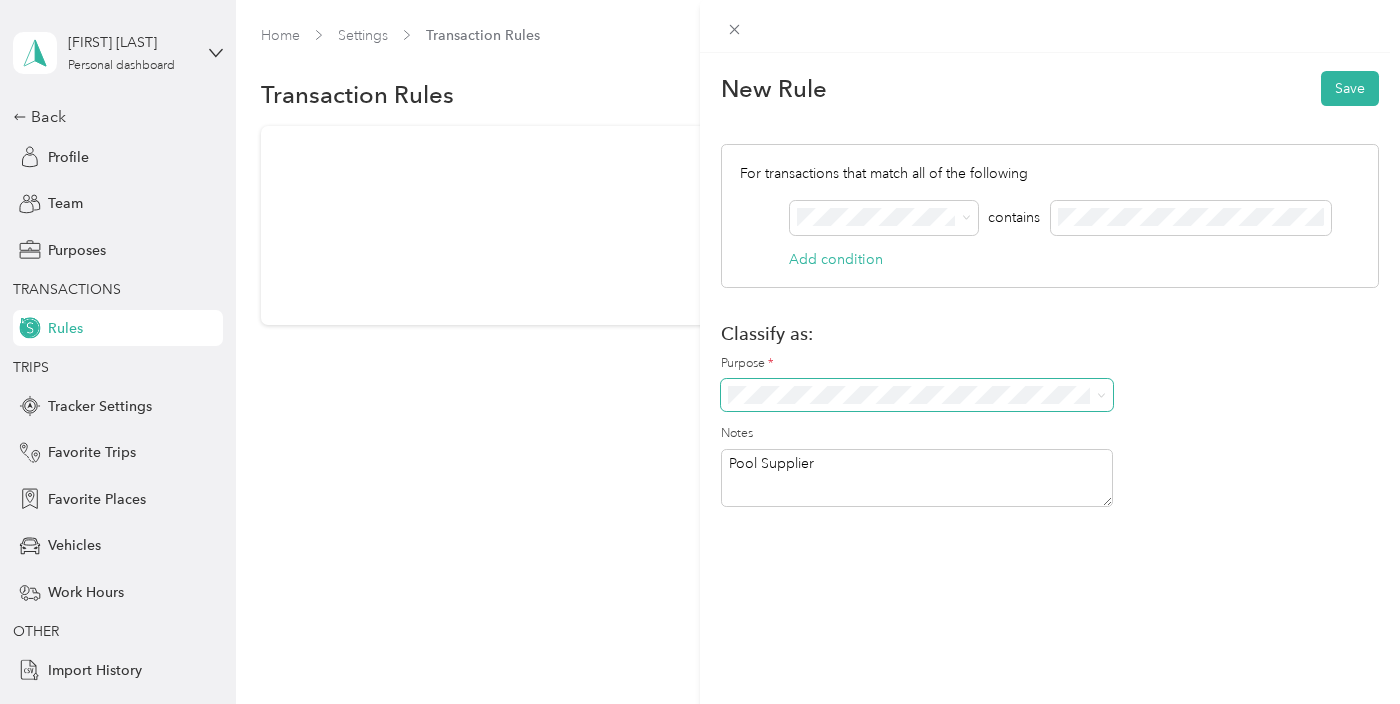 type on "Pool Supplier" 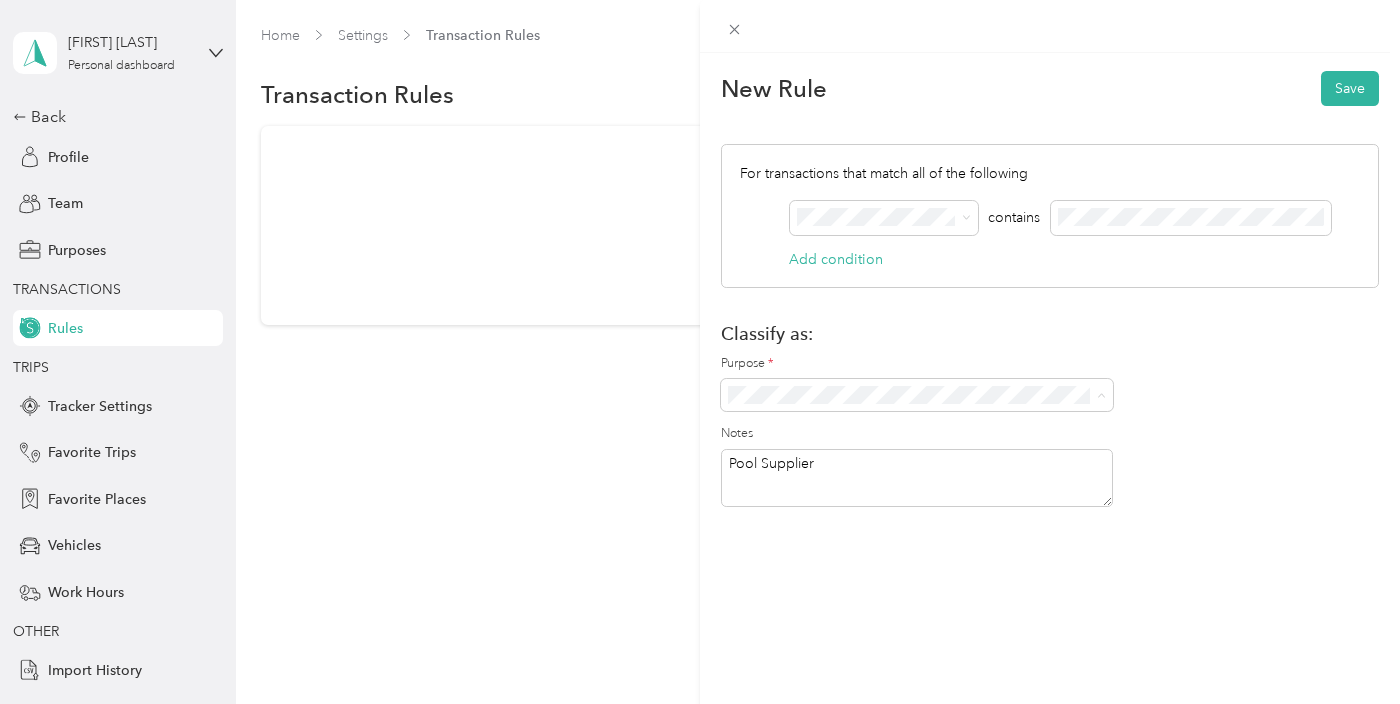 click on "Pool Chimps Personal" at bounding box center (917, 448) 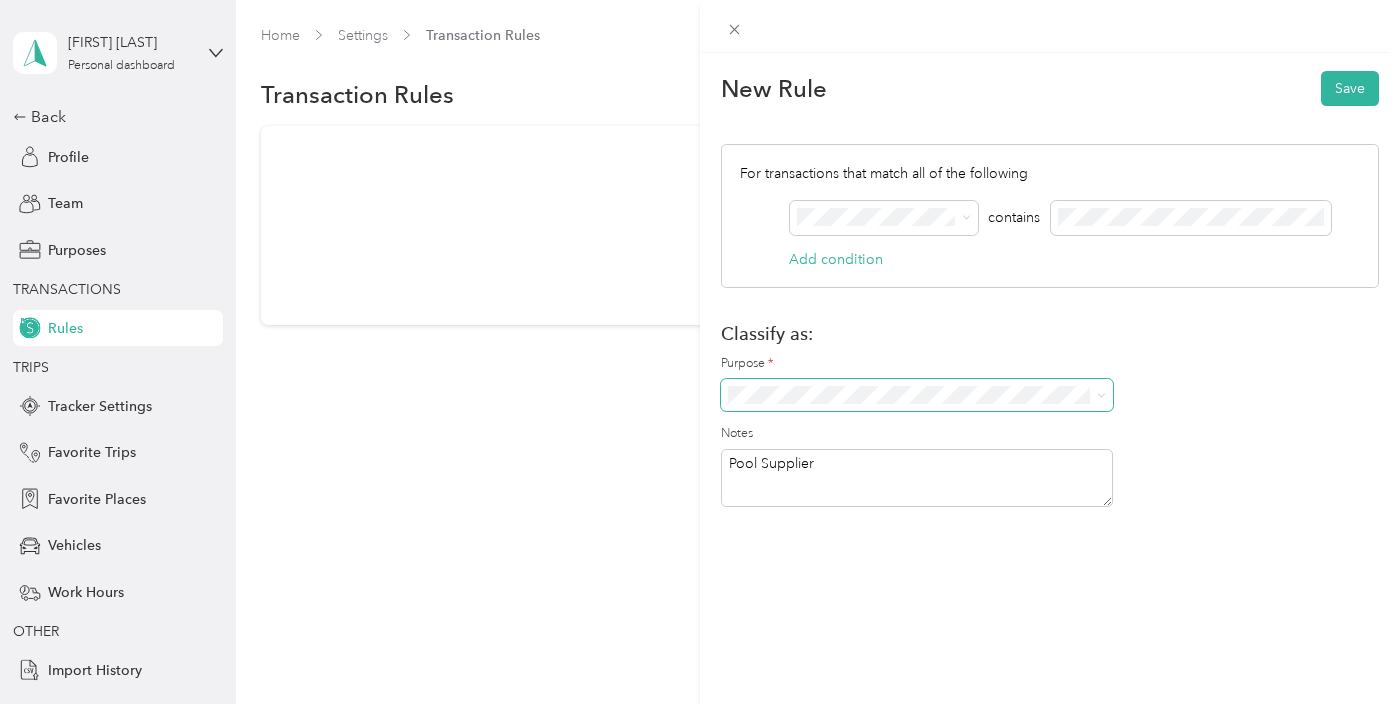 click at bounding box center [917, 395] 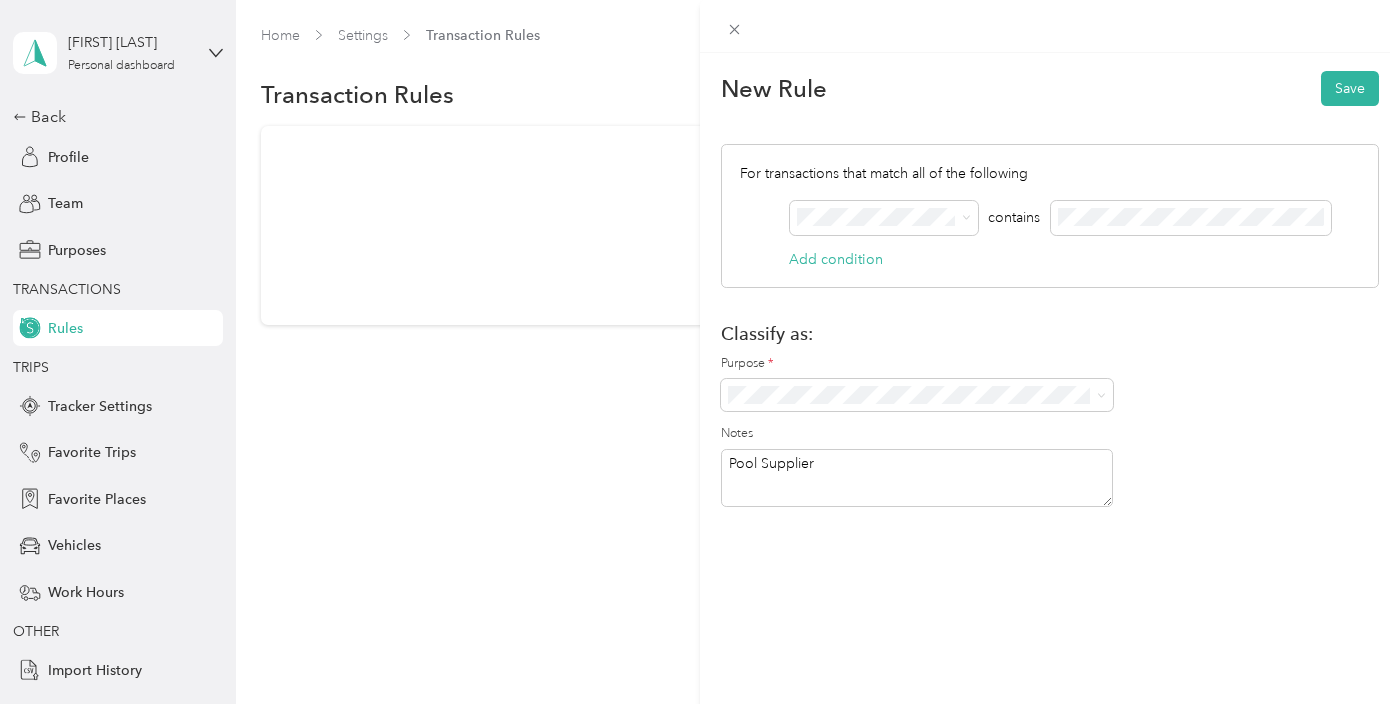 click on "Pool Chimps" at bounding box center (917, 430) 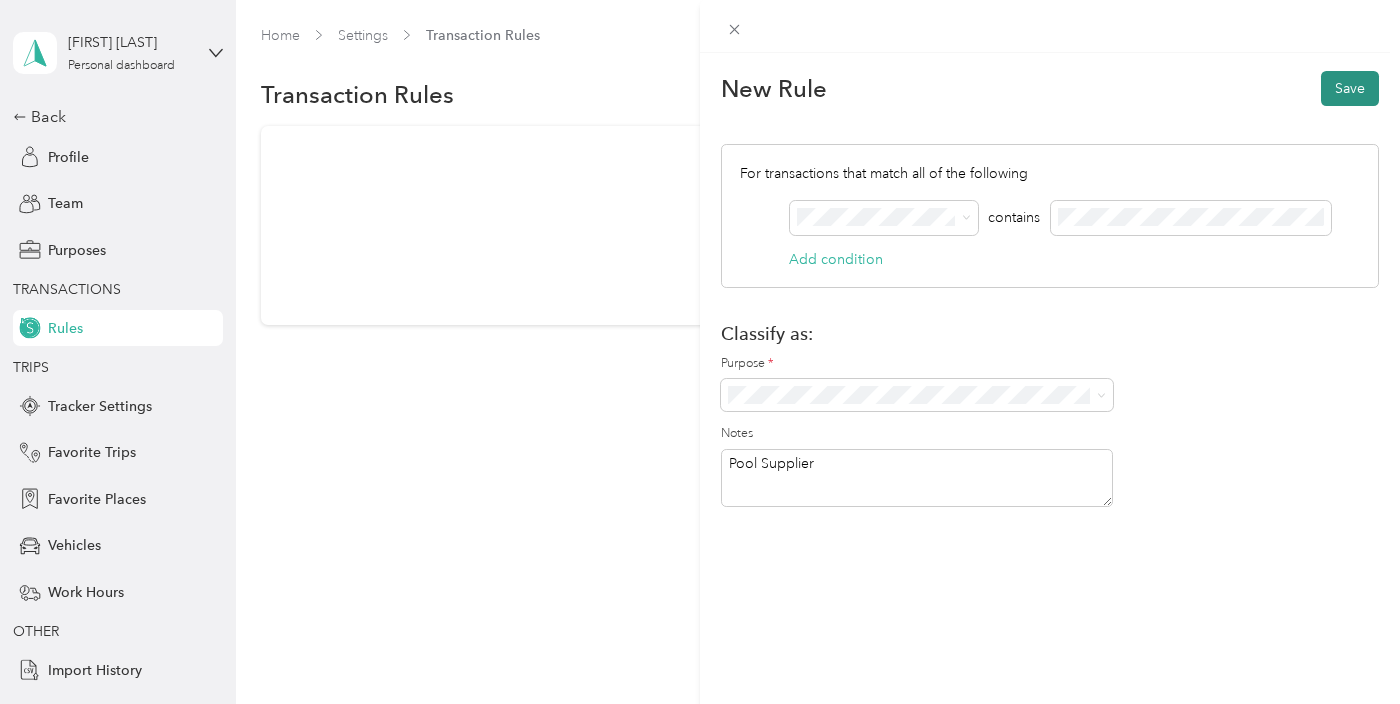 click on "Save" at bounding box center [1350, 88] 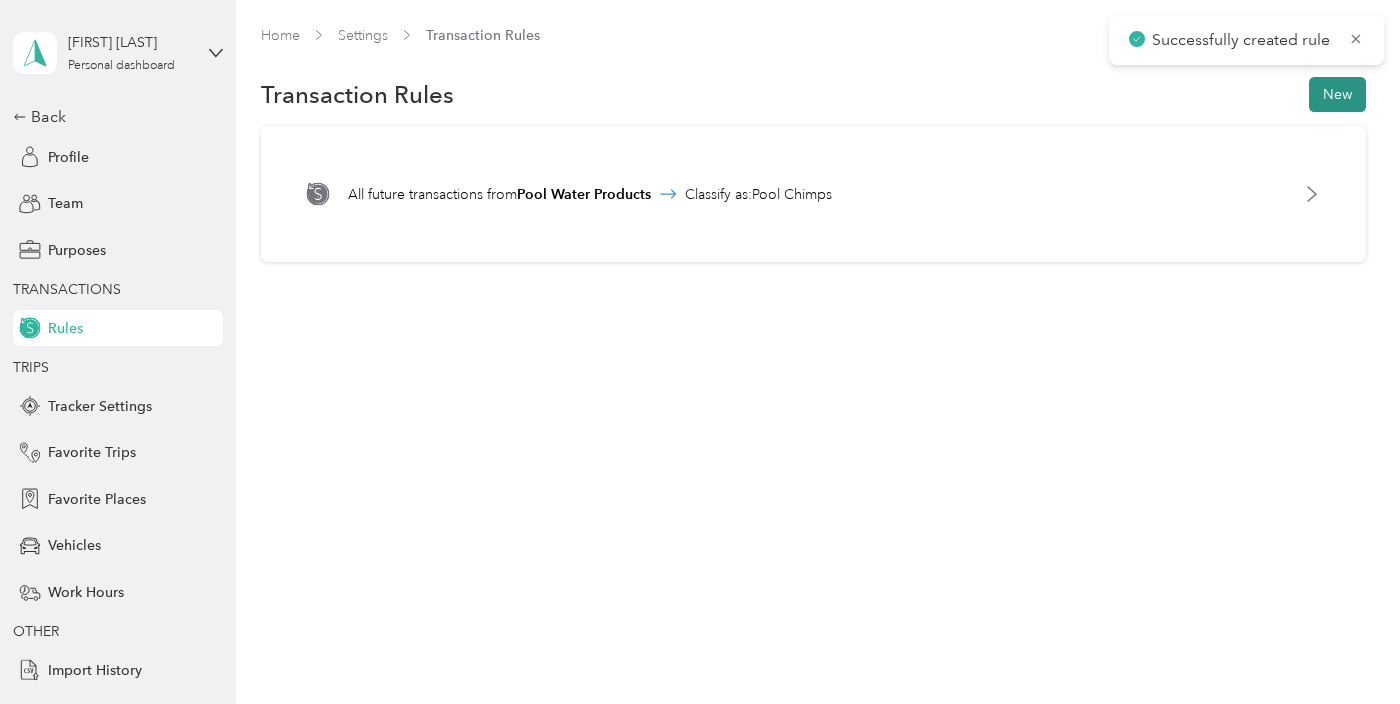 click on "New" at bounding box center (1337, 94) 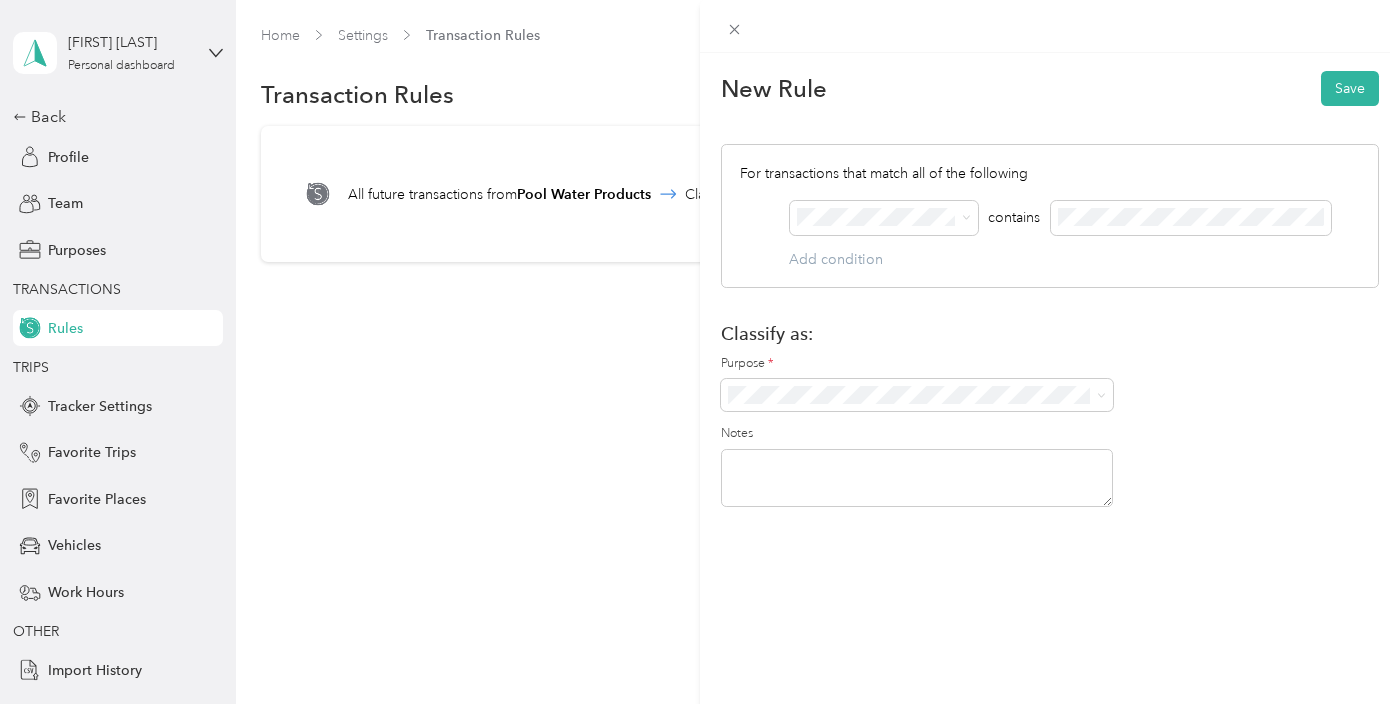 click on "New Rule Save For transactions that match all of the following AND contains Add condition Classify as: Purpose   * Notes" at bounding box center (700, 352) 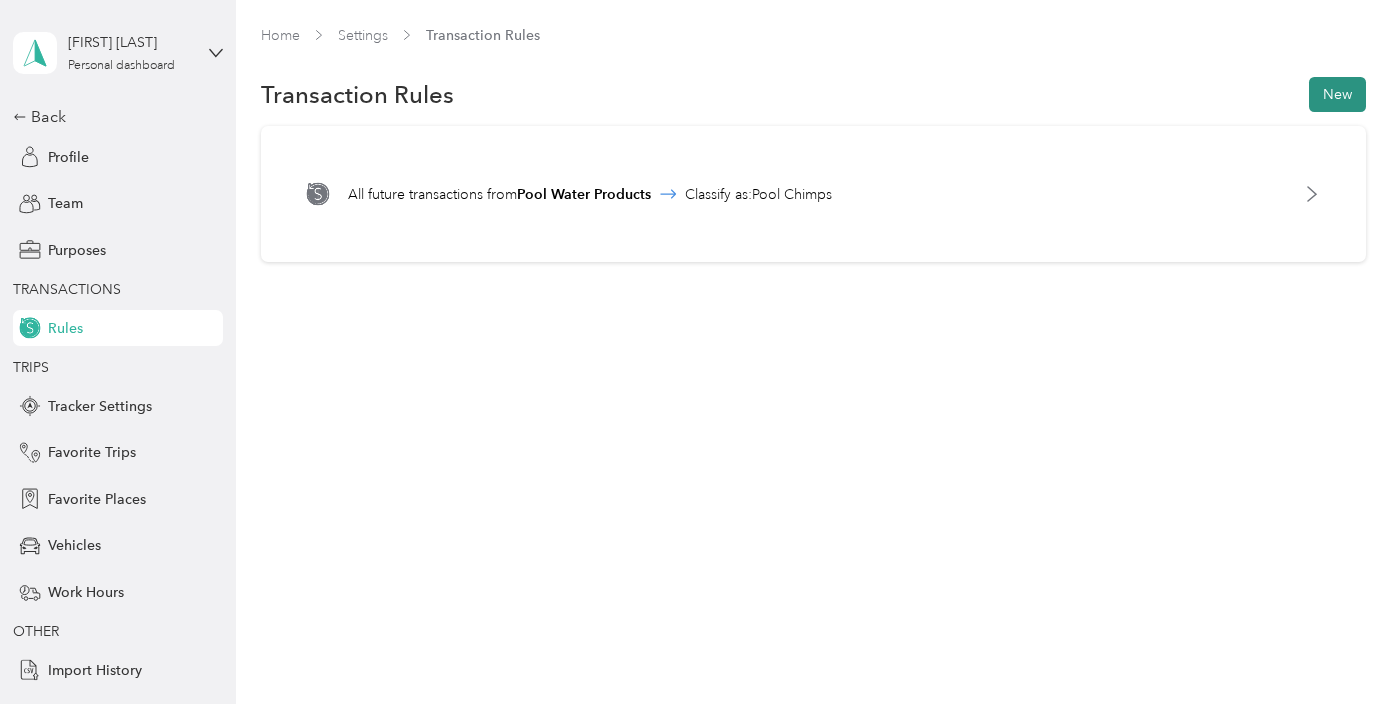 click on "New" at bounding box center [1337, 94] 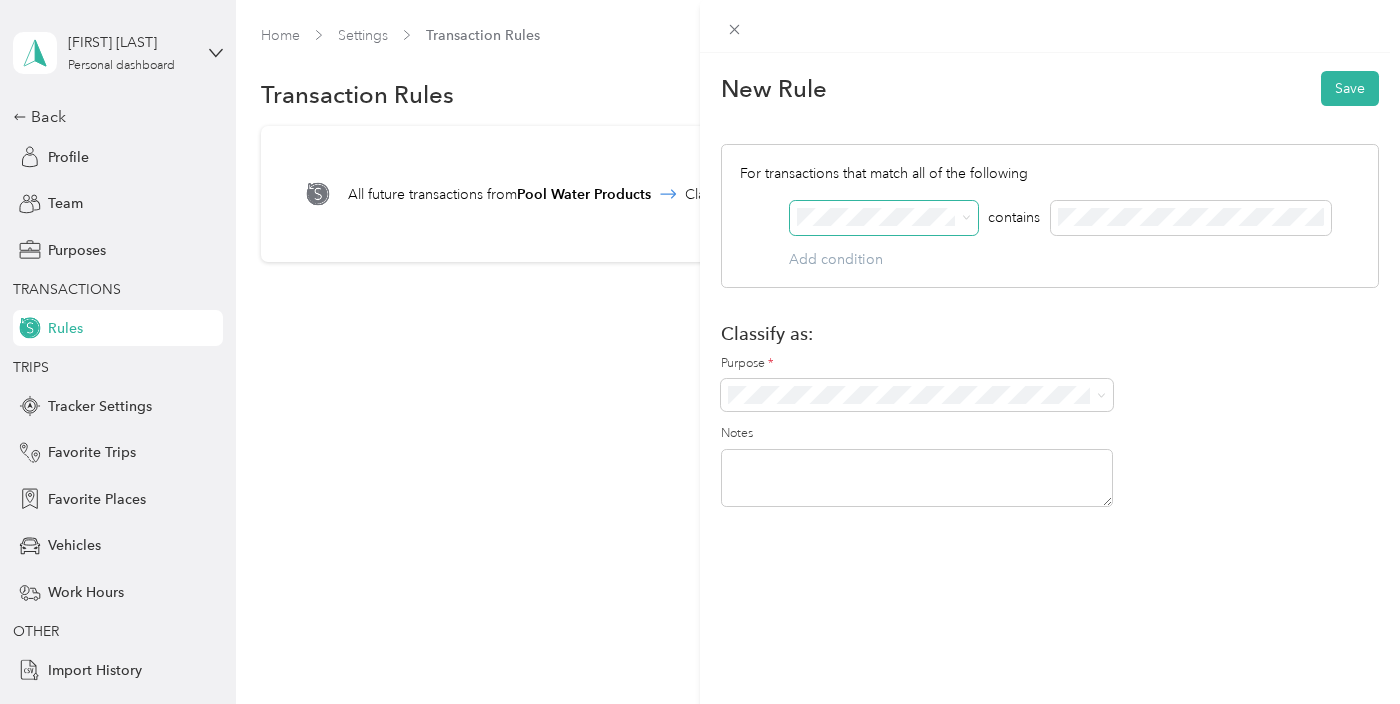 click at bounding box center (884, 218) 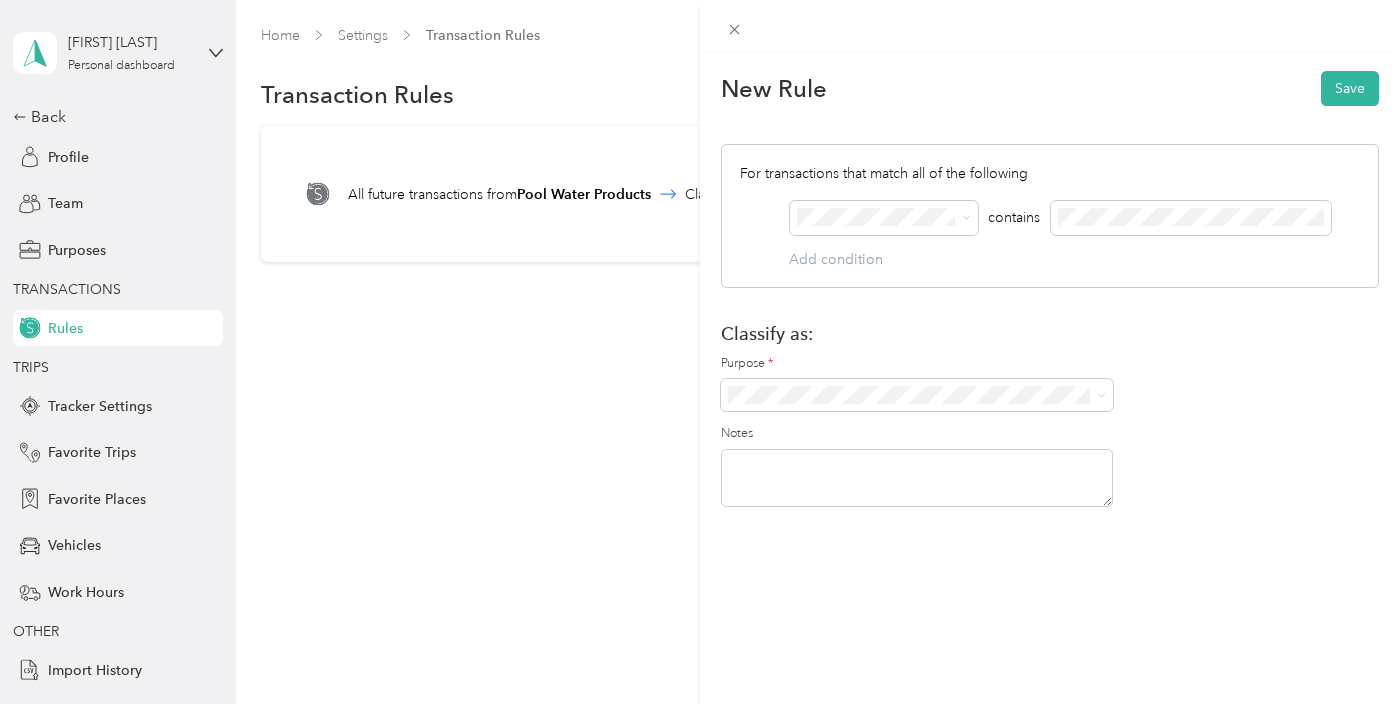 click on "Category" at bounding box center (885, 354) 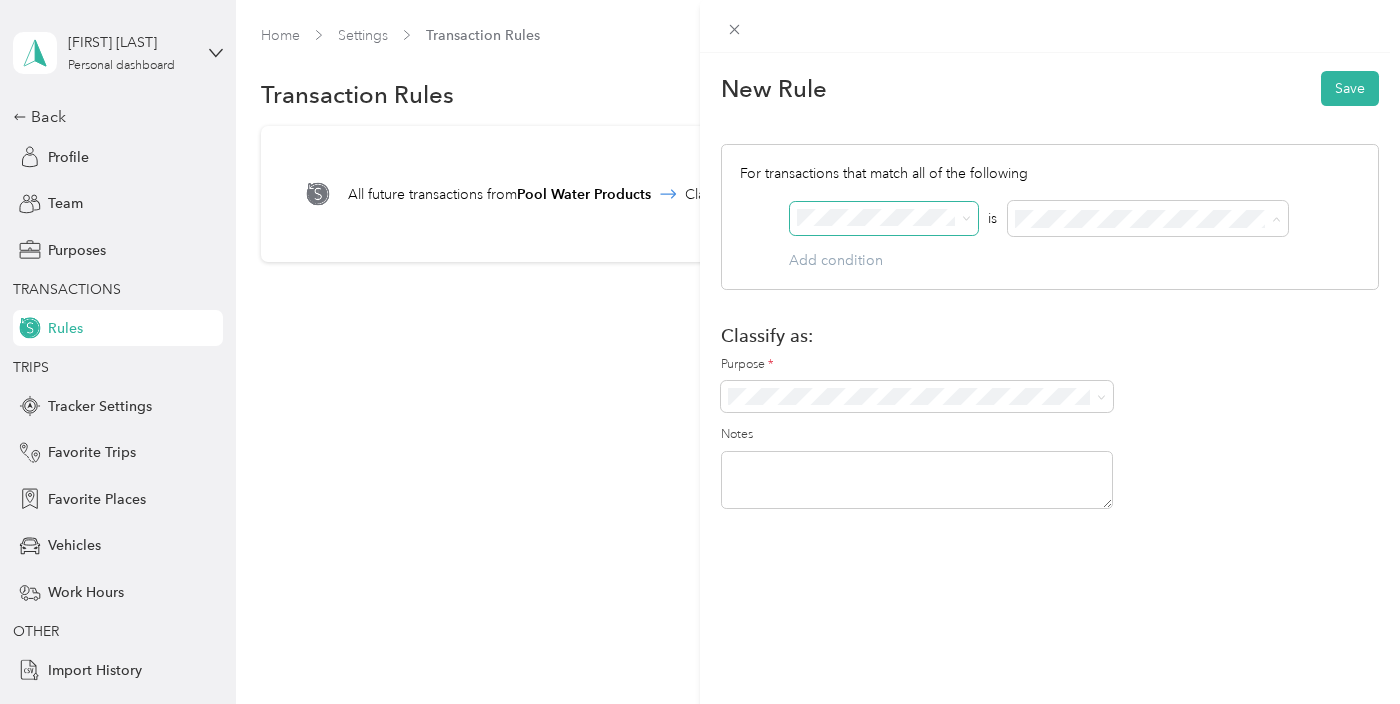 click at bounding box center (963, 218) 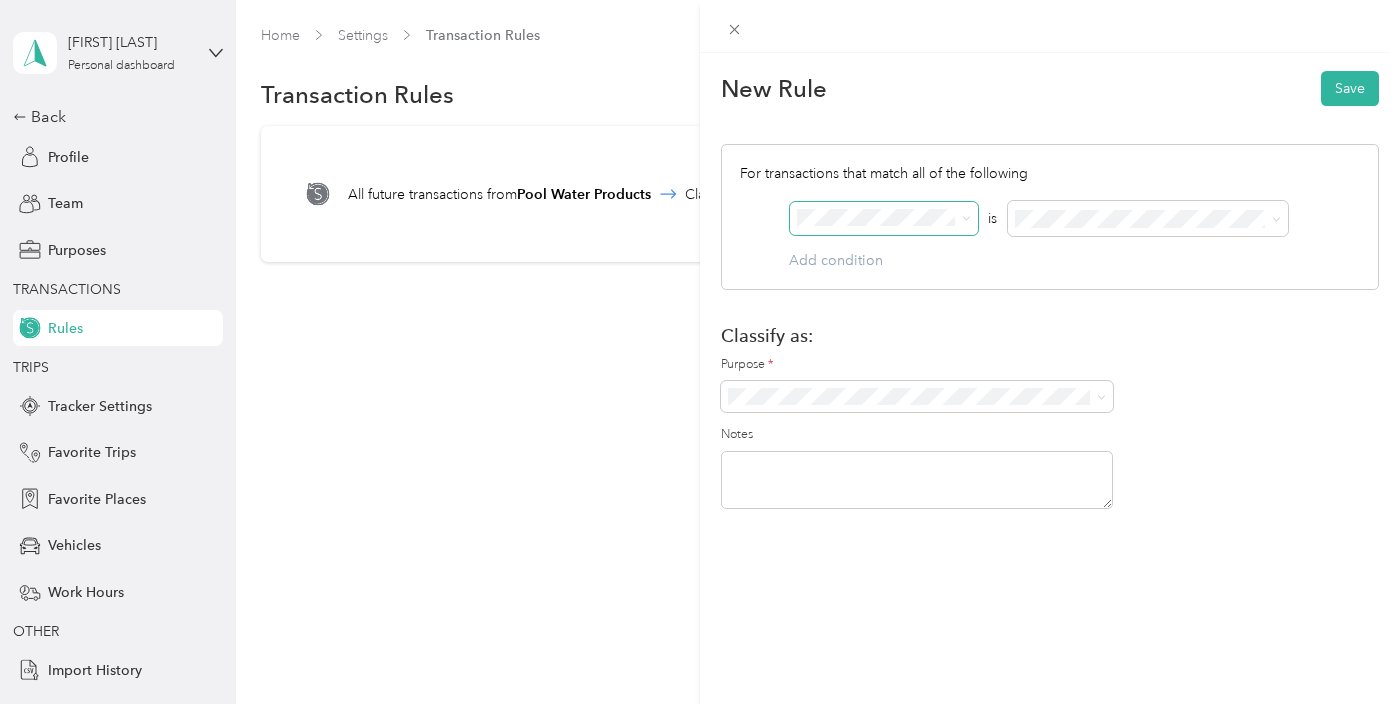 click at bounding box center (963, 218) 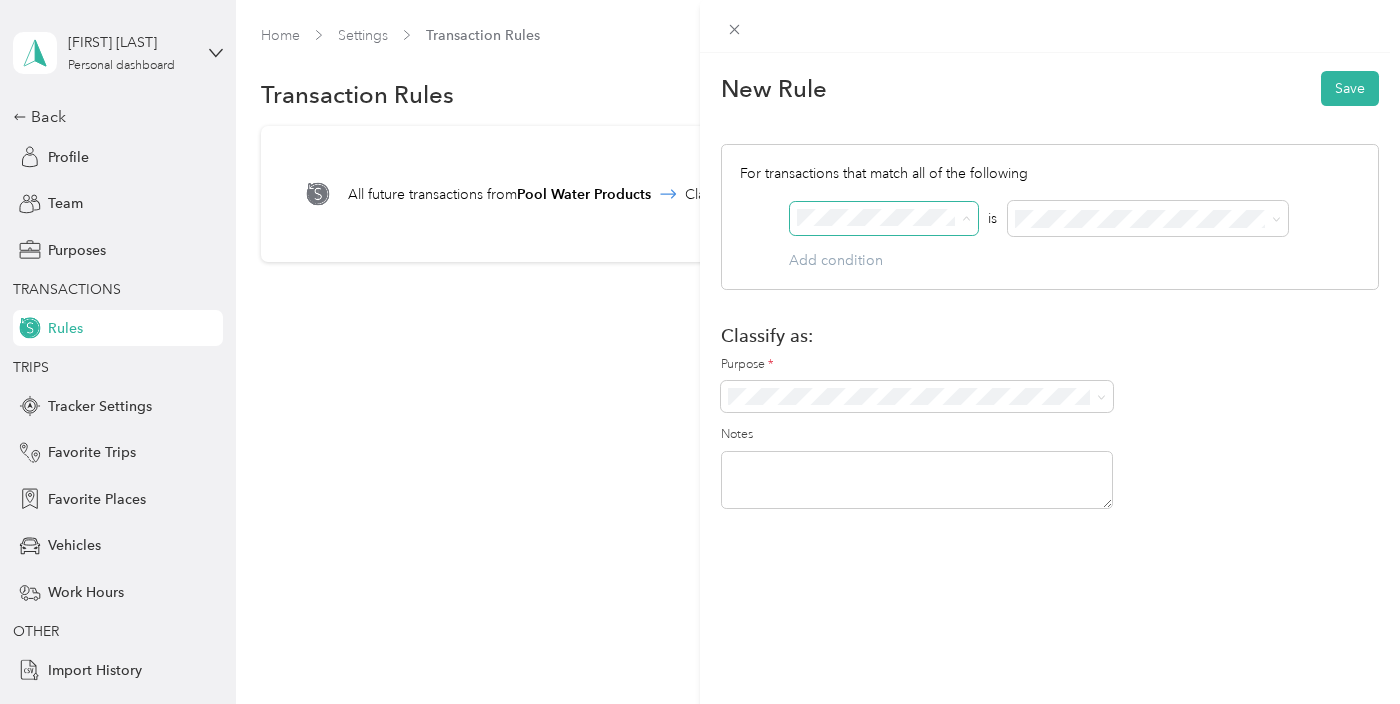 click on "Merchant" at bounding box center [885, 289] 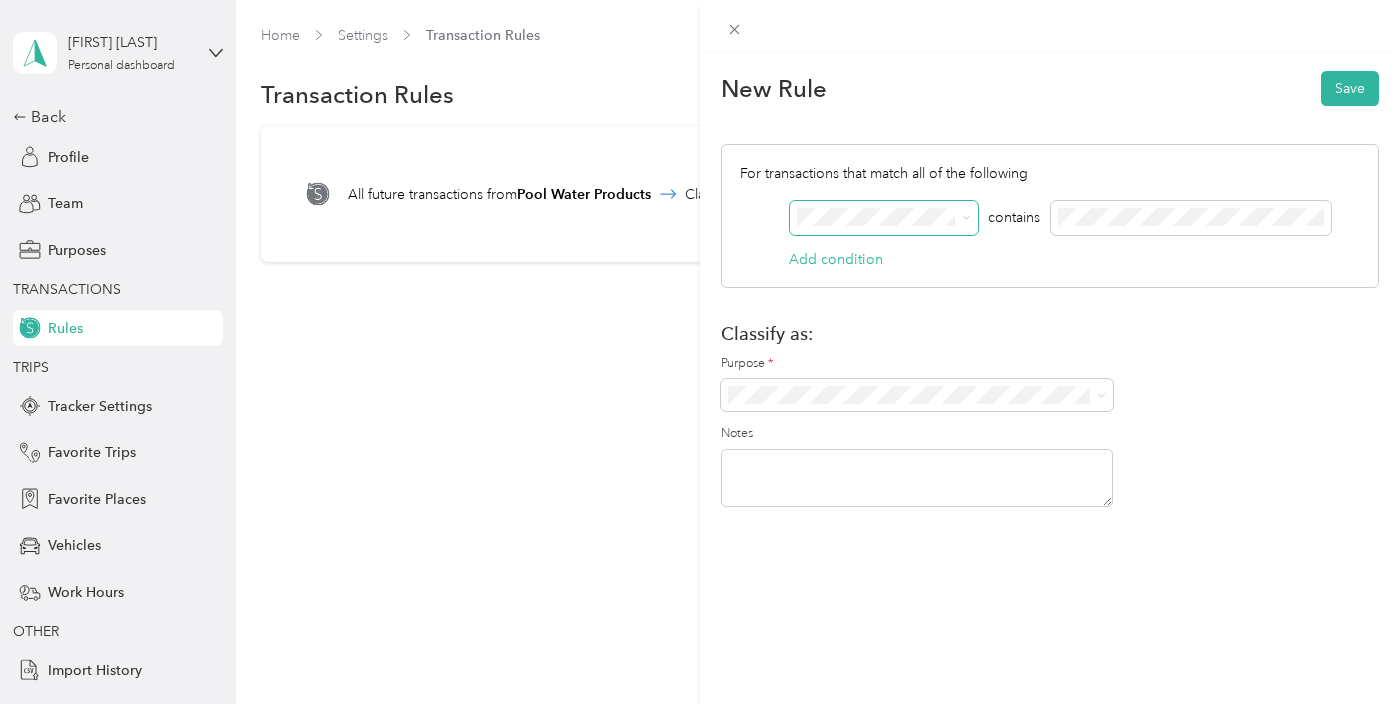 click on "New Rule Save For transactions that match all of the following AND contains Add condition Classify as: Purpose   * Notes" at bounding box center [1050, 288] 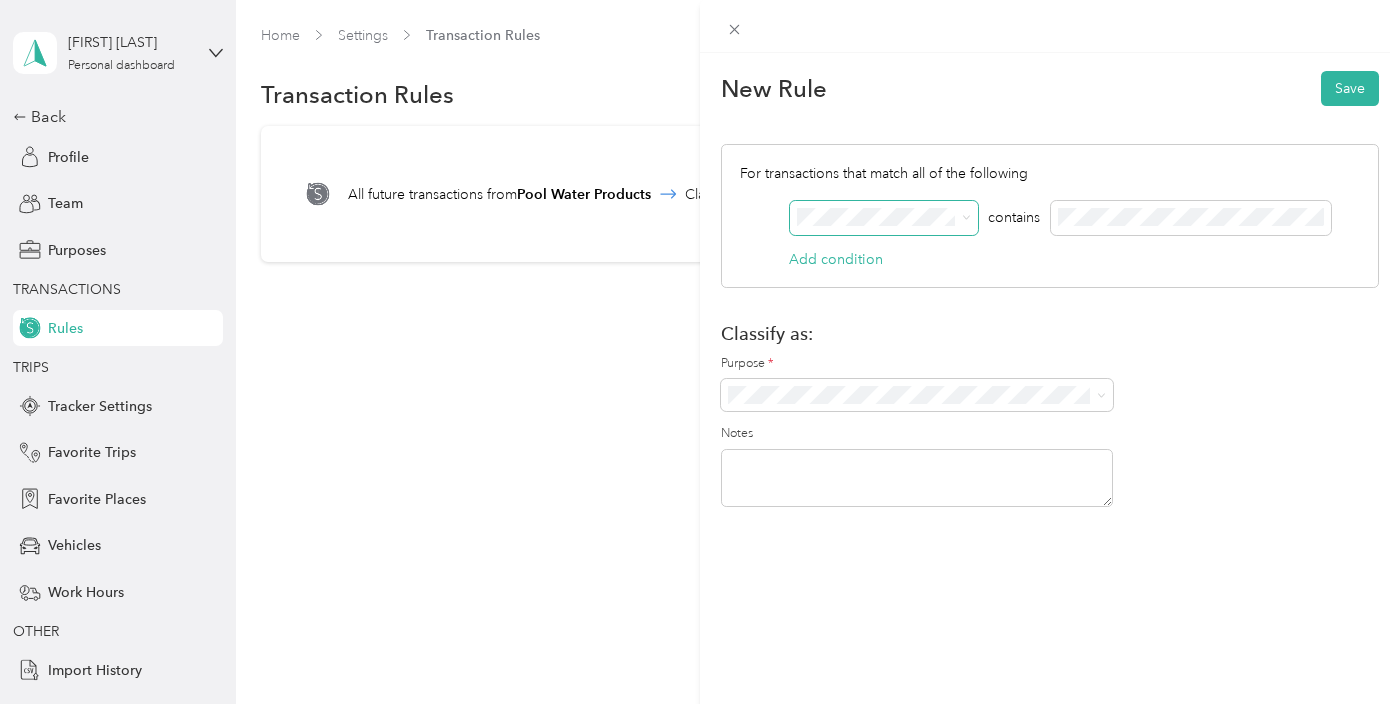click on "New Rule Save For transactions that match all of the following AND contains Add condition Classify as: Purpose   * Notes" at bounding box center (1050, 288) 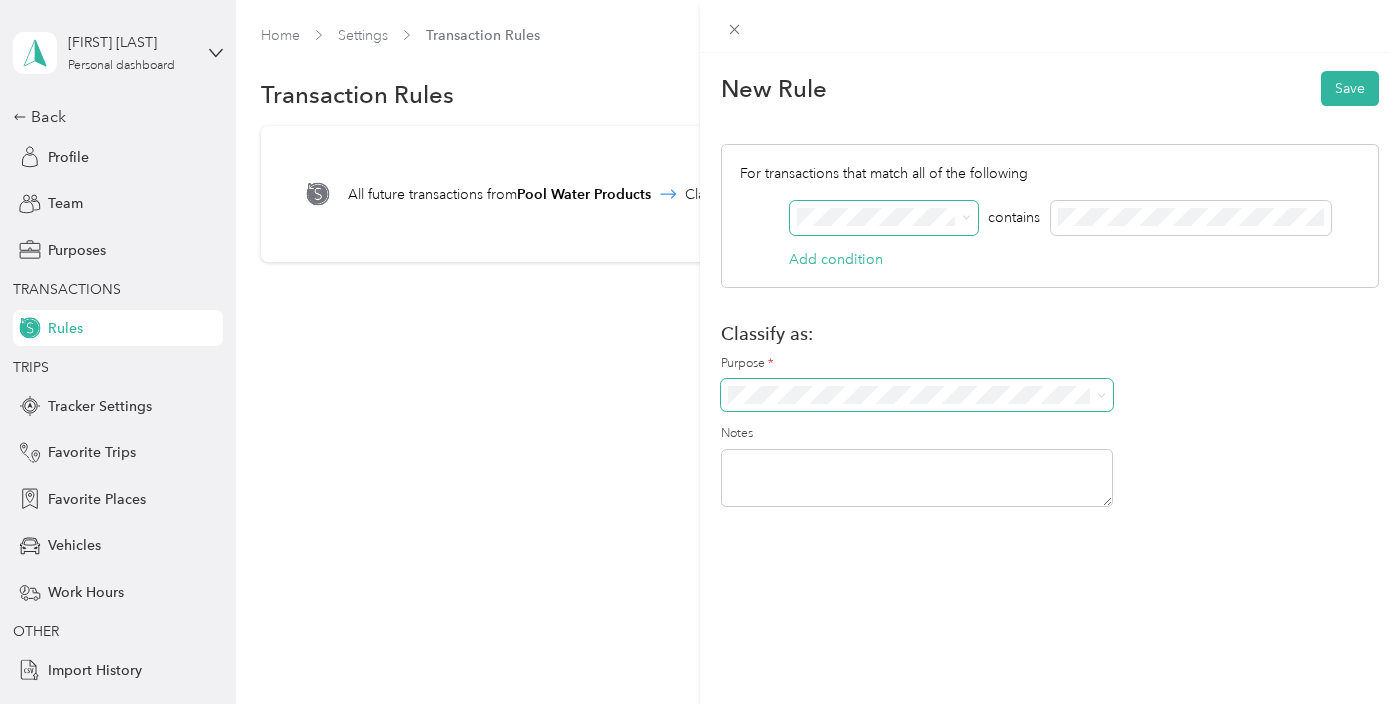 click at bounding box center [917, 395] 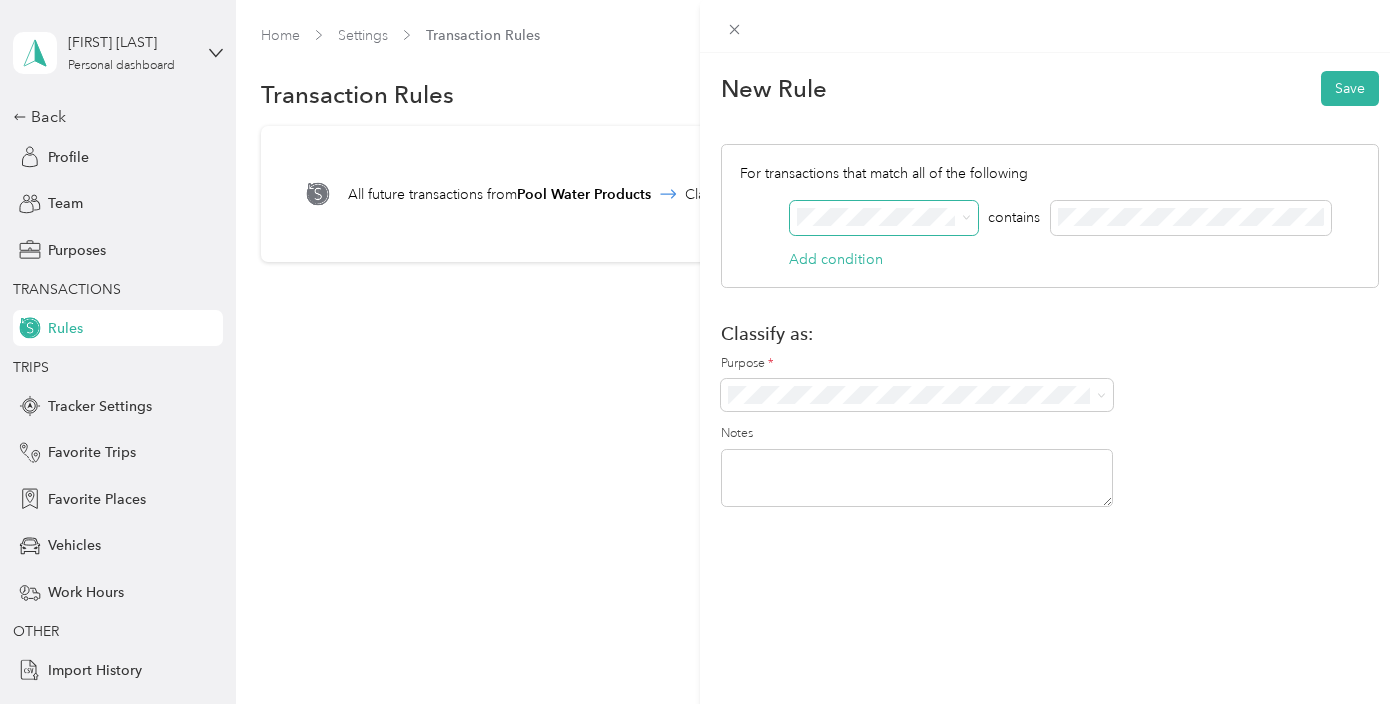 click on "Pool Chimps" at bounding box center [917, 422] 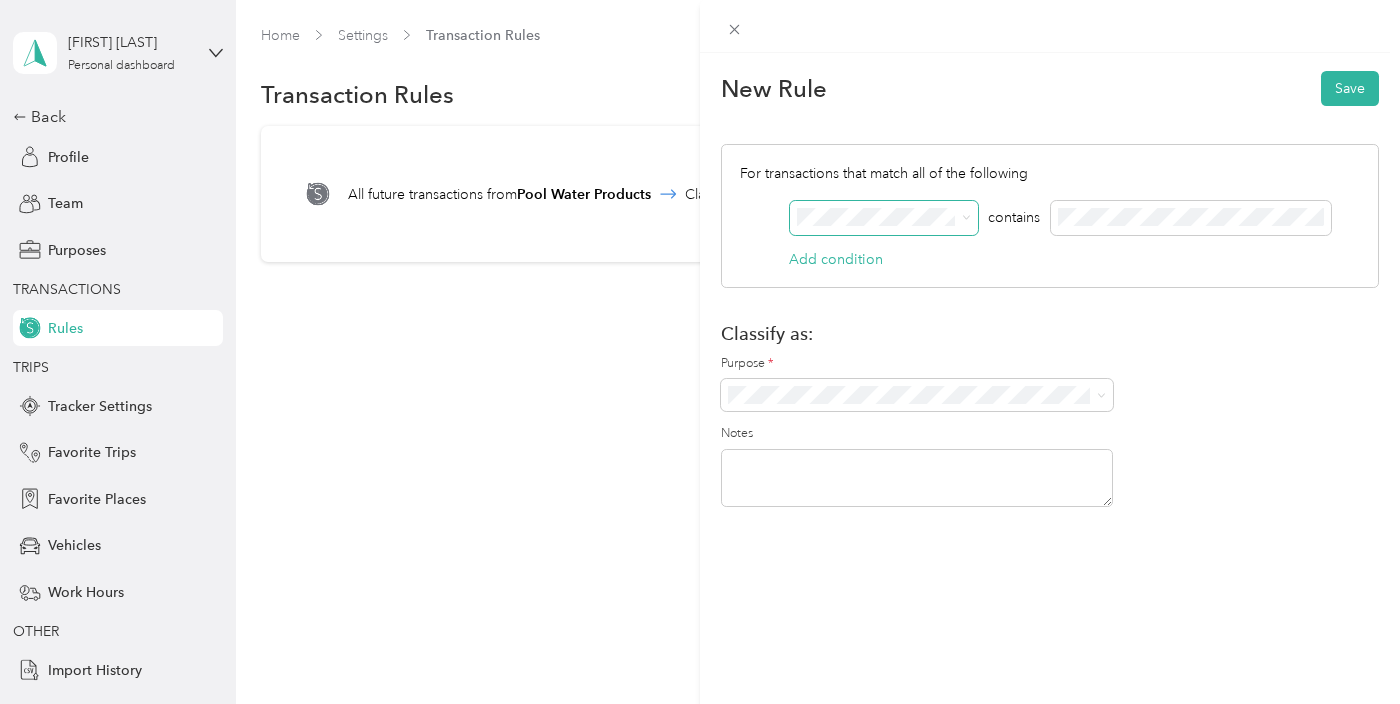 click at bounding box center (917, 478) 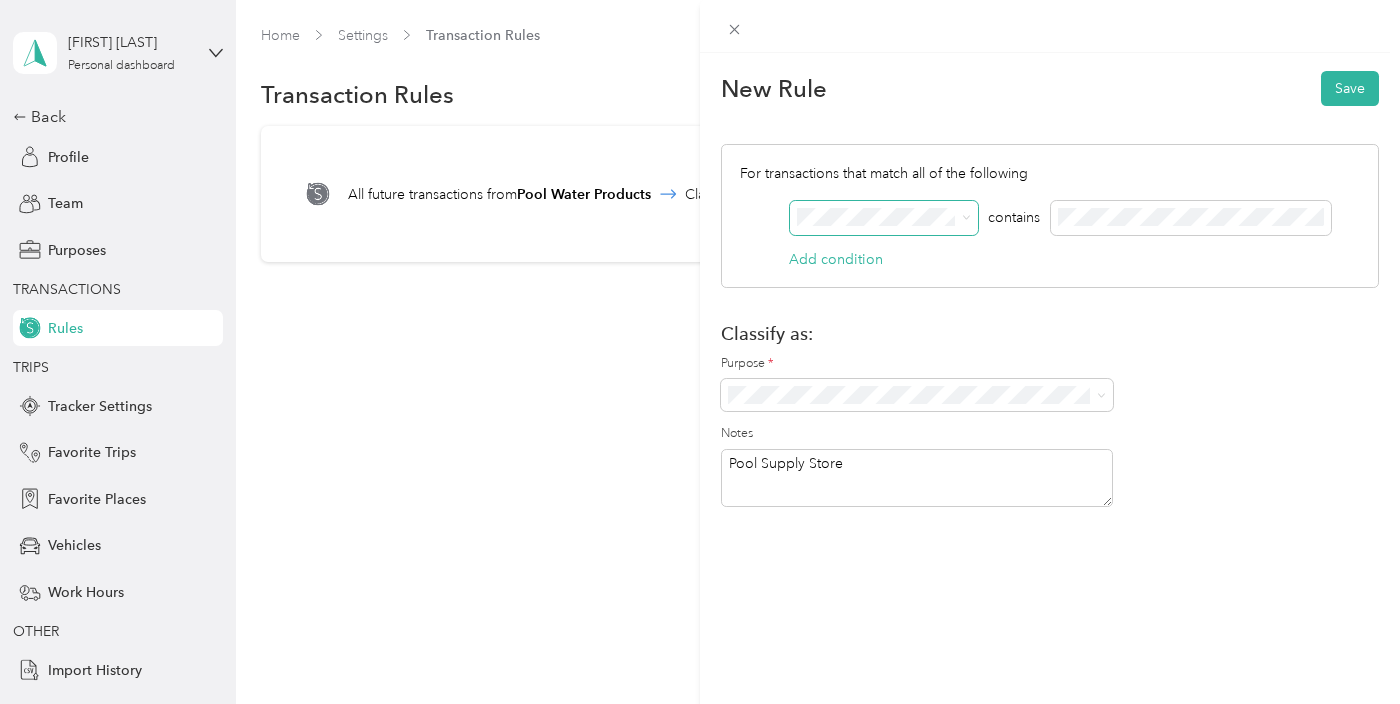 click on "Pool Supply Store" at bounding box center [917, 478] 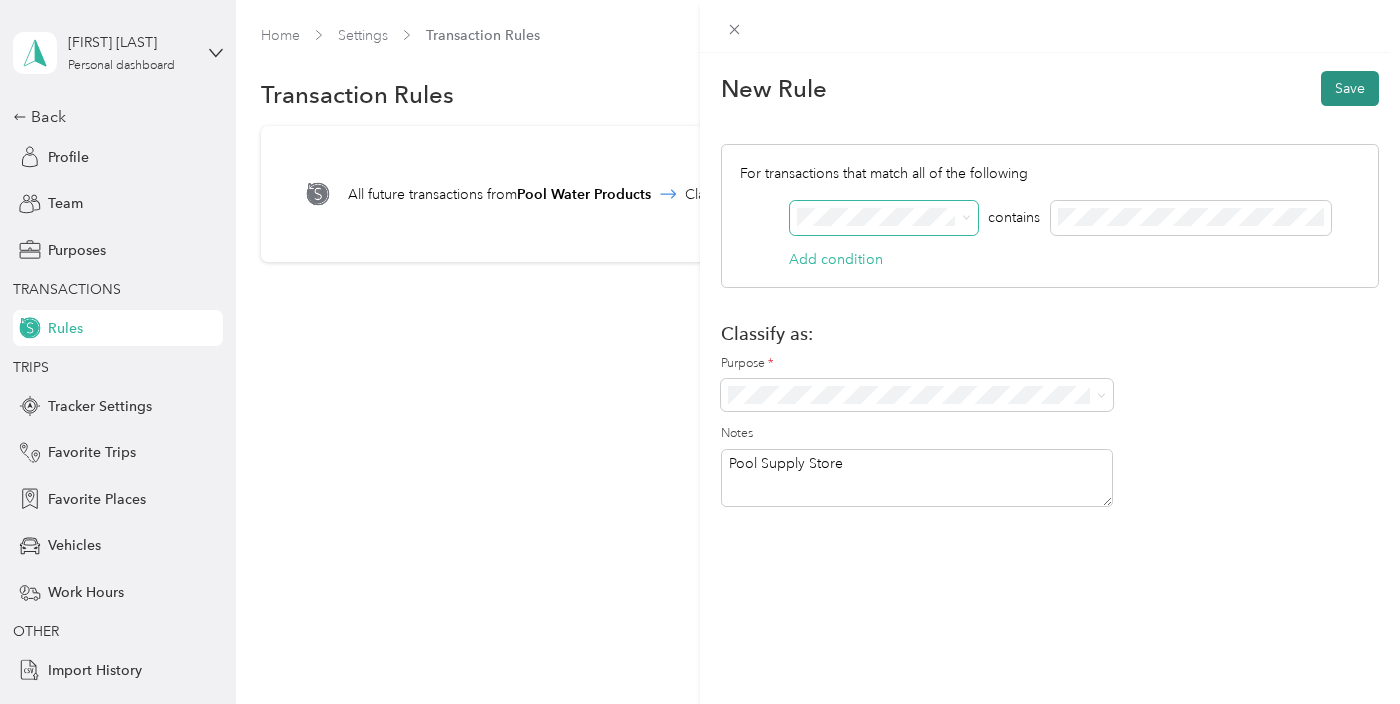 type on "Pool Supply Store" 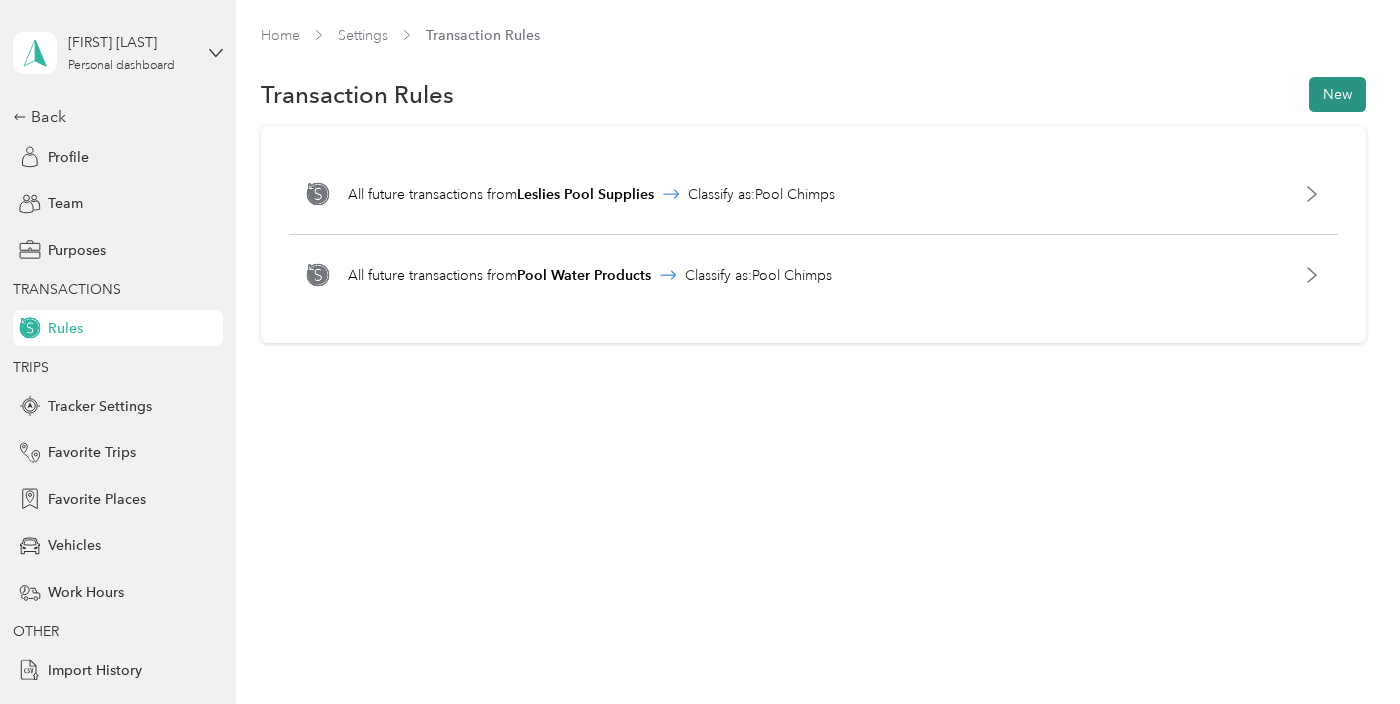 click on "New" at bounding box center (1337, 94) 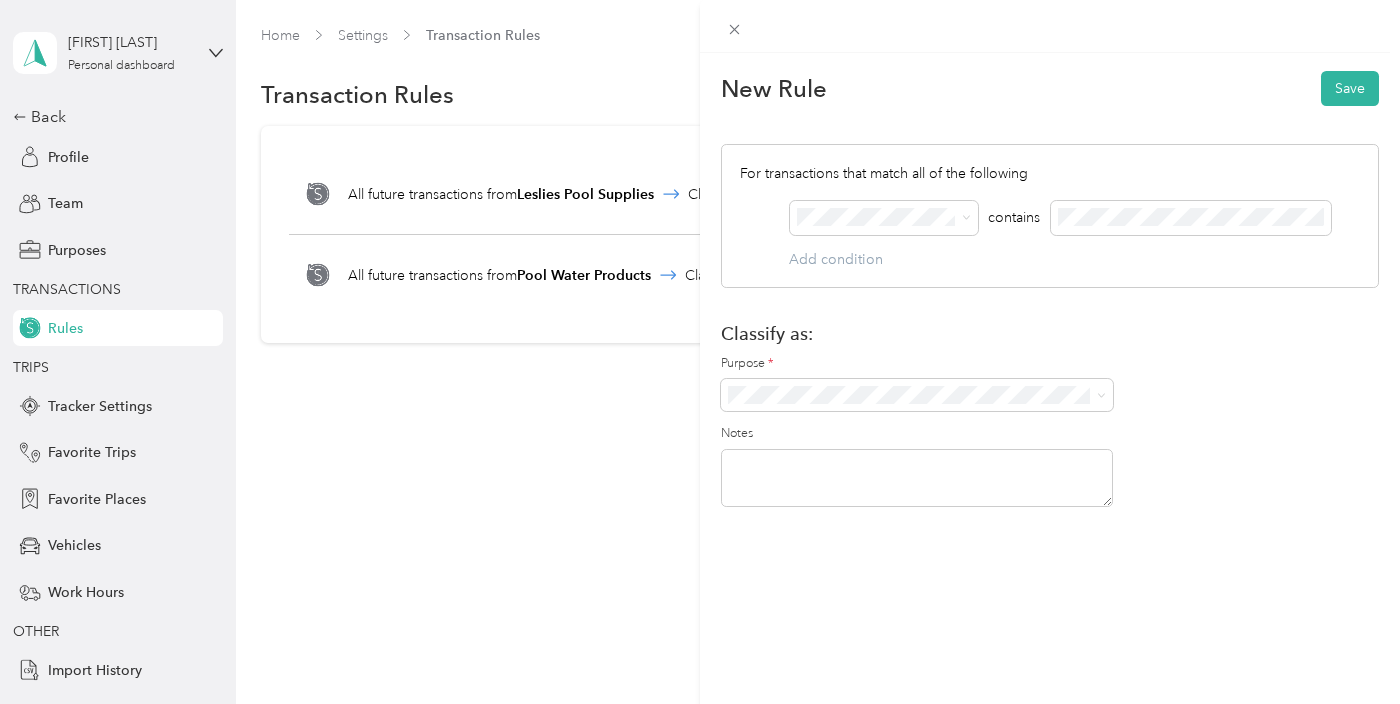 click on "New Rule Save For transactions that match all of the following AND contains Add condition Classify as: Purpose   * Notes" at bounding box center (700, 352) 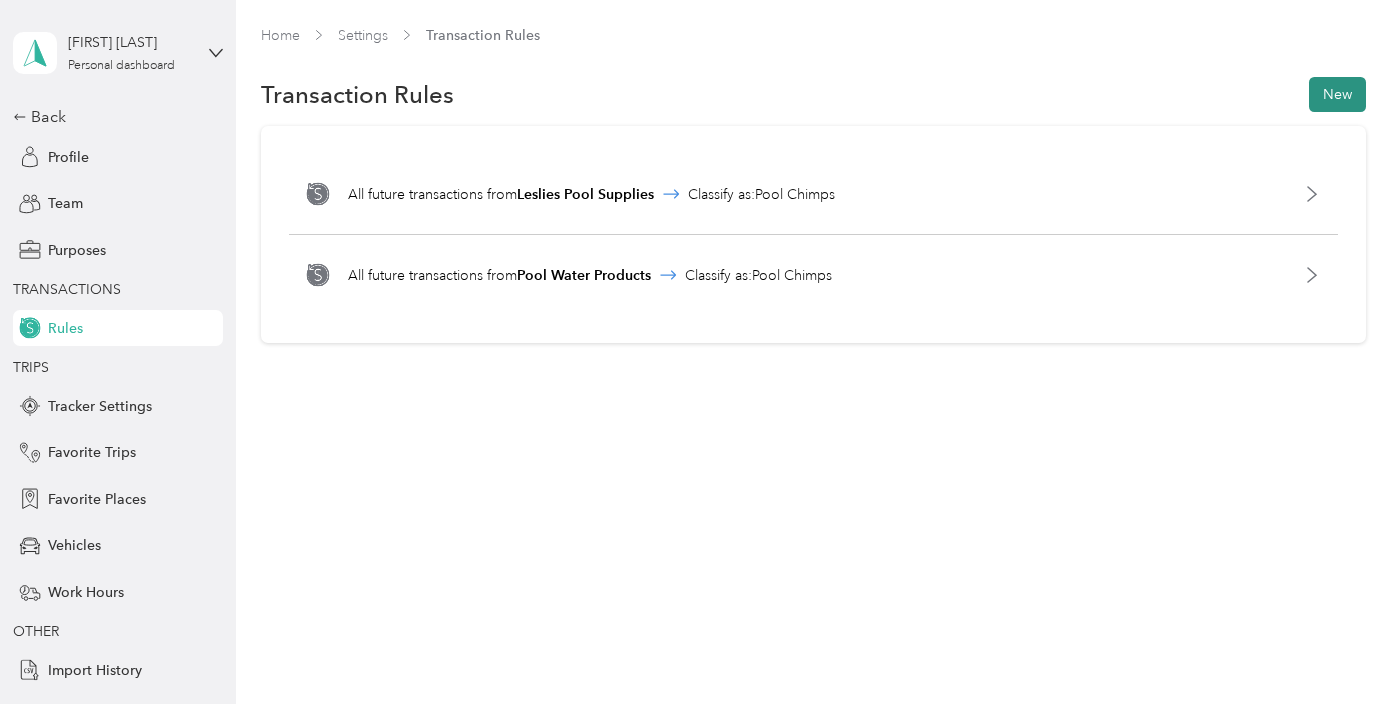 click on "New" at bounding box center [1337, 94] 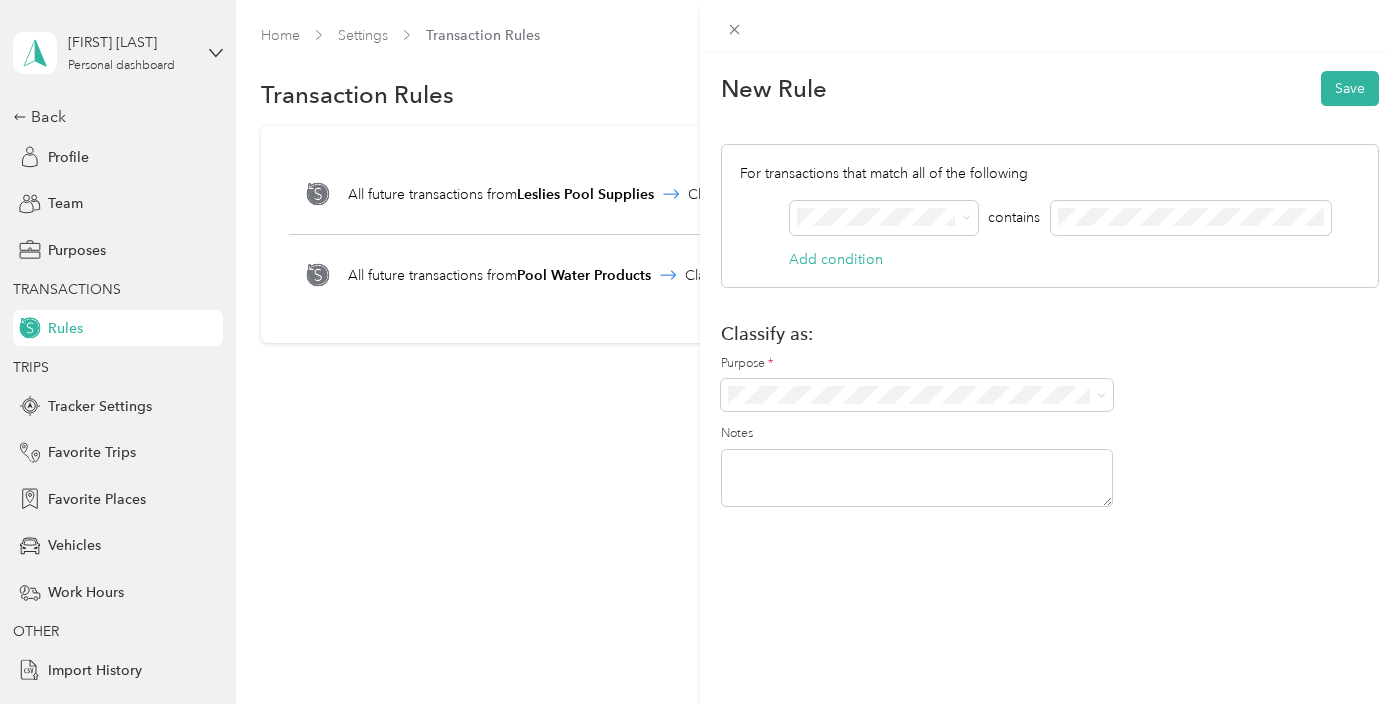 click on "Pool Chimps" at bounding box center [917, 430] 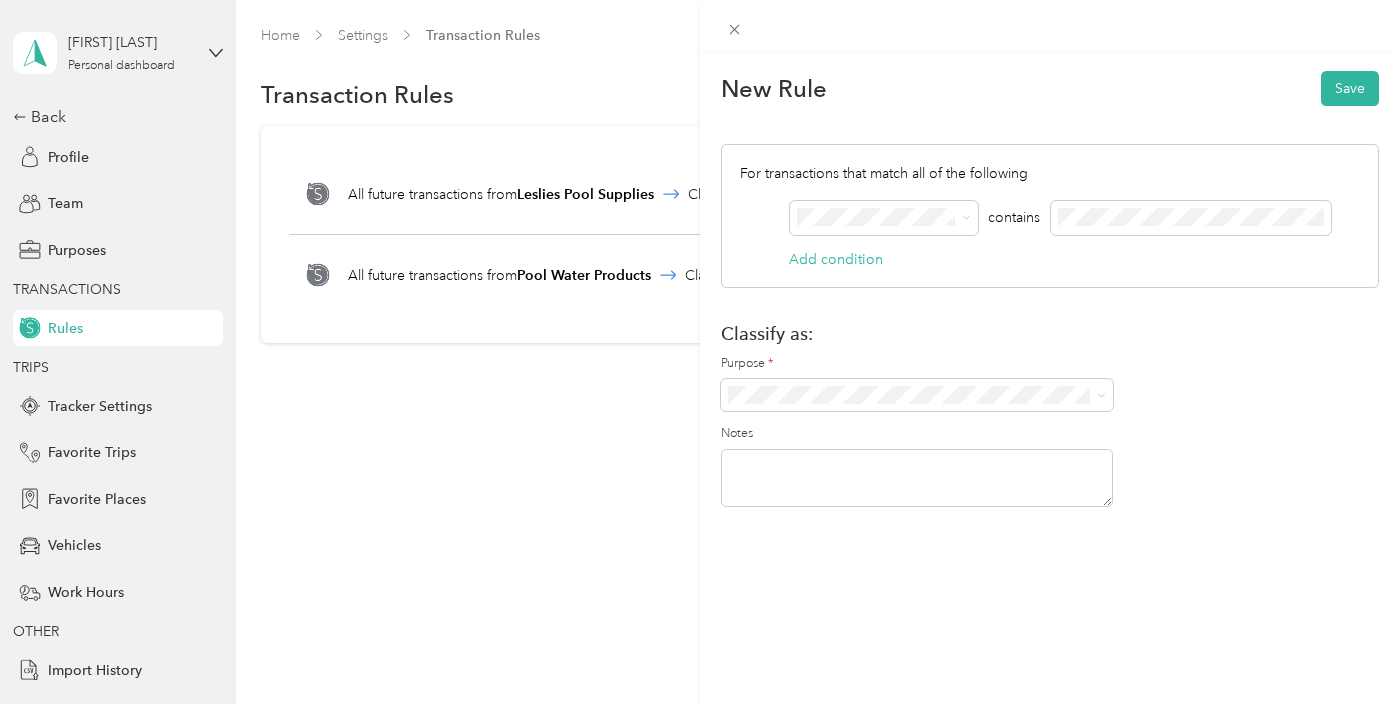 click at bounding box center (917, 478) 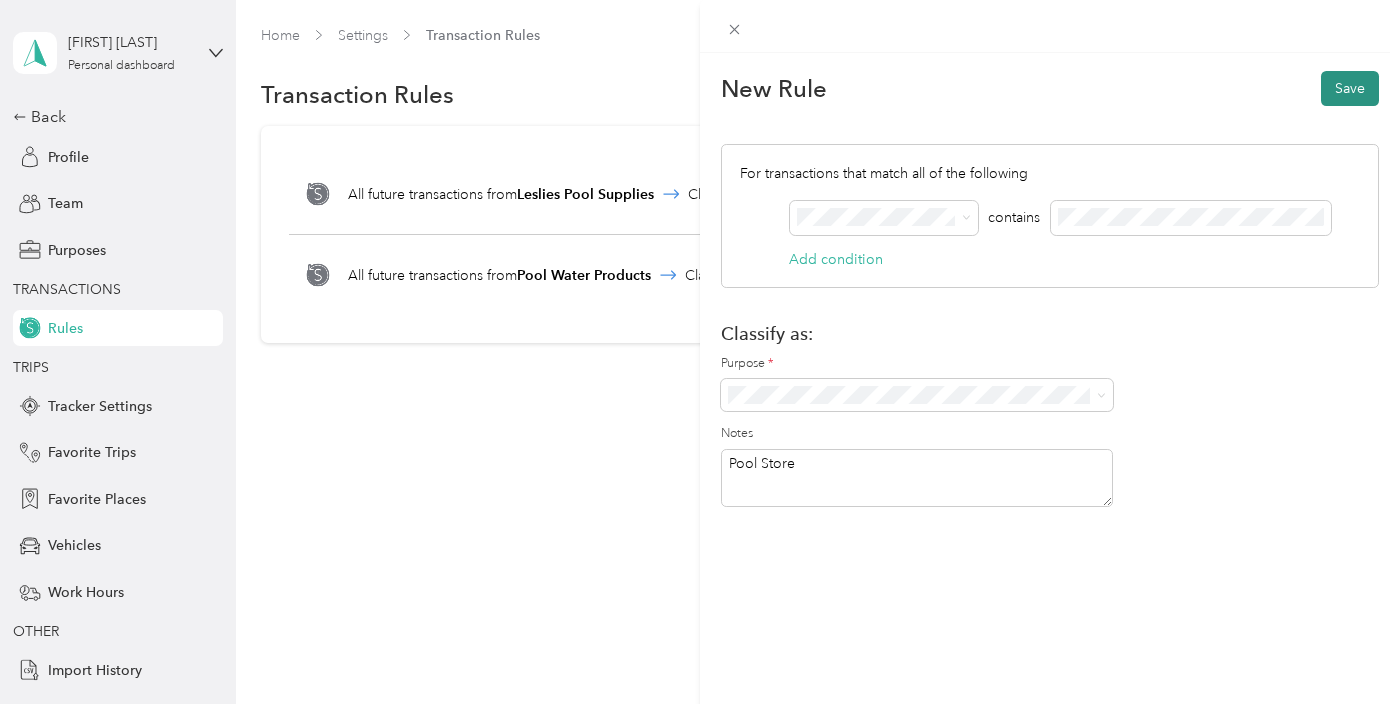 type on "Pool Store" 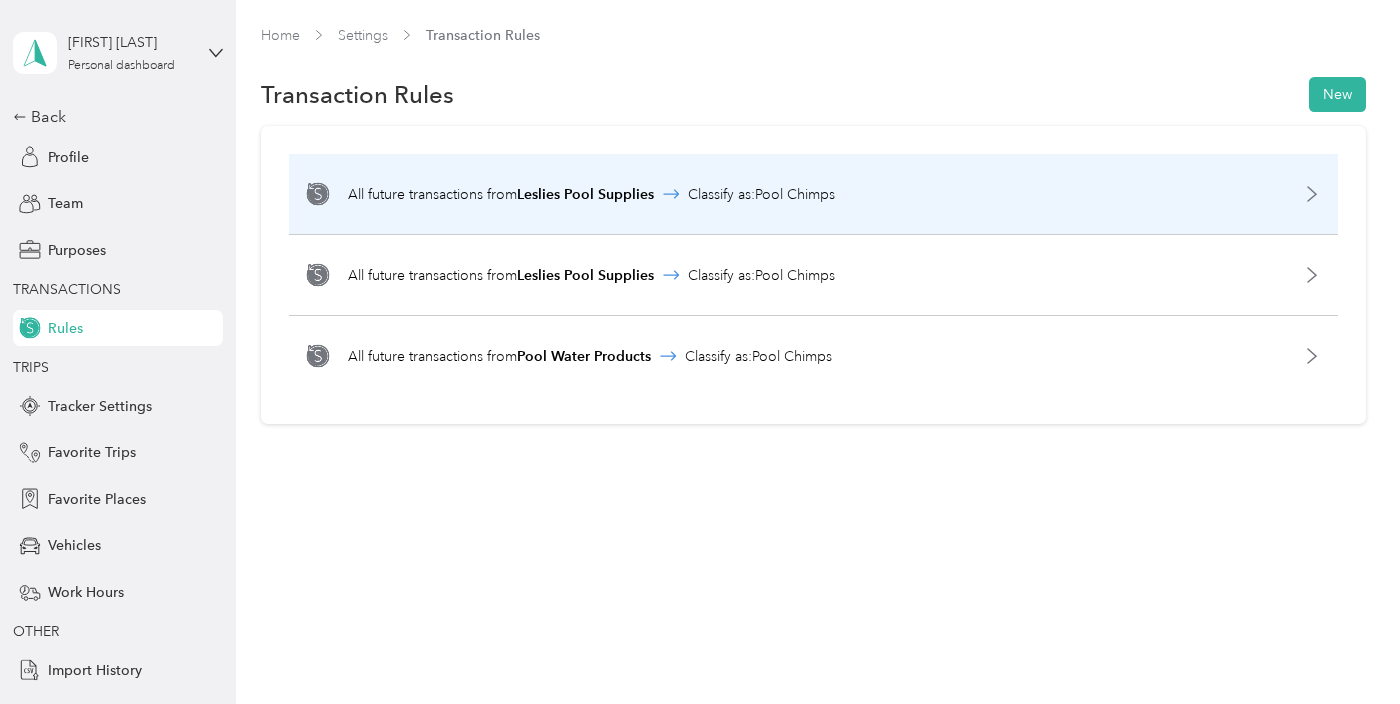 click on "All future transactions from  Leslies Pool Supplies    Classify as:  Pool Chimps" at bounding box center (813, 194) 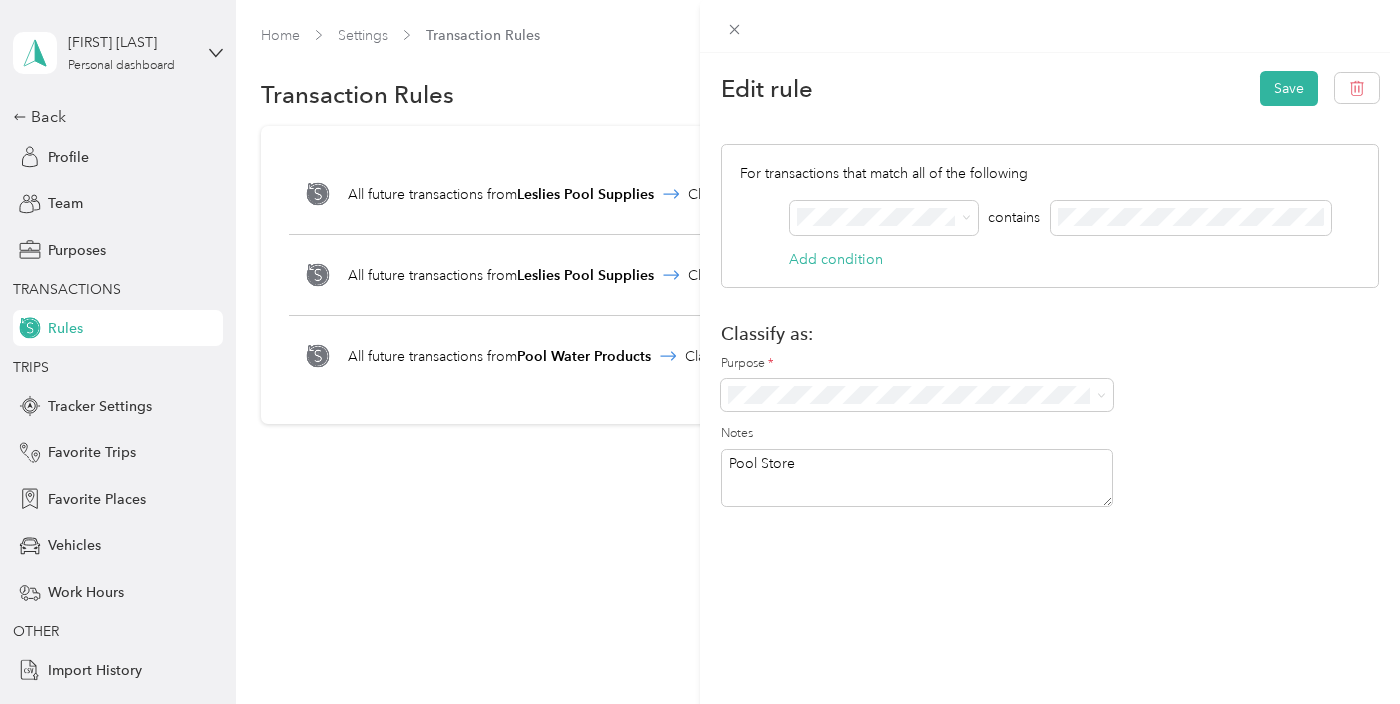 click on "Edit rule Save For transactions that match all of the following AND contains Add condition Classify as: Purpose   * Notes   Pool Store" at bounding box center (700, 352) 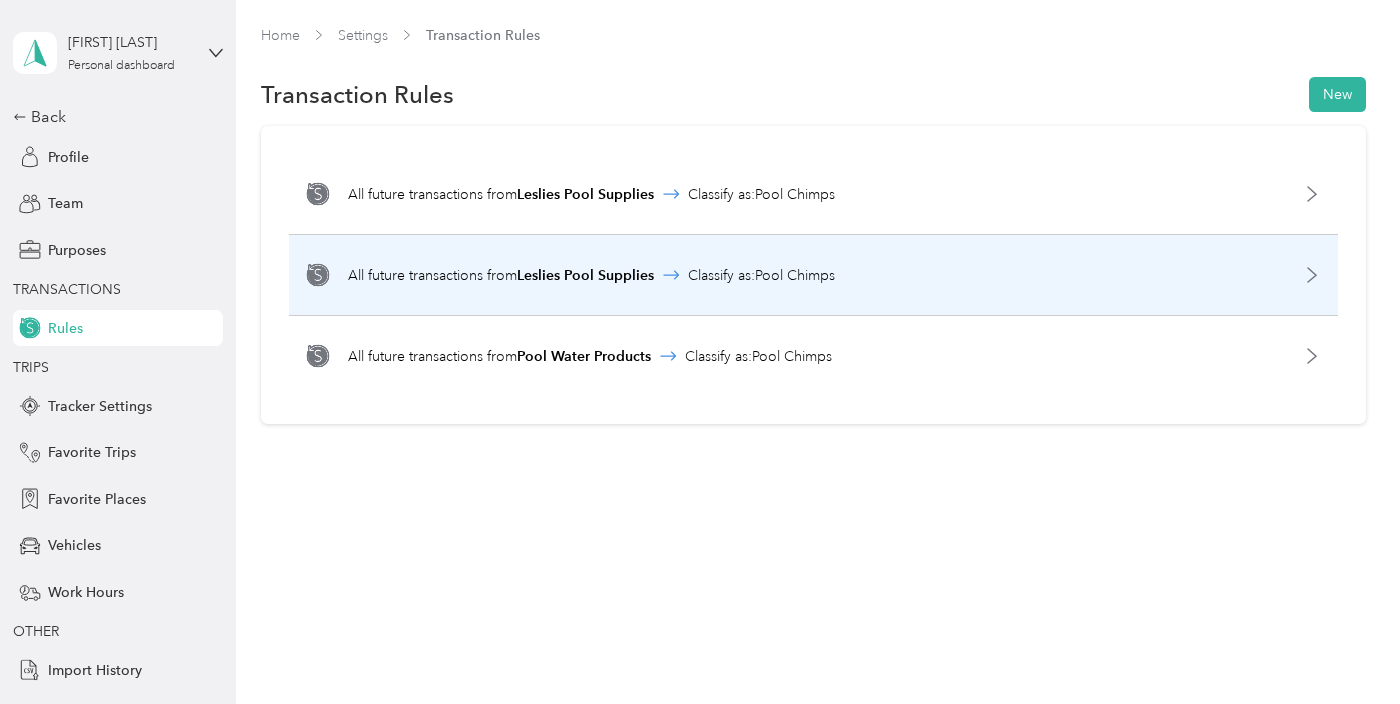 click on "All future transactions from Leslies Pool Supplies Classify as: Pool Chimps" at bounding box center (813, 275) 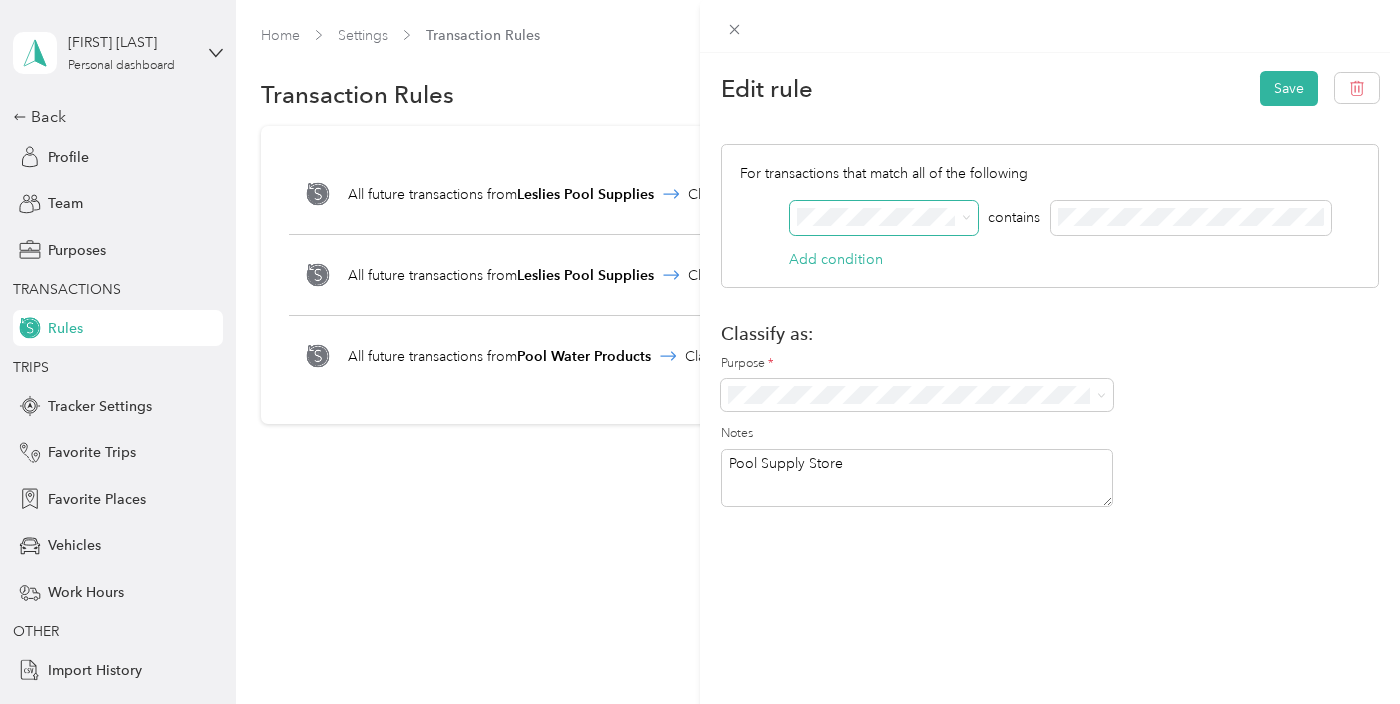 click at bounding box center (884, 218) 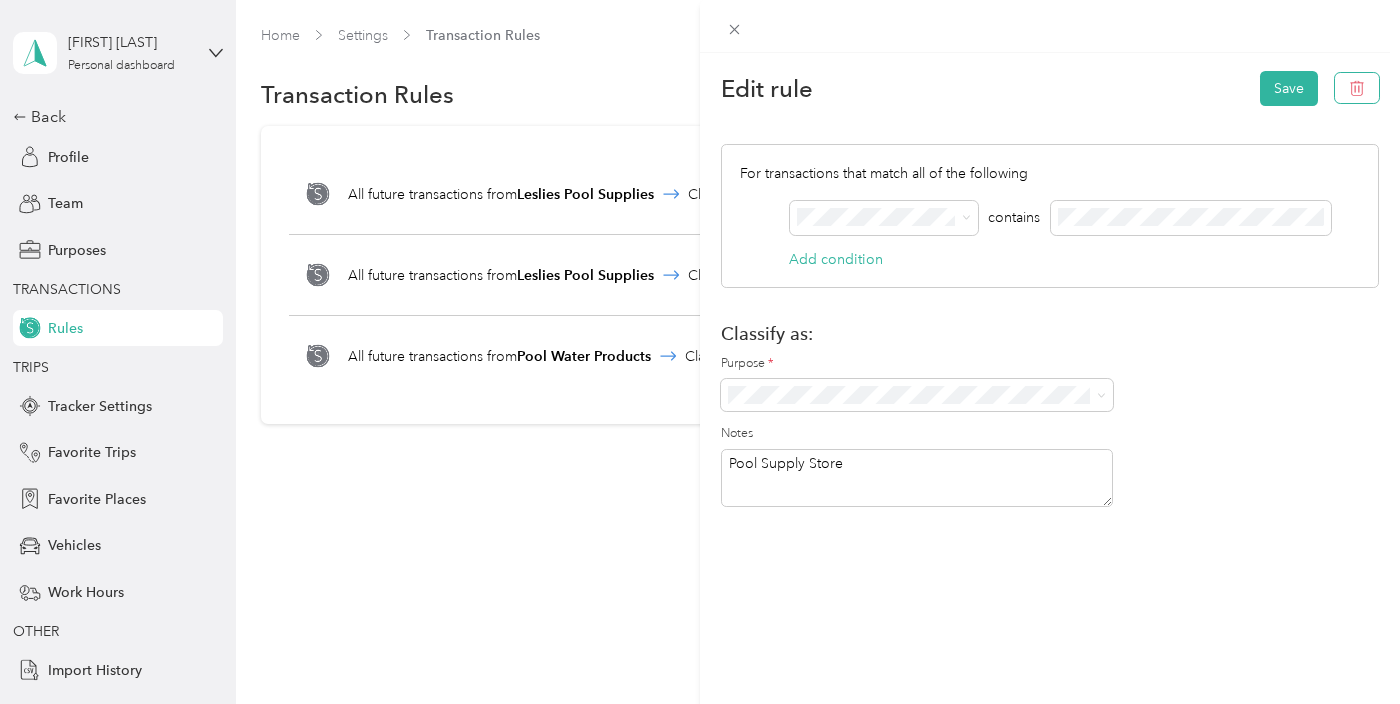 click at bounding box center [1357, 88] 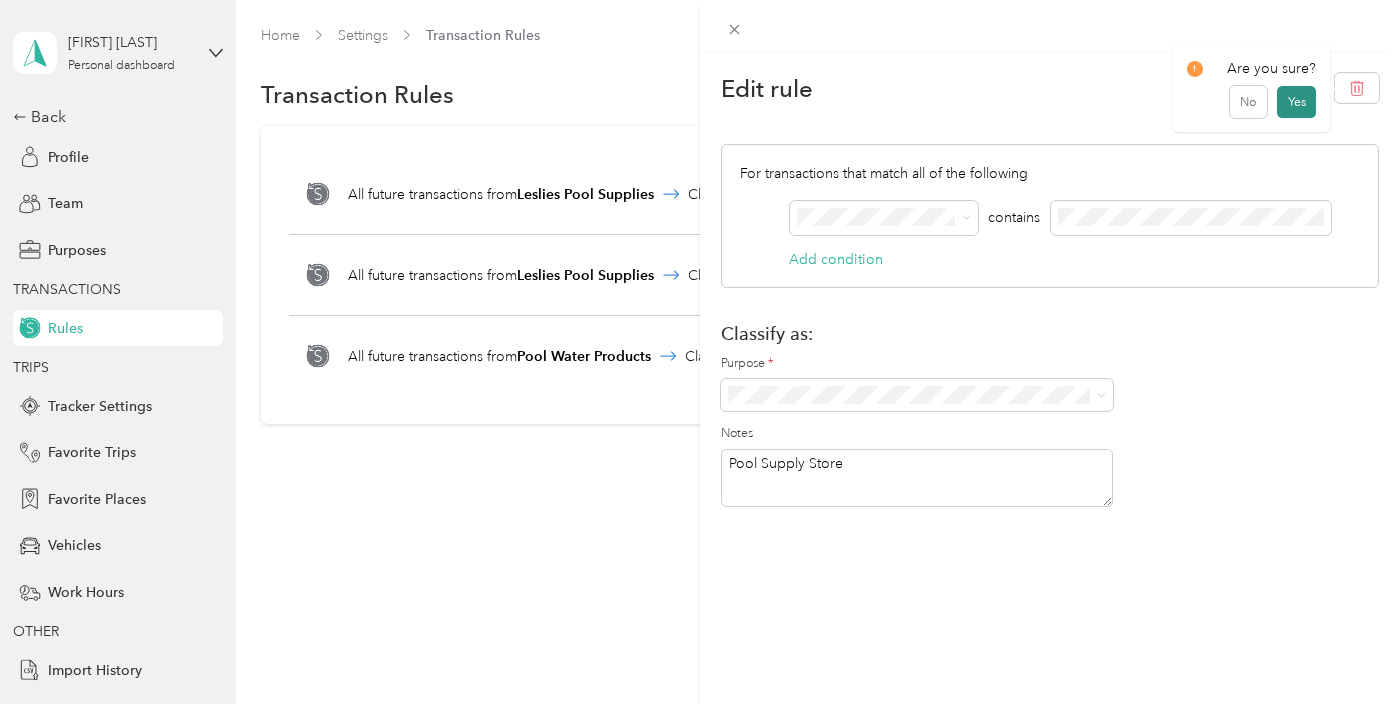 click on "Yes" at bounding box center [1296, 102] 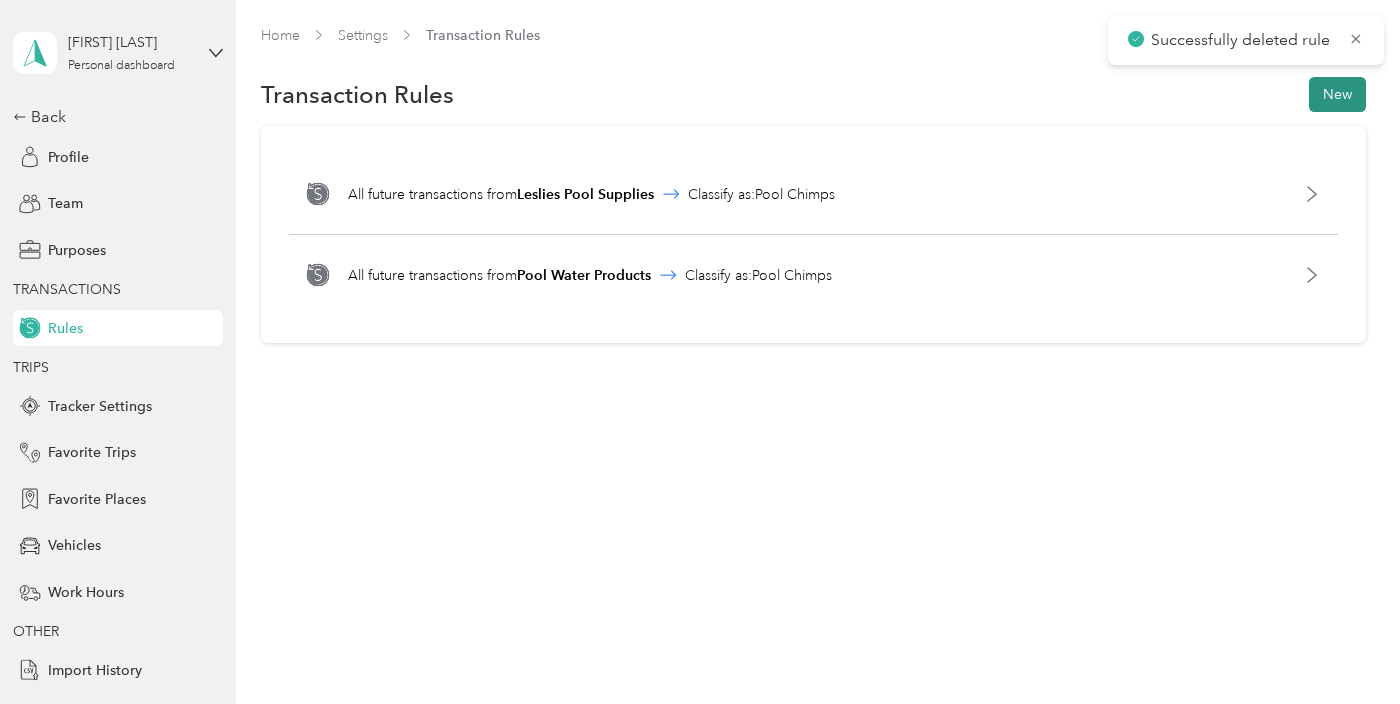 click on "New" at bounding box center [1337, 94] 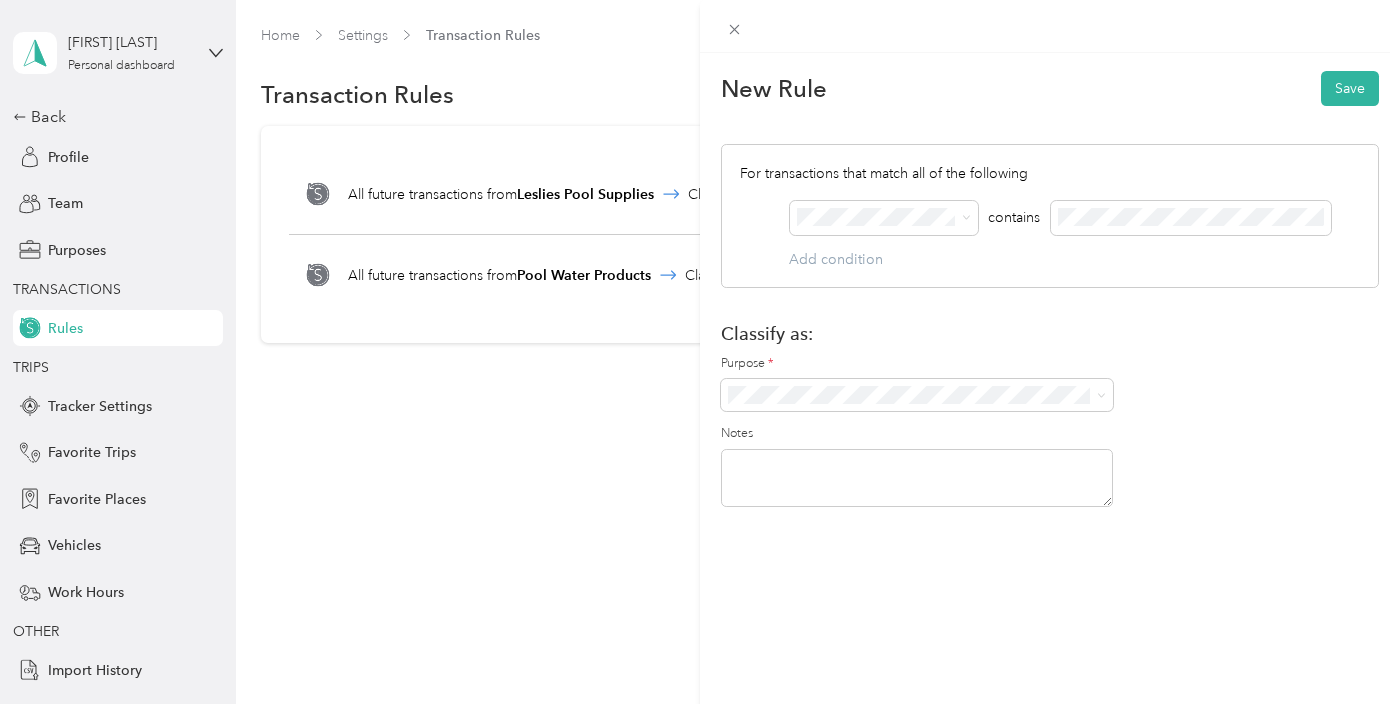 click on "Expense" at bounding box center [885, 289] 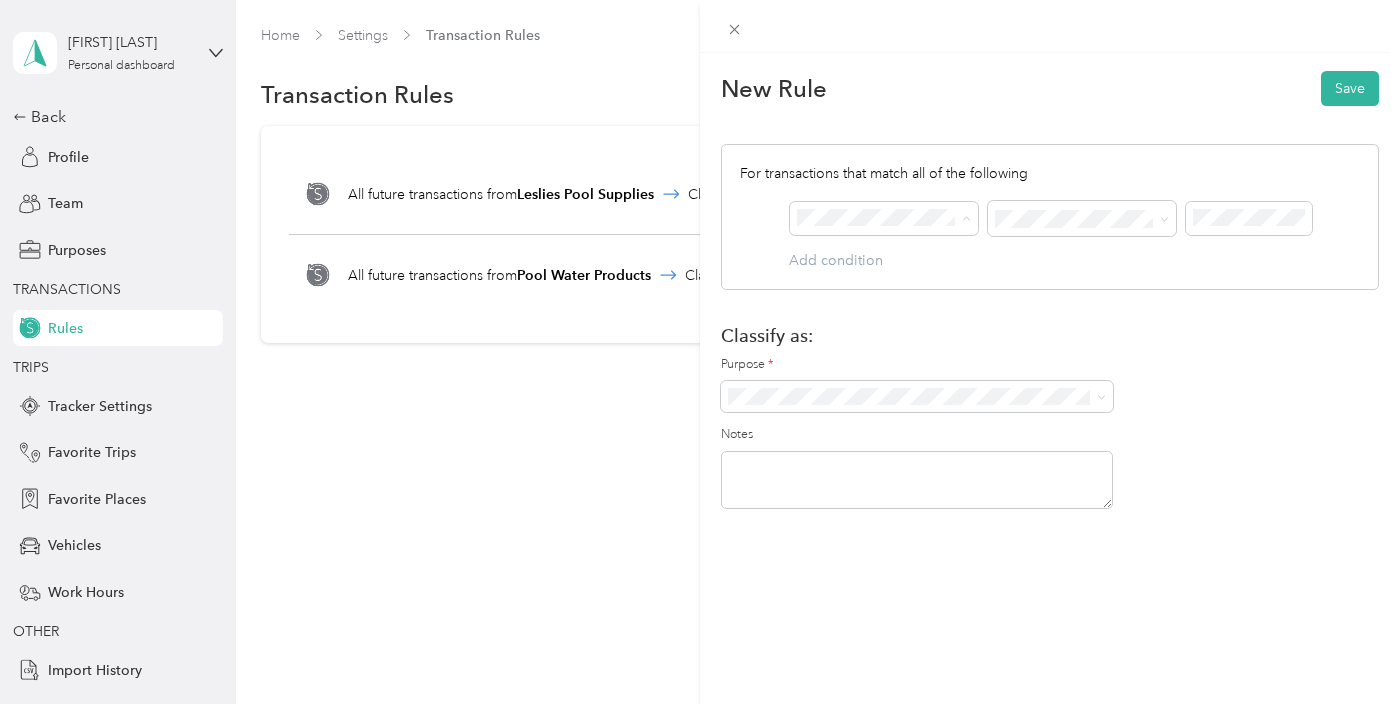 click on "New Rule Save For transactions that match all of the following AND Add condition Classify as: Purpose   * Notes" at bounding box center (1050, 289) 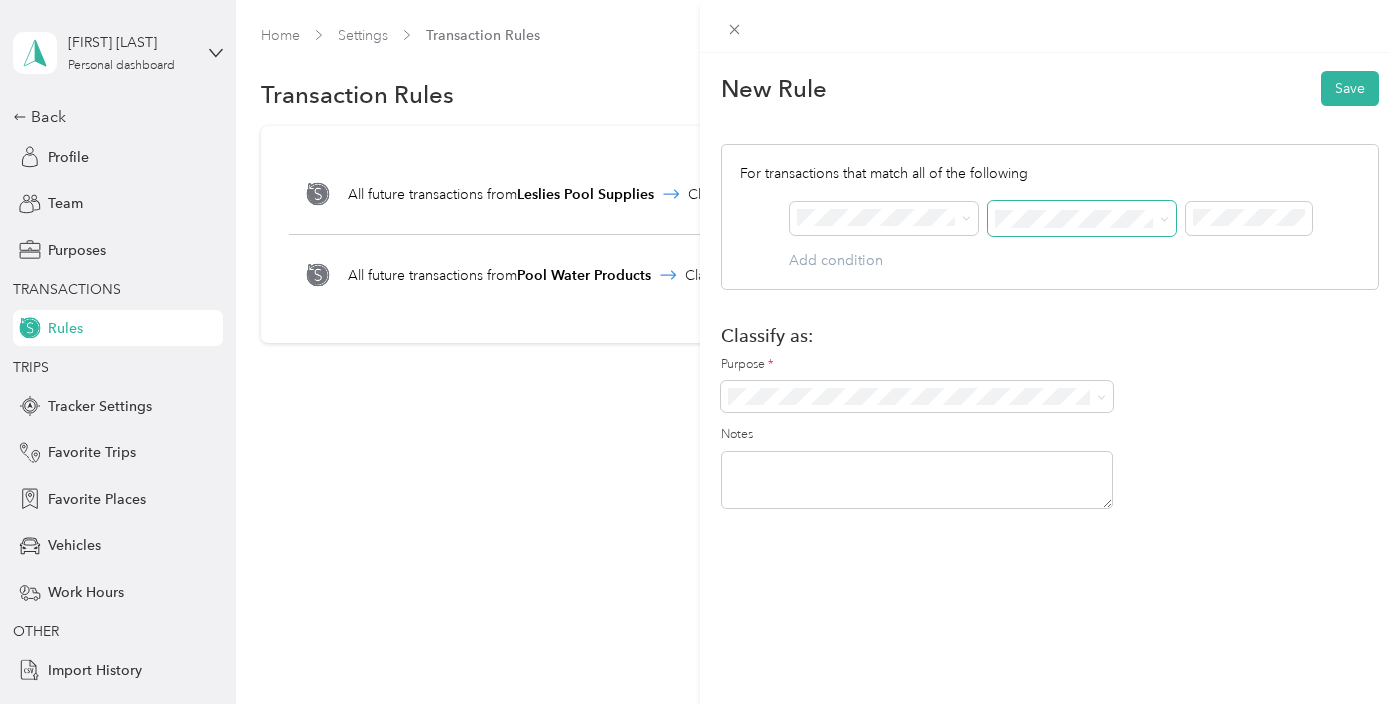 click at bounding box center [1082, 218] 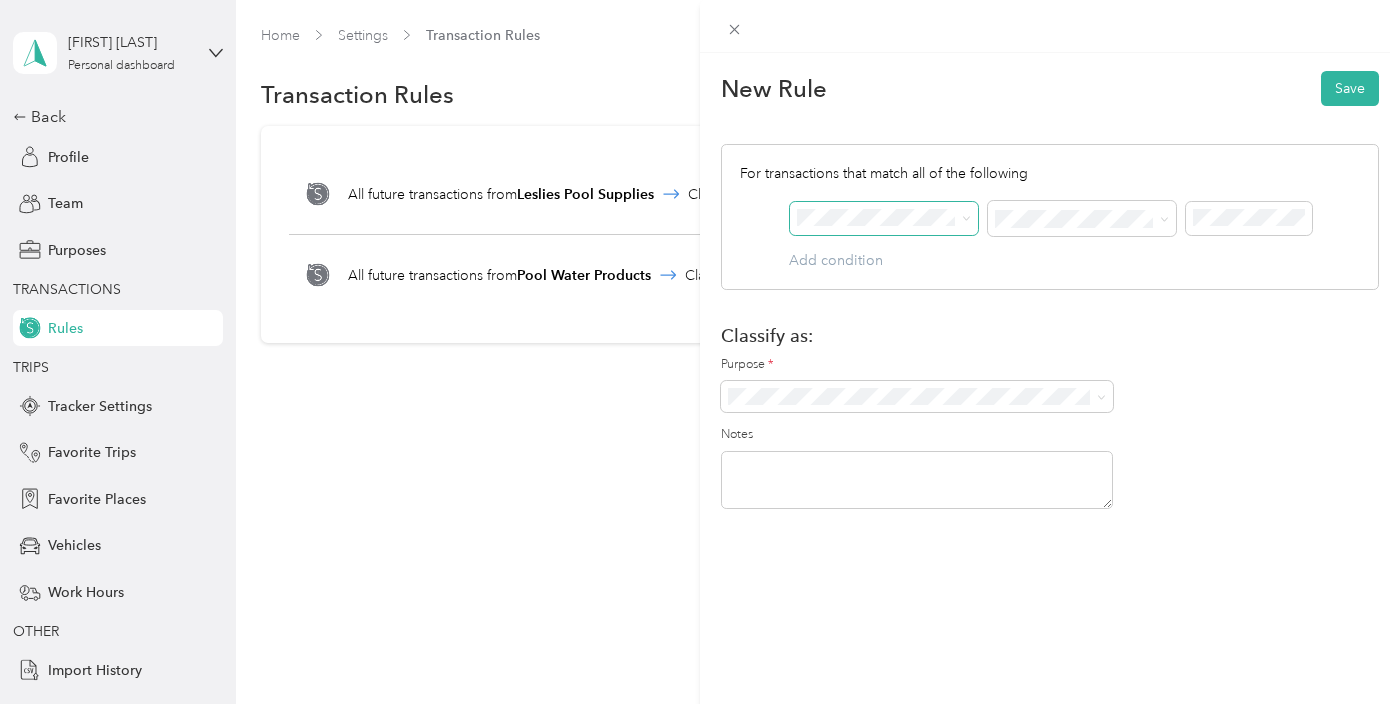 click at bounding box center (884, 219) 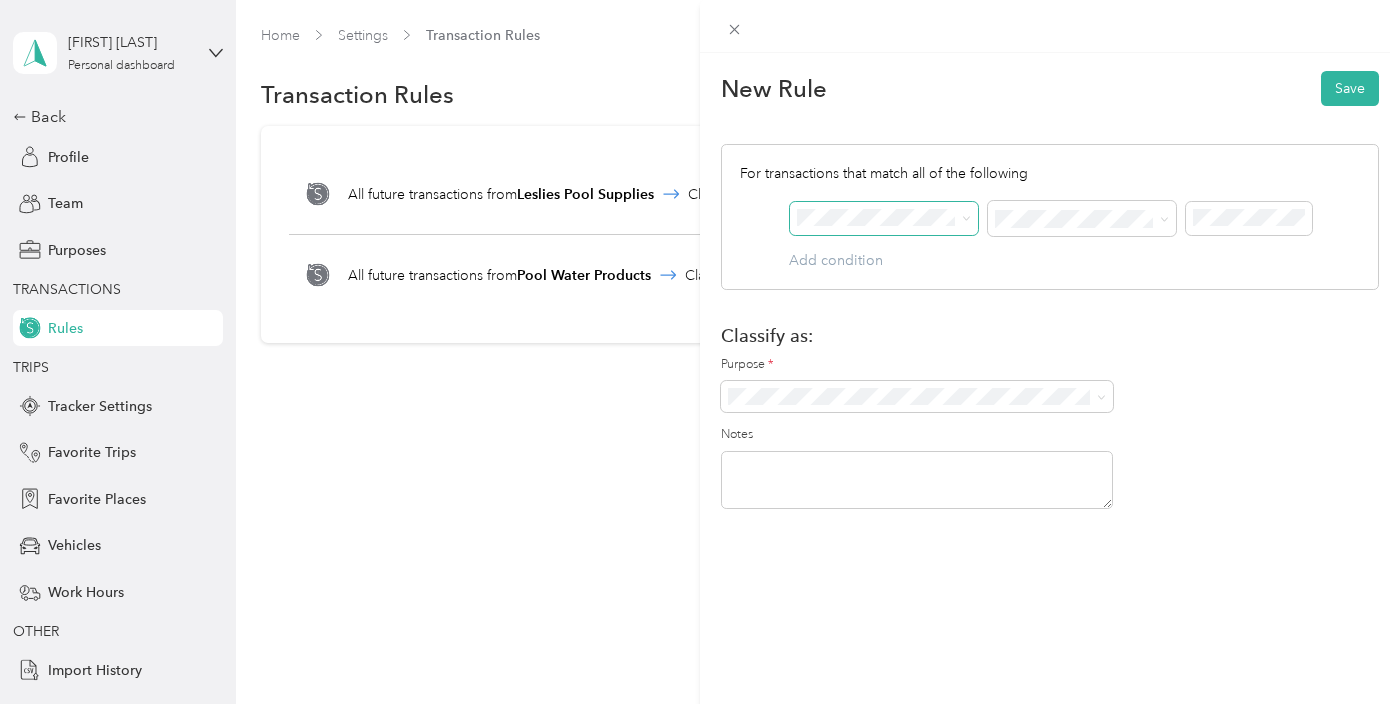 click at bounding box center [884, 219] 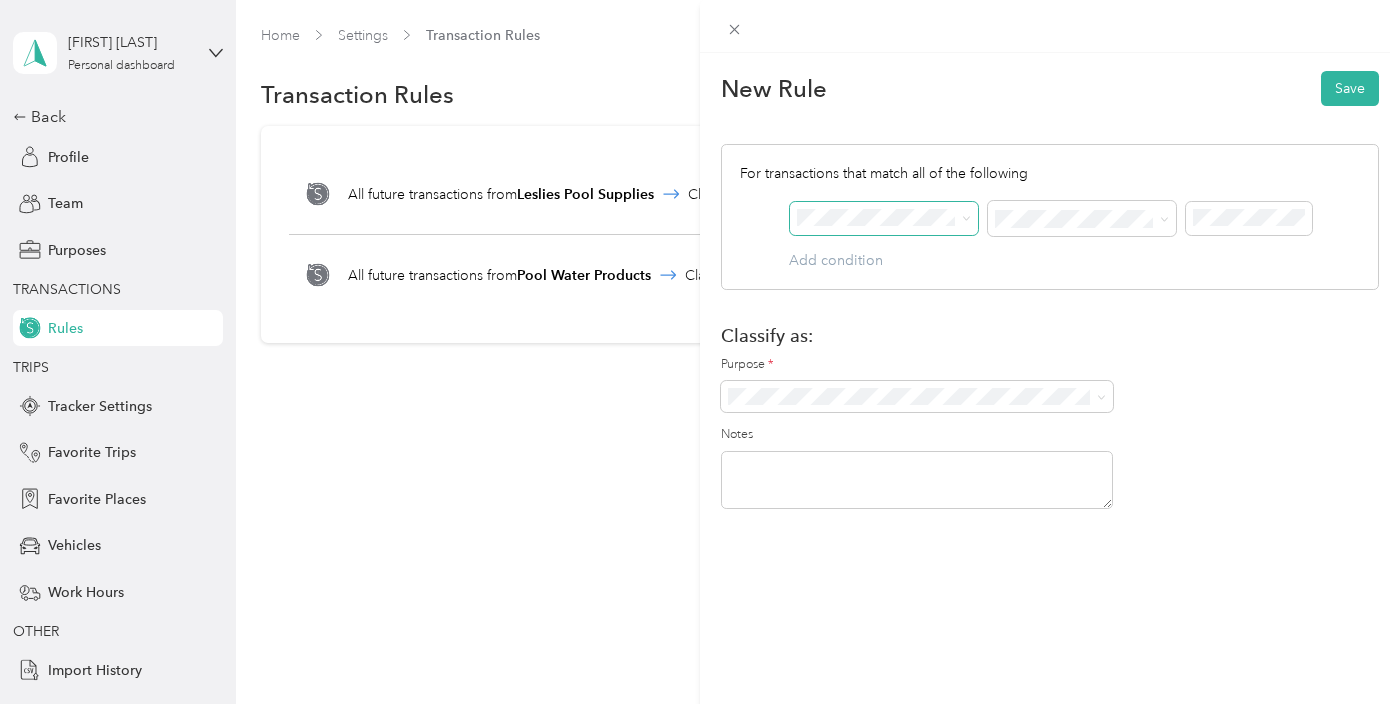 click on "Merchant" at bounding box center [885, 282] 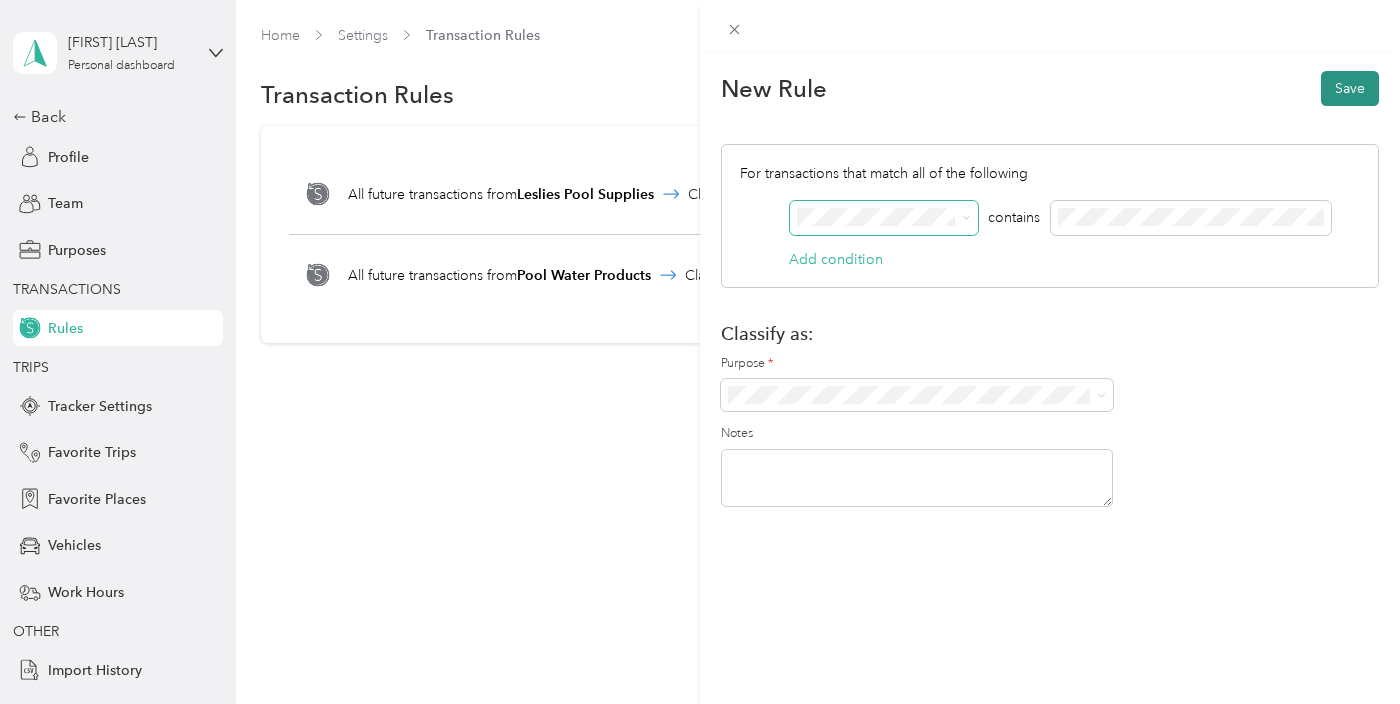 click on "Save" at bounding box center (1350, 88) 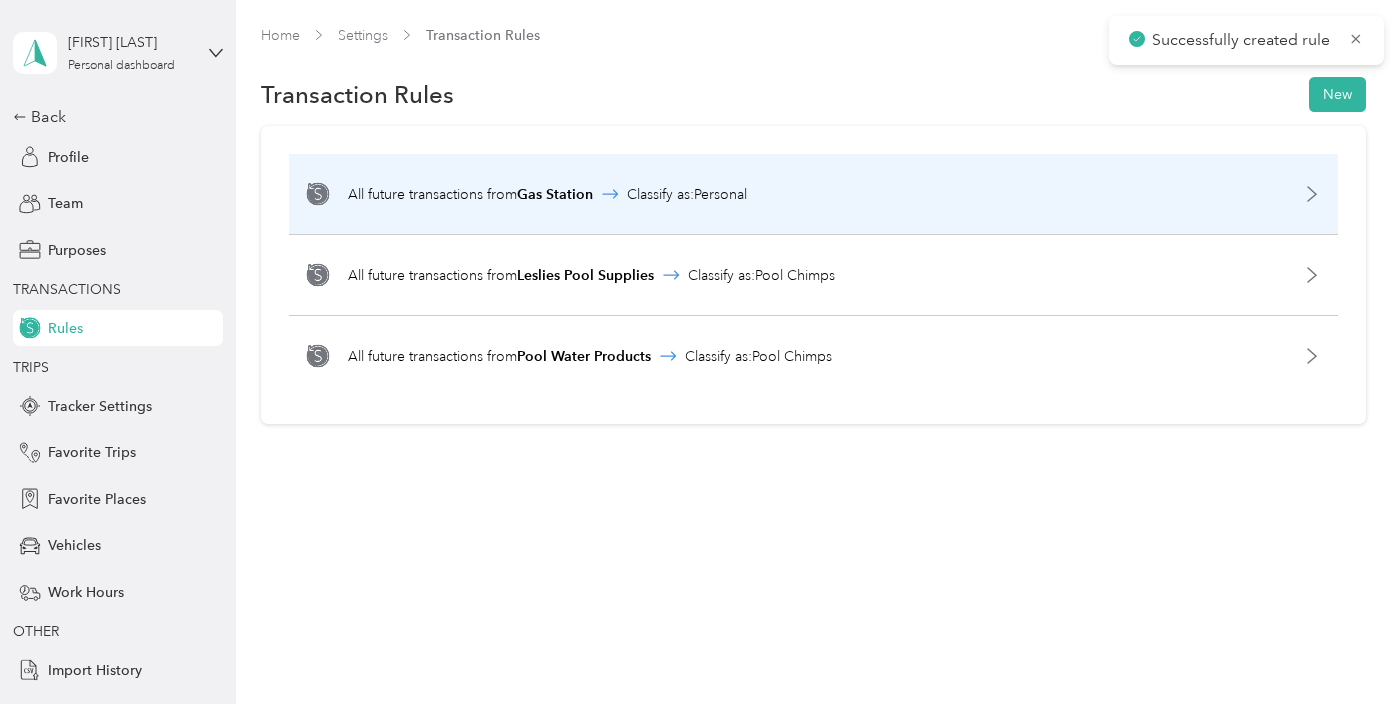 click on "All future transactions from Leslies Pool Supplies Classify as: Pool Chimps" at bounding box center (813, 194) 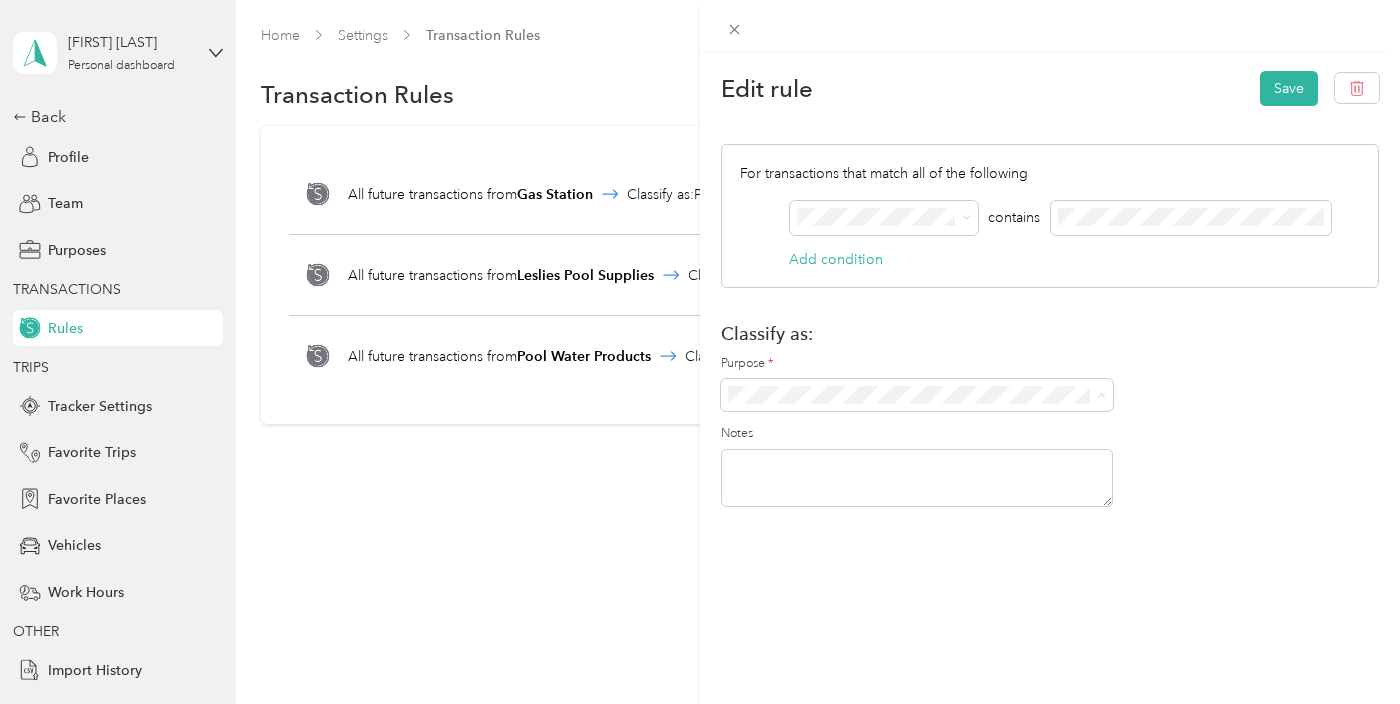click on "Pool Chimps" at bounding box center (917, 430) 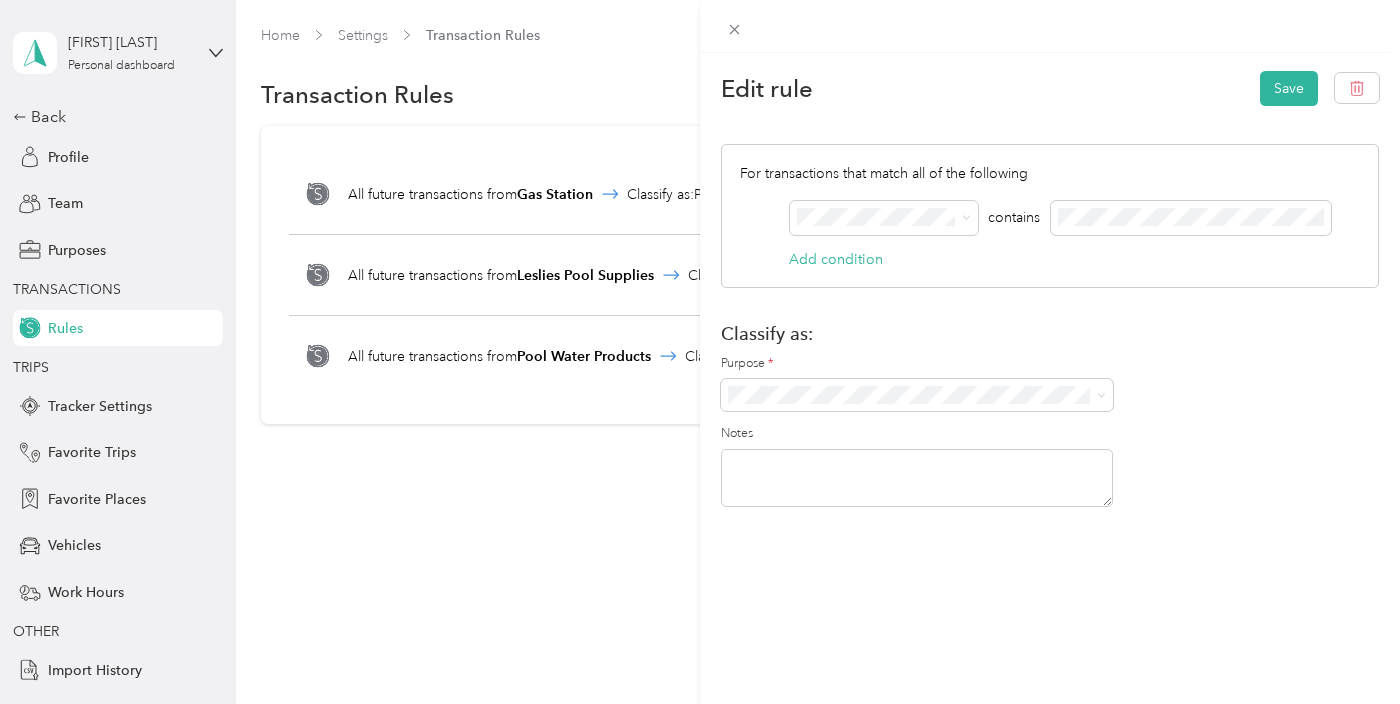click at bounding box center [917, 478] 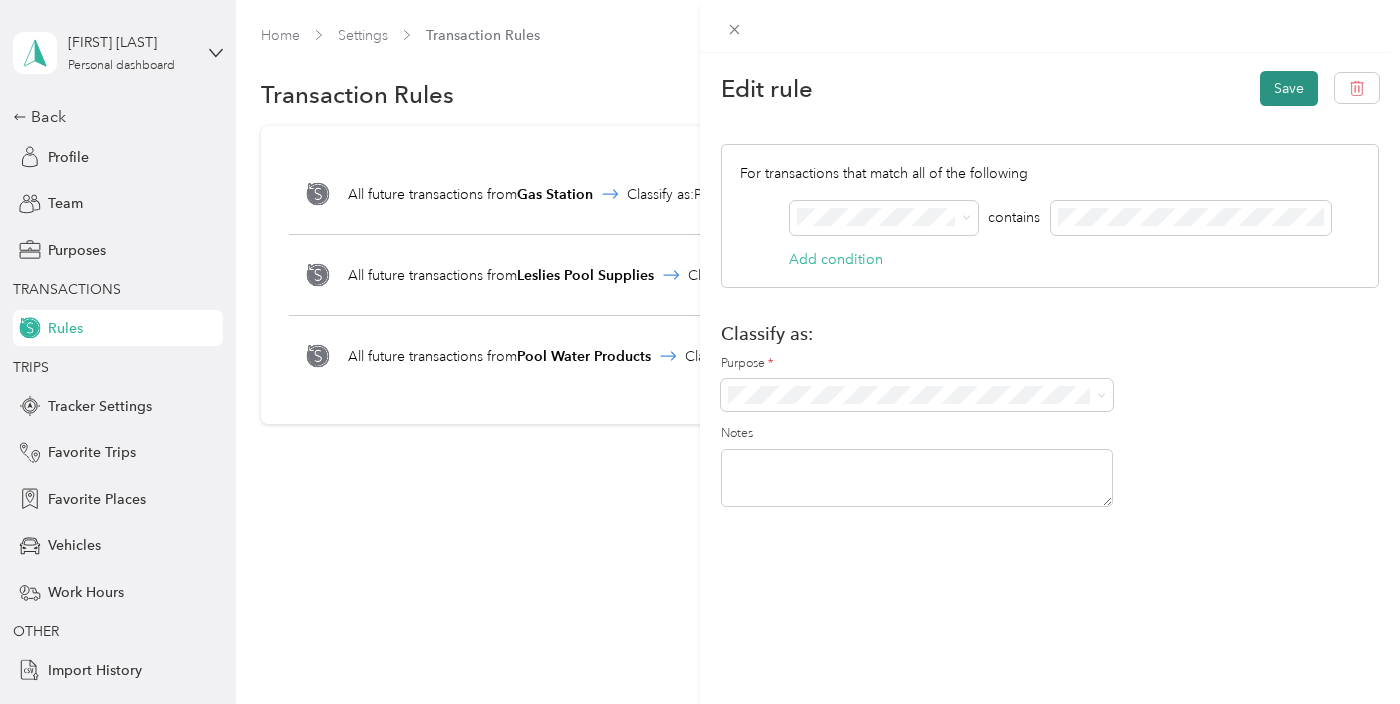 click on "Save" at bounding box center [1289, 88] 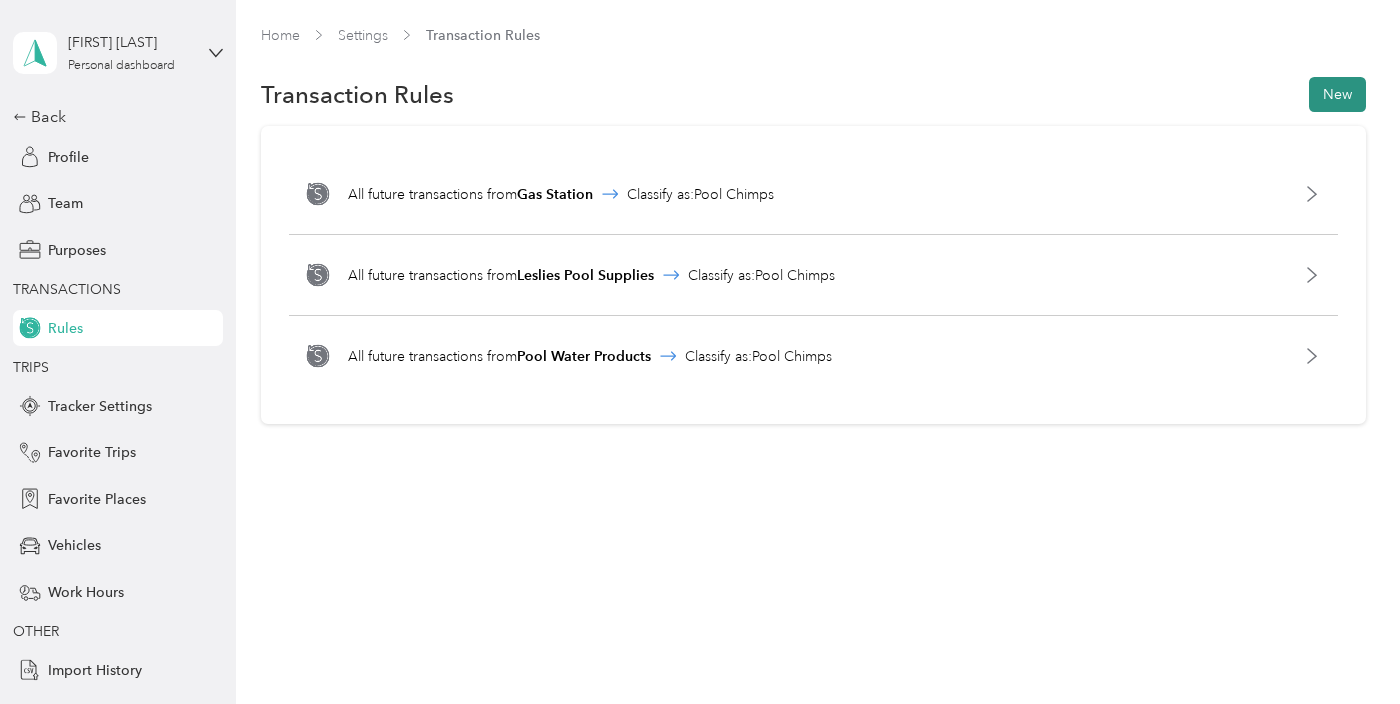 click on "New" at bounding box center (1337, 94) 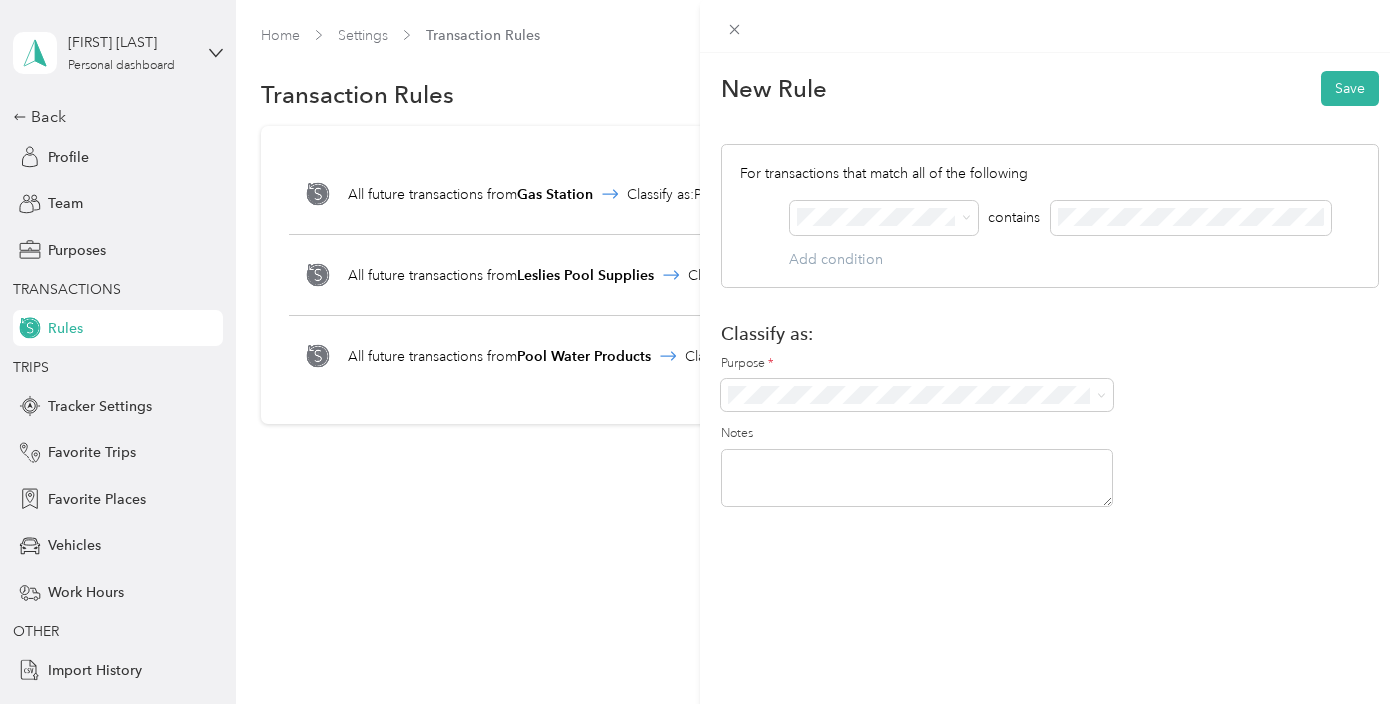 click on "Category" at bounding box center [885, 353] 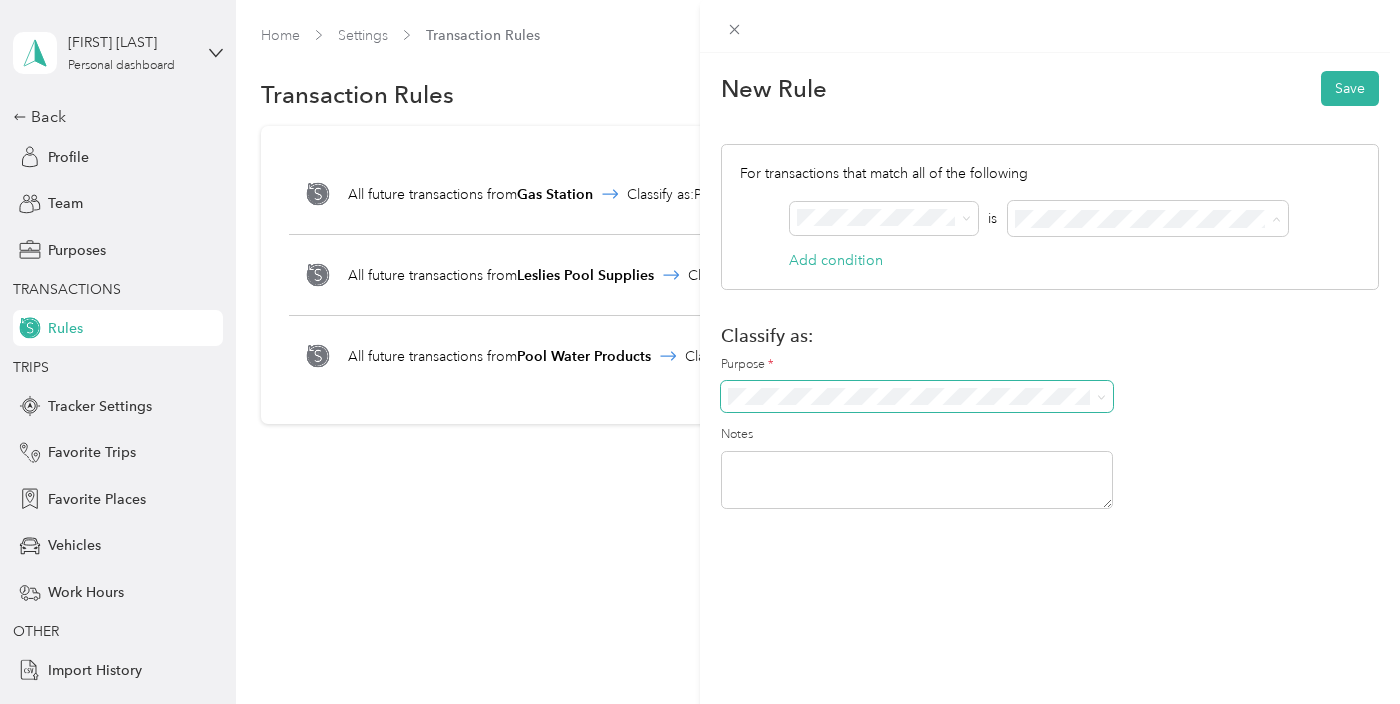 click at bounding box center (917, 397) 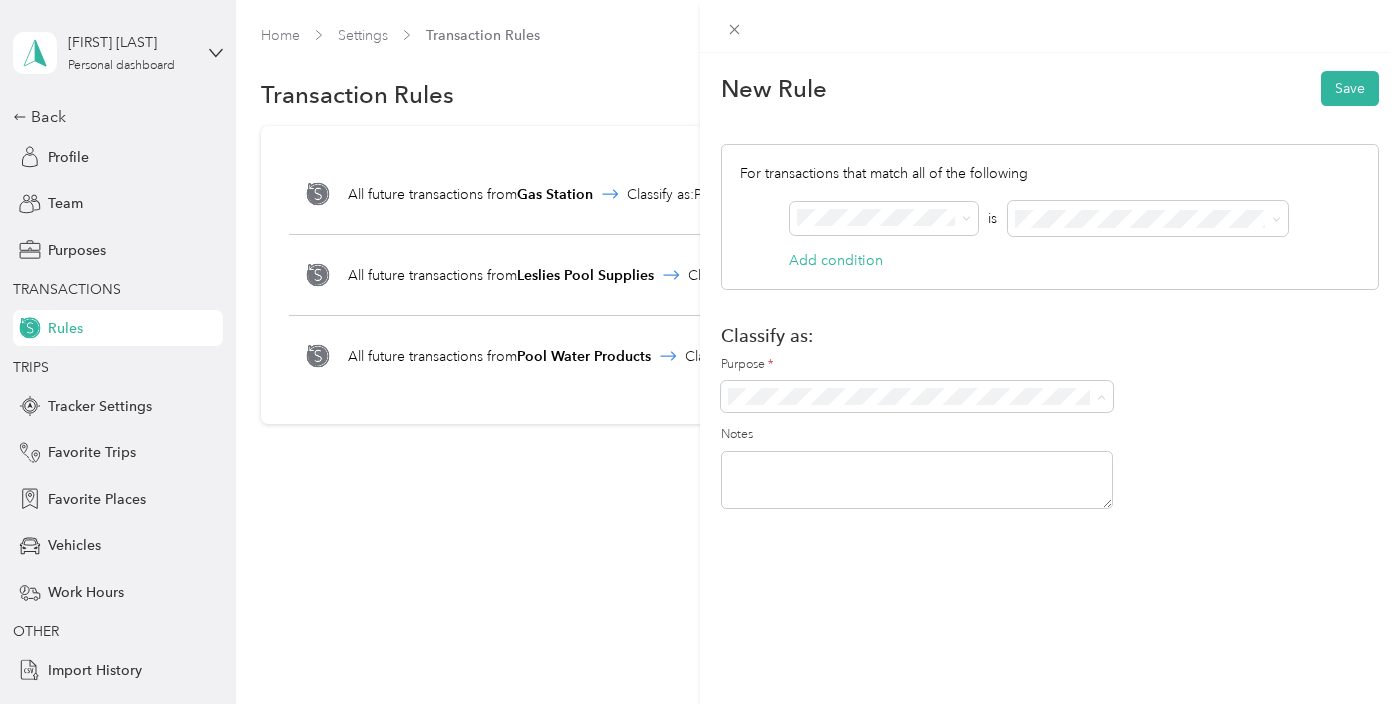 click on "Pool Chimps Personal" at bounding box center [917, 449] 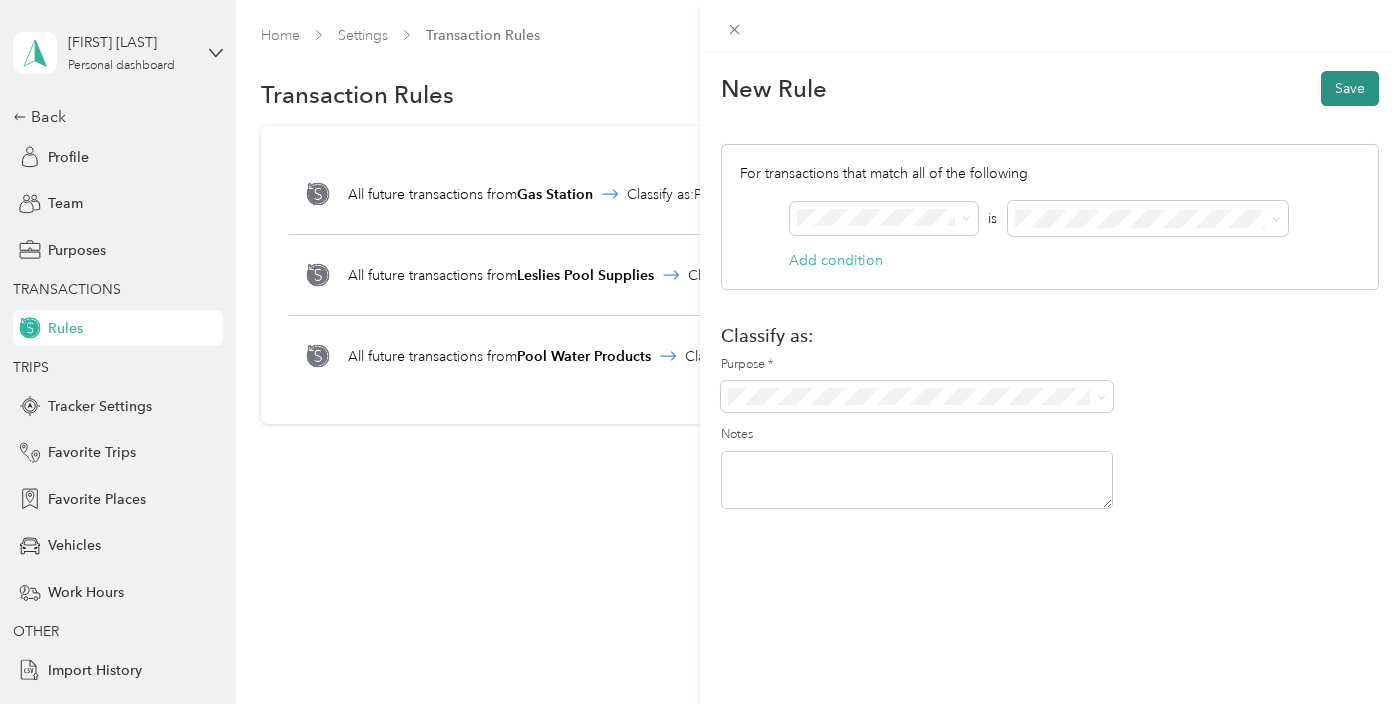 click on "Save" at bounding box center [1350, 88] 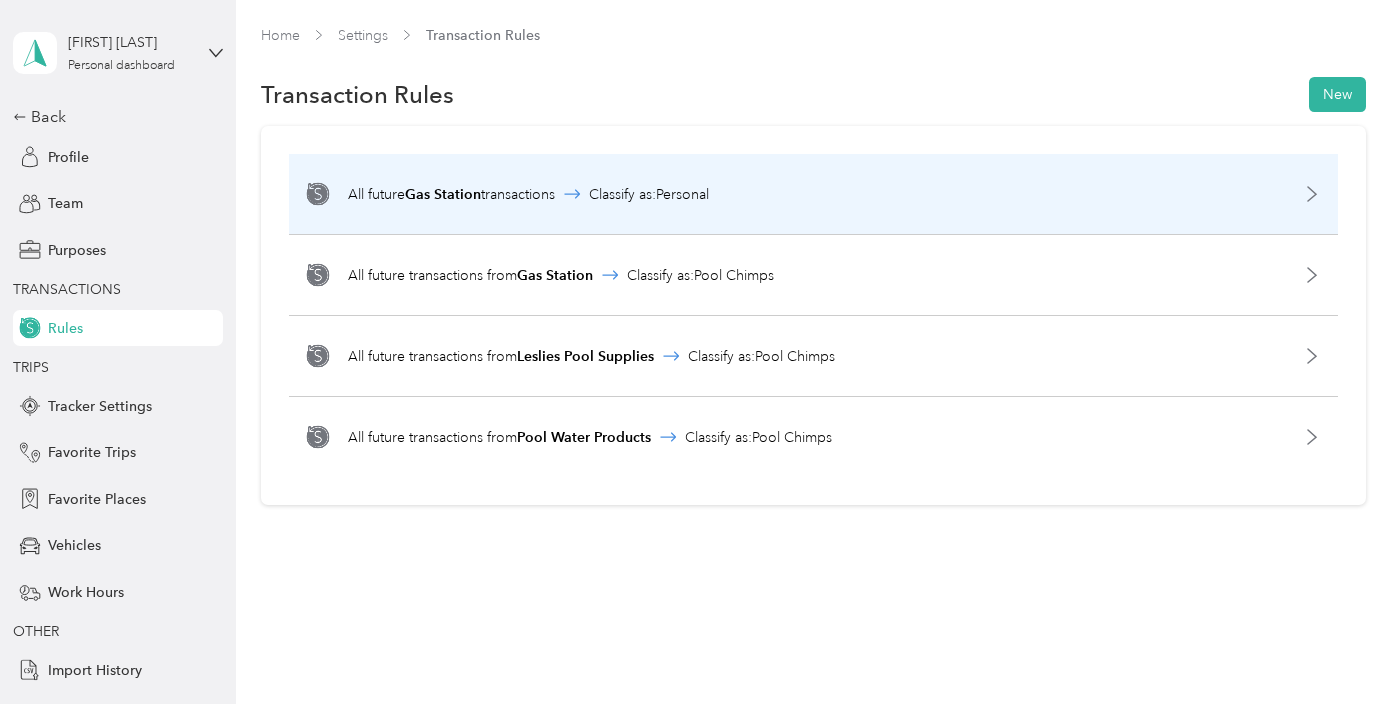 click on "All future Gas Station transactions Classify as: Personal" at bounding box center [813, 194] 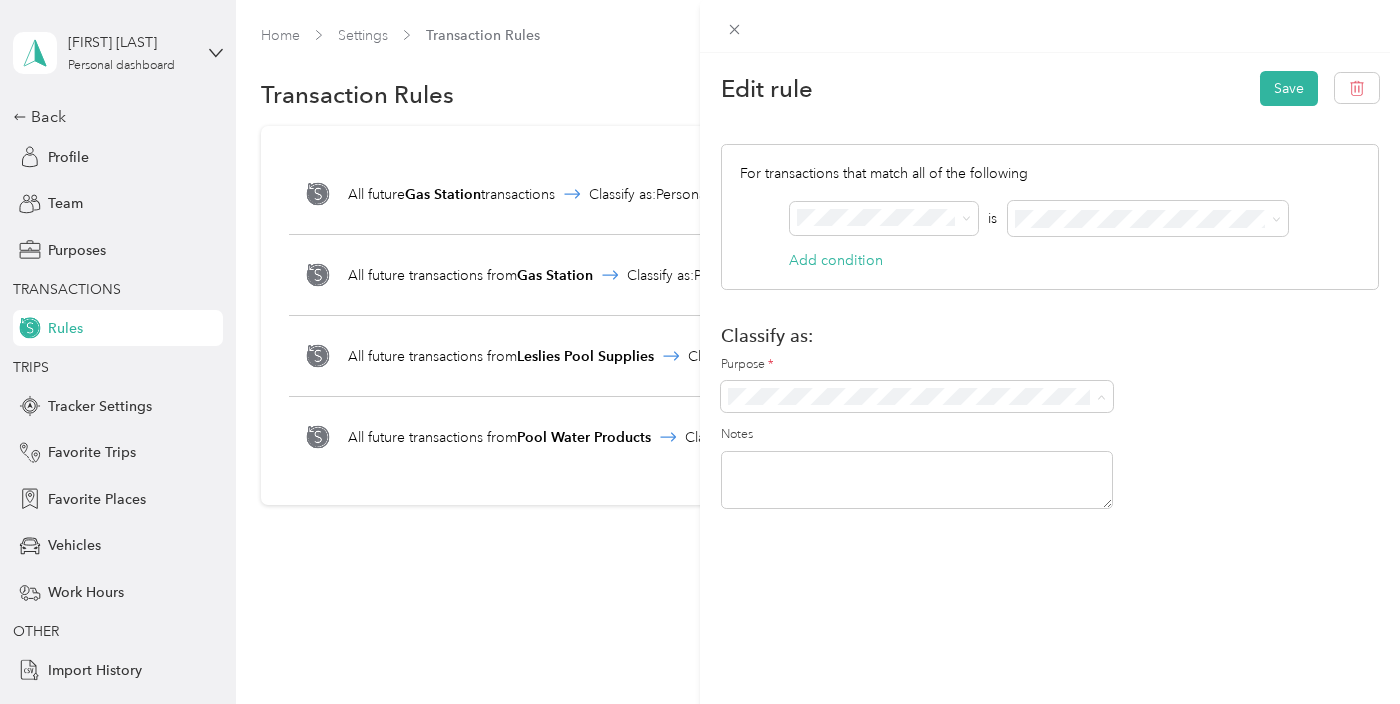 click on "Pool Chimps" at bounding box center (917, 431) 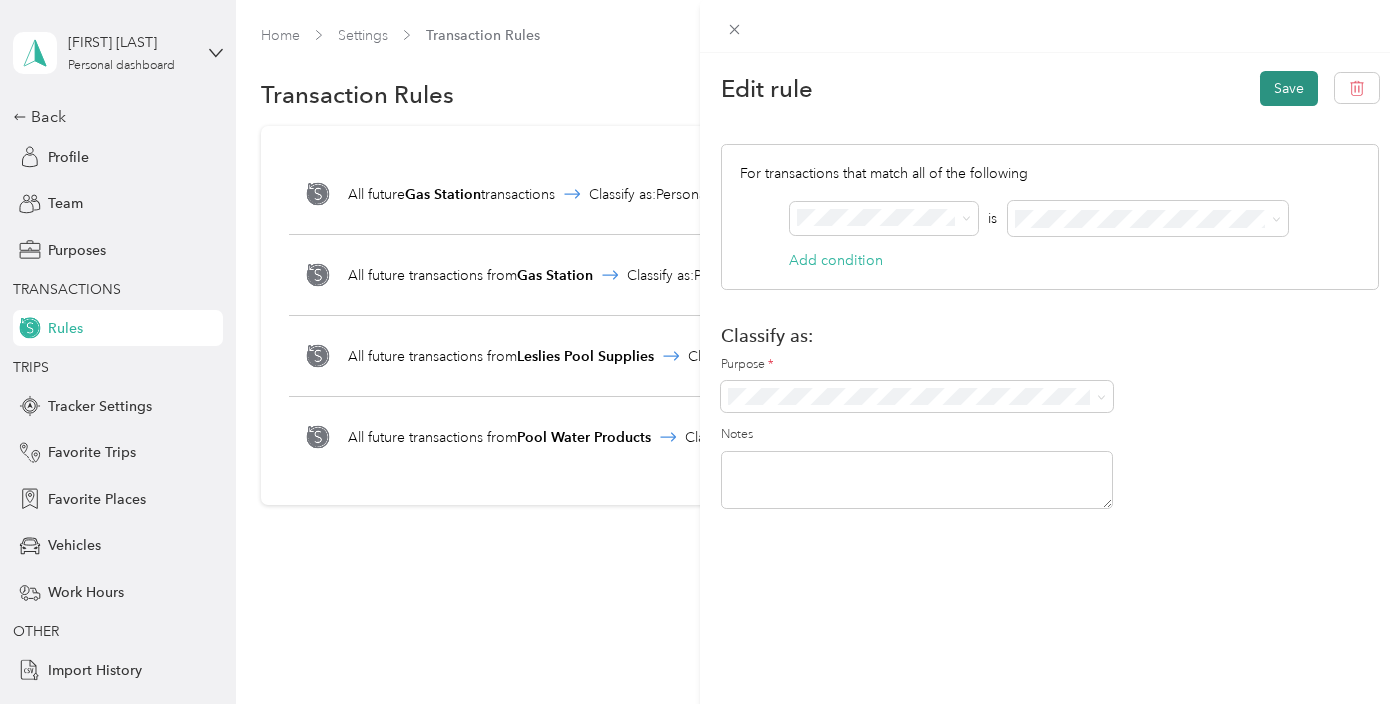 click on "Save" at bounding box center (1289, 88) 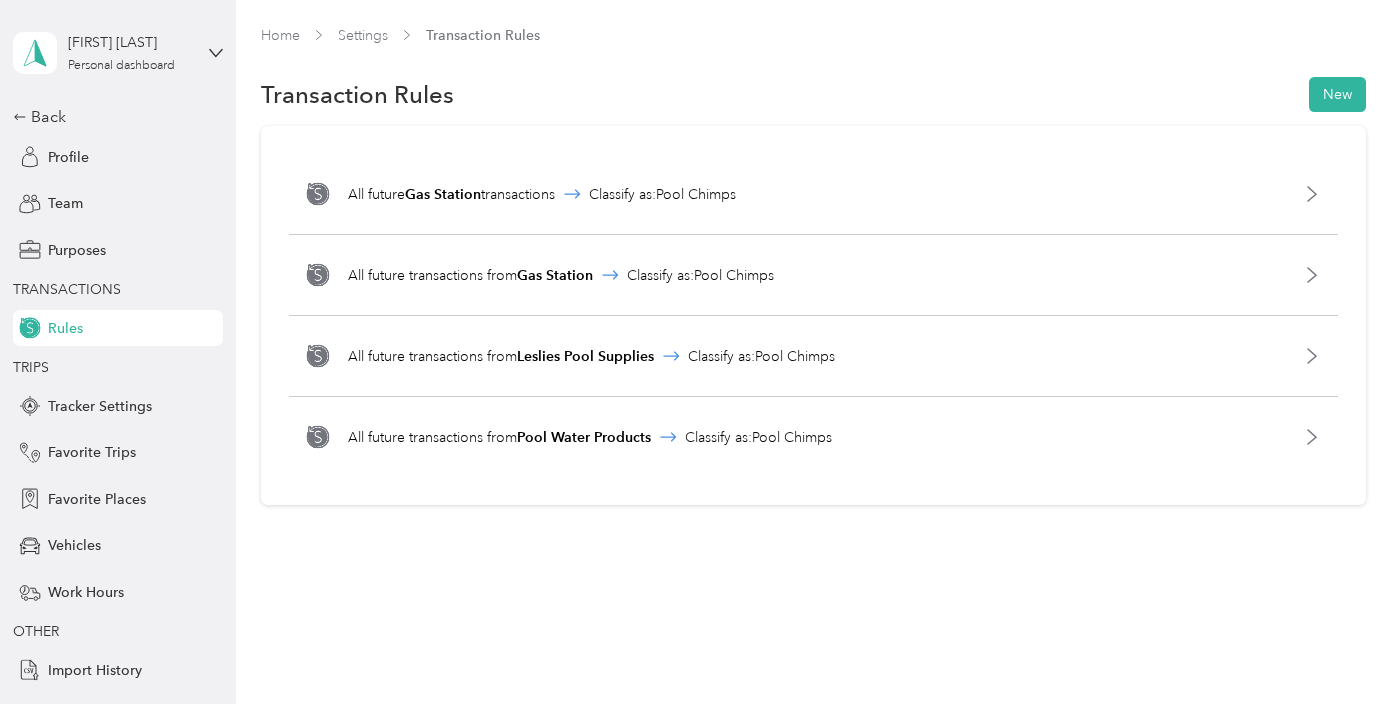 click on "Transaction Rules New" at bounding box center (813, 95) 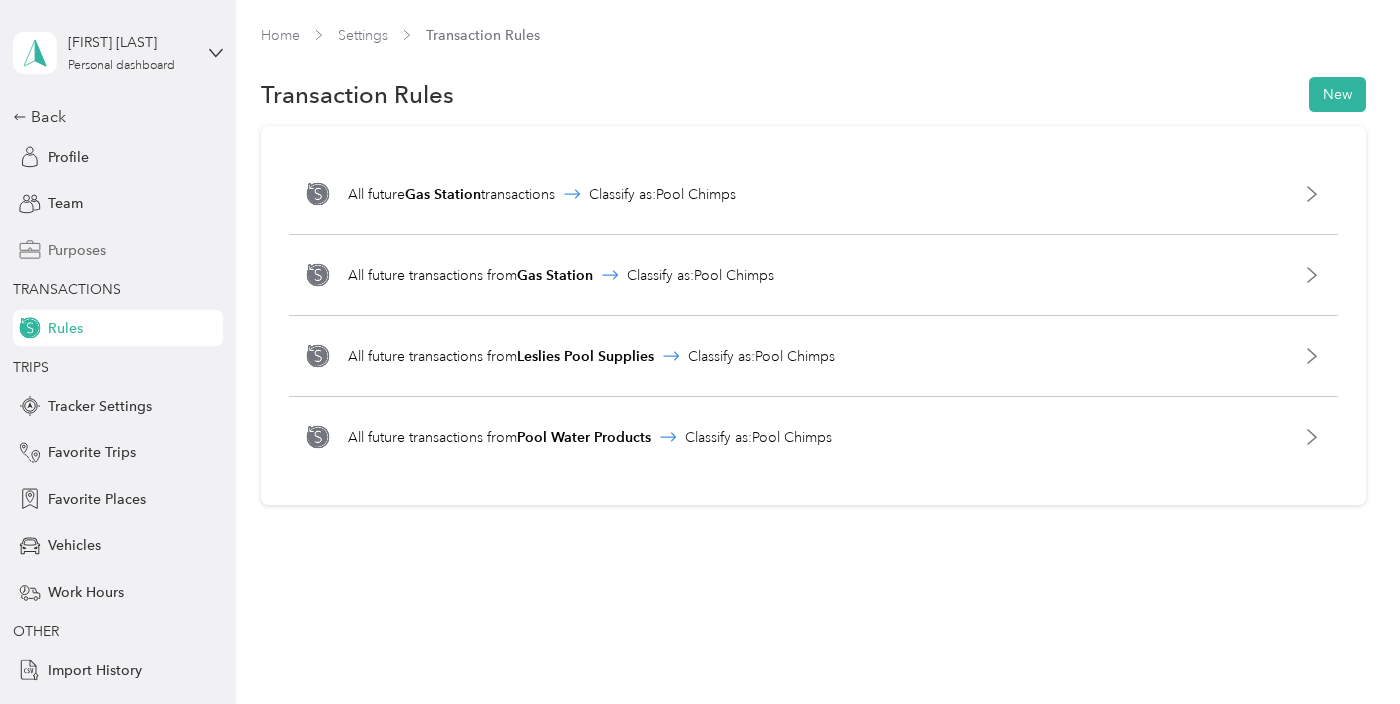 click on "Purposes" at bounding box center (118, 250) 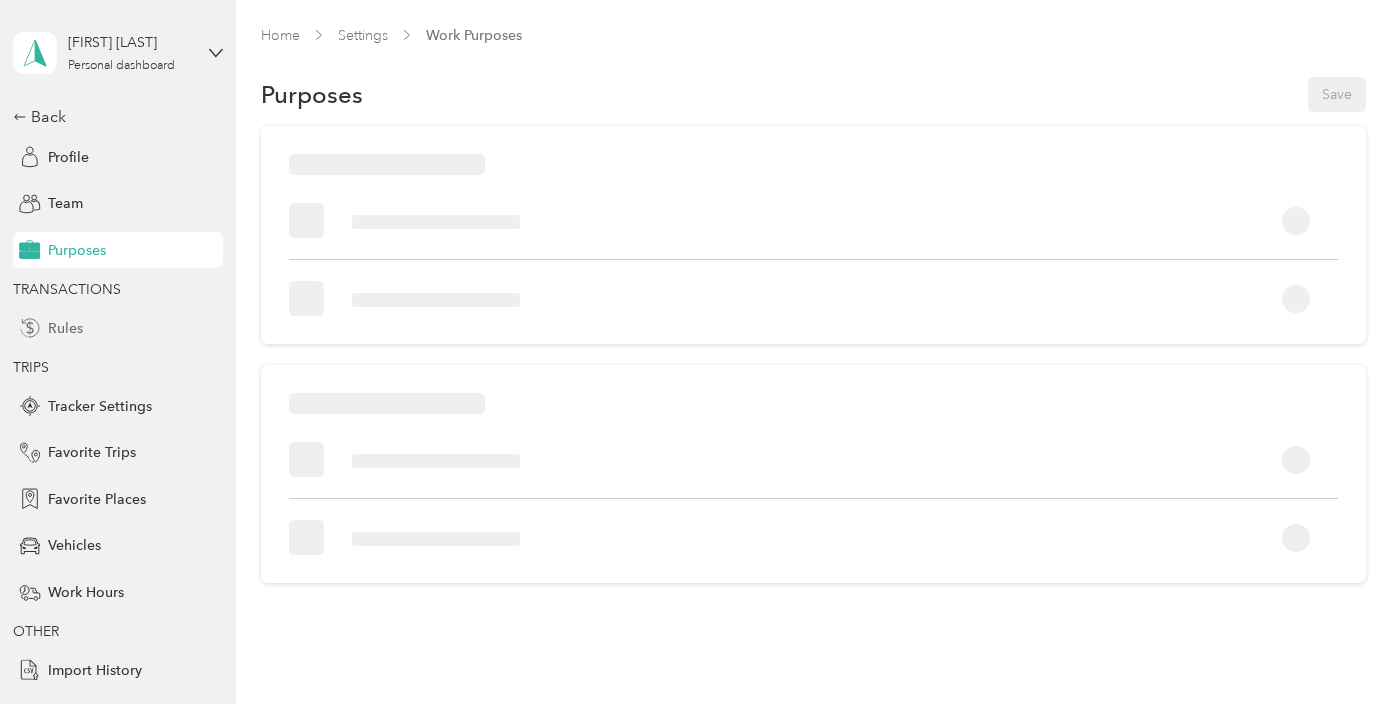 click on "Rules" at bounding box center [118, 328] 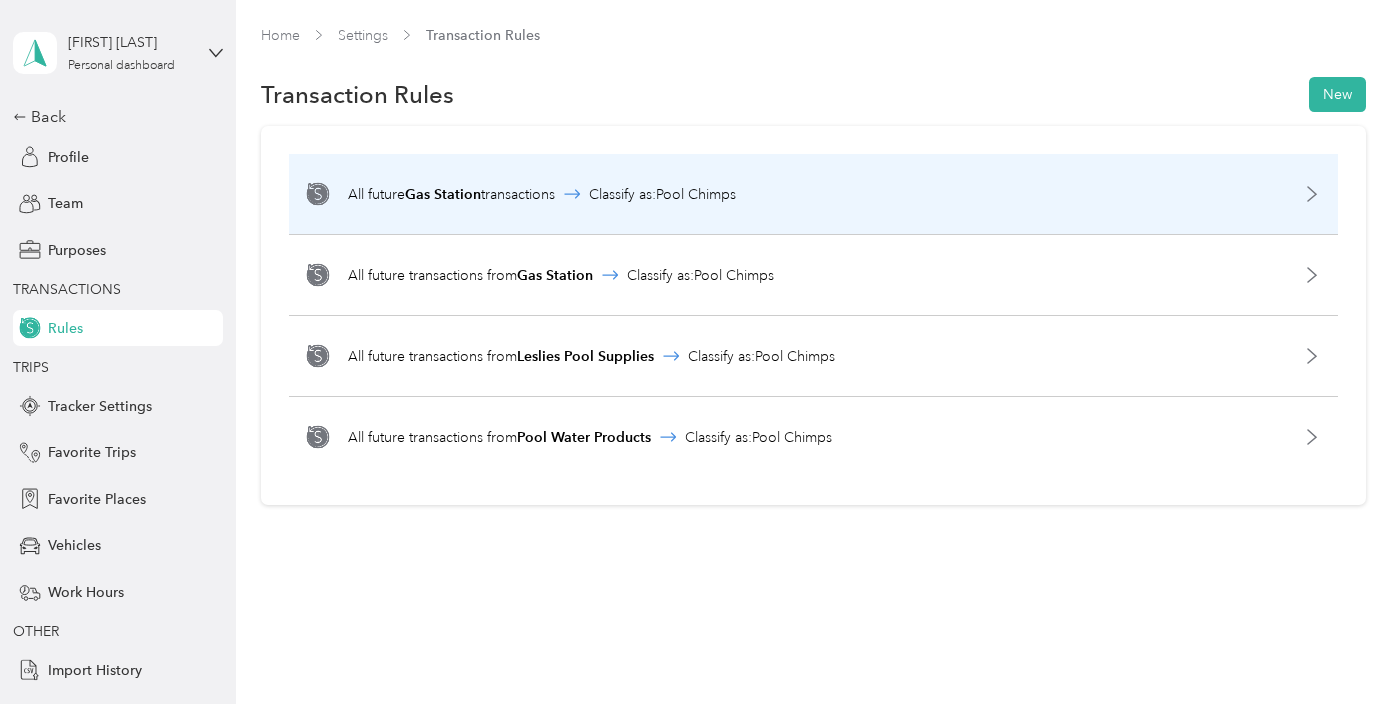 click on "All future  Gas Station  transactions  Classify as:  Pool Chimps" at bounding box center (813, 194) 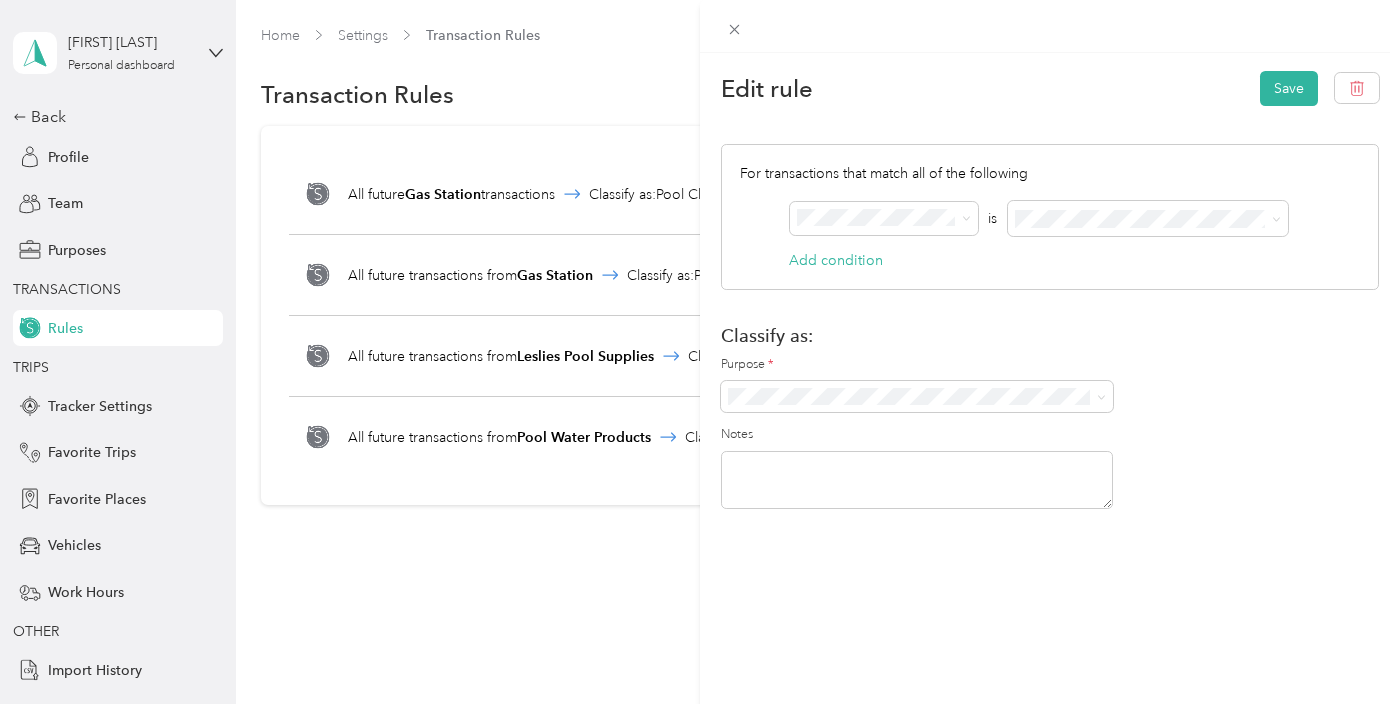 click on "Edit rule Save For transactions that match all of the following AND is Add condition Classify as: Purpose   * Notes" at bounding box center (700, 352) 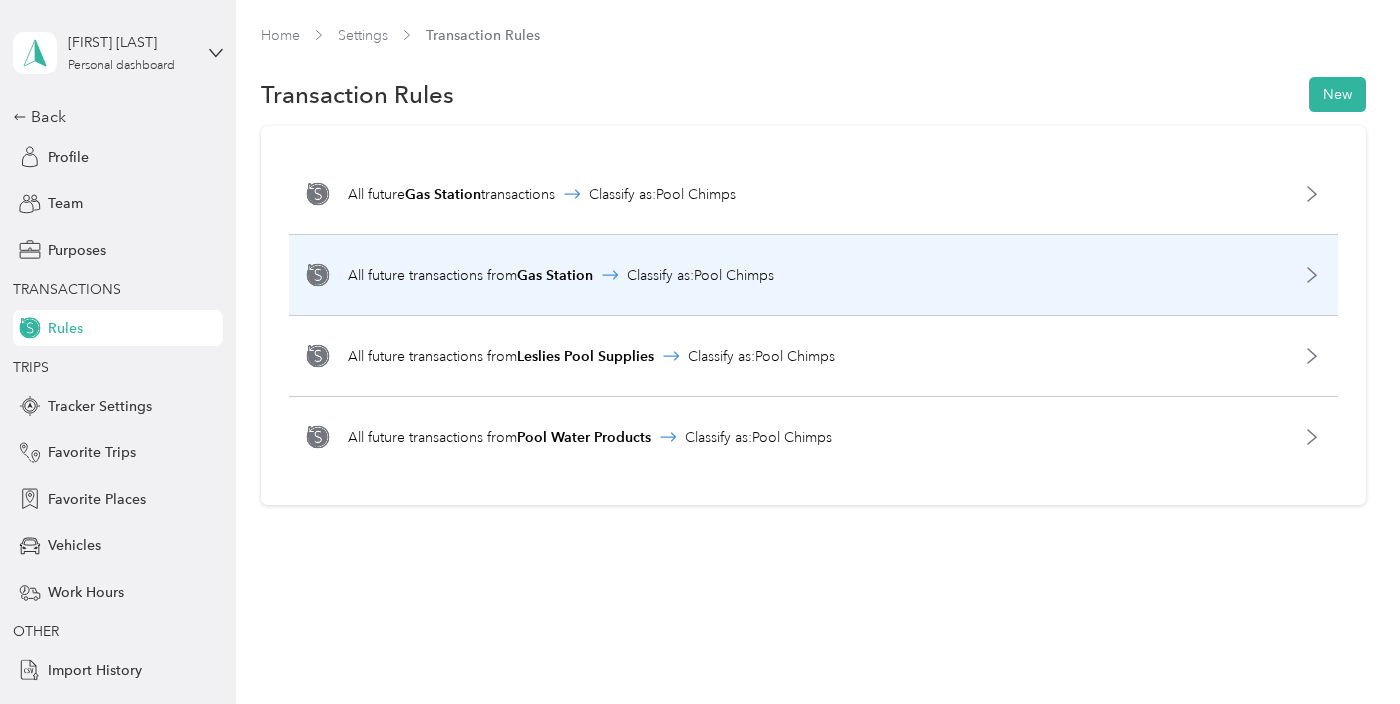 click on "All future transactions from  Gas Station   Classify as:  Pool Chimps" at bounding box center [813, 275] 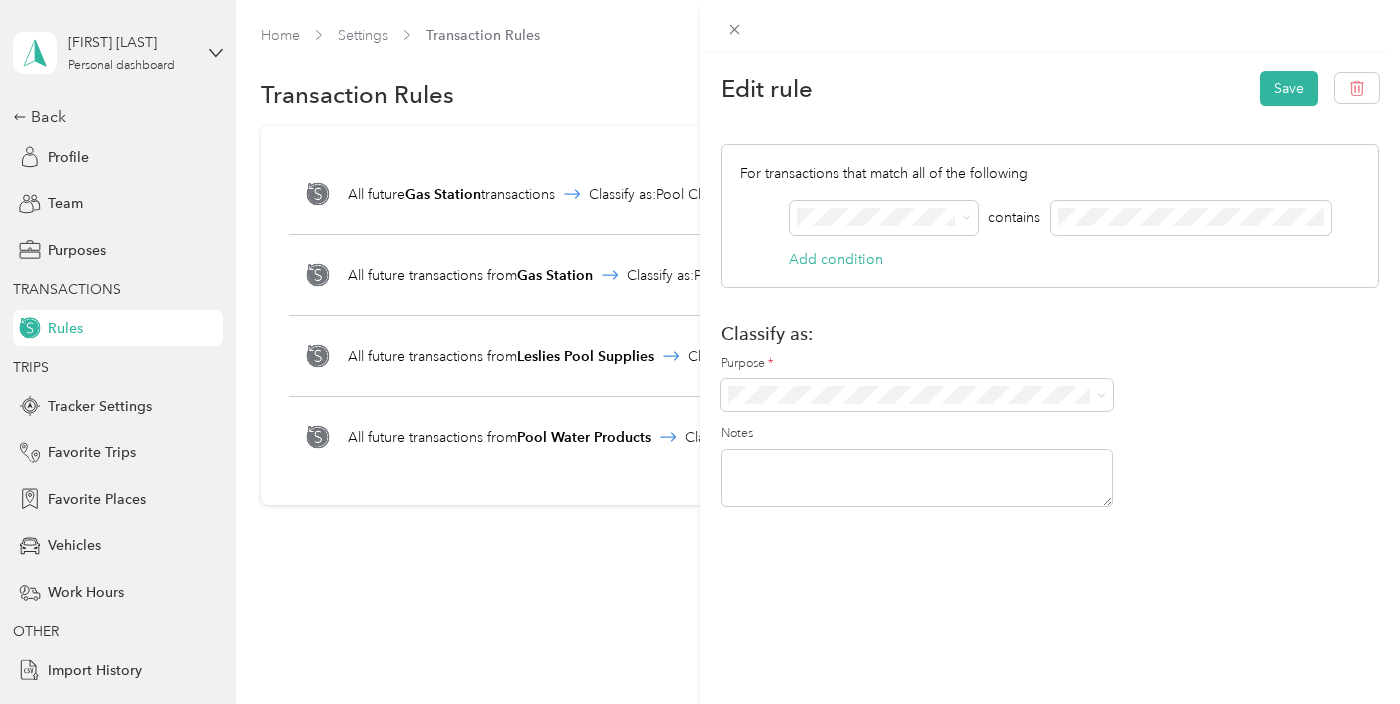 click on "For transactions that match all of the following AND contains Add condition" at bounding box center [1050, 216] 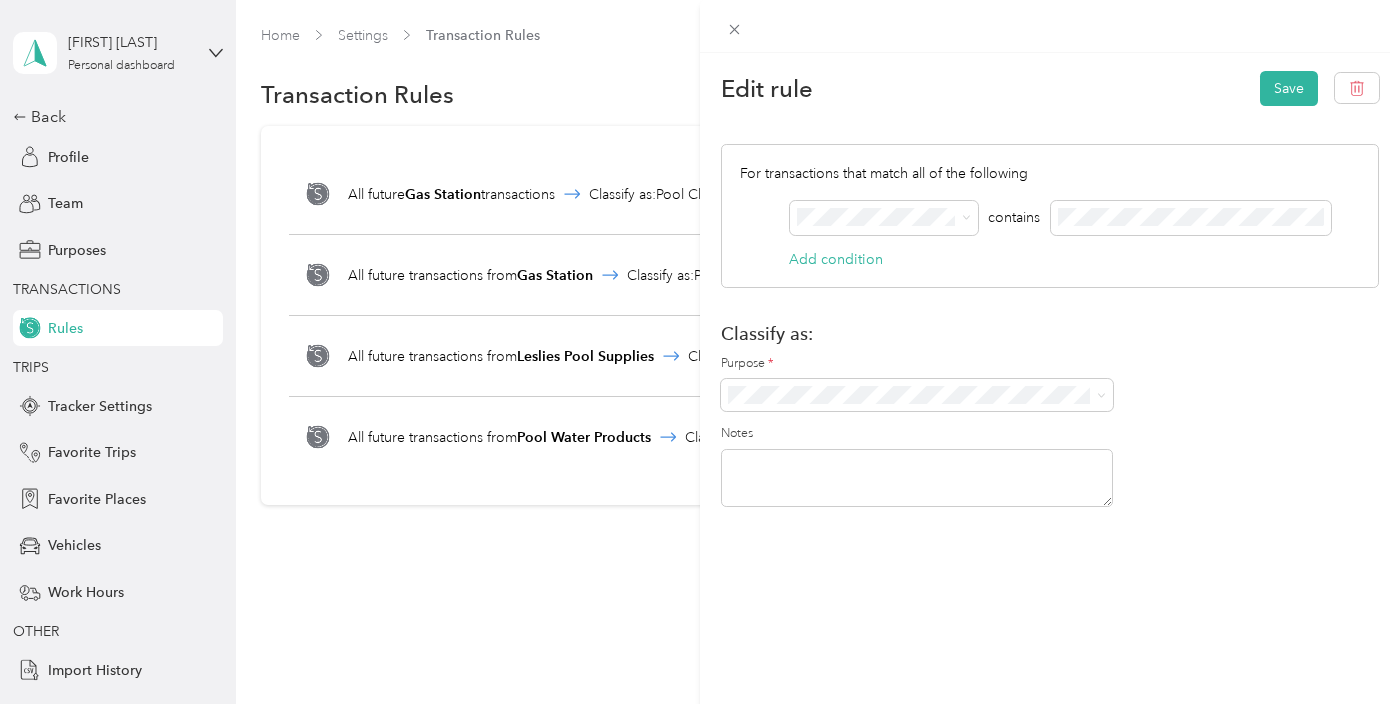 click on "For transactions that match all of the following AND contains Add condition" at bounding box center [1050, 216] 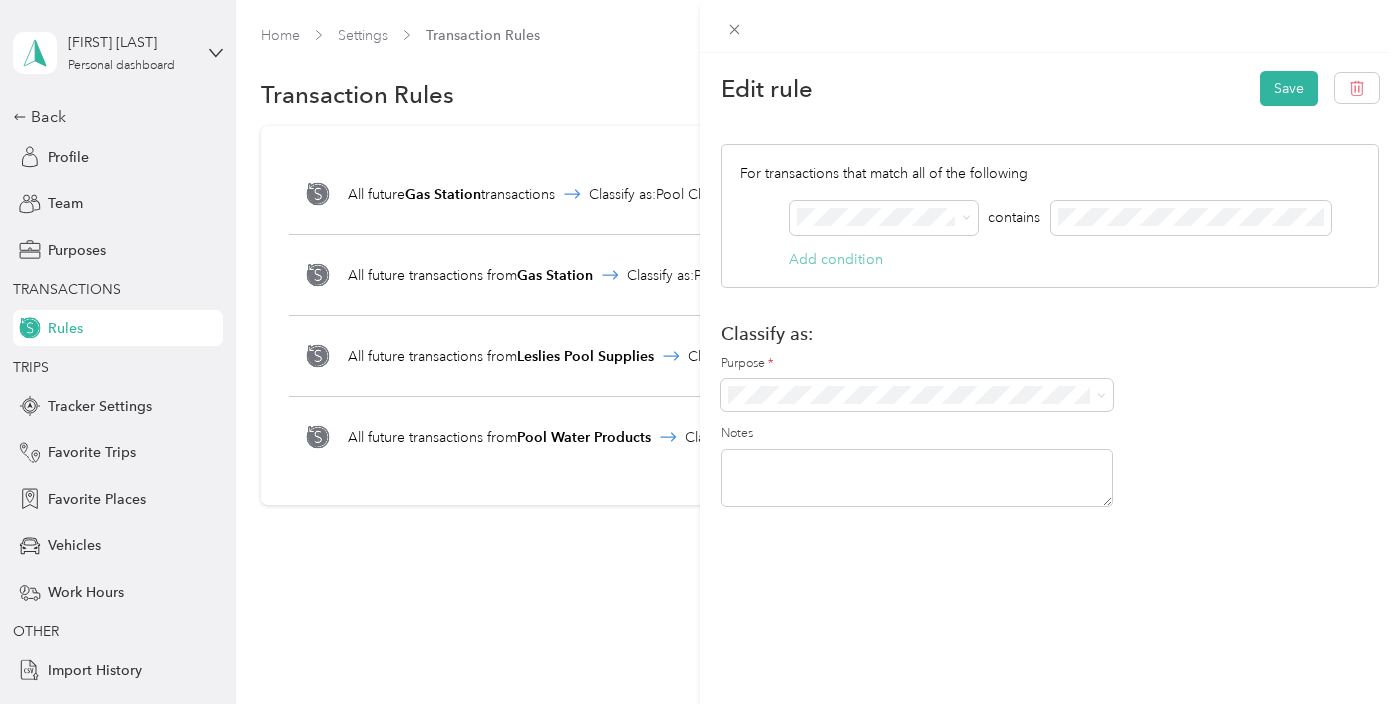 click on "Add condition" at bounding box center [836, 259] 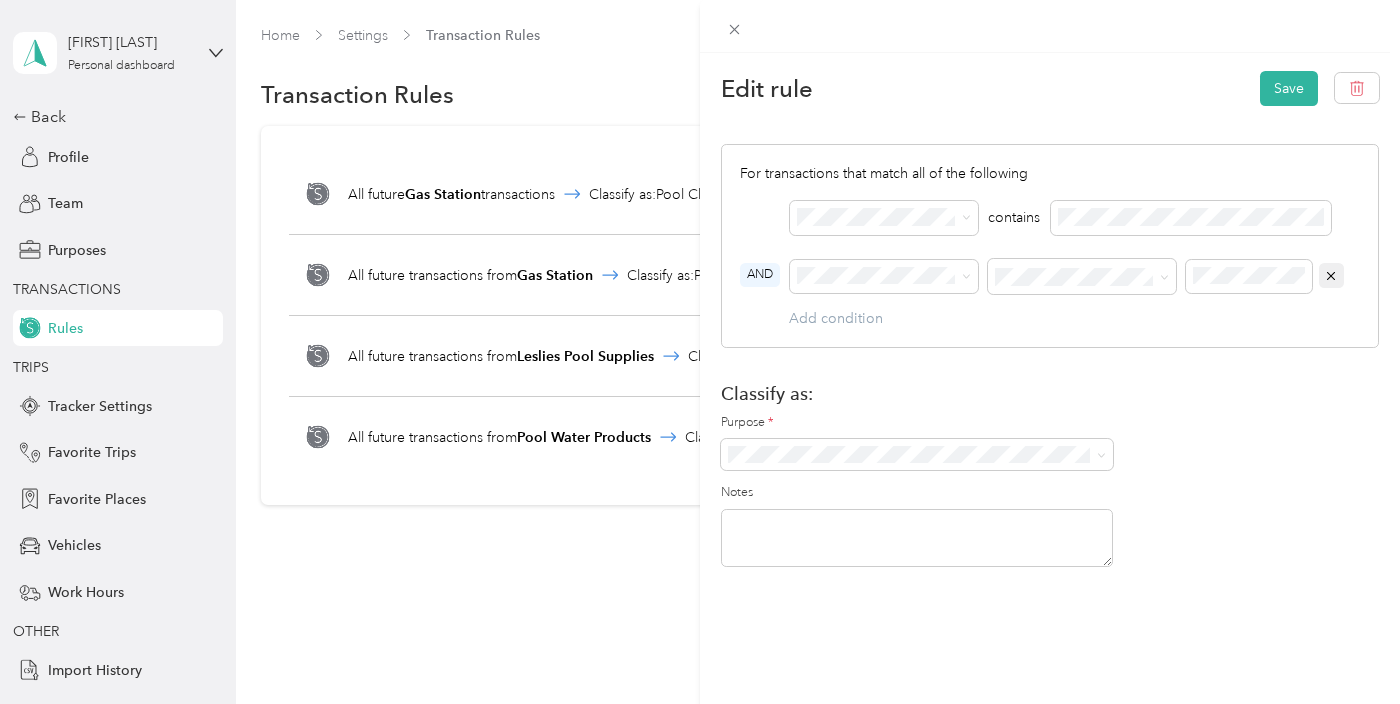 click 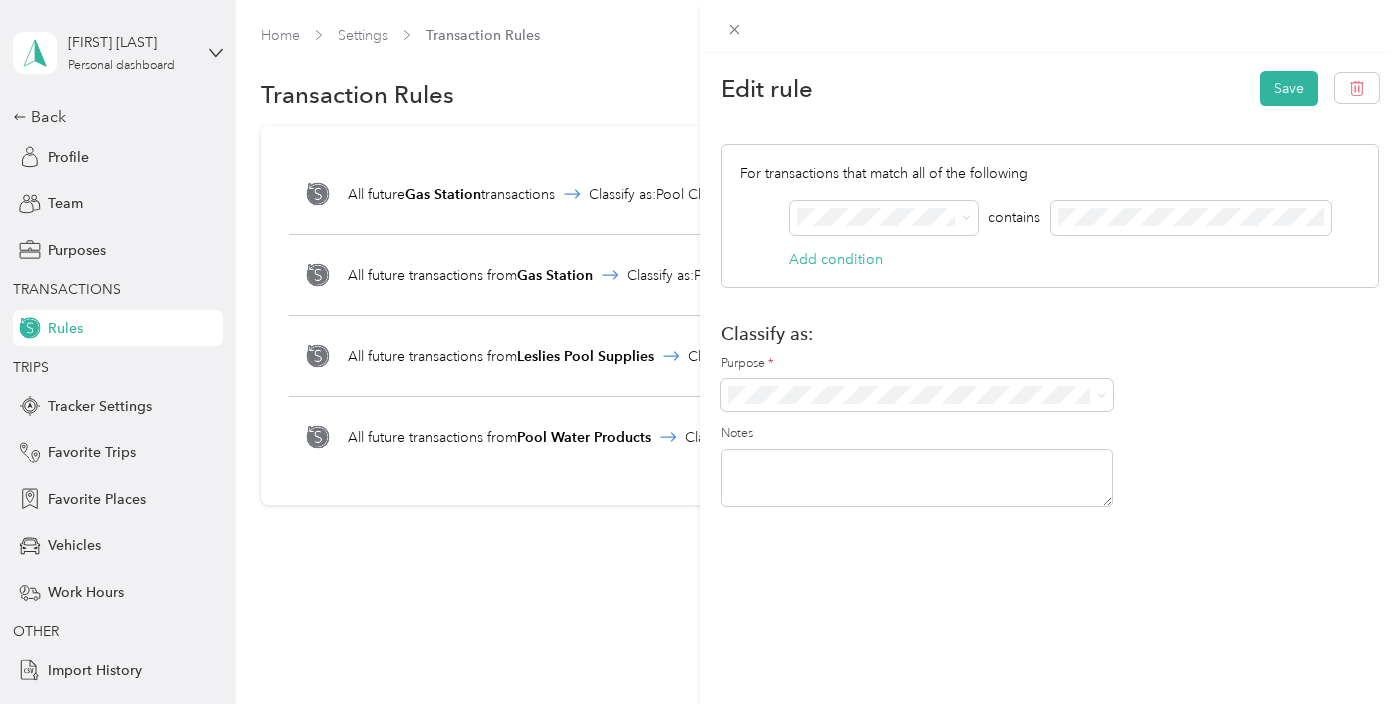 drag, startPoint x: 647, startPoint y: 164, endPoint x: 644, endPoint y: 152, distance: 12.369317 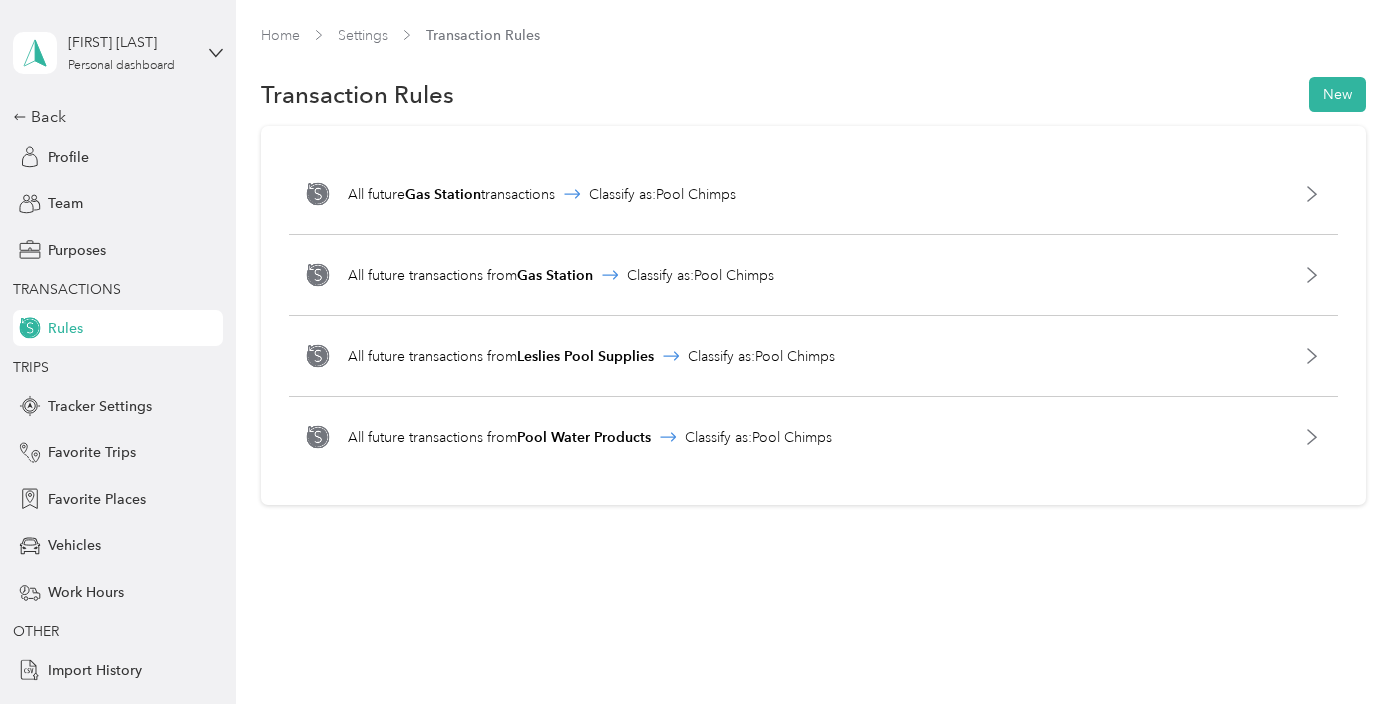 scroll, scrollTop: 124, scrollLeft: 0, axis: vertical 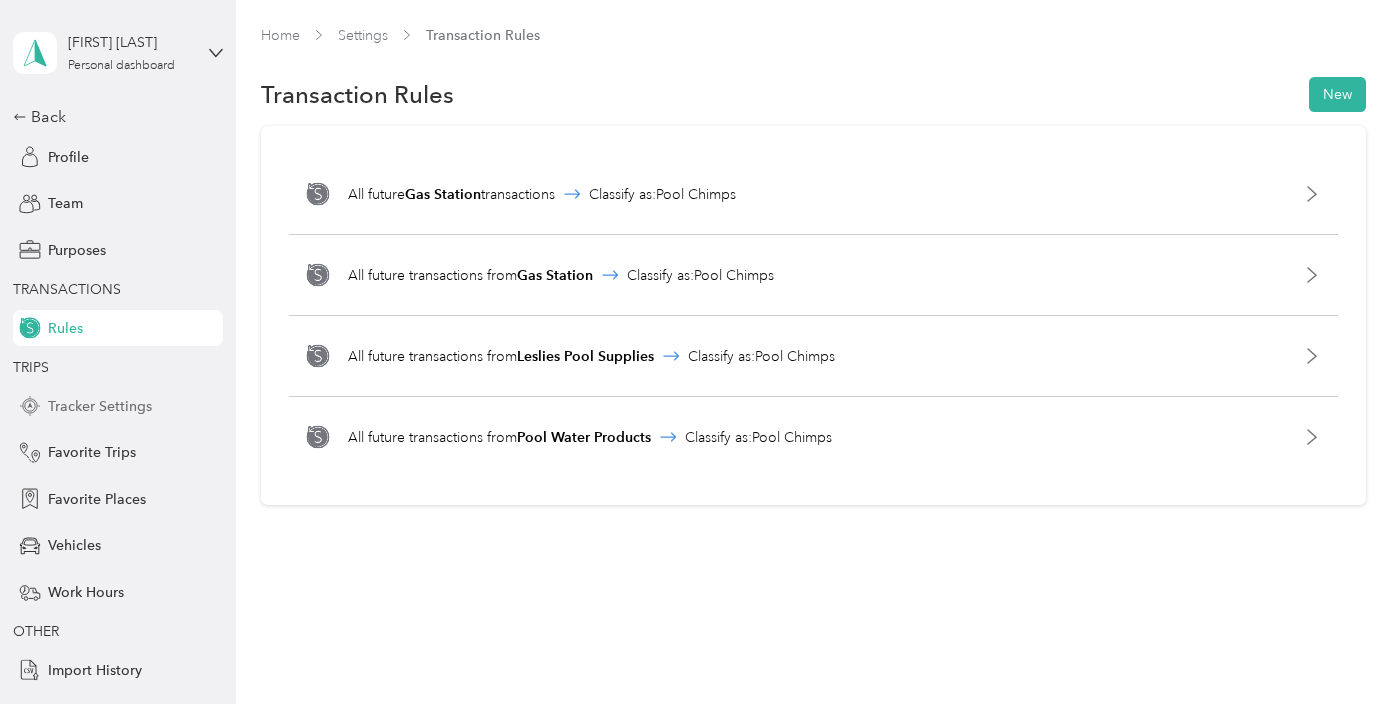 click on "Tracker Settings" at bounding box center (118, 406) 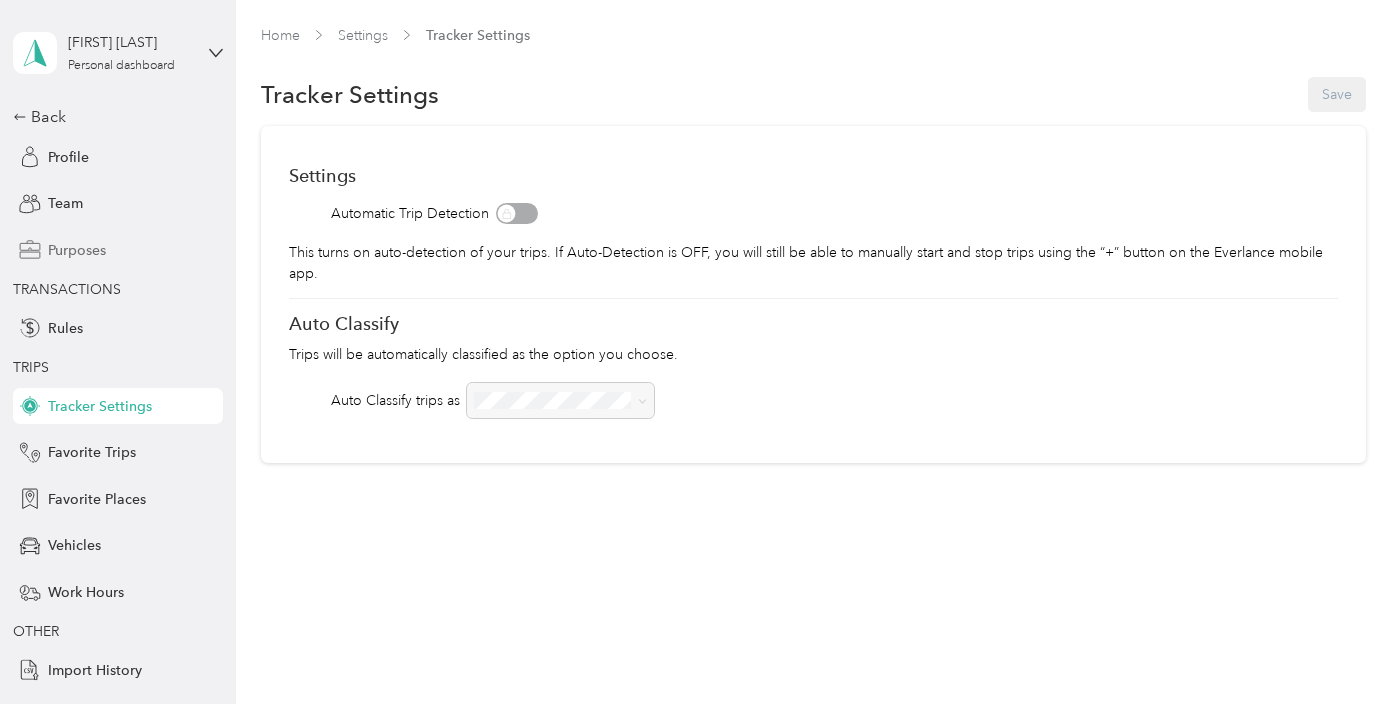 click on "Purposes" at bounding box center [118, 250] 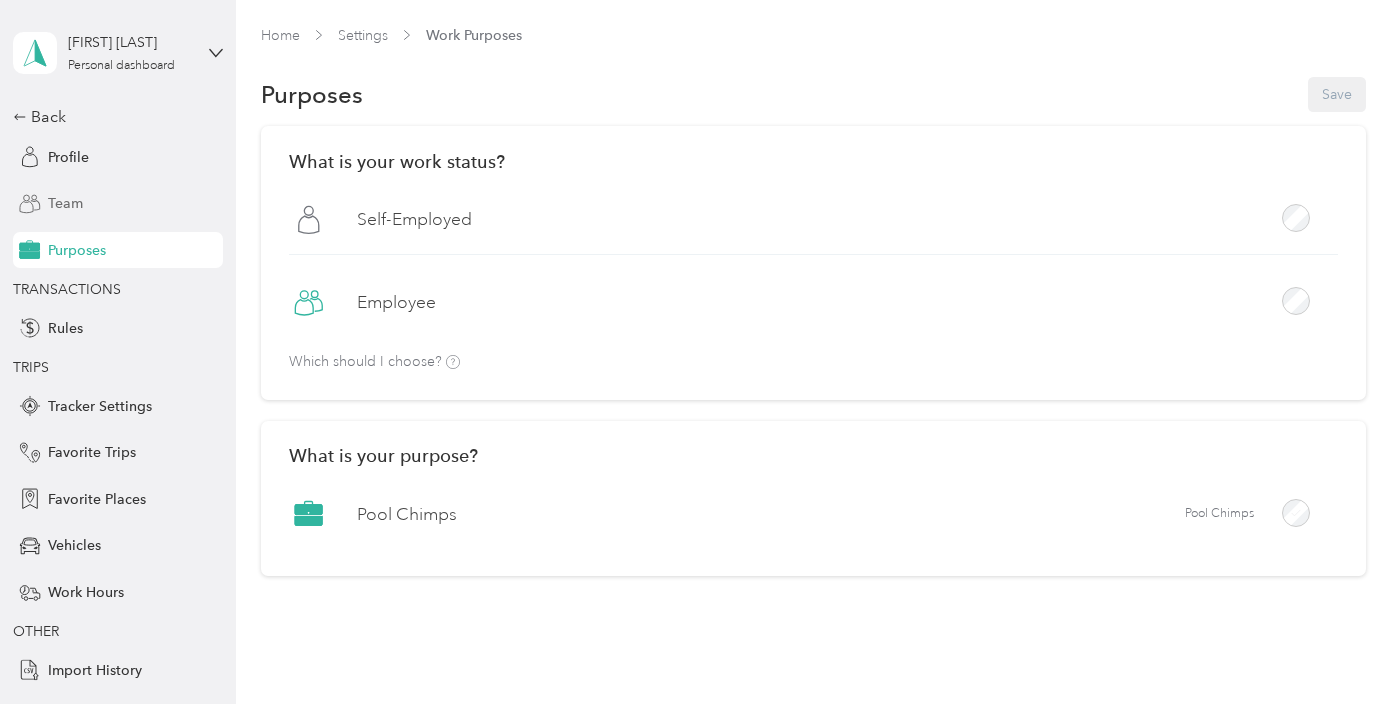click on "Team" at bounding box center [118, 204] 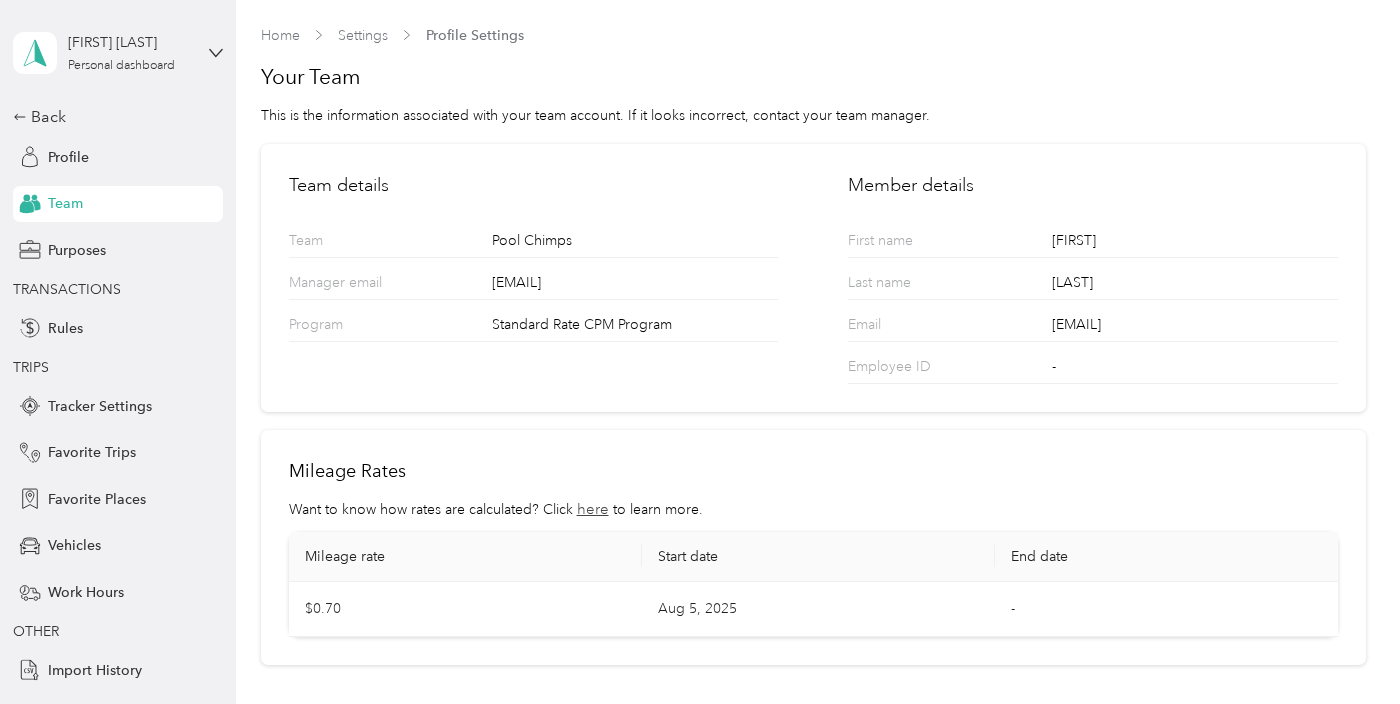 click on "Back Profile Team Purposes TRANSACTIONS Rules TRIPS Tracker Settings Favorite Trips Favorite Places Vehicles Work Hours OTHER Import History" at bounding box center [118, 396] 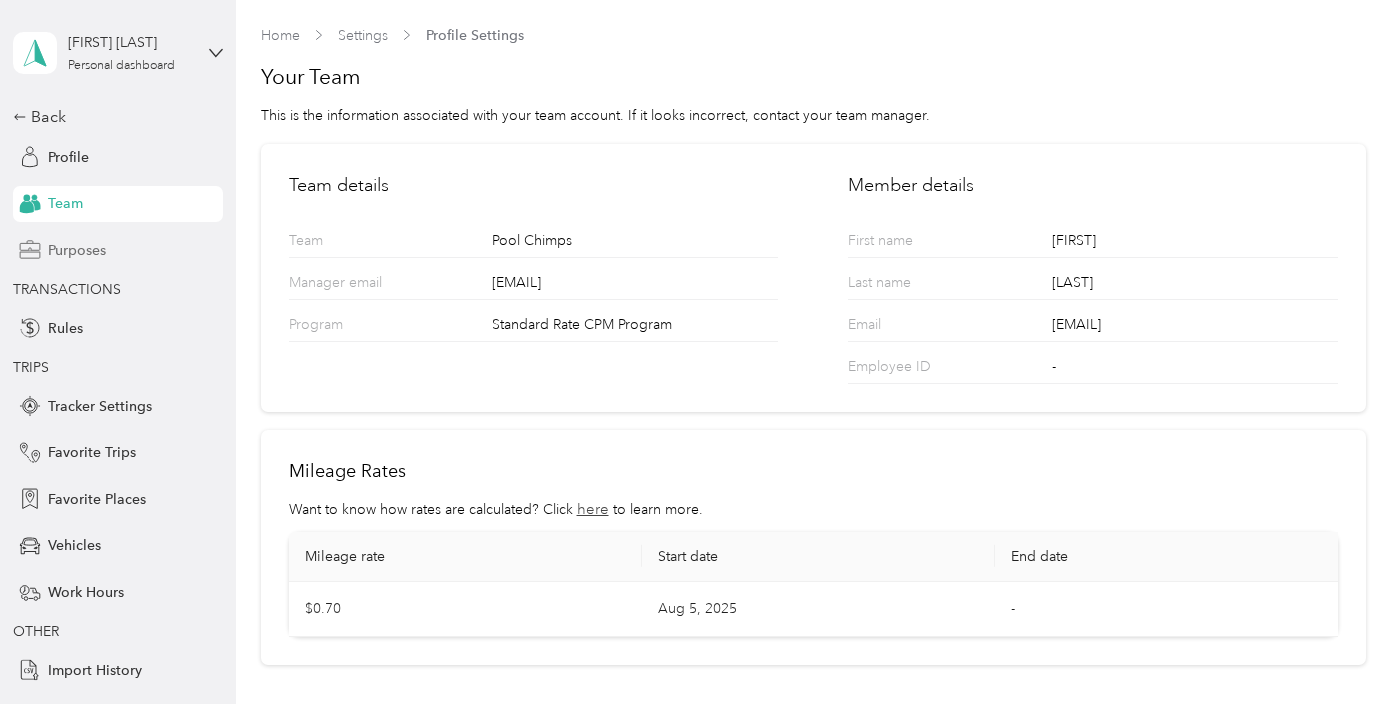 click on "Purposes" at bounding box center [118, 250] 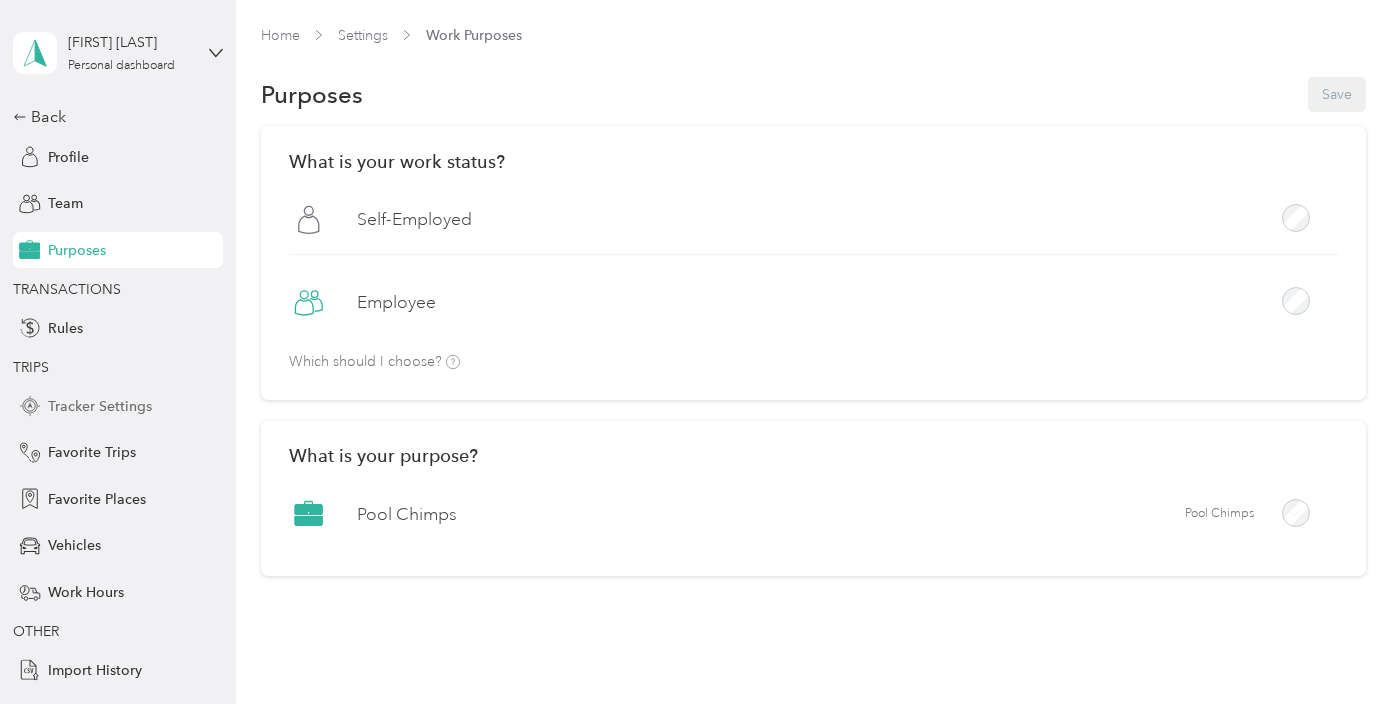 scroll, scrollTop: 0, scrollLeft: 0, axis: both 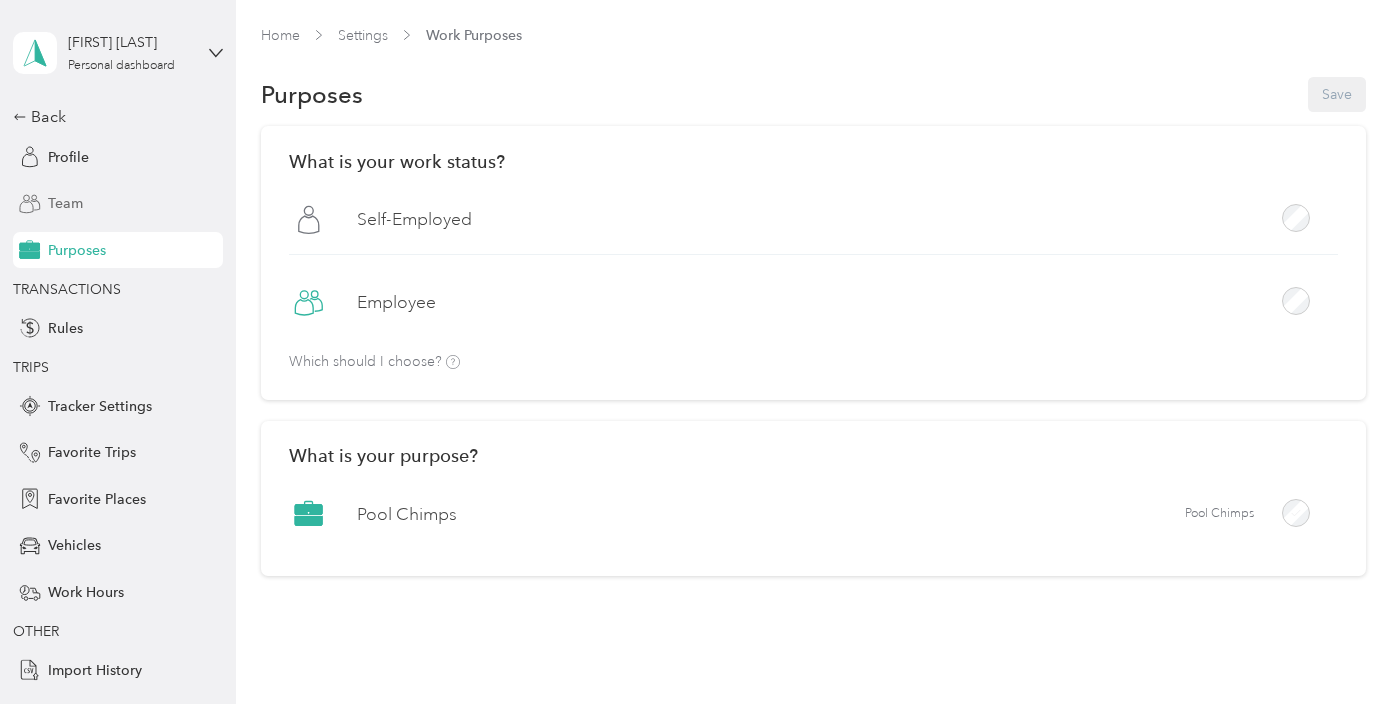 click on "Team" at bounding box center [118, 204] 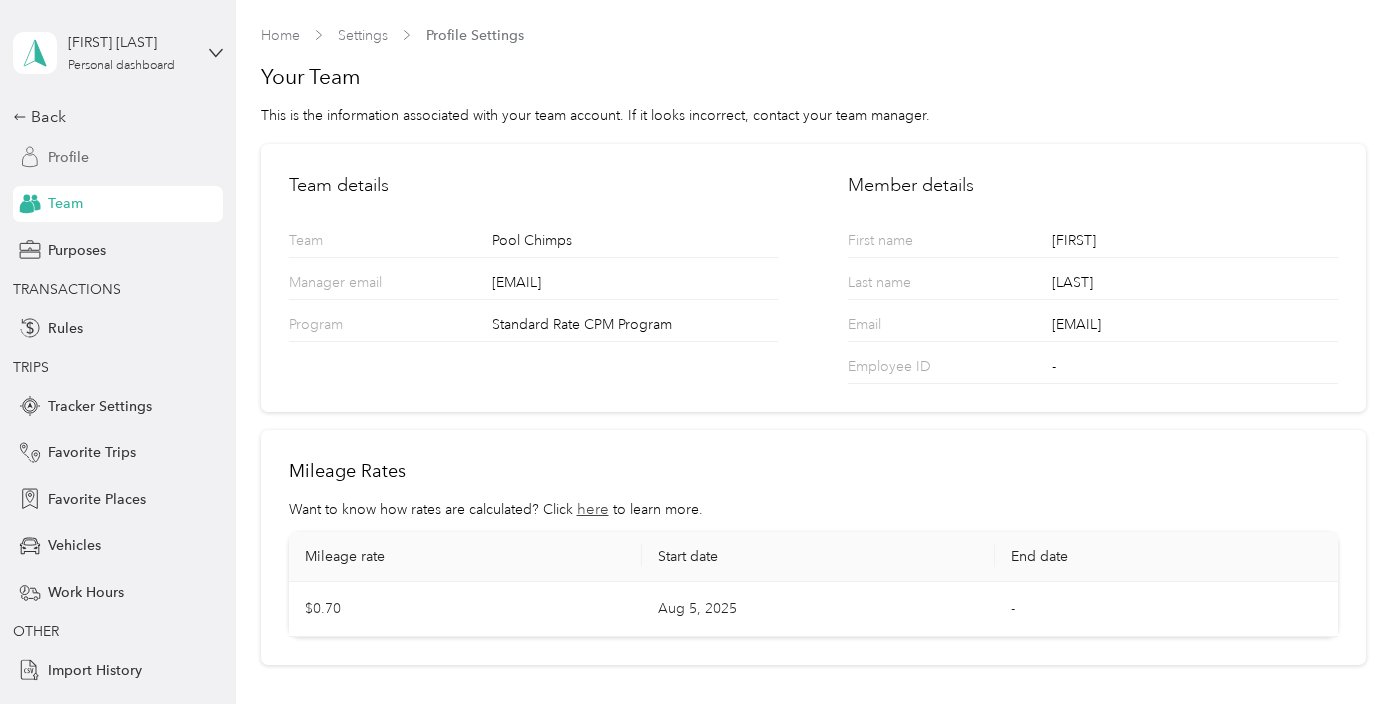 click on "Profile" at bounding box center (118, 157) 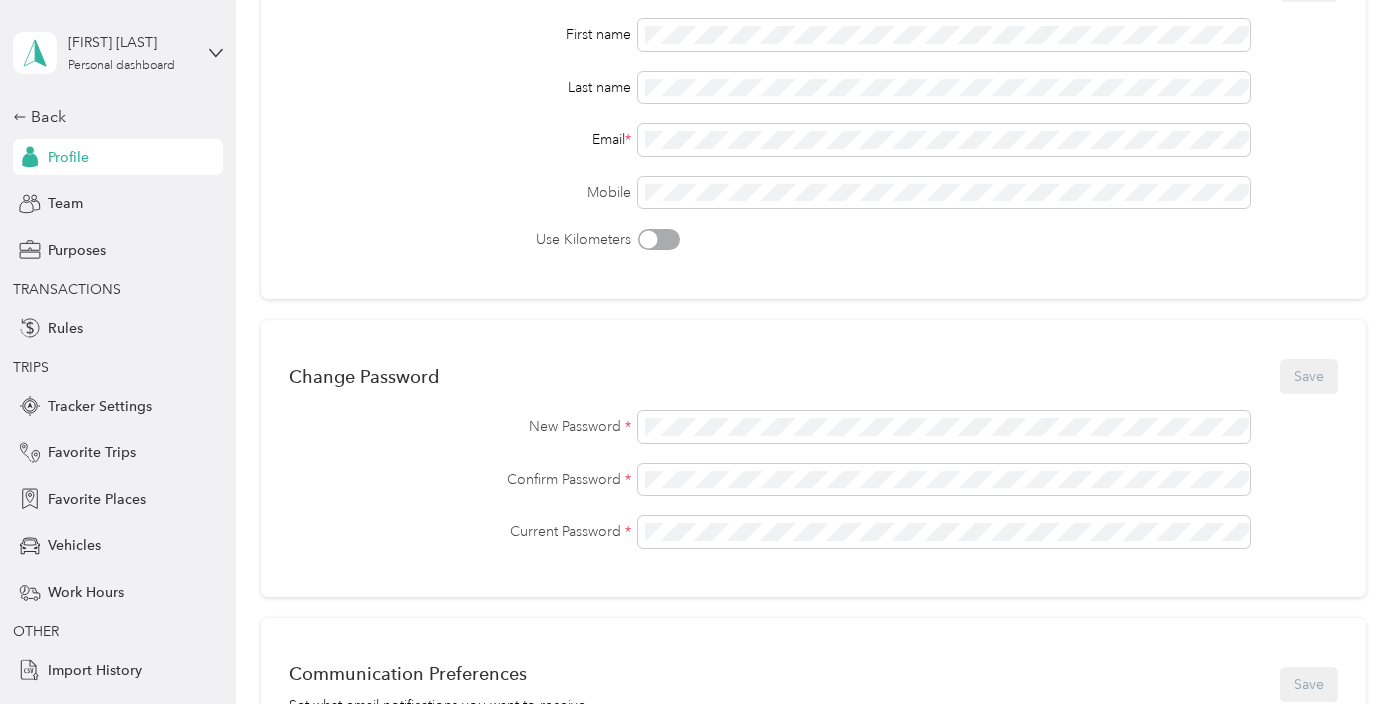 scroll, scrollTop: 0, scrollLeft: 0, axis: both 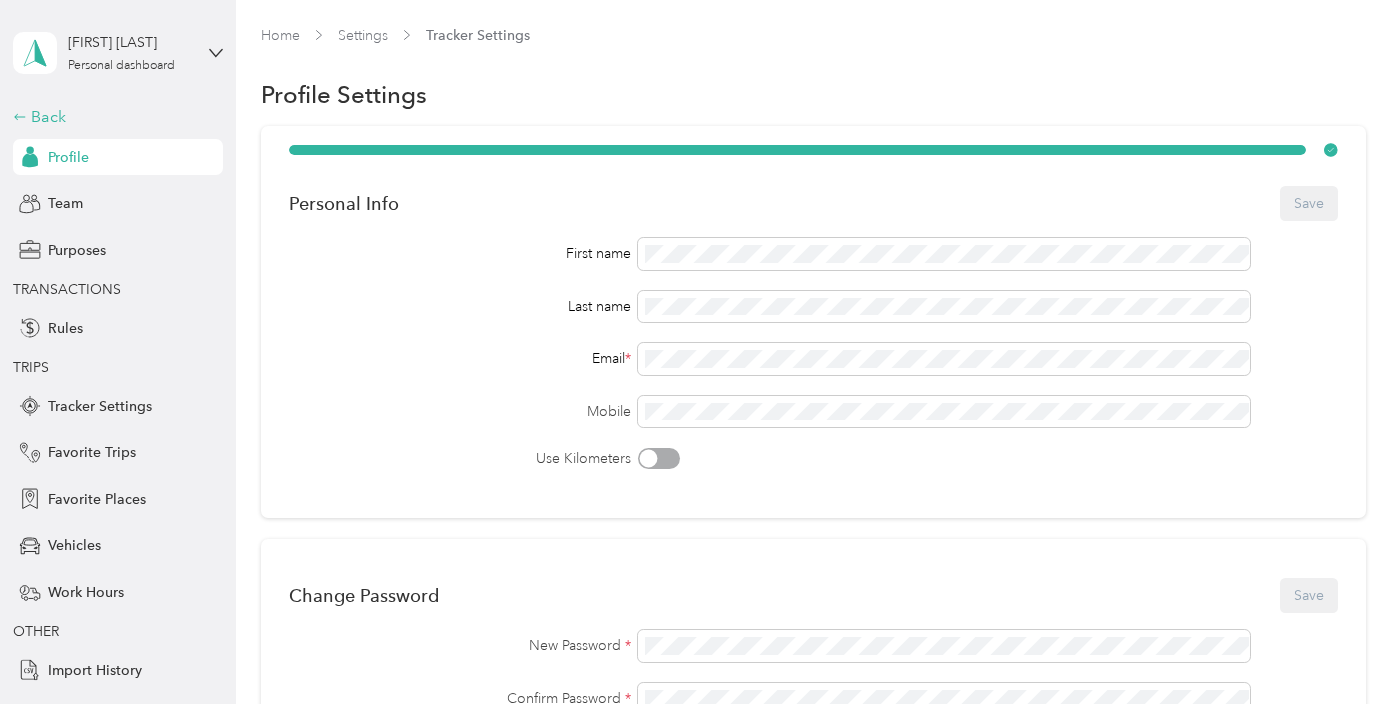 click on "Back" at bounding box center (113, 117) 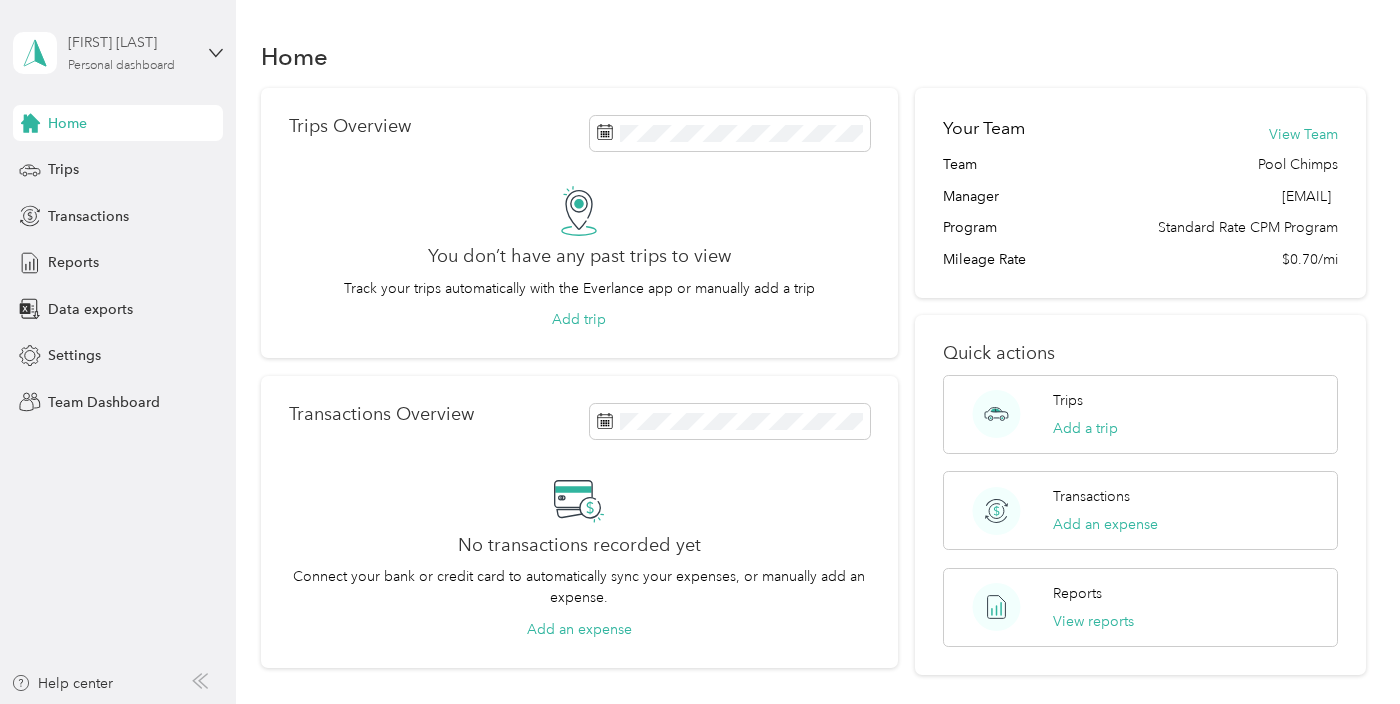 click on "[FIRST] [LAST]" at bounding box center [130, 42] 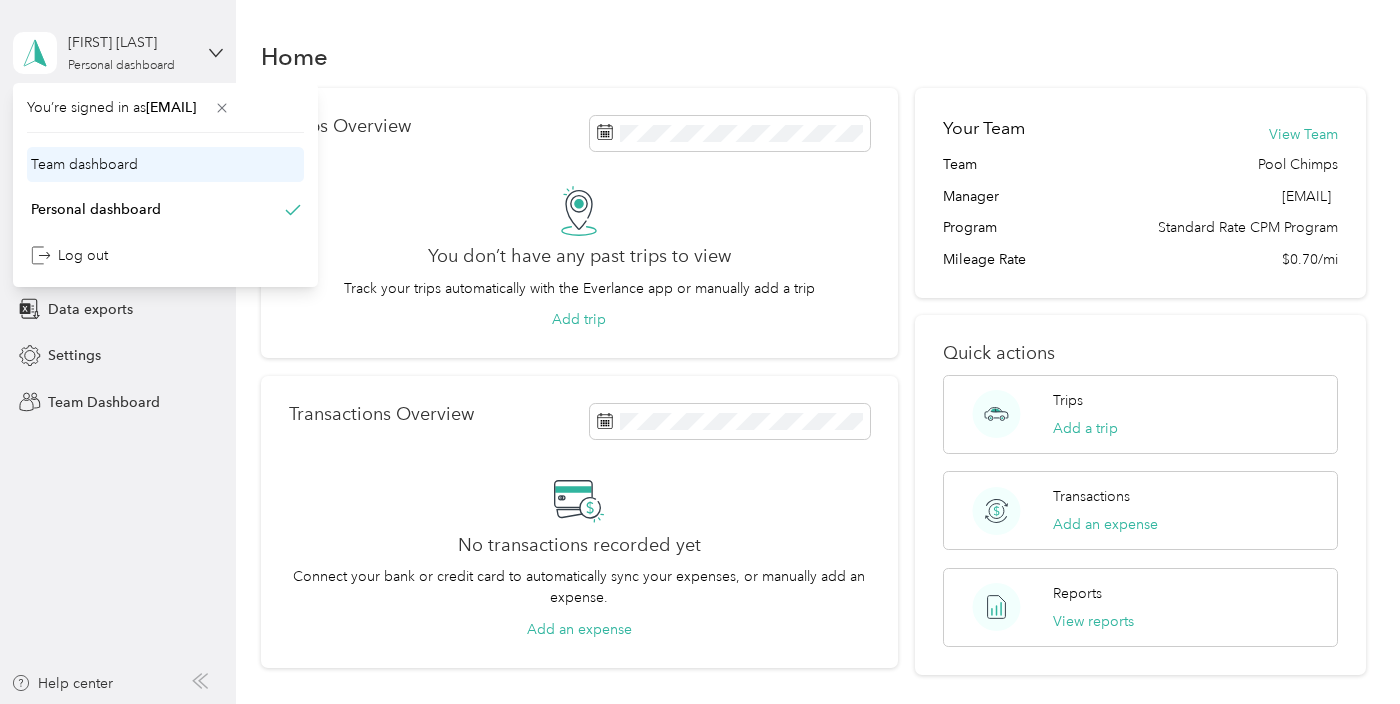 click on "Team dashboard" at bounding box center (84, 164) 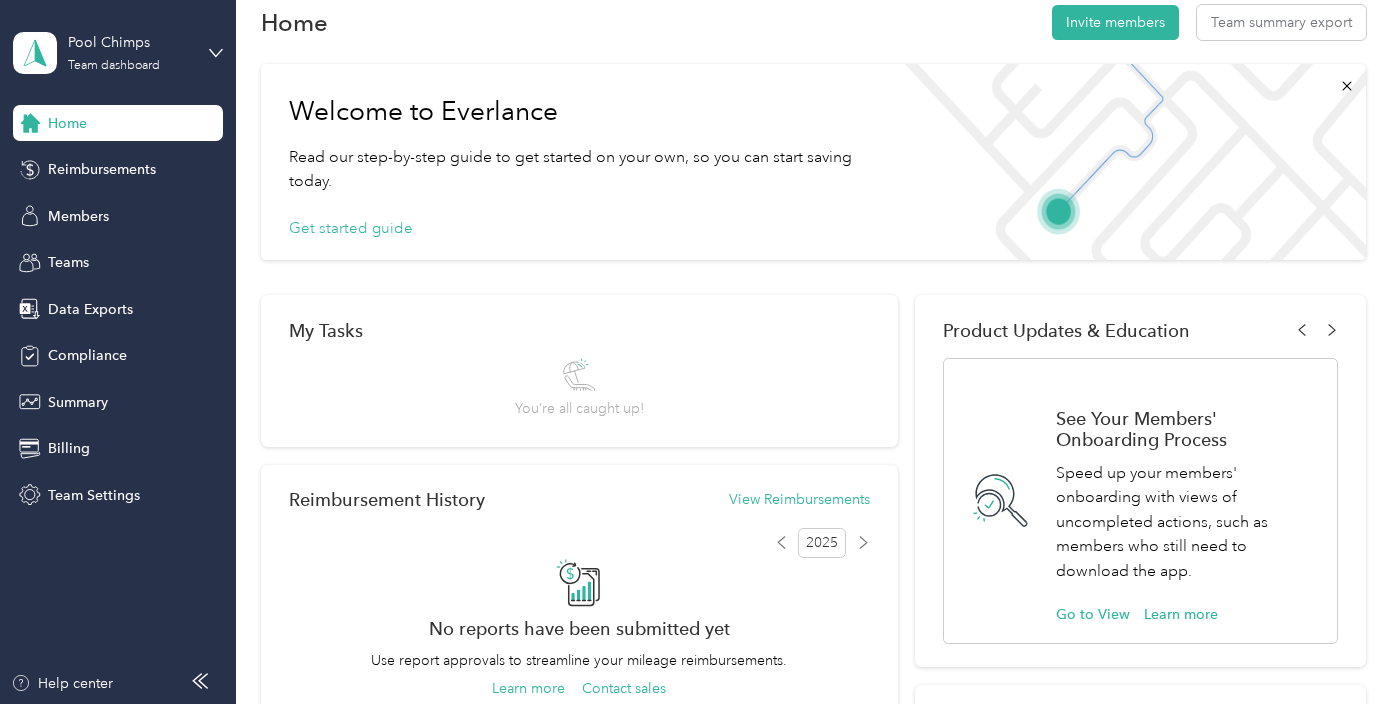 scroll, scrollTop: 0, scrollLeft: 0, axis: both 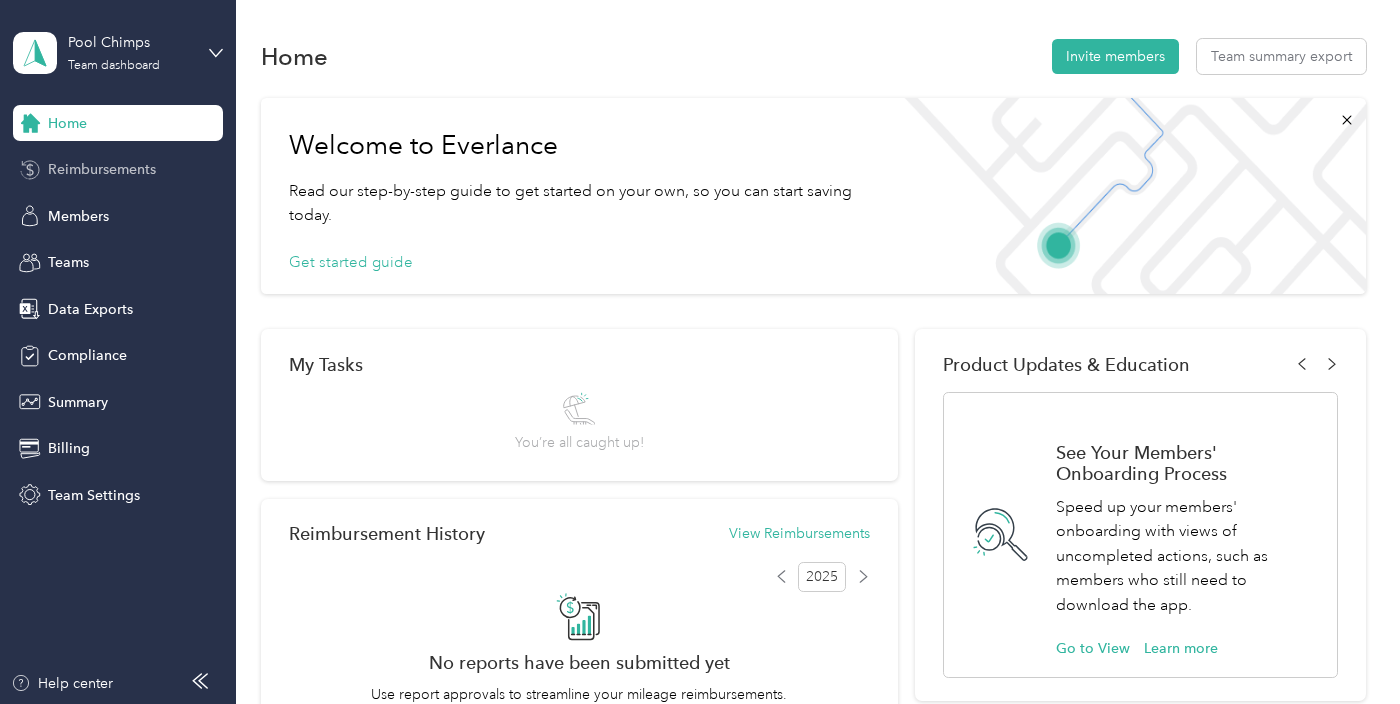 click on "Reimbursements" at bounding box center (118, 170) 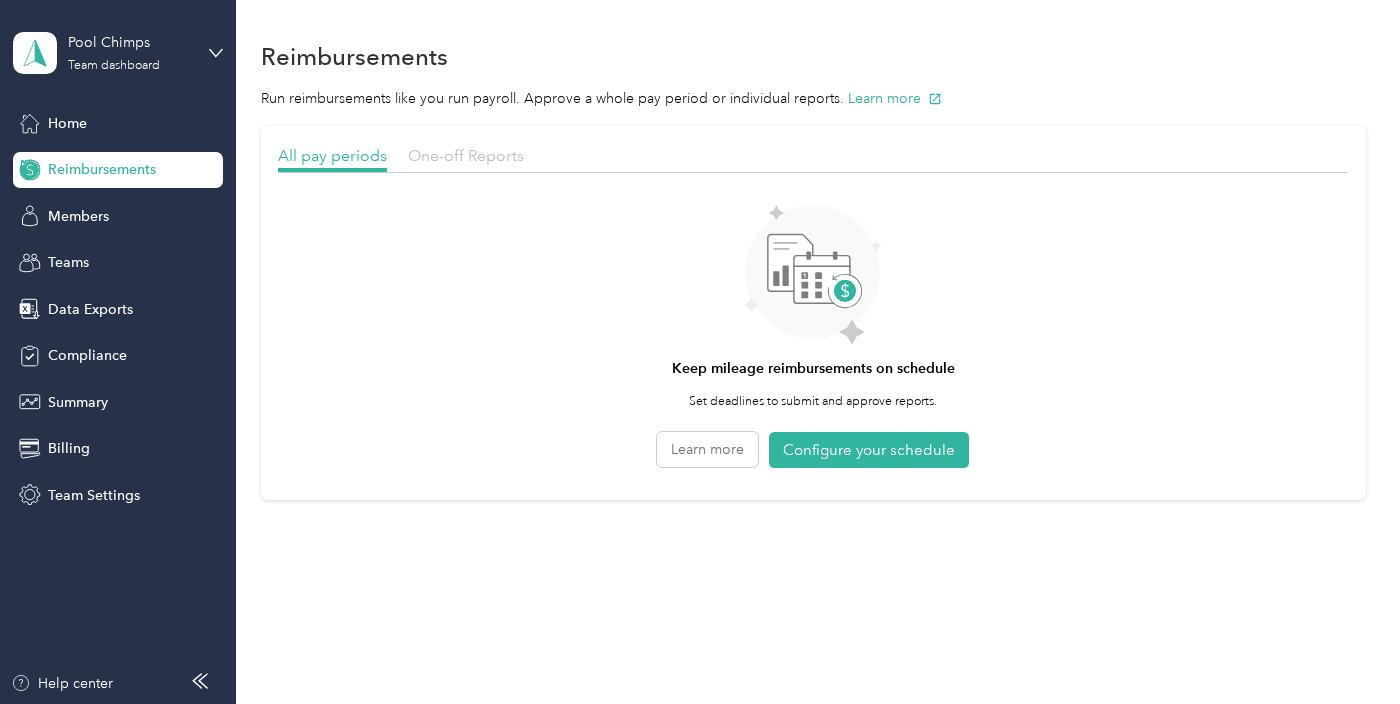 click on "One-off Reports" at bounding box center (466, 155) 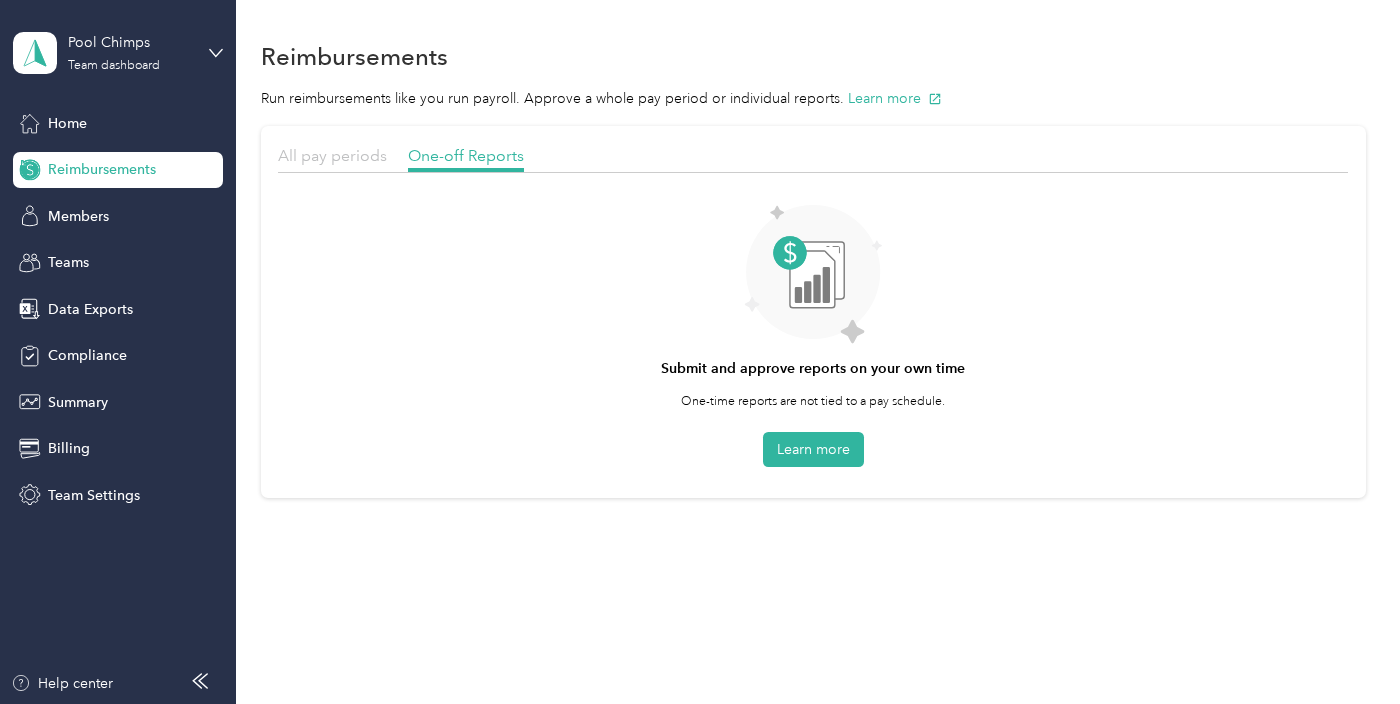 click on "All pay periods" at bounding box center (332, 155) 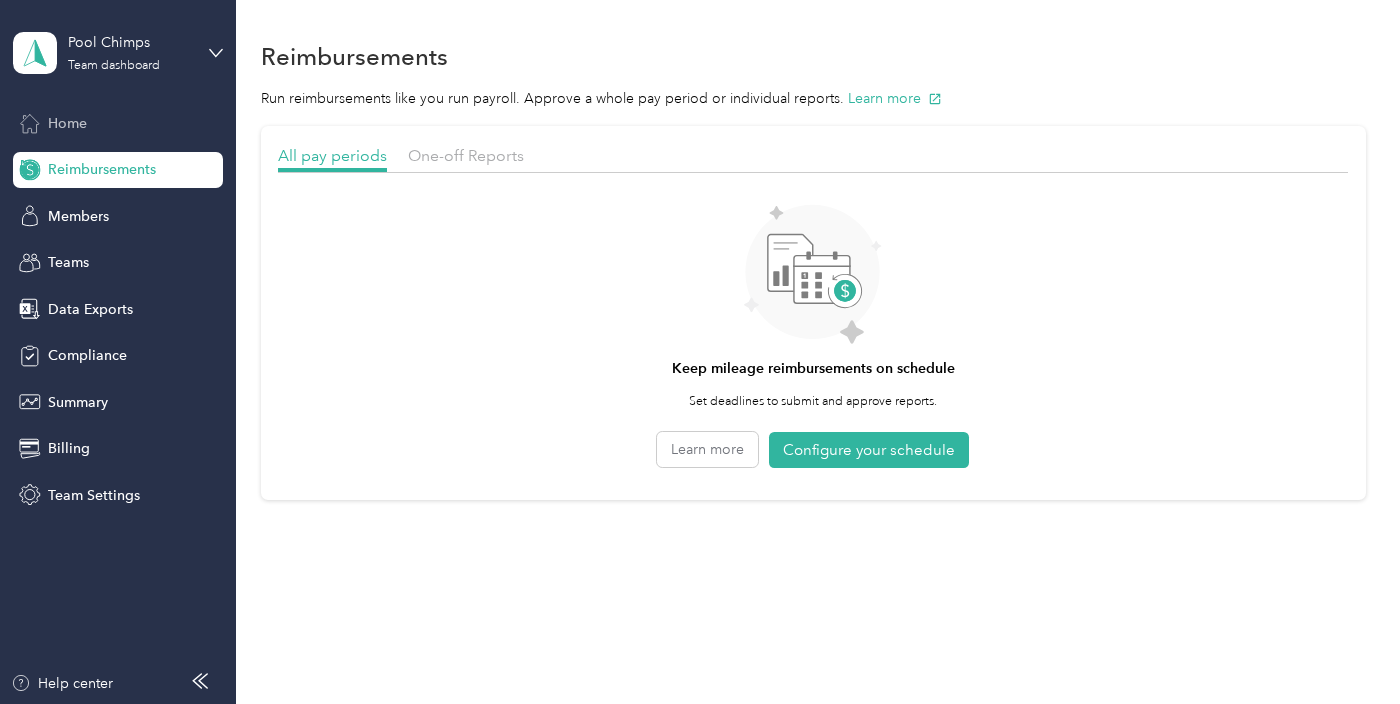 click on "Home" at bounding box center (118, 123) 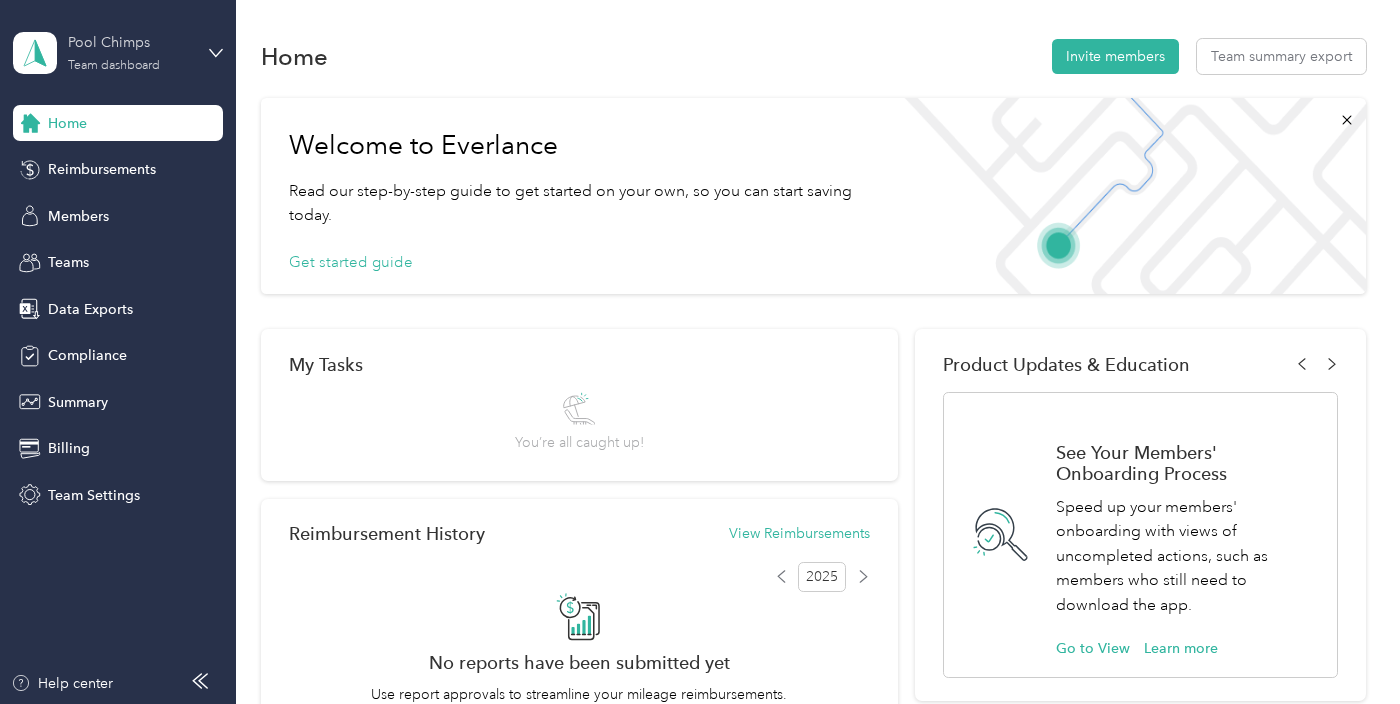 click on "Pool Chimps Team dashboard" at bounding box center (130, 52) 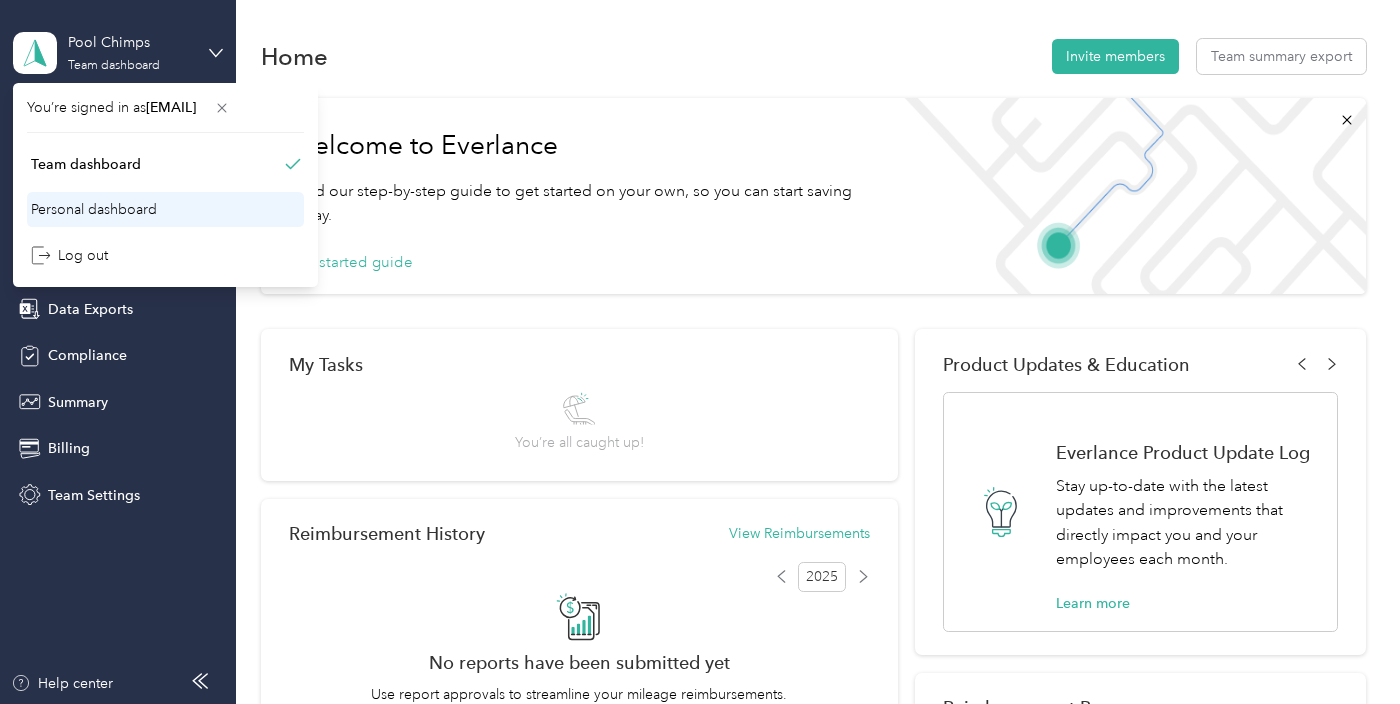 click on "Personal dashboard" at bounding box center (165, 209) 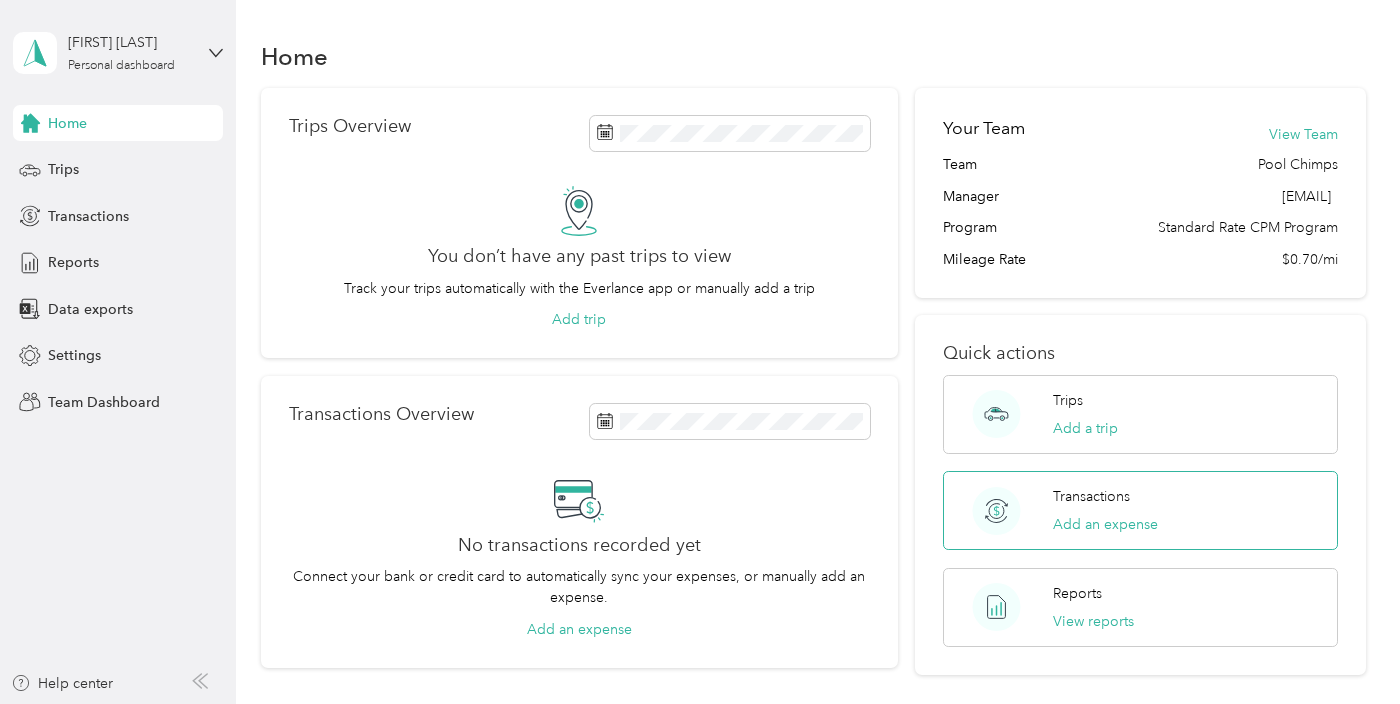 click on "Transactions Add an expense" at bounding box center [1140, 510] 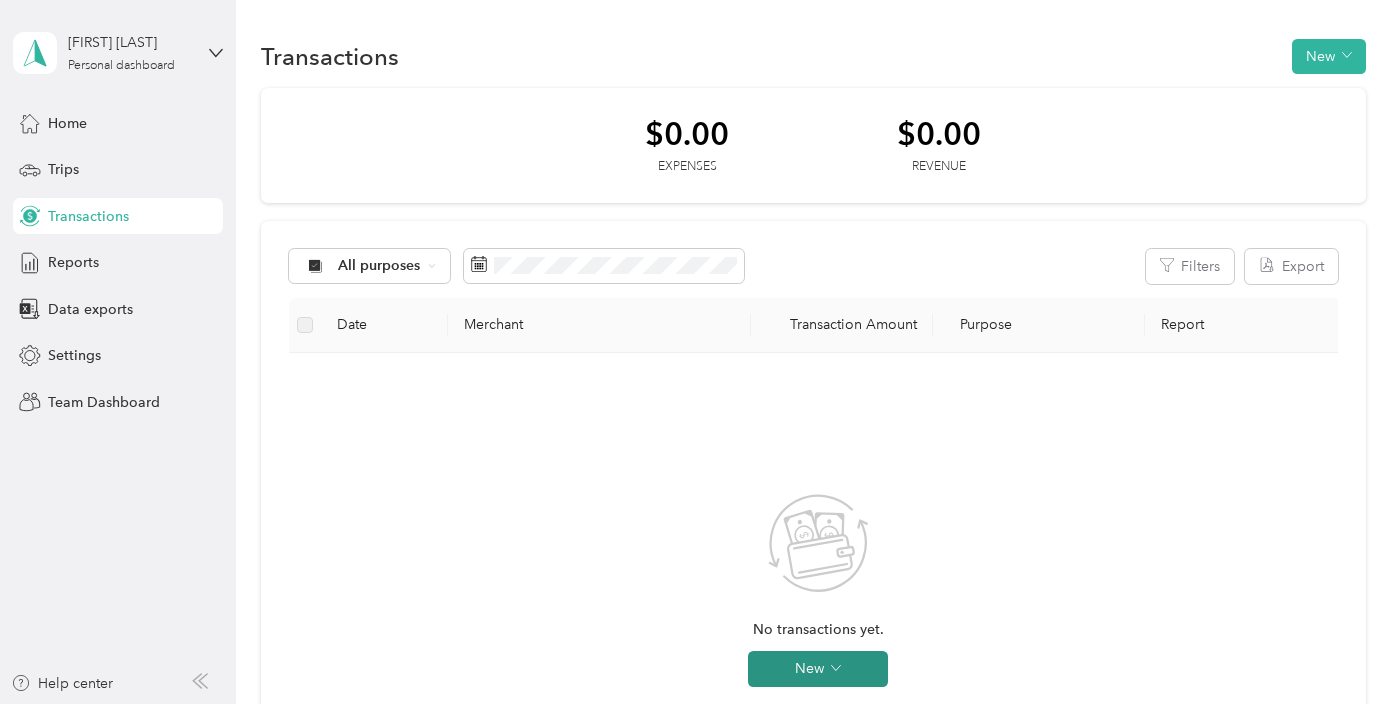 click on "New" at bounding box center (818, 669) 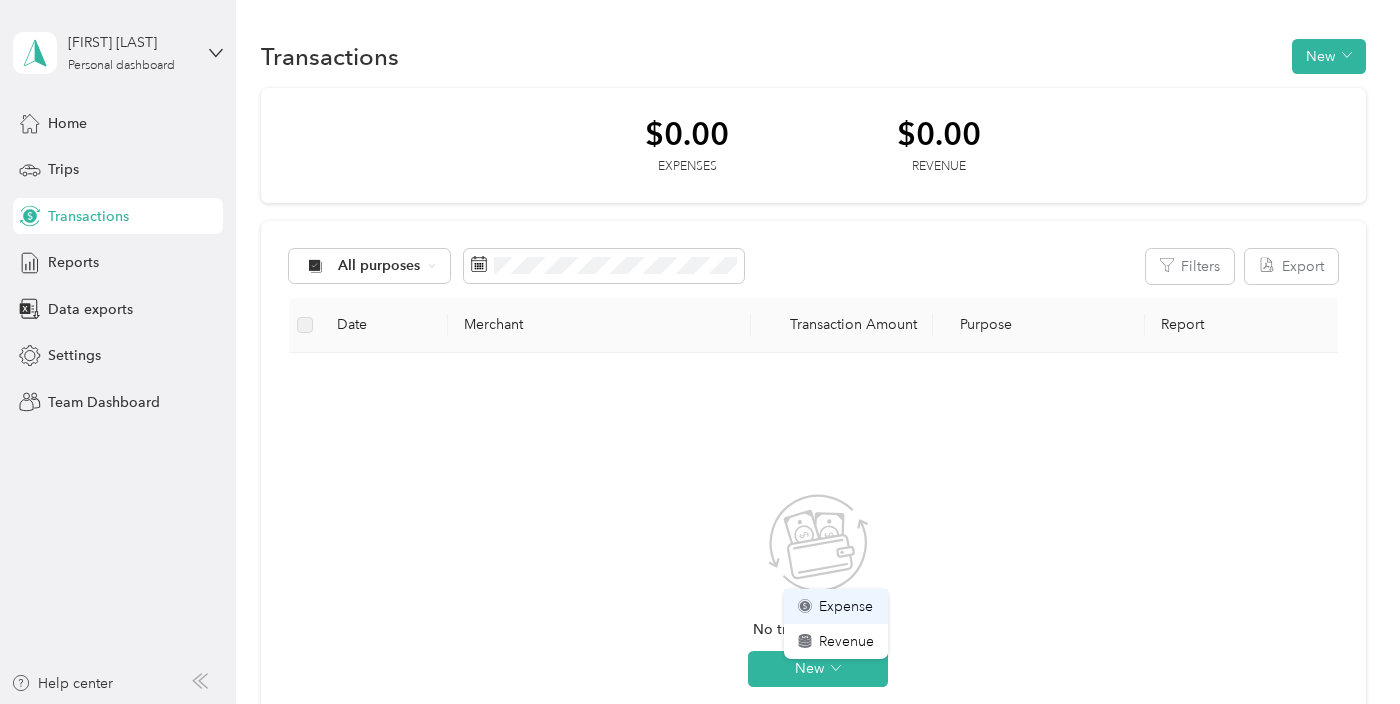 click on "Expense" at bounding box center [846, 606] 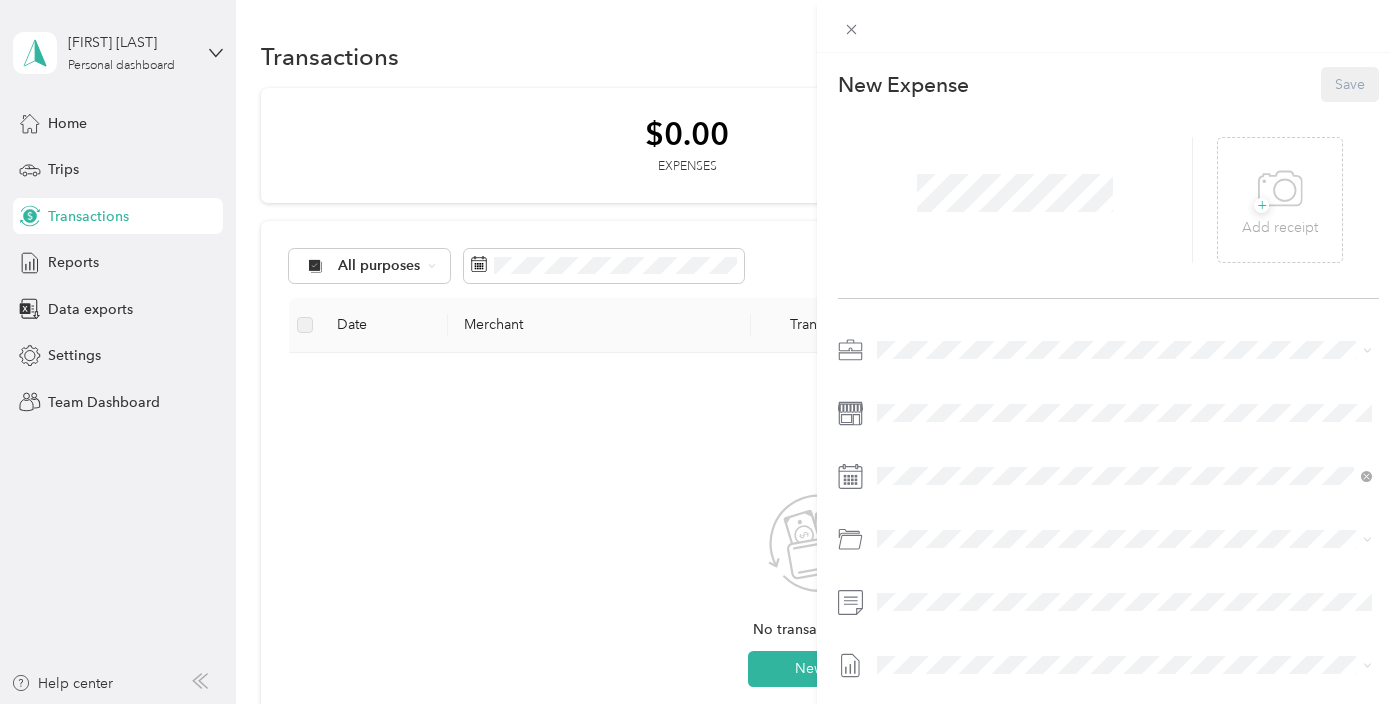 click 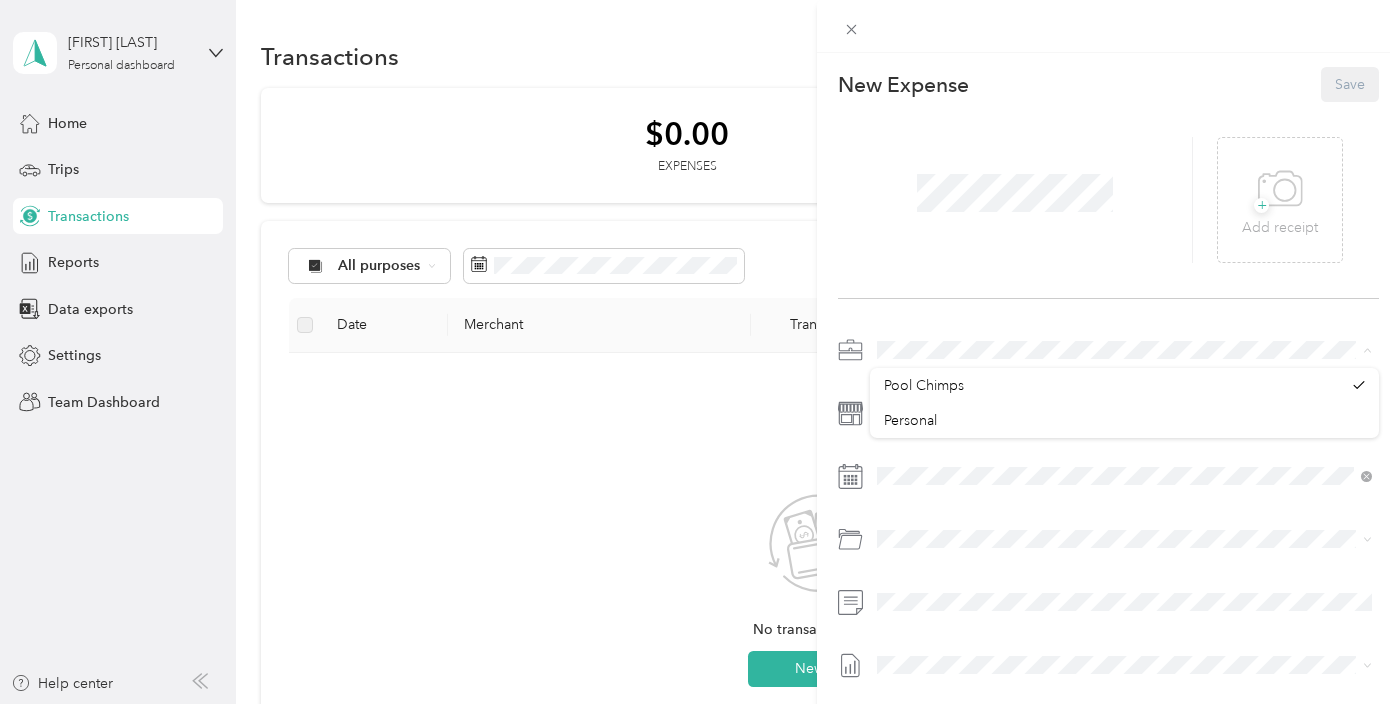 click 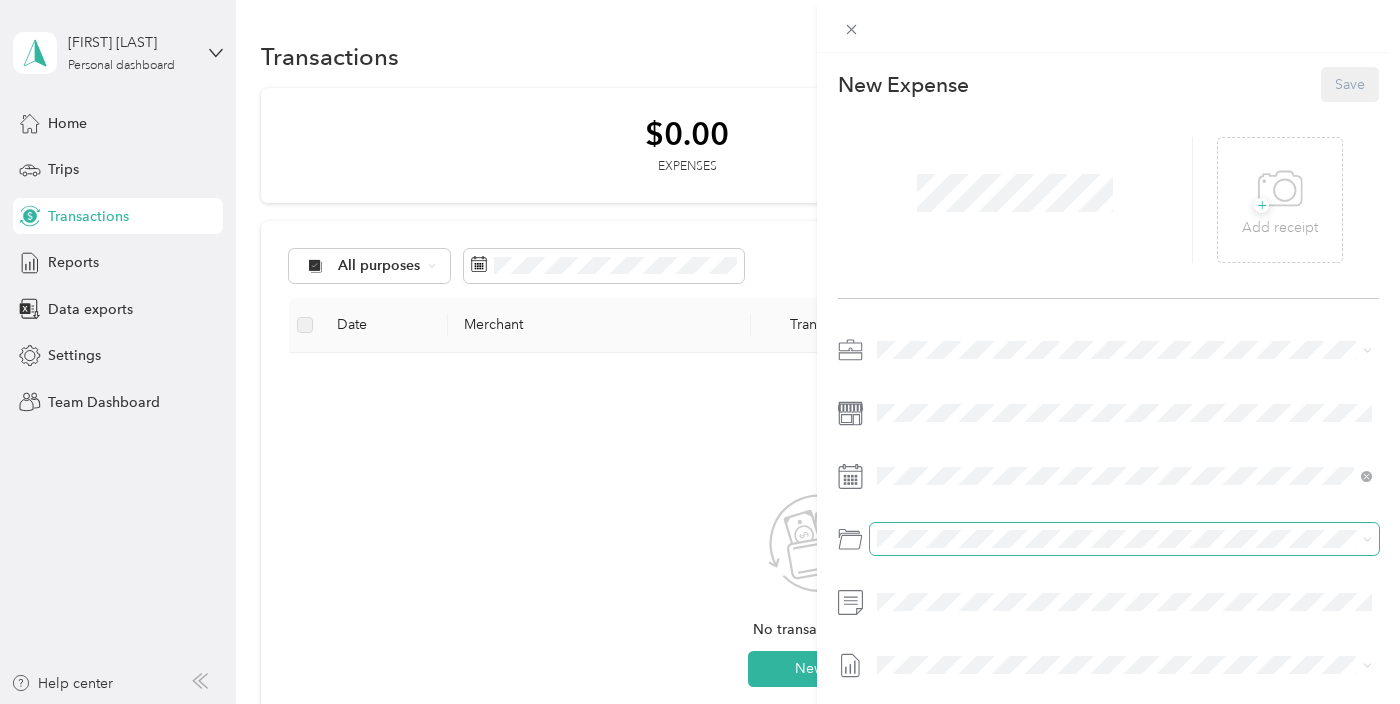 click on "This  expense  cannot be edited because it is either under review, approved, or paid. Contact your Team Manager to edit it. New Expense  Save + Add receipt" at bounding box center (695, 704) 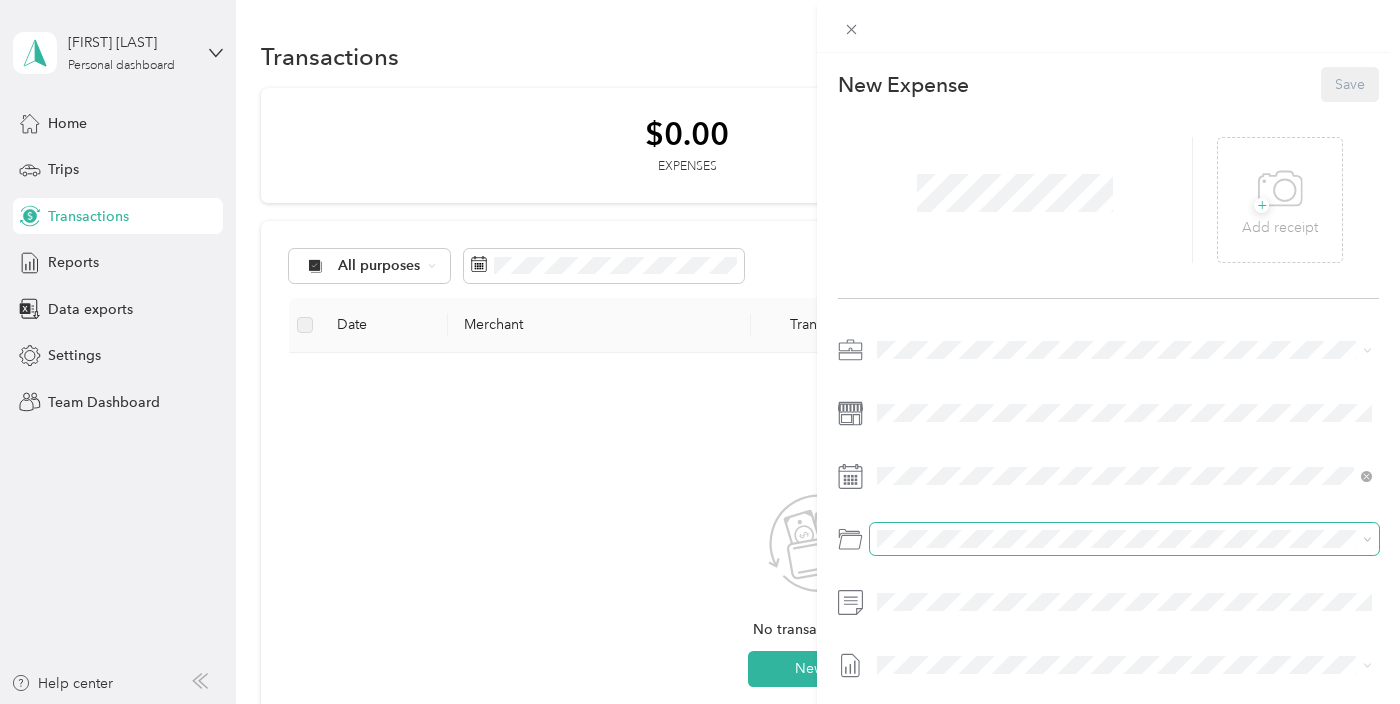 click 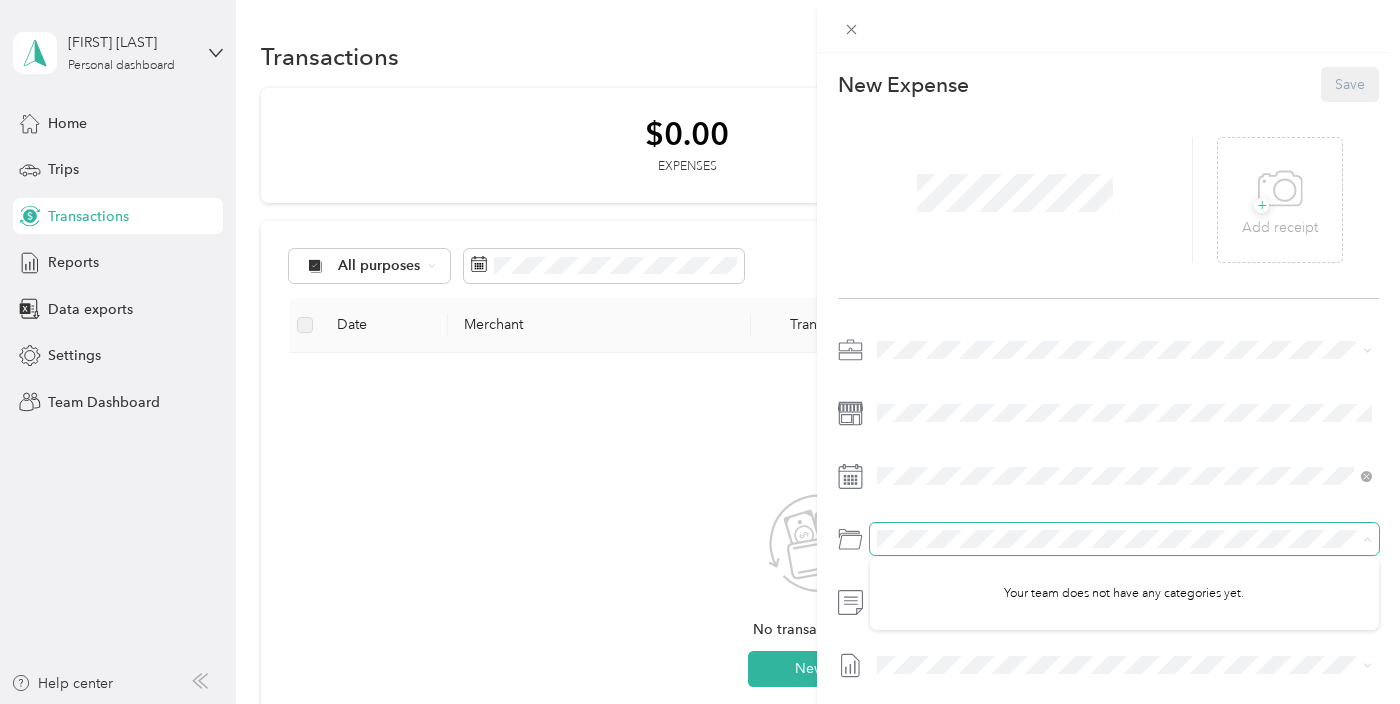 click 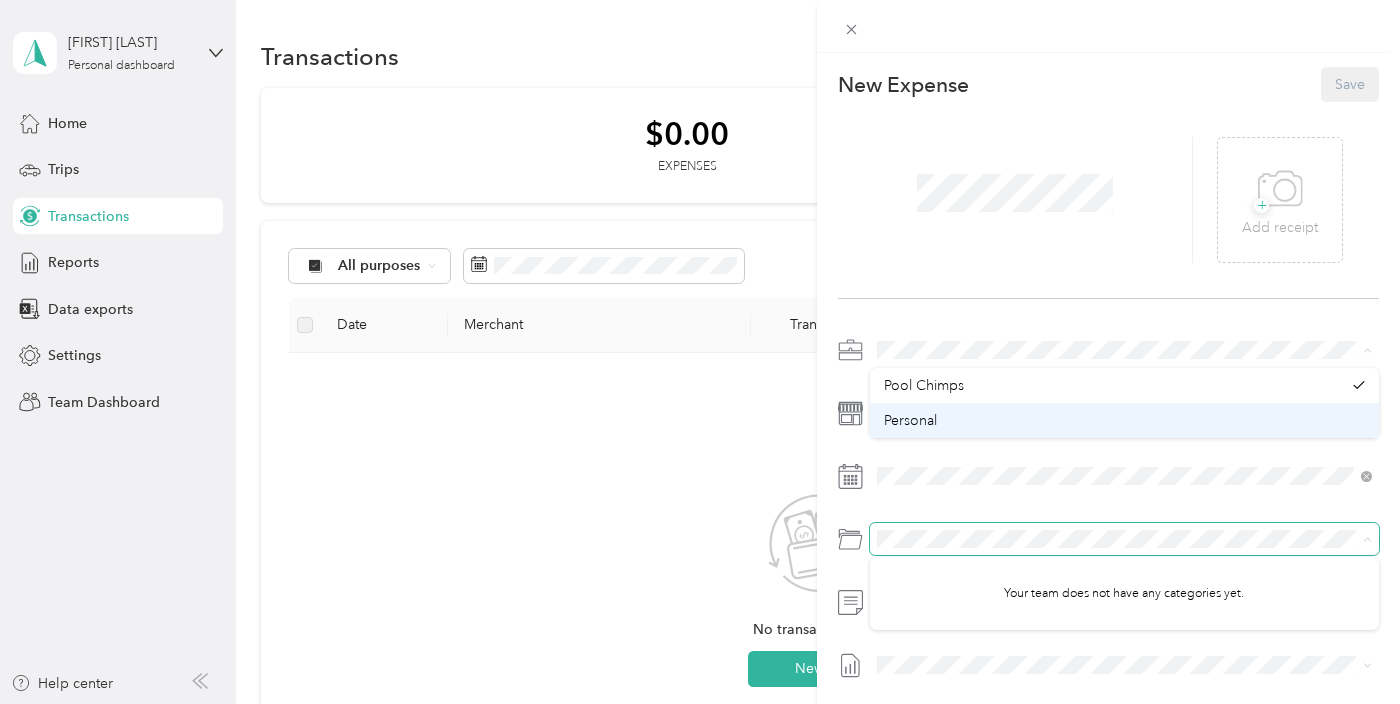 click on "Personal" at bounding box center [1124, 420] 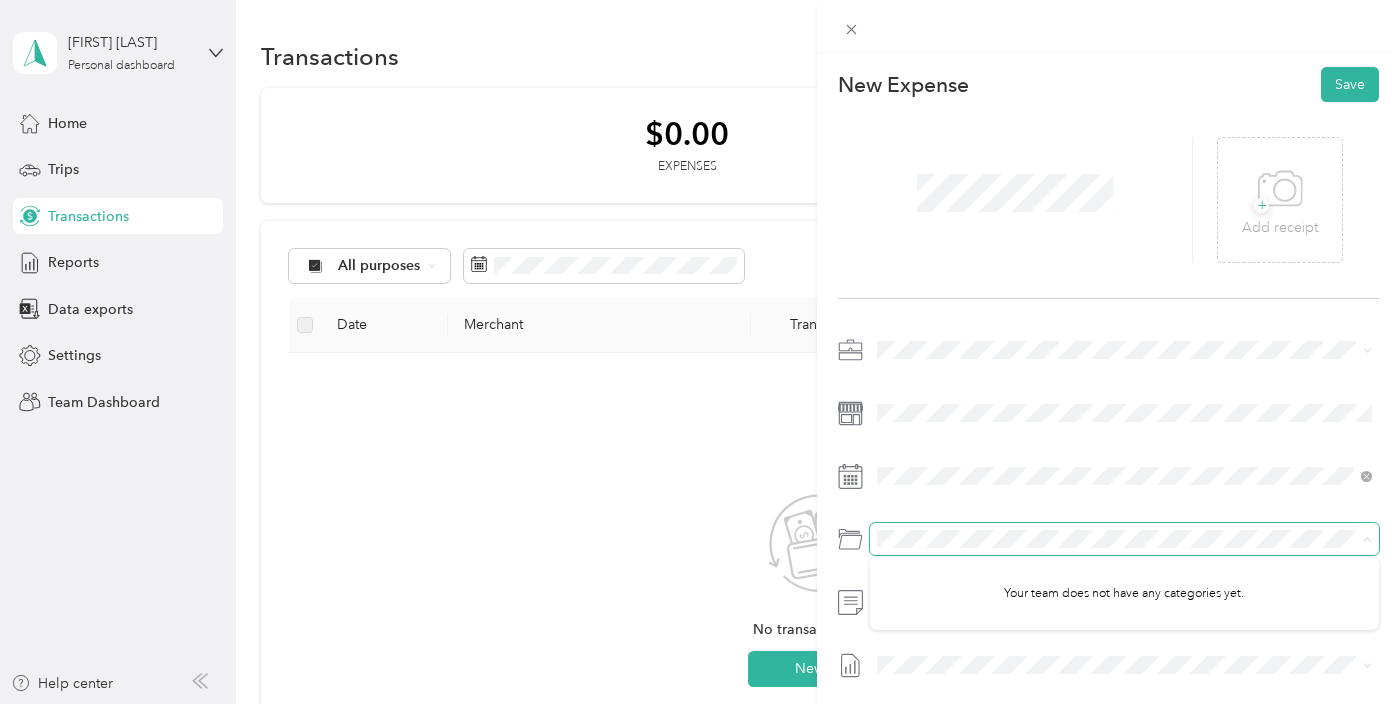 click at bounding box center [1124, 539] 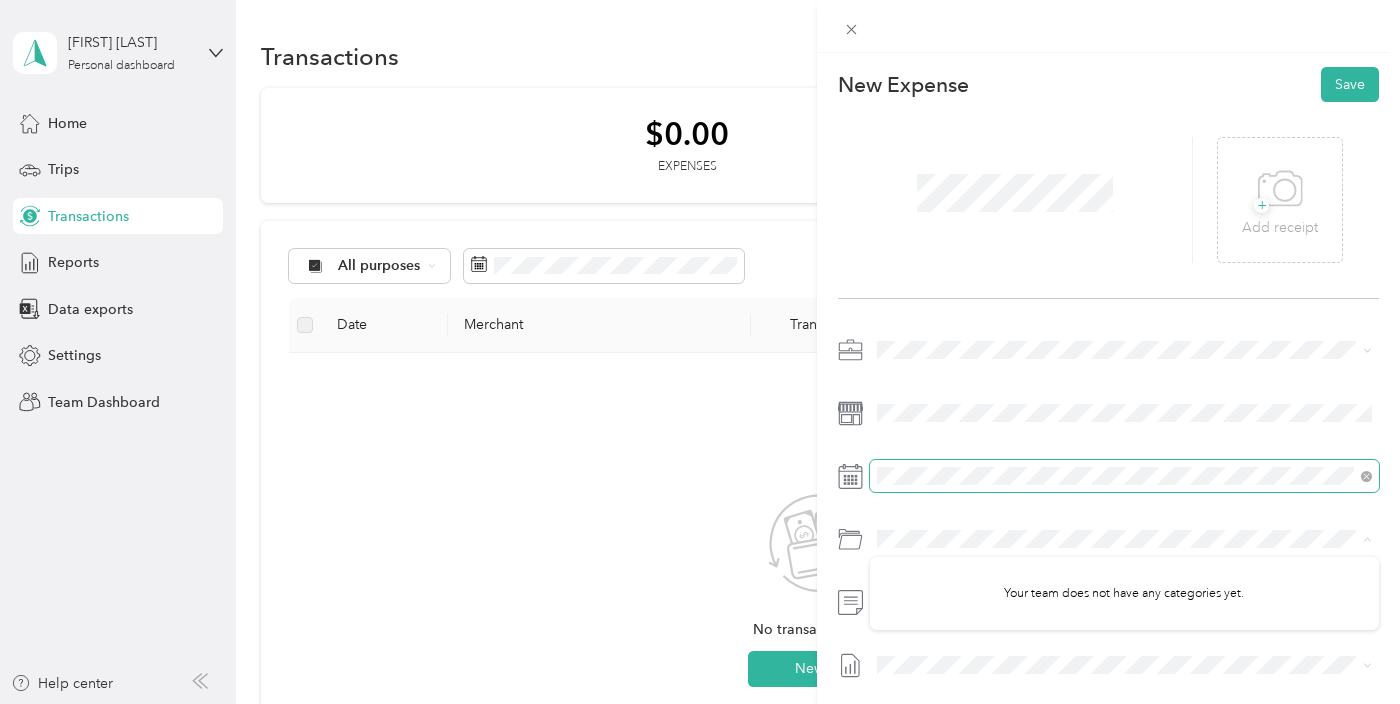 click at bounding box center (1366, 475) 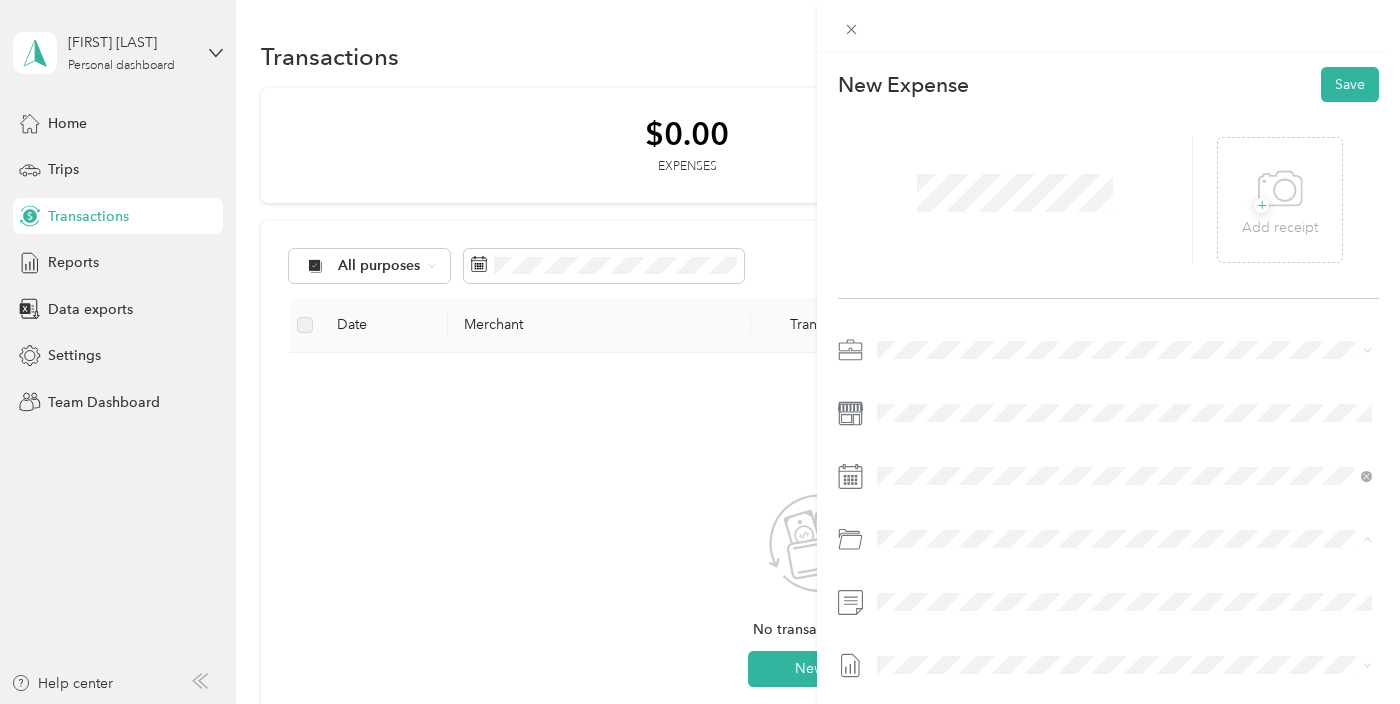 click at bounding box center (1364, 539) 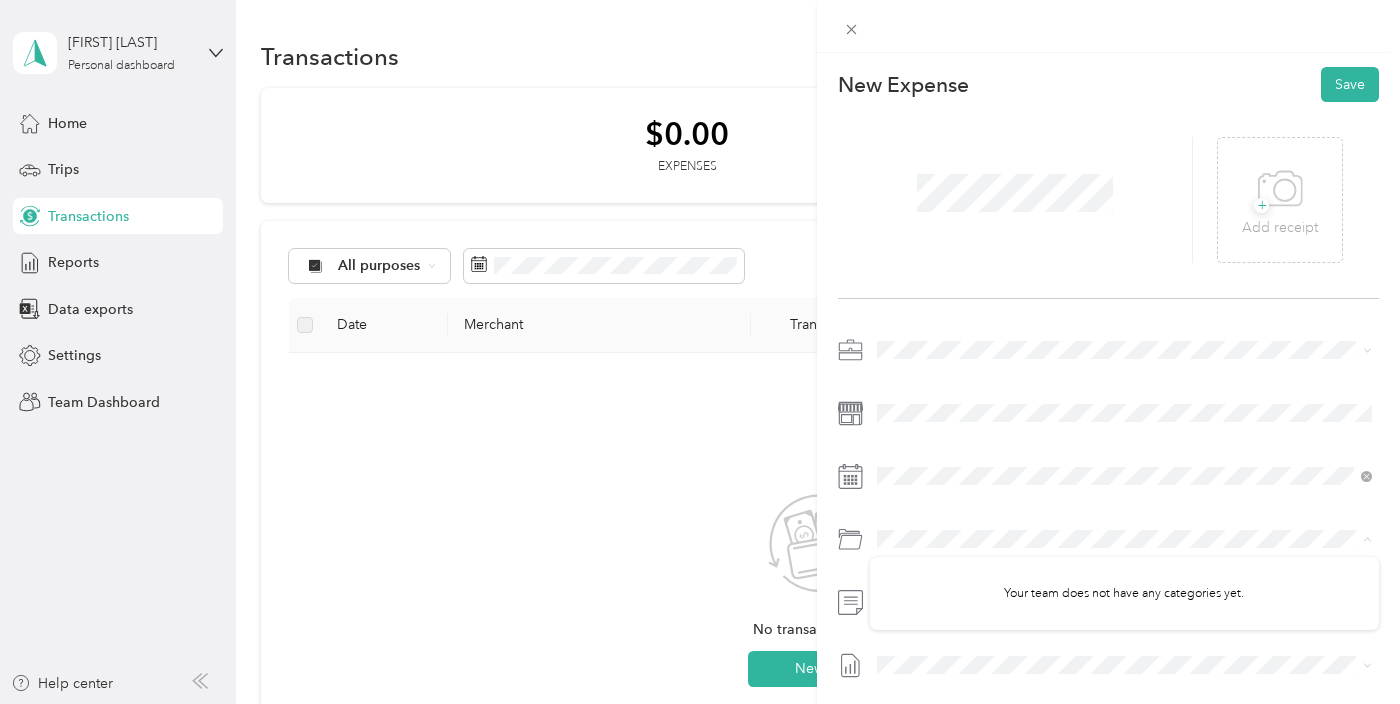 click 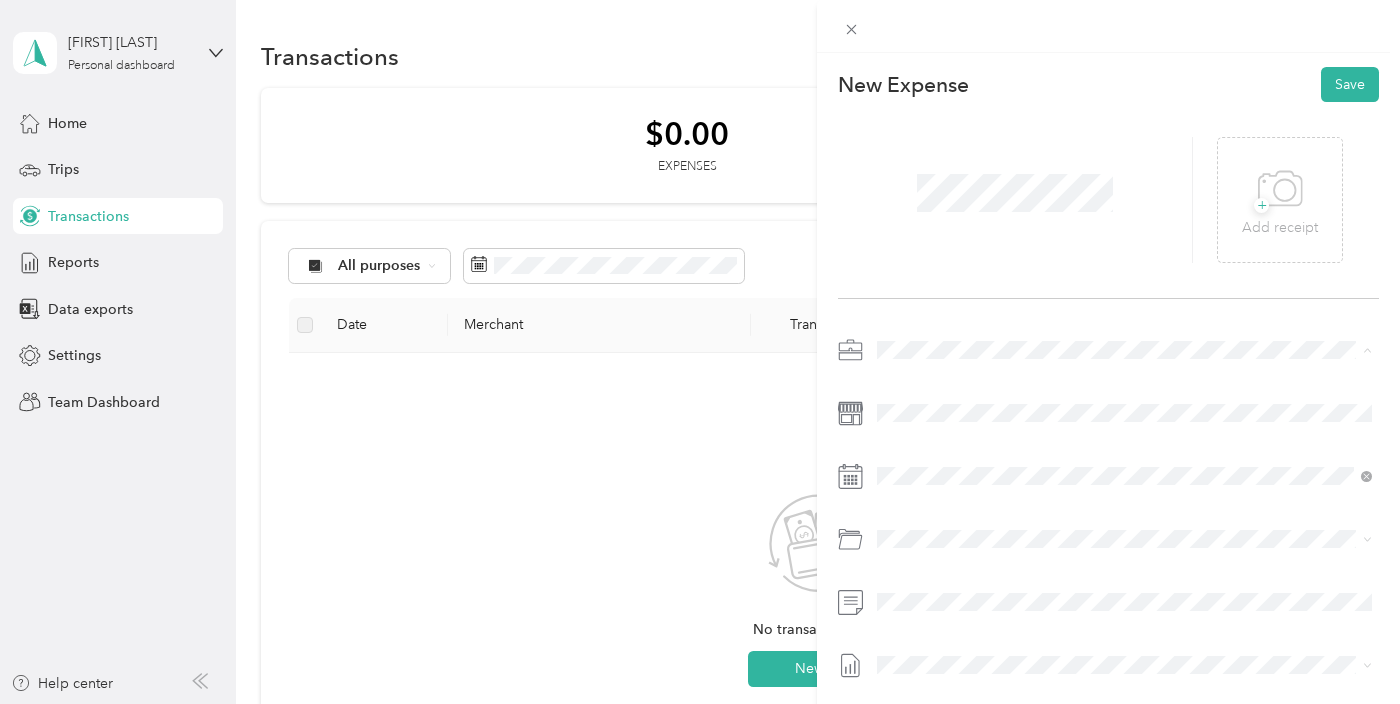 click on "Pool Chimps" at bounding box center (1124, 385) 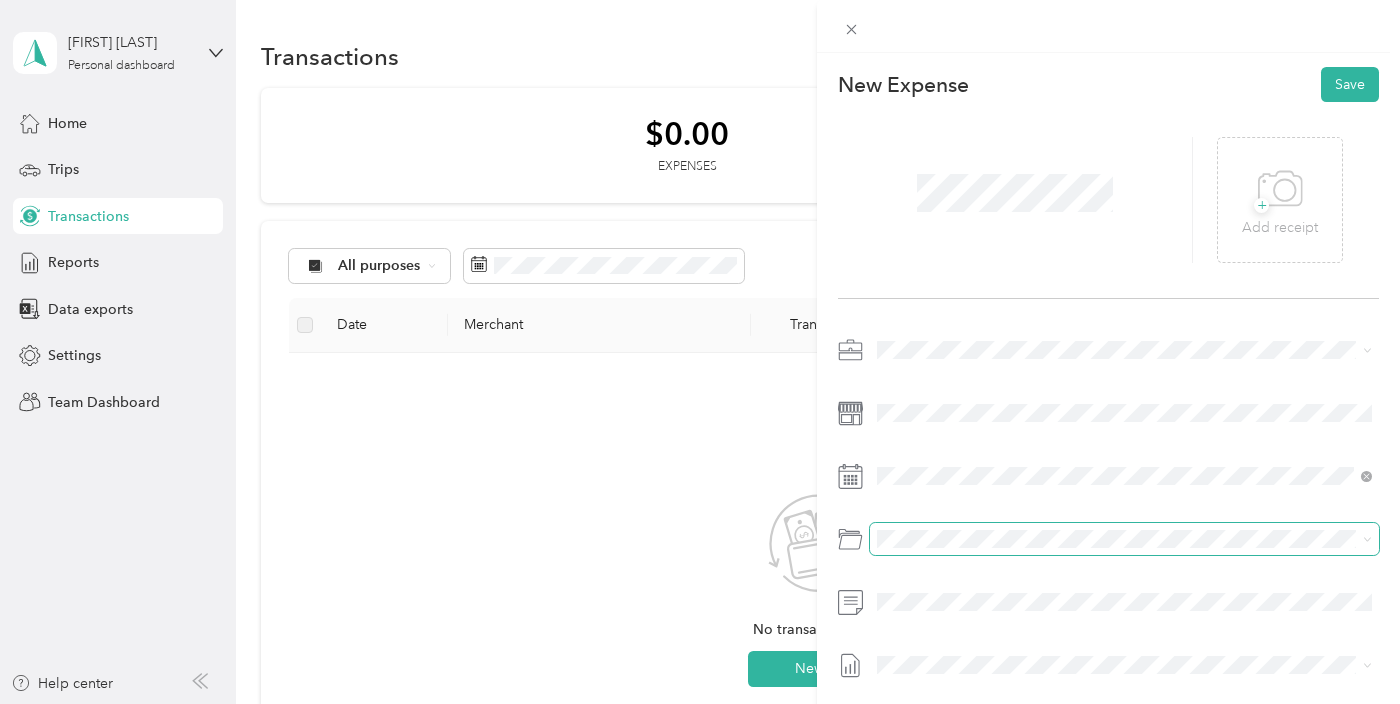 scroll, scrollTop: 124, scrollLeft: 0, axis: vertical 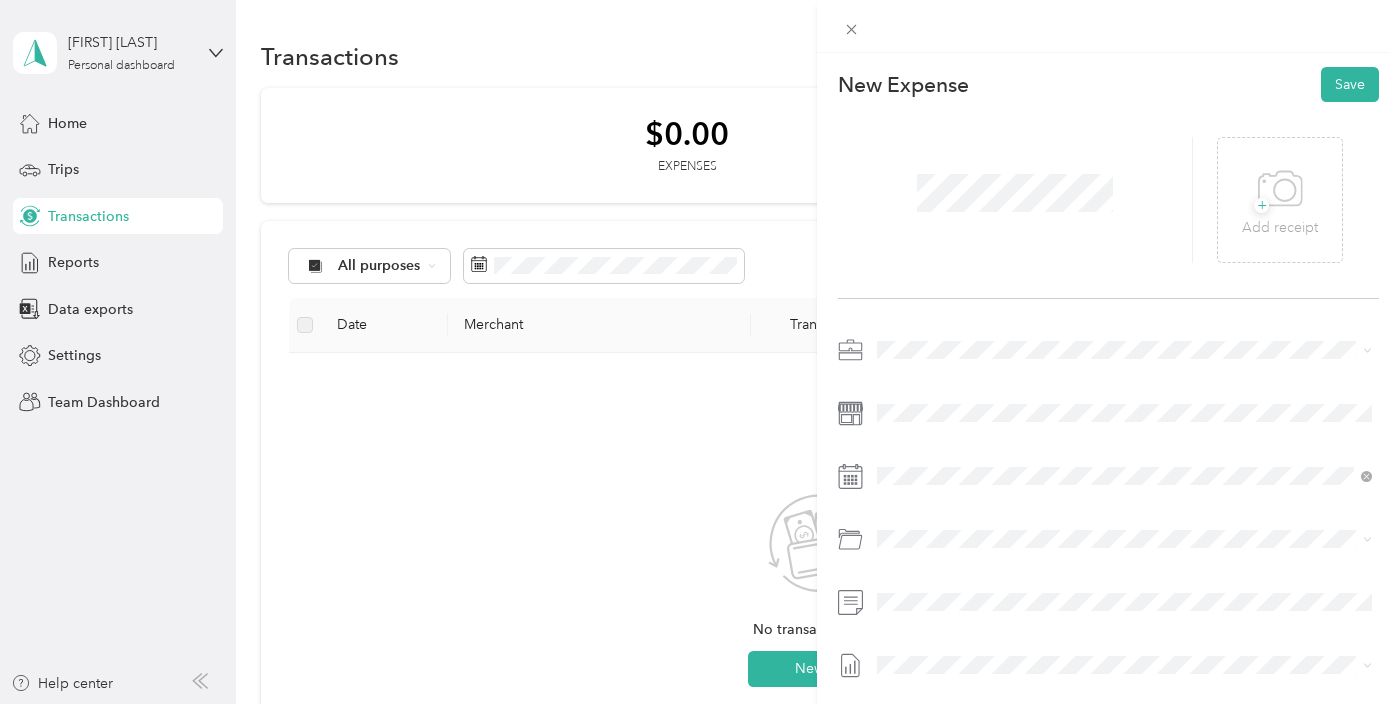 click on "This  expense  cannot be edited because it is either under review, approved, or paid. Contact your Team Manager to edit it. New Expense  Save + Add receipt" at bounding box center [700, 352] 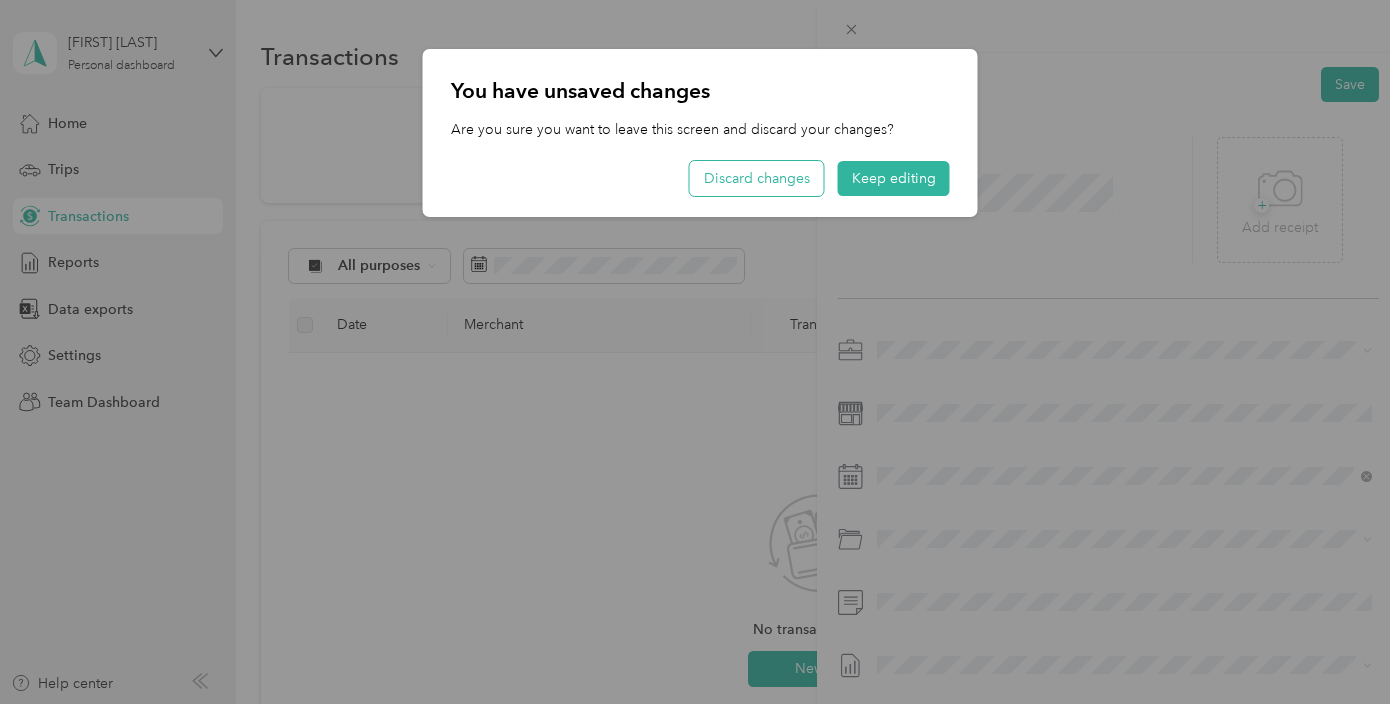 click on "Discard changes" at bounding box center (757, 178) 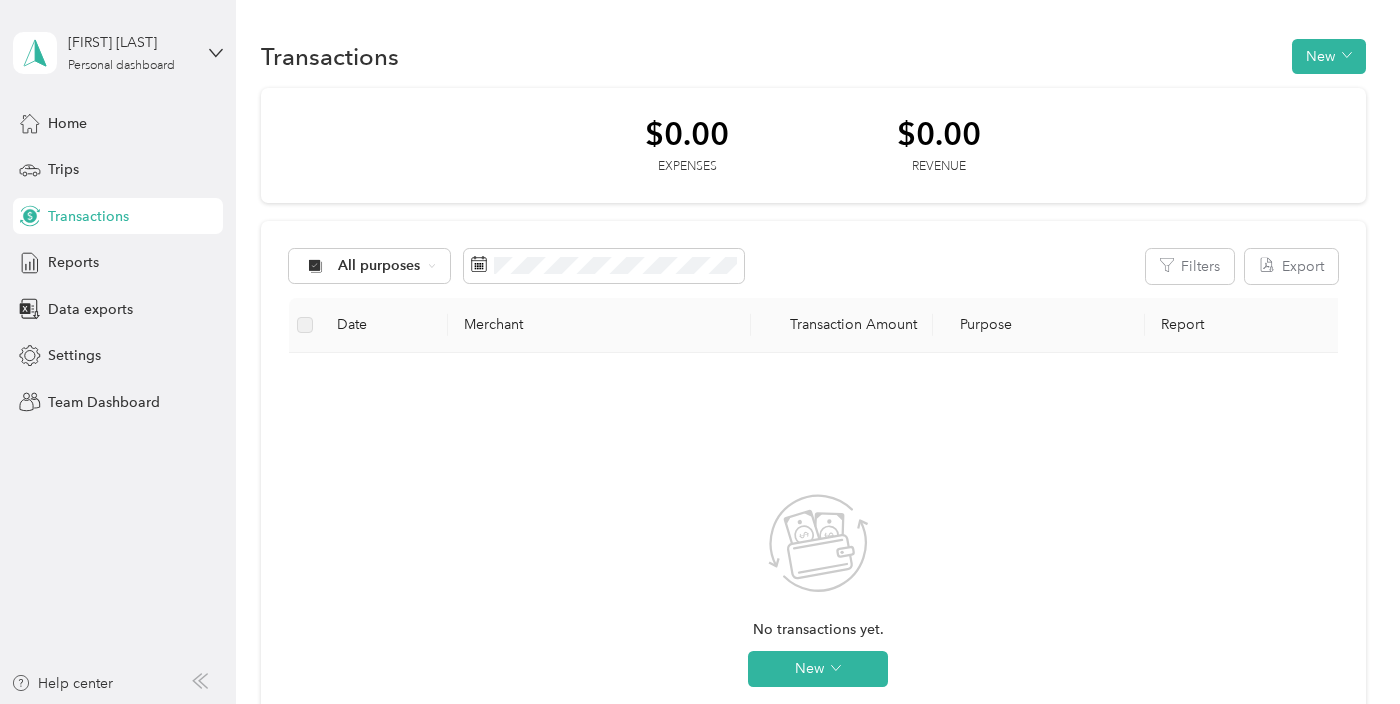 scroll, scrollTop: 0, scrollLeft: 0, axis: both 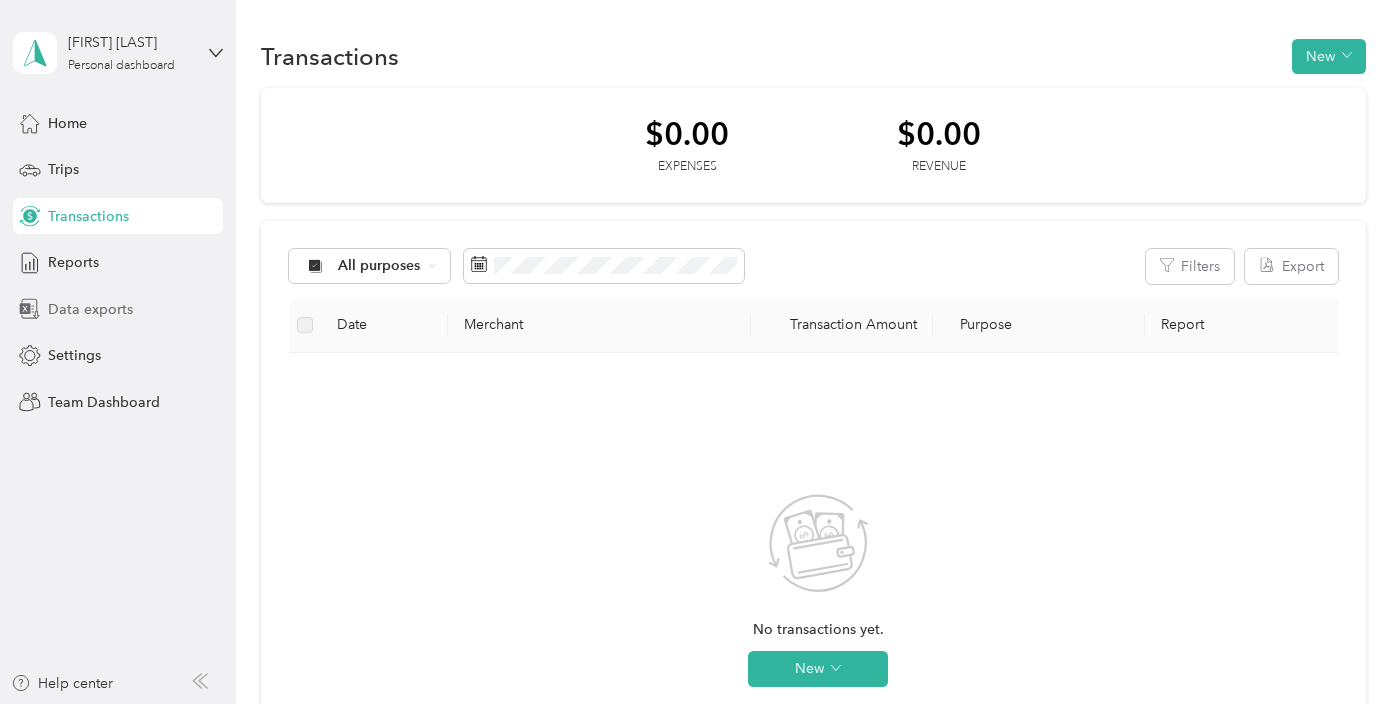 click on "Data exports" at bounding box center (118, 309) 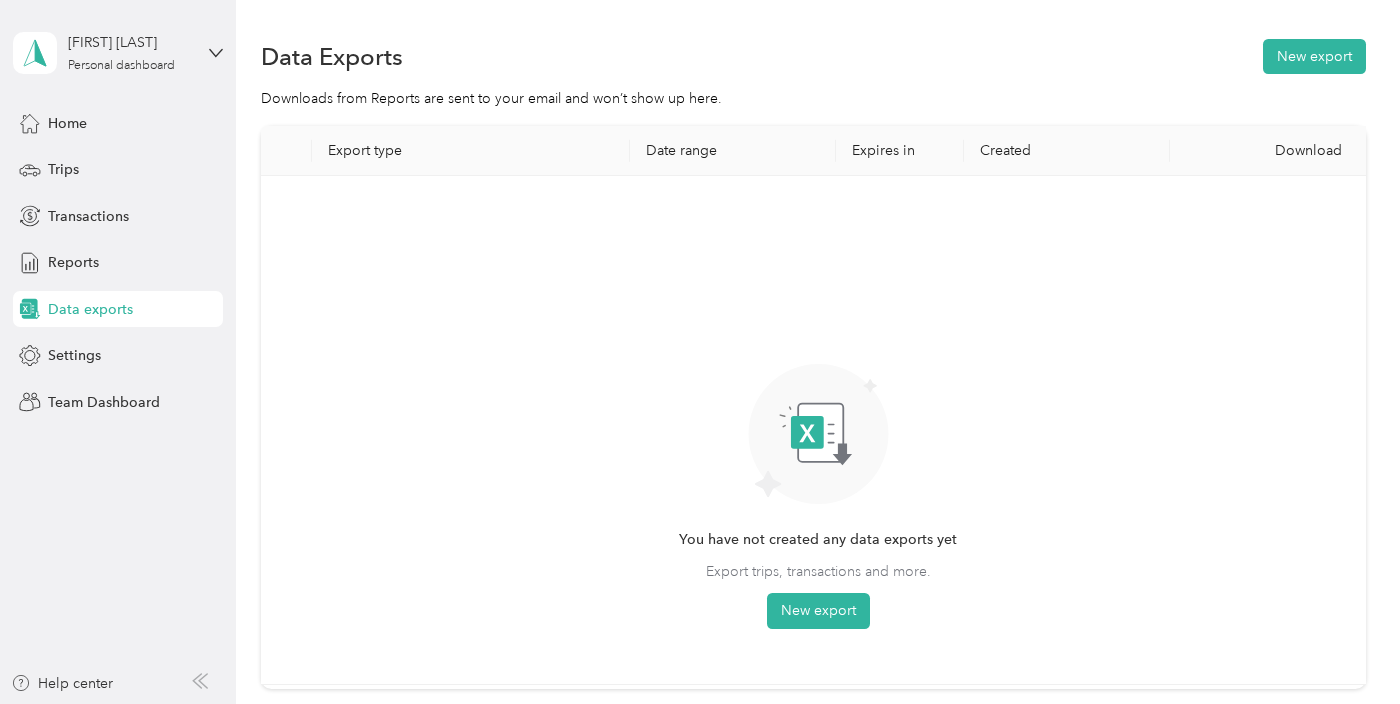 click on "Home Trips Transactions Reports Data exports Settings Team Dashboard" at bounding box center (118, 262) 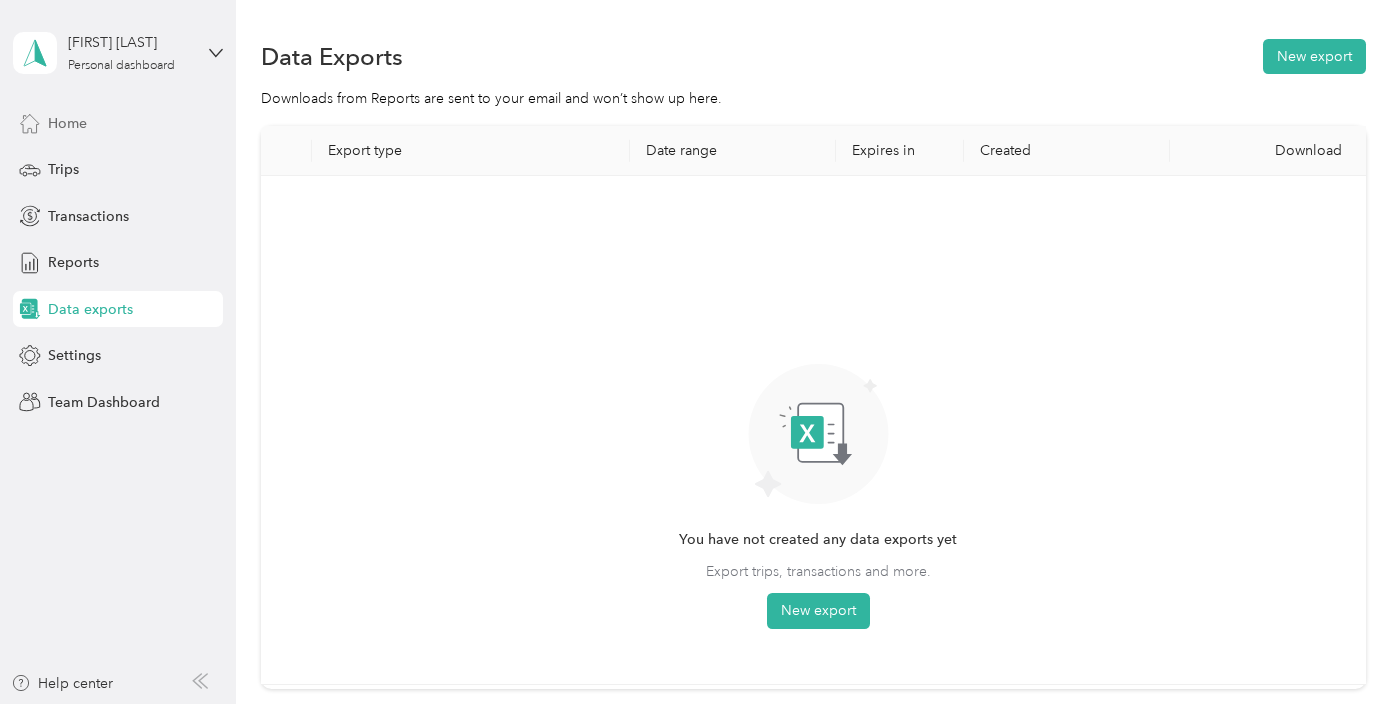 click on "Home" at bounding box center (118, 123) 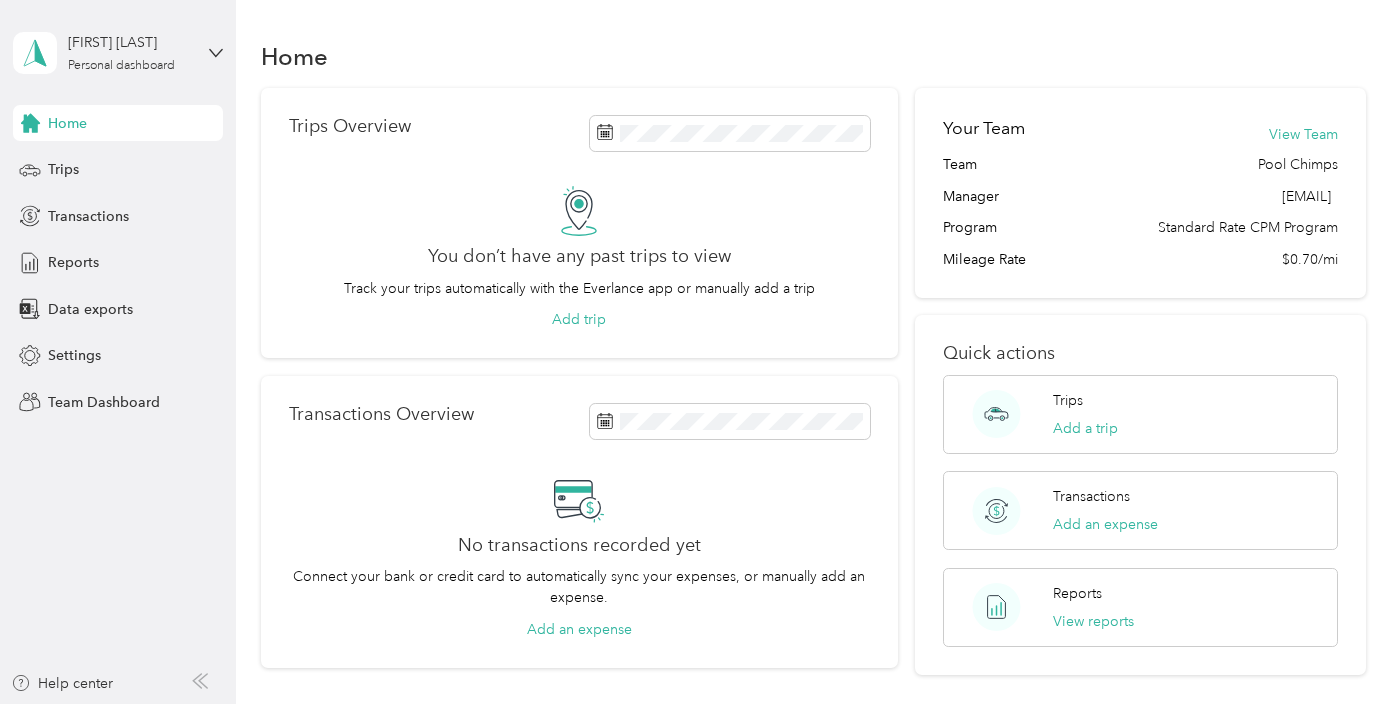 click on "Home" at bounding box center [118, 123] 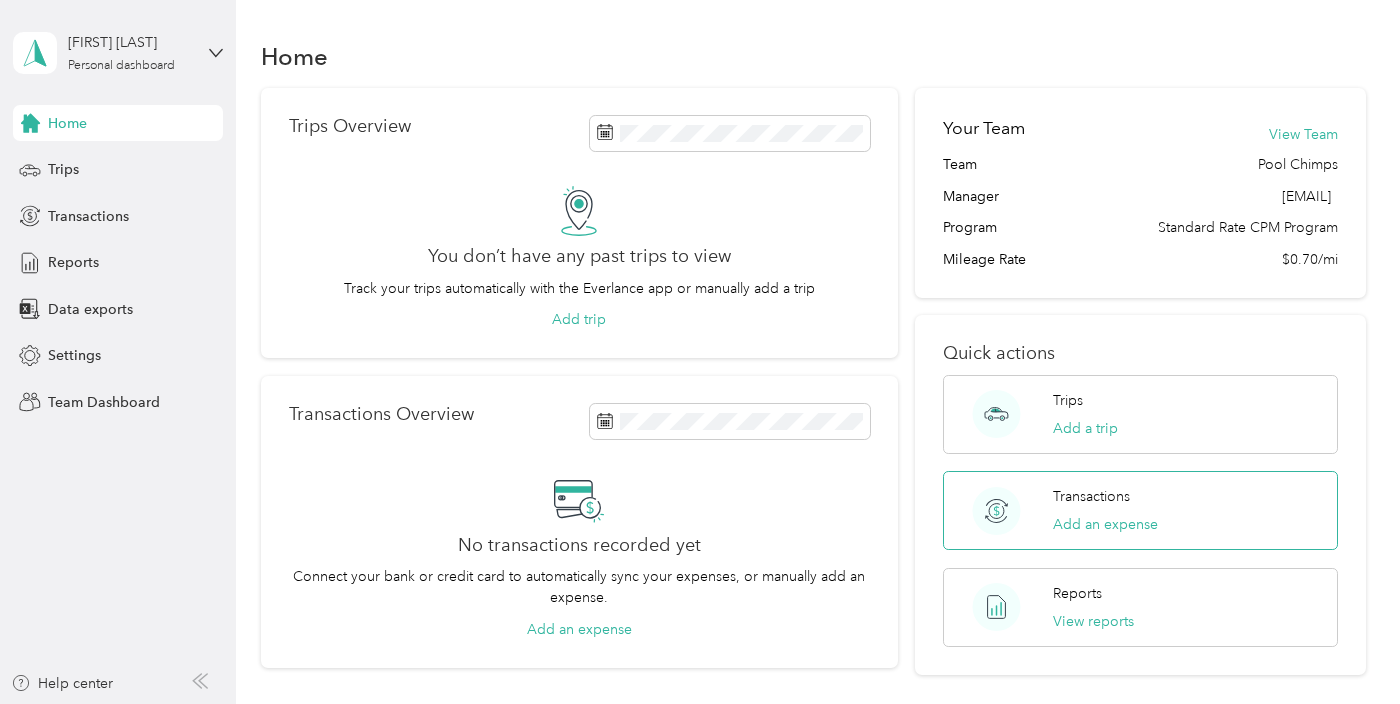 click on "Transactions Add an expense" at bounding box center [1140, 510] 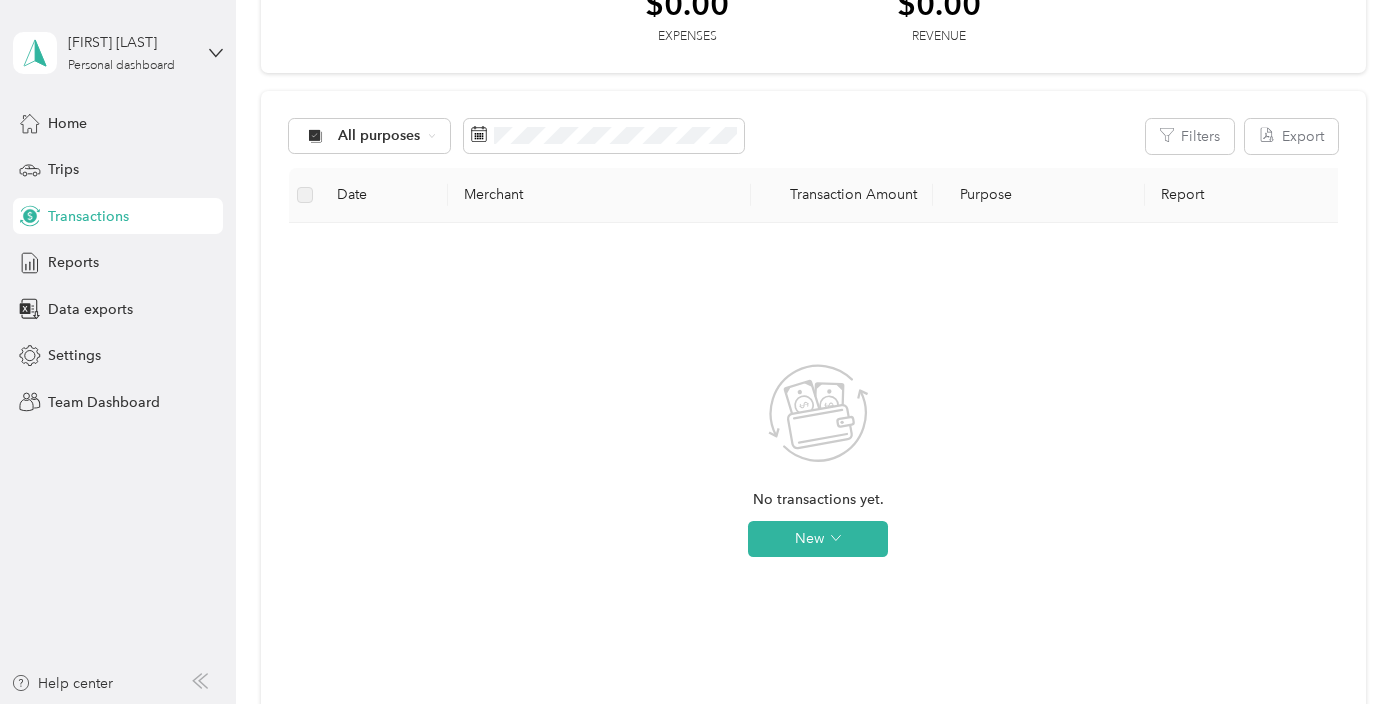 scroll, scrollTop: 129, scrollLeft: 0, axis: vertical 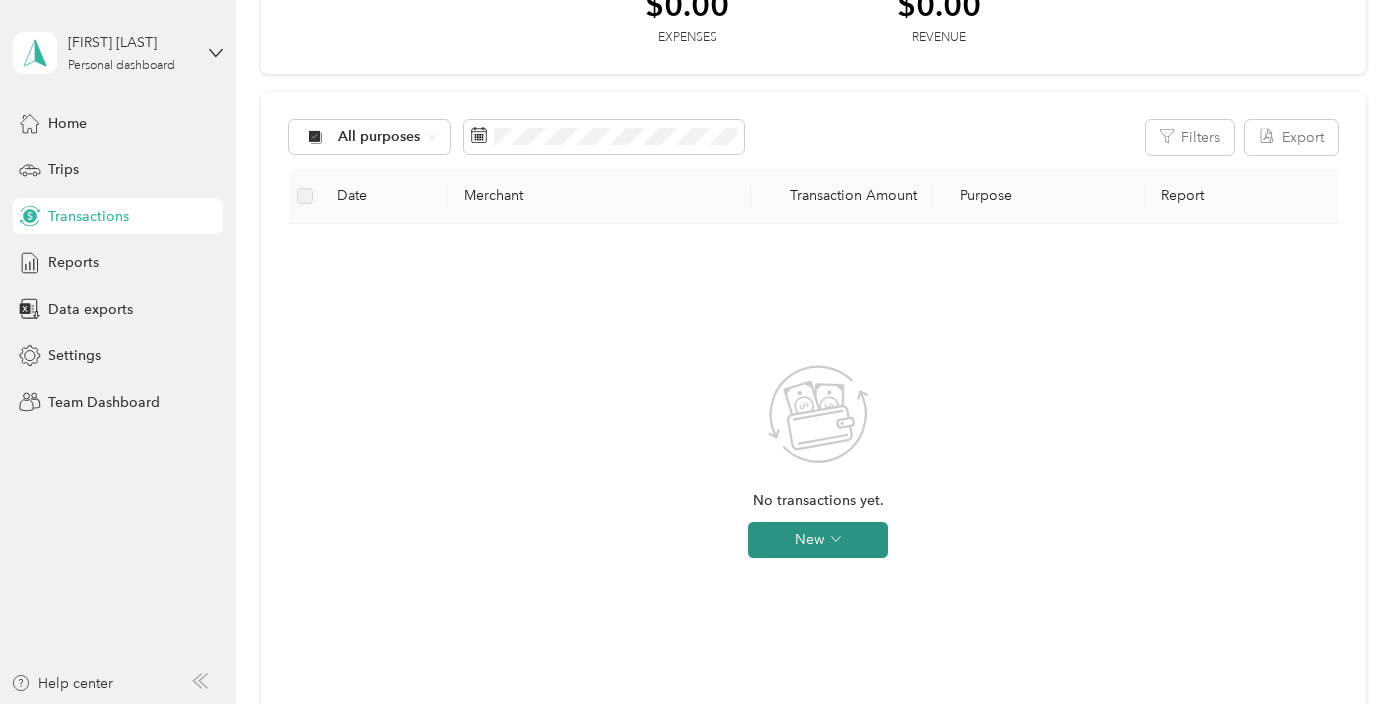click on "New" at bounding box center [818, 540] 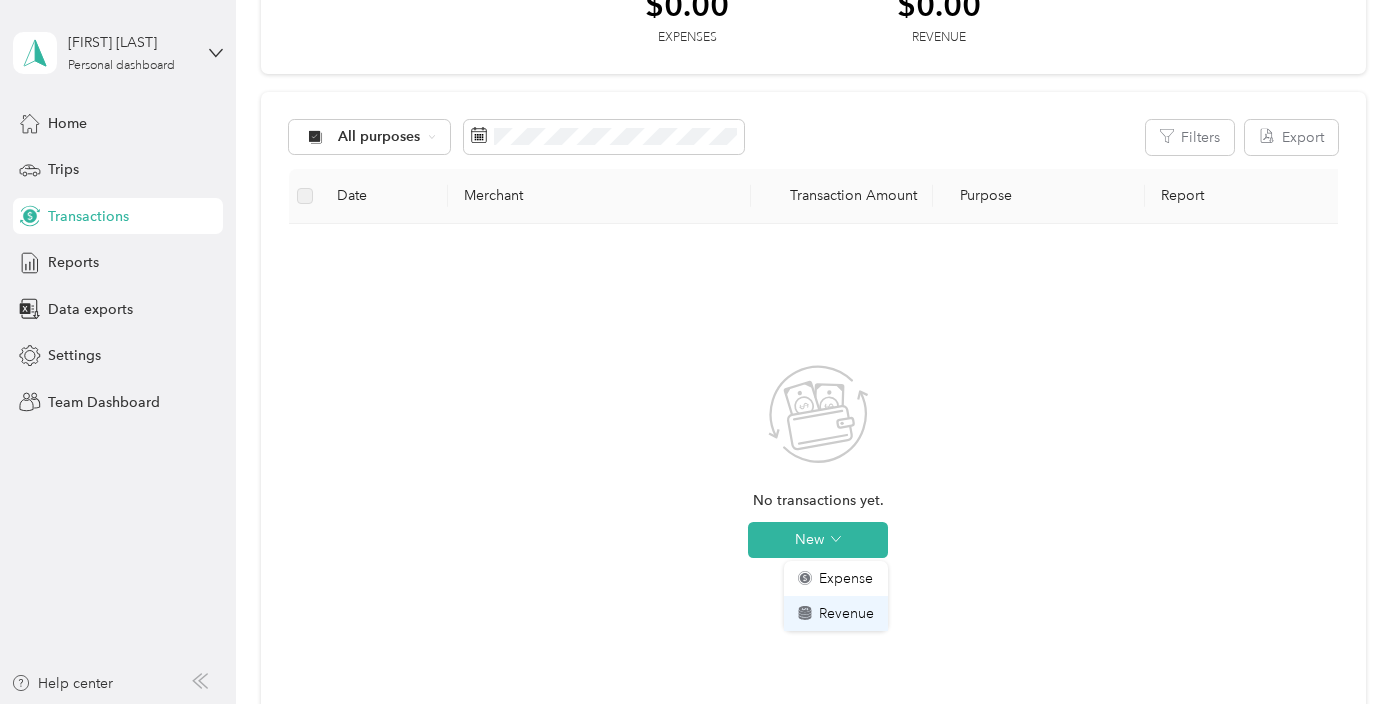 click on "Revenue" at bounding box center (846, 613) 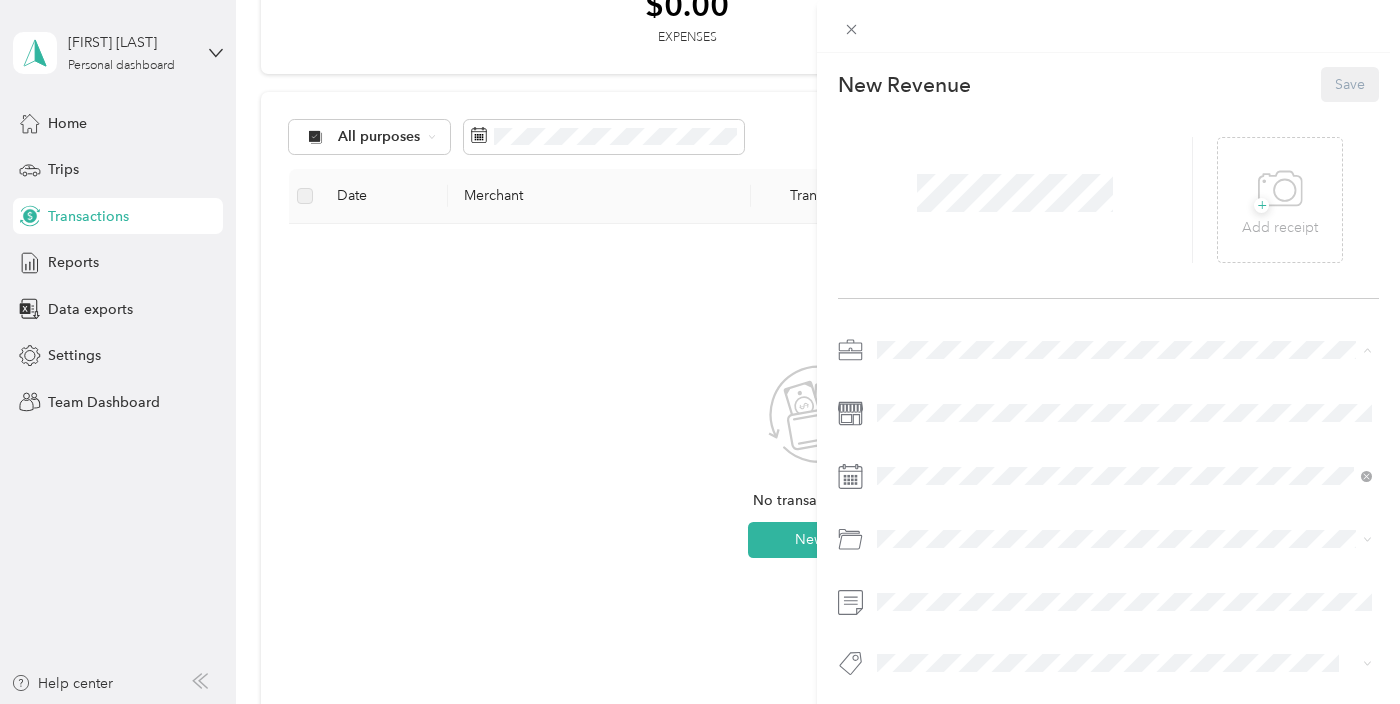 click on "Pool Chimps" at bounding box center [1124, 385] 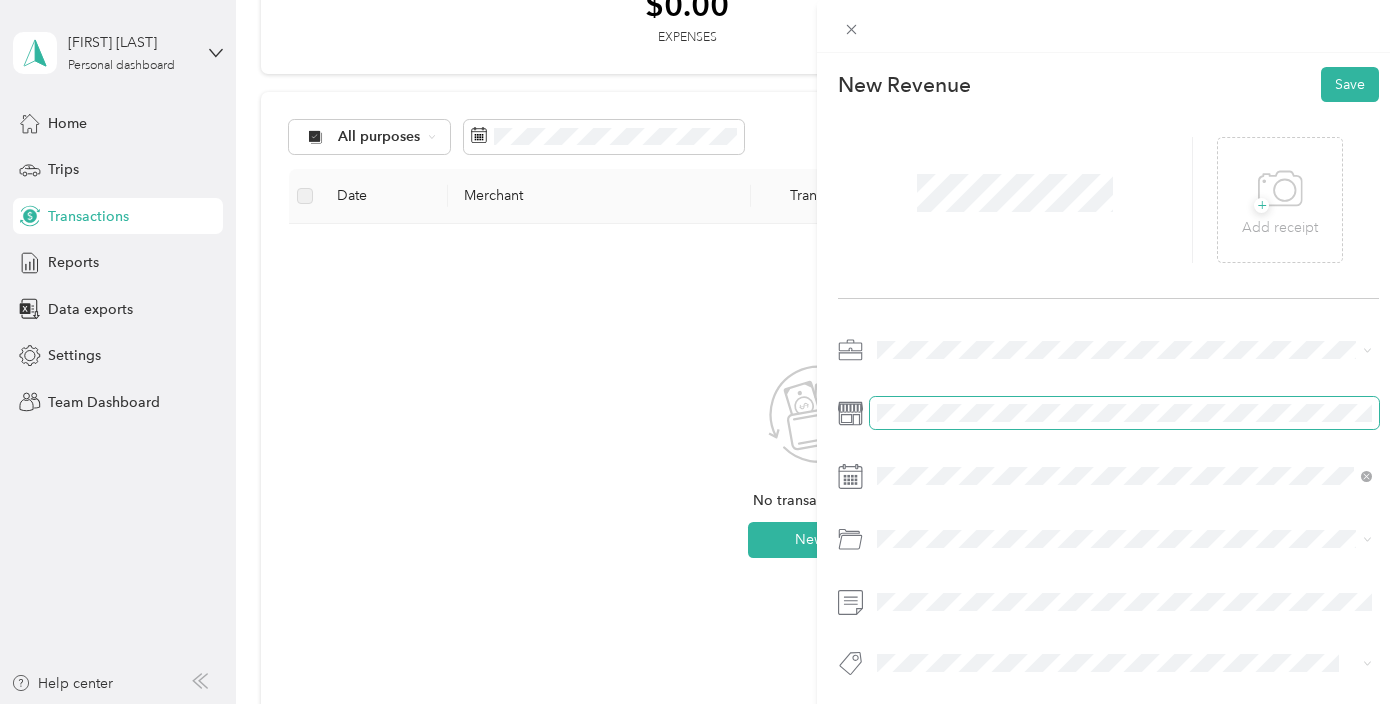 click at bounding box center (1124, 413) 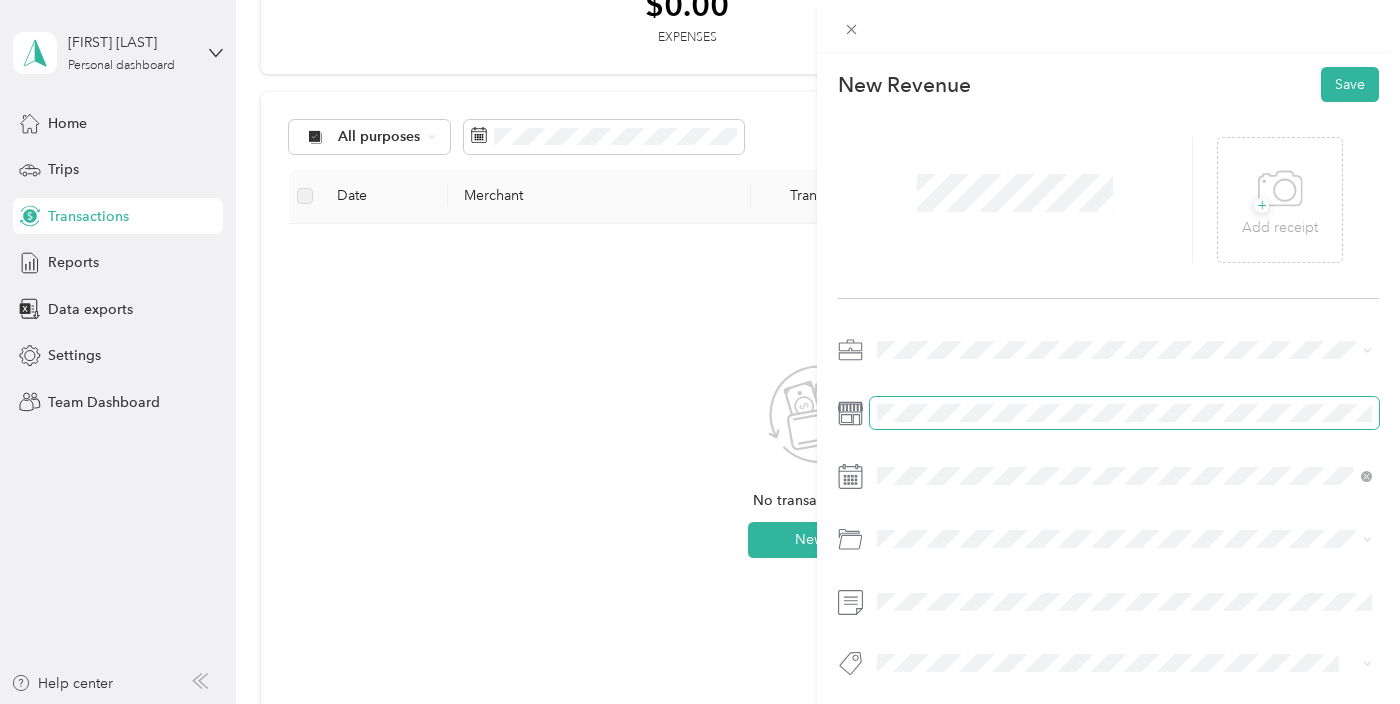 click at bounding box center [1124, 413] 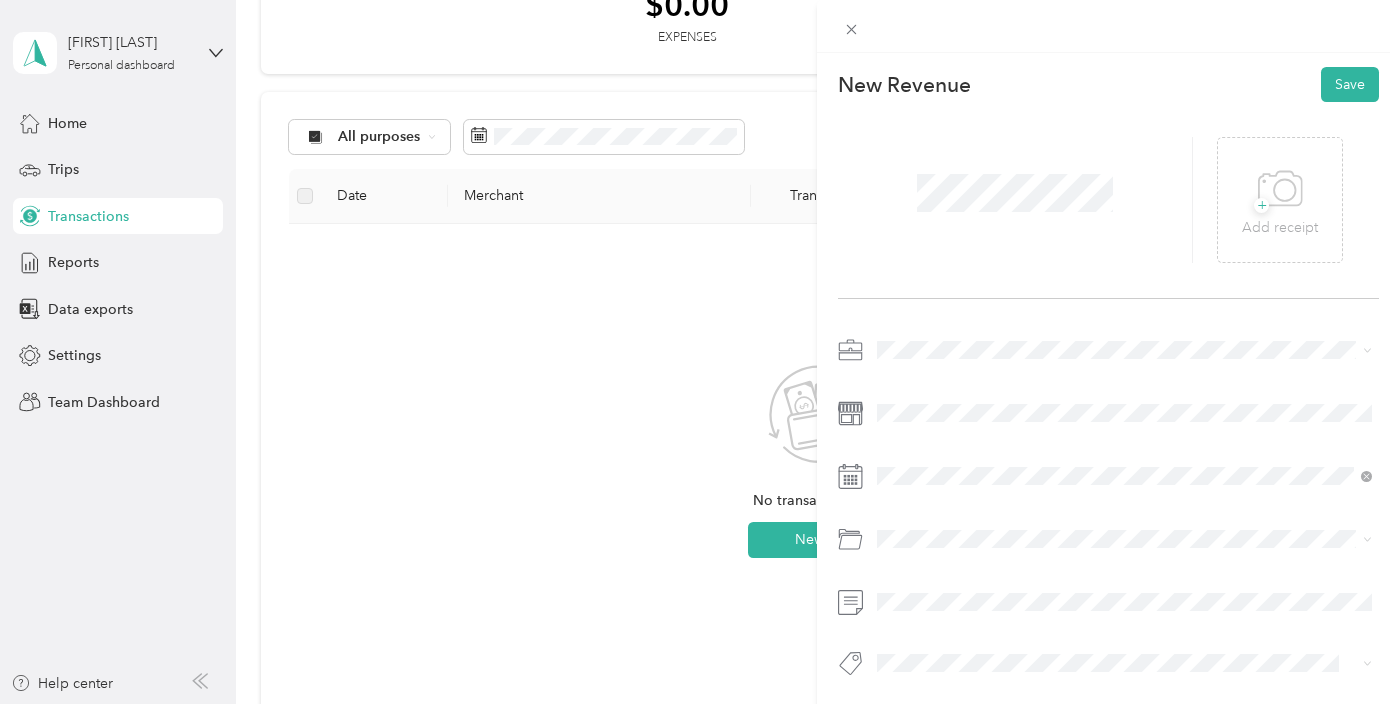 click on "This  revenue  cannot be edited because it is either under review, approved, or paid. Contact your Team Manager to edit it. New Revenue  Save + Add receipt" at bounding box center [700, 352] 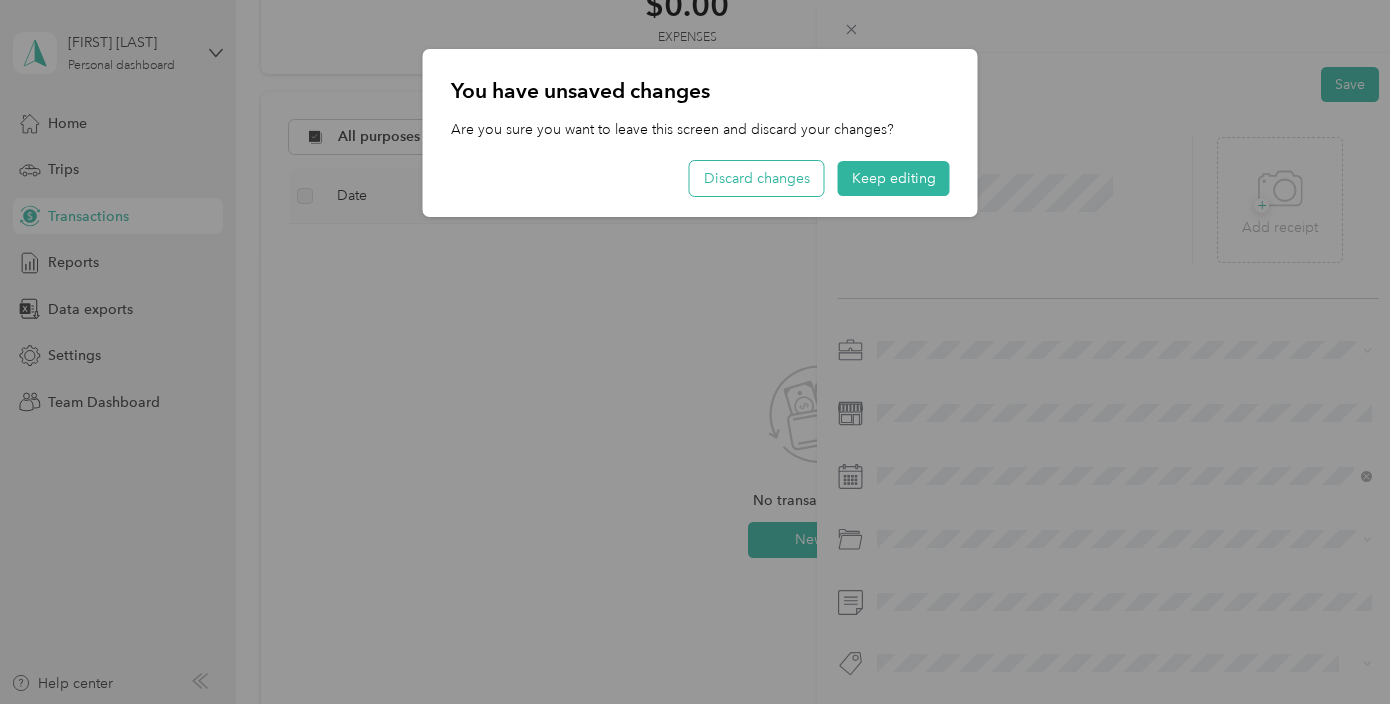click on "Discard changes" at bounding box center [757, 178] 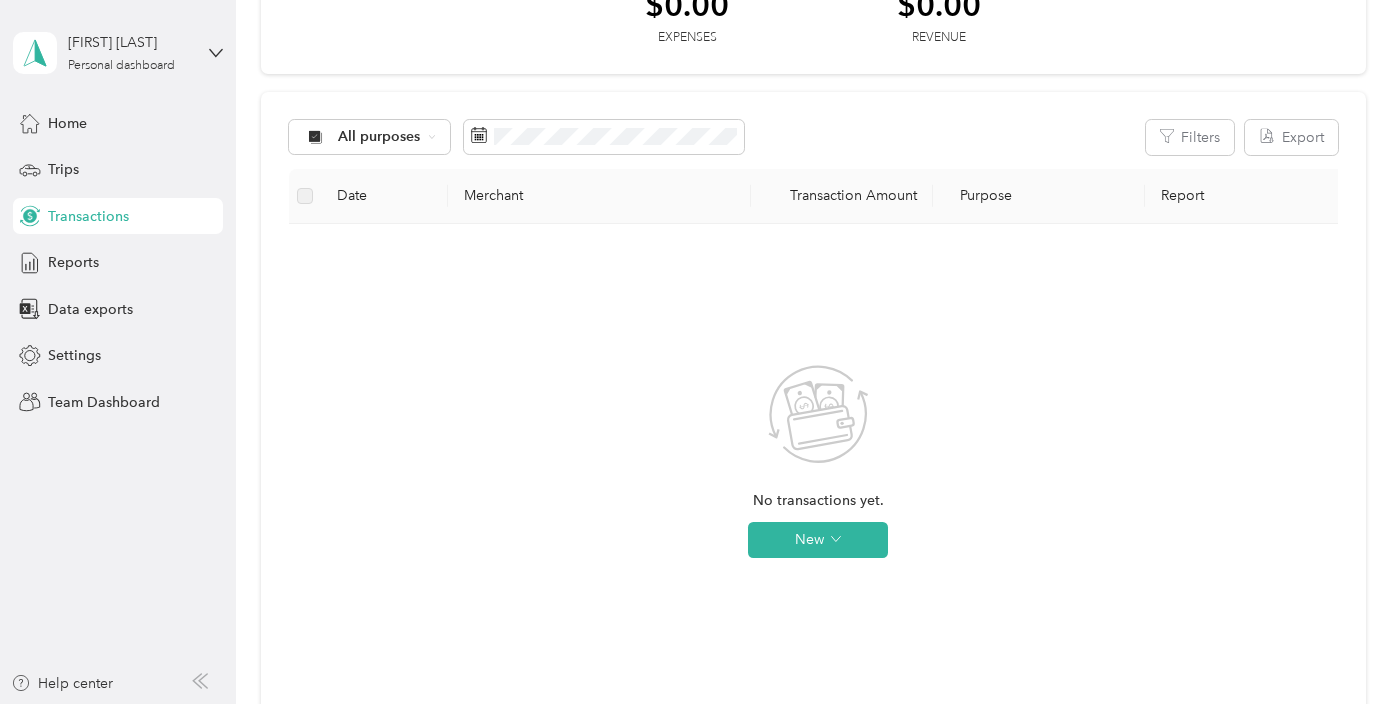 click on "No transactions yet. New" at bounding box center (818, 461) 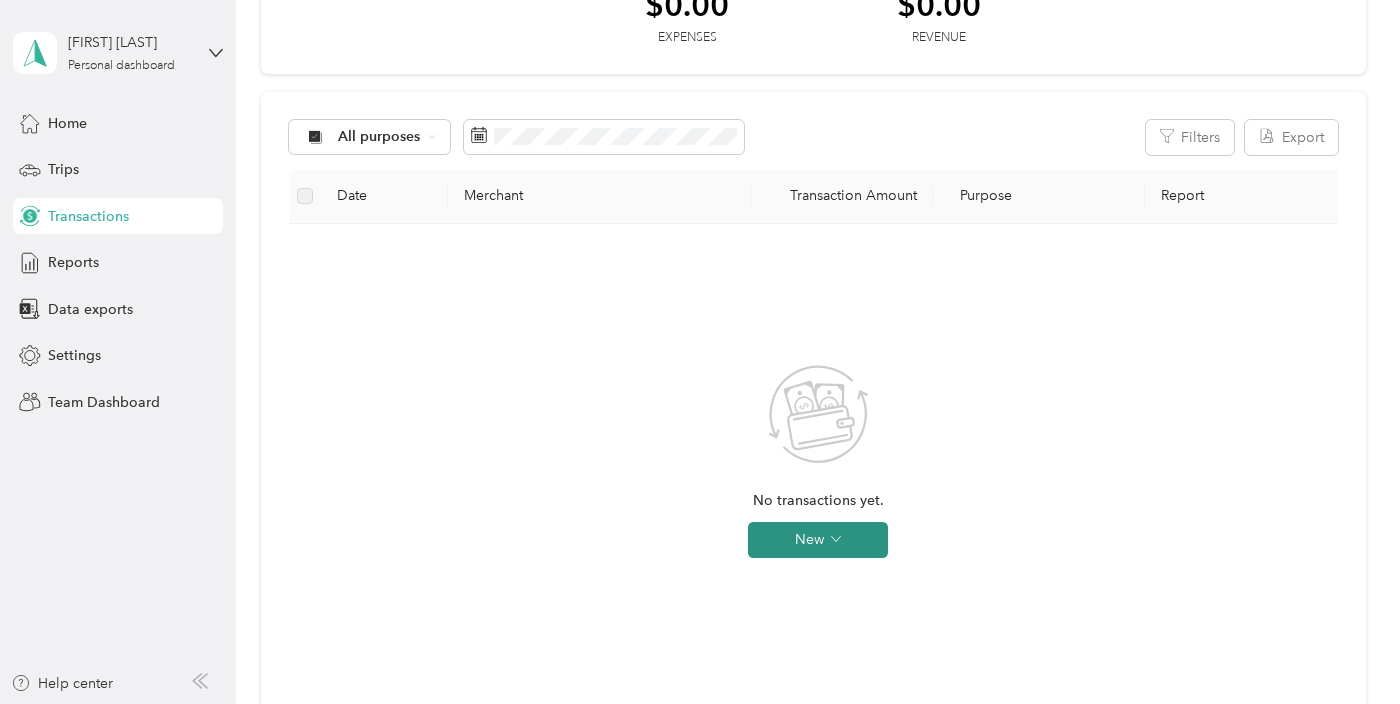 click on "New" at bounding box center (818, 540) 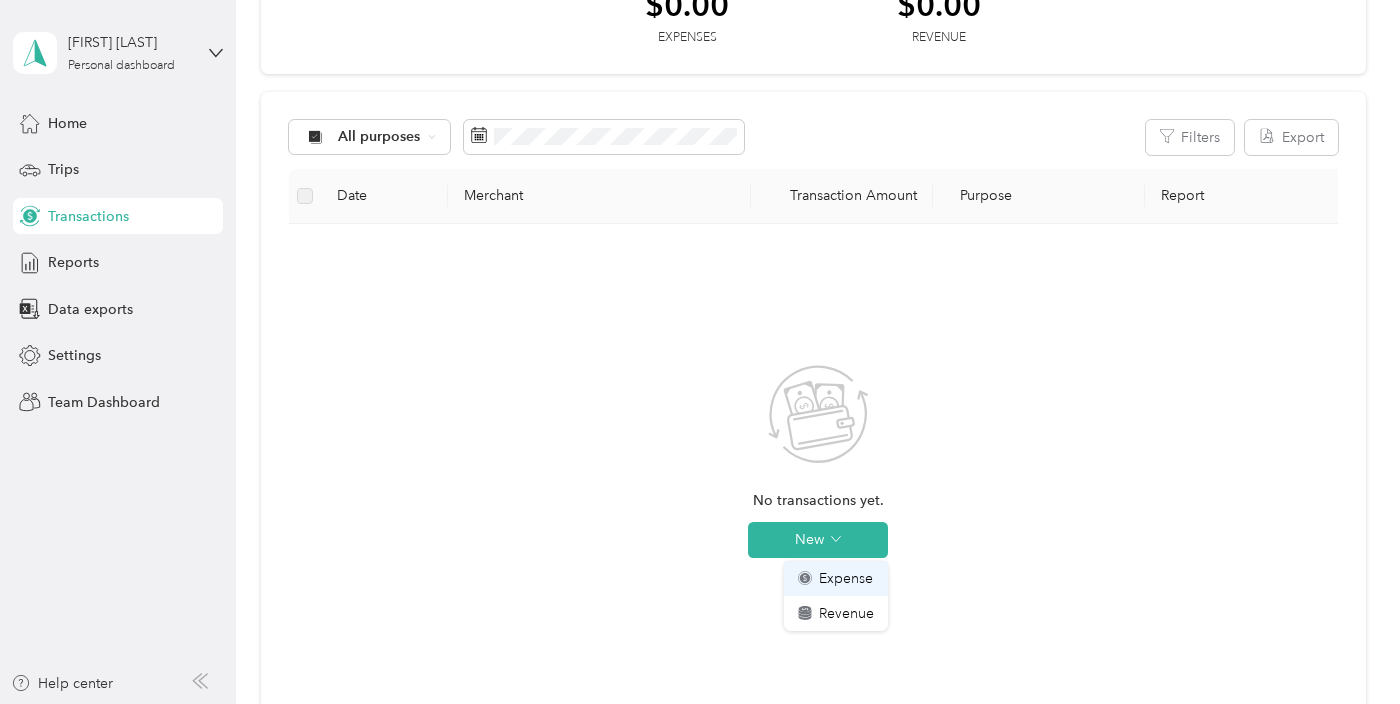 click on "Expense" at bounding box center [846, 578] 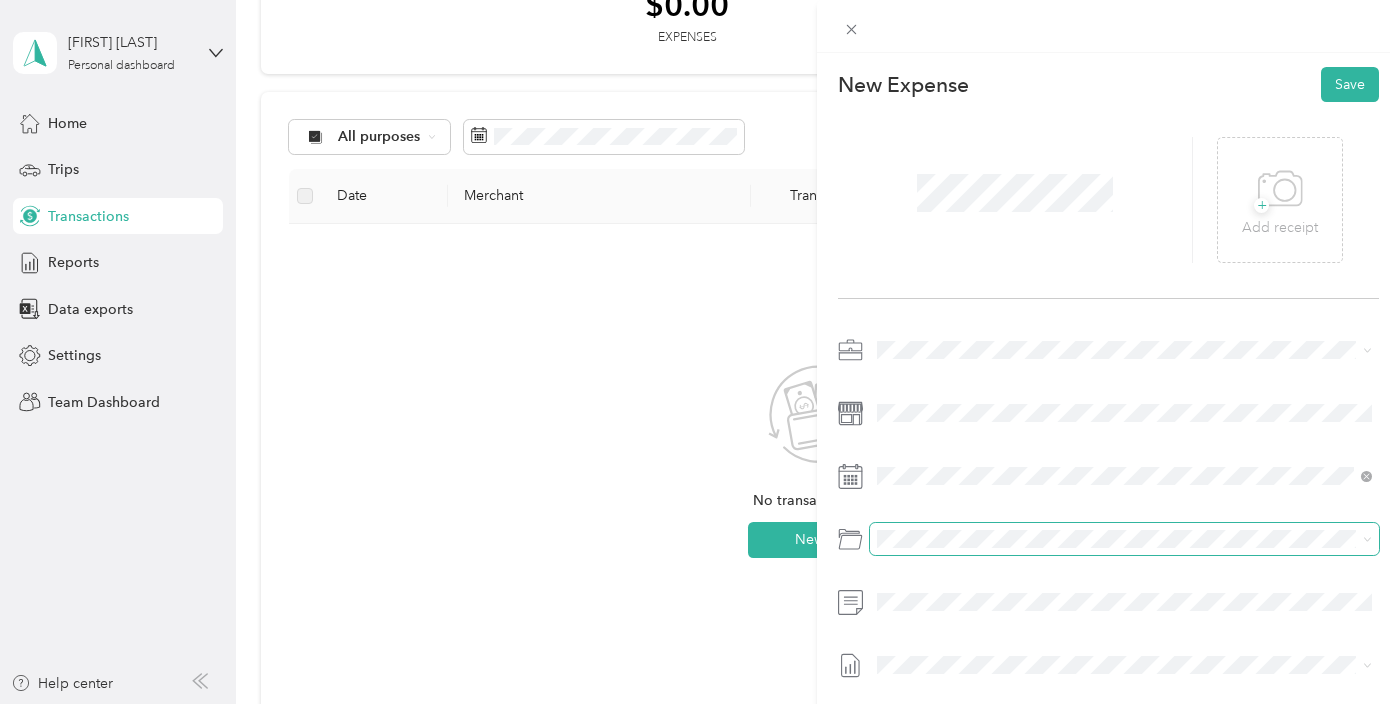 click at bounding box center [1124, 539] 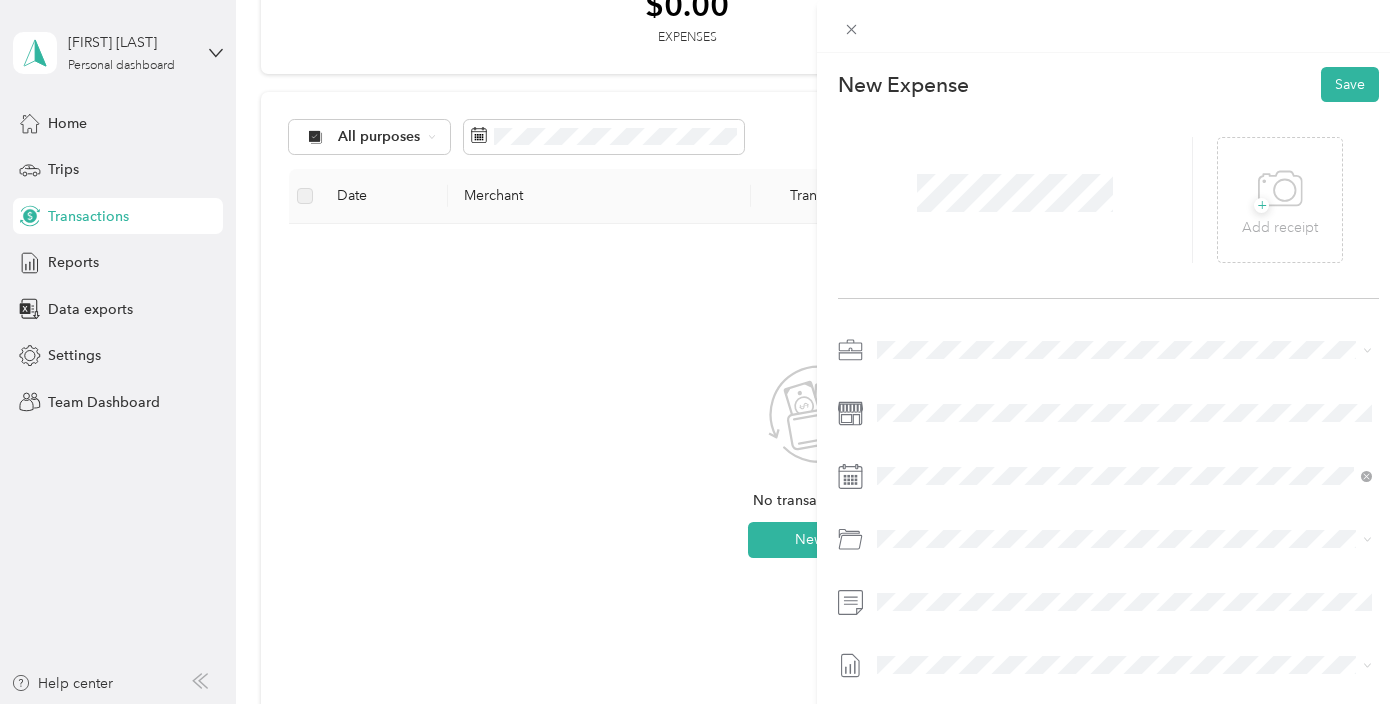 click at bounding box center (1108, 544) 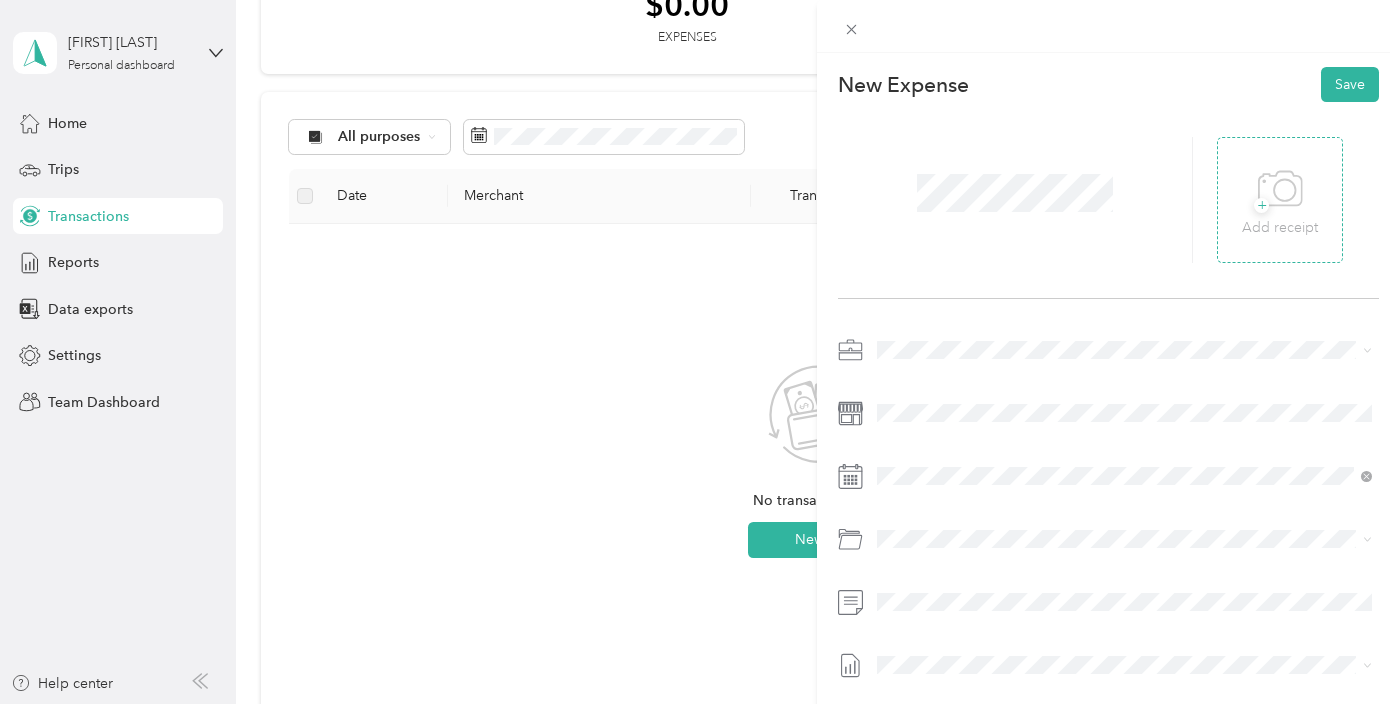 click 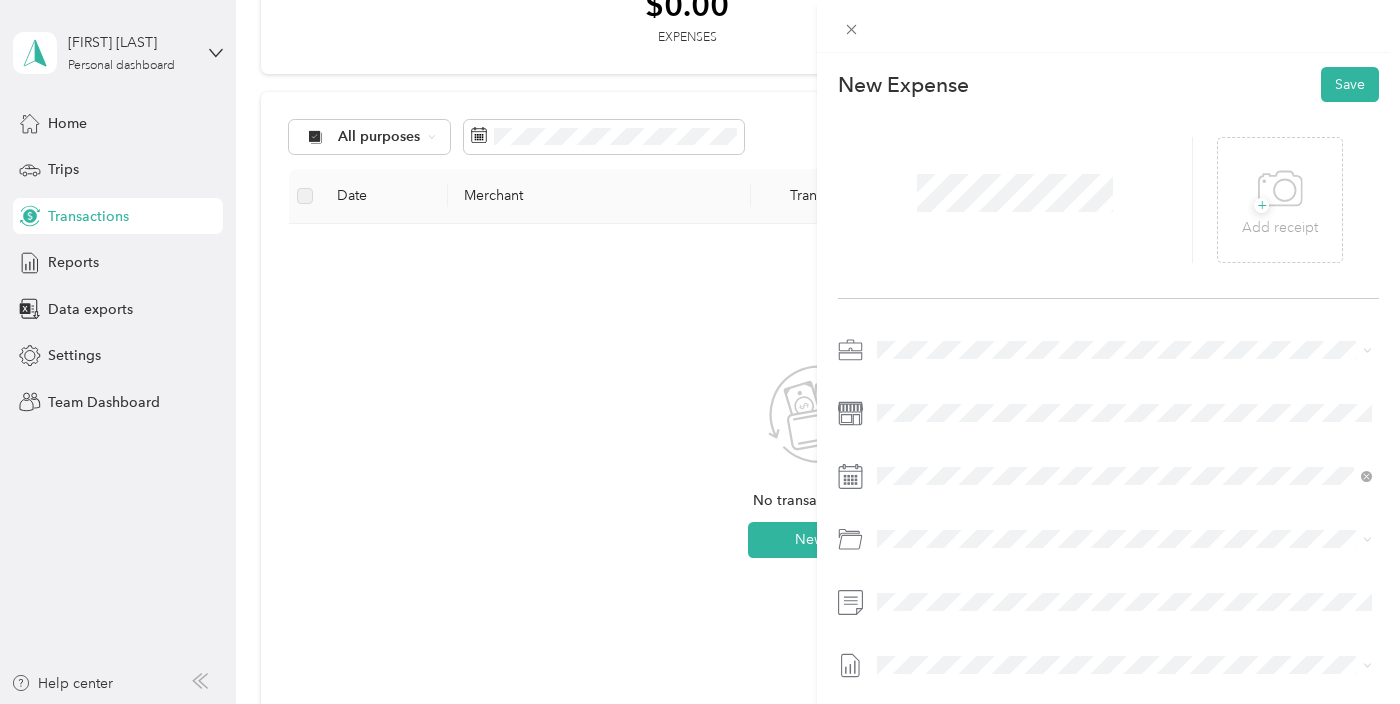 click on "This  expense  cannot be edited because it is either under review, approved, or paid. Contact your Team Manager to edit it. New Expense  Save + Add receipt" at bounding box center (700, 352) 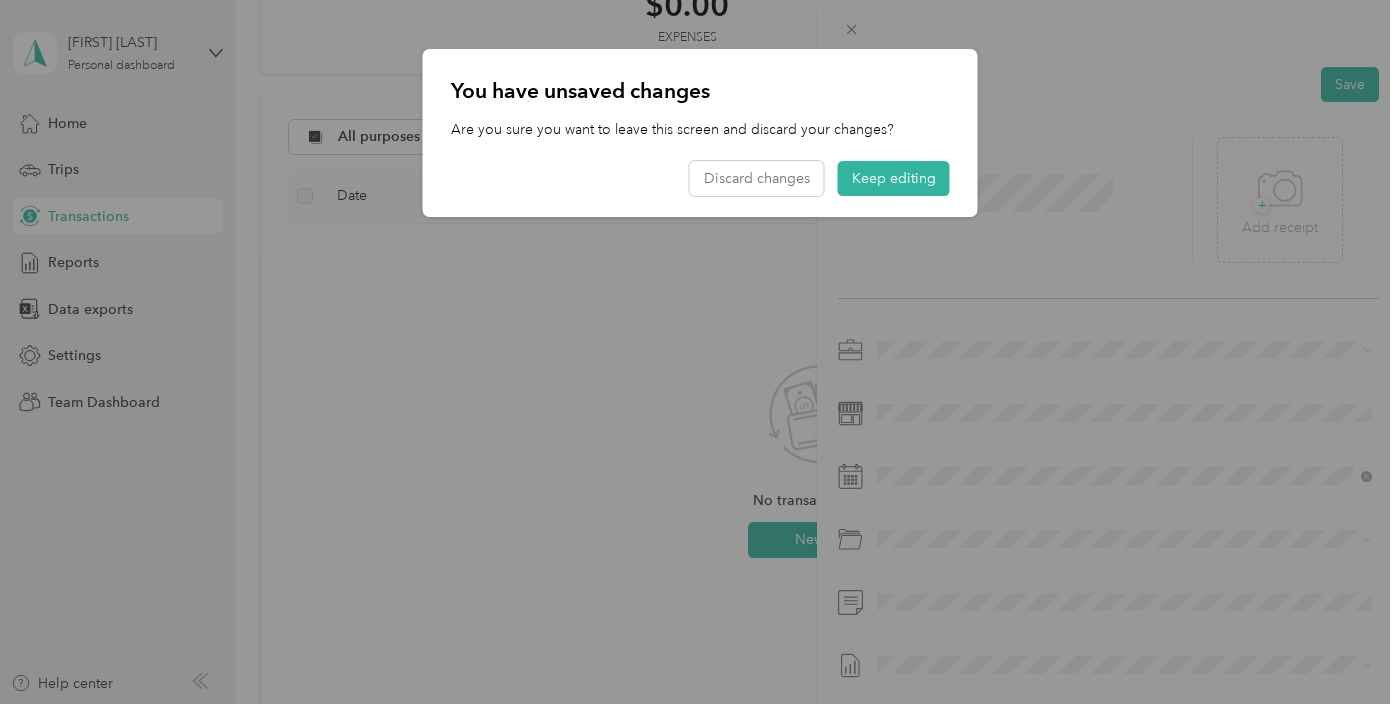 click at bounding box center (700, 352) 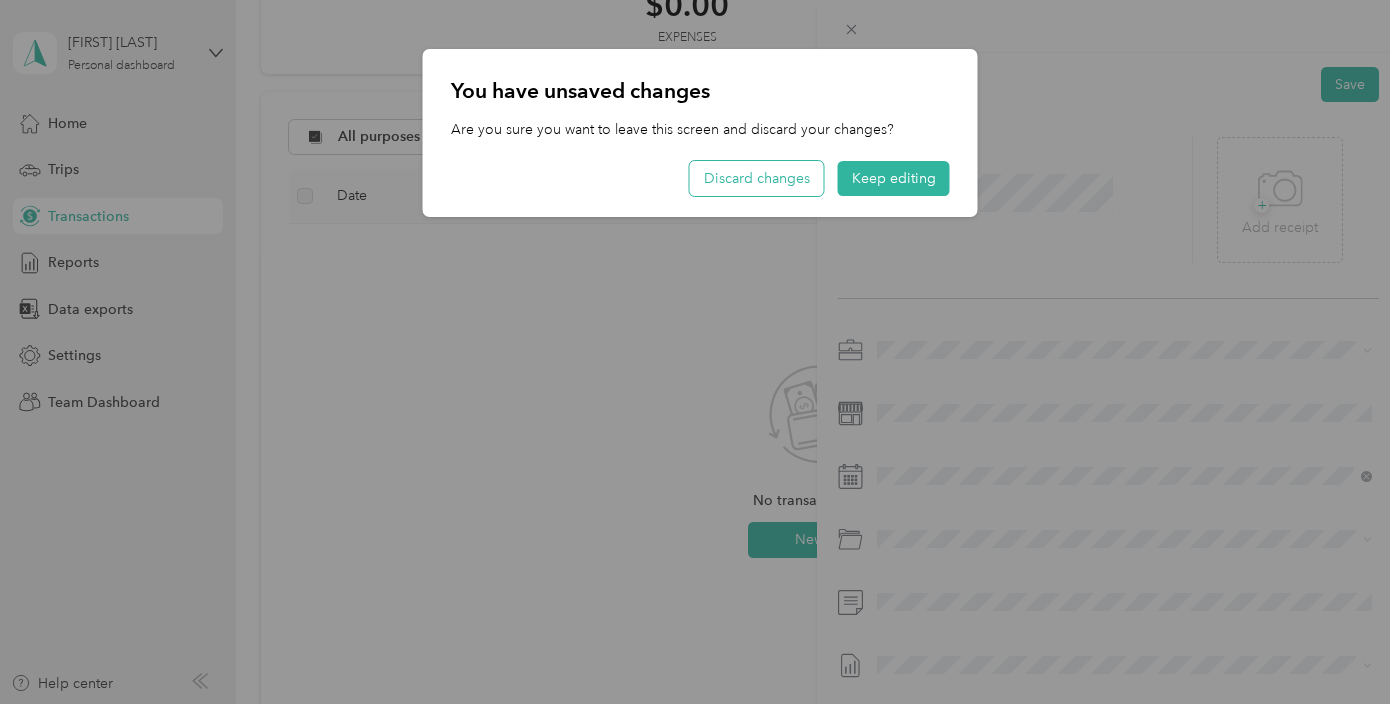 click on "Discard changes" at bounding box center (757, 178) 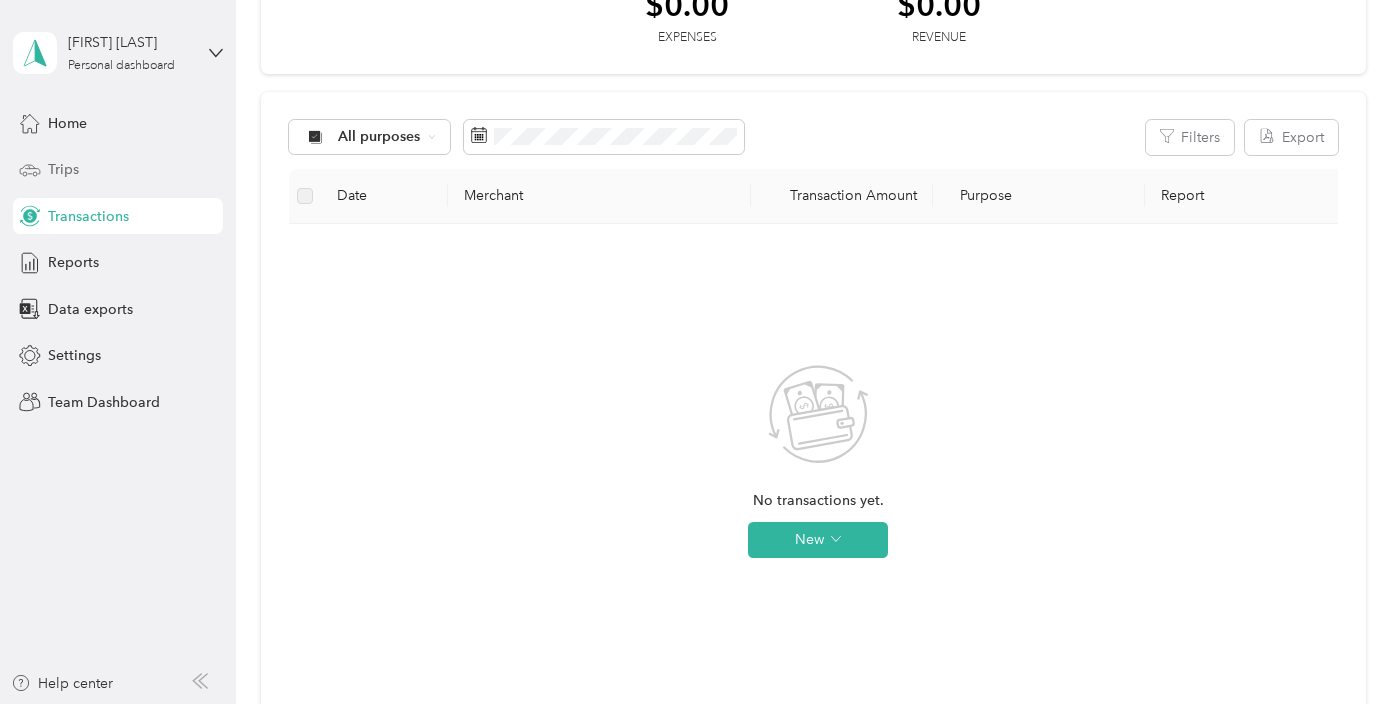click 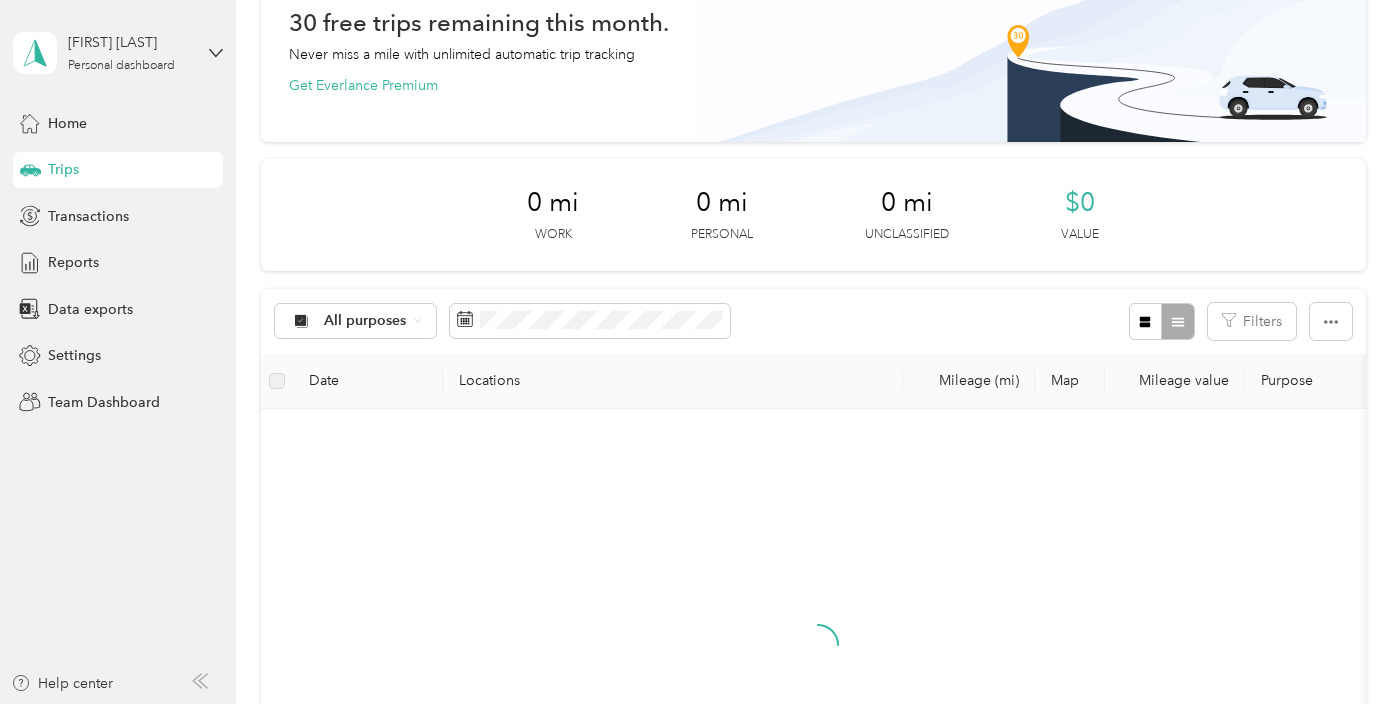 scroll, scrollTop: 129, scrollLeft: 0, axis: vertical 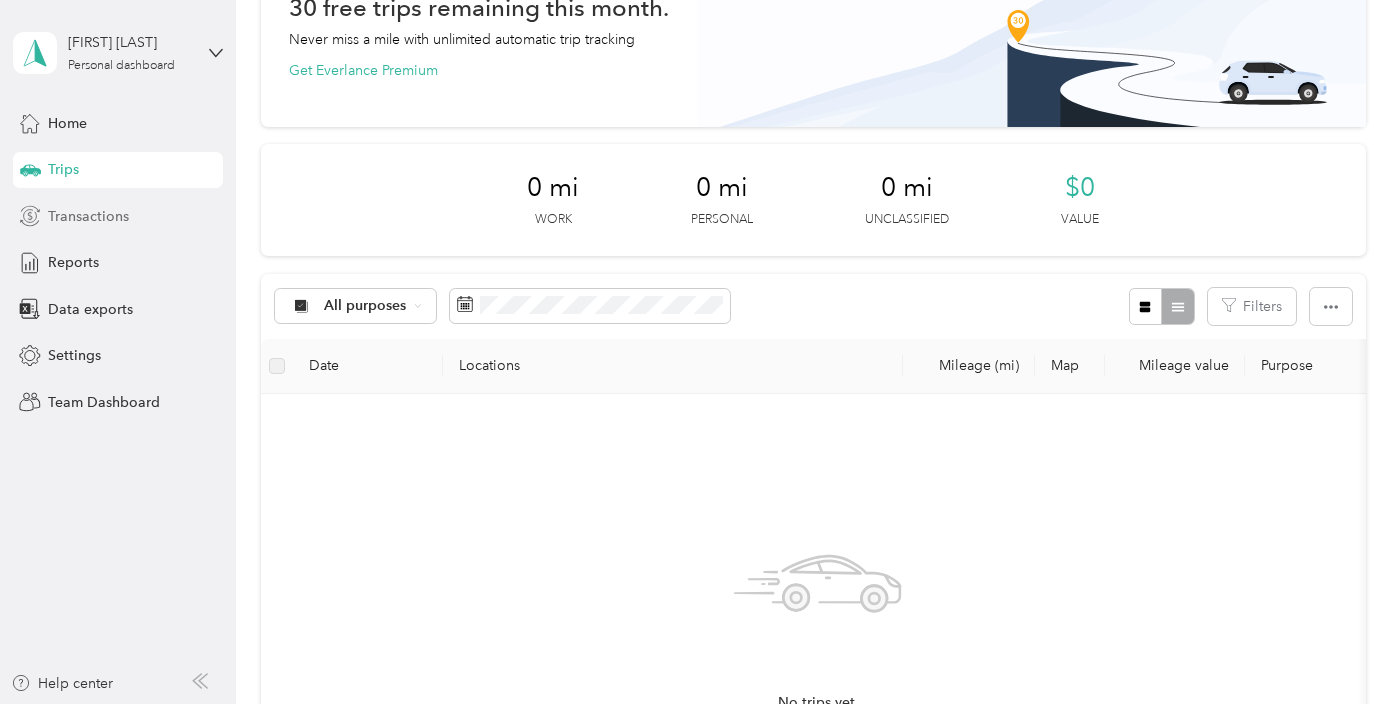 click on "Transactions" at bounding box center (118, 216) 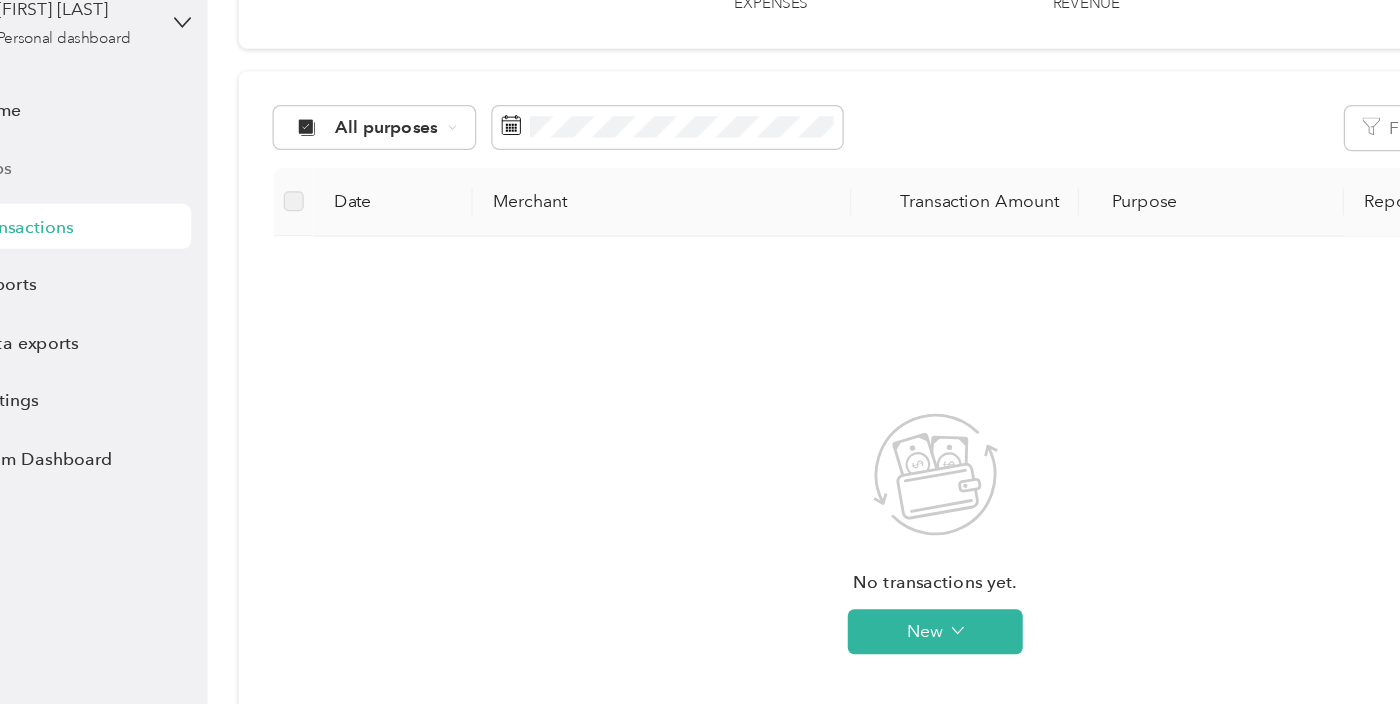 click on "Transactions New $0.00 Expenses $0.00 Revenue All purposes Filters Export Date Merchant Transaction Amount Purpose Report             No transactions yet. New" at bounding box center [813, 396] 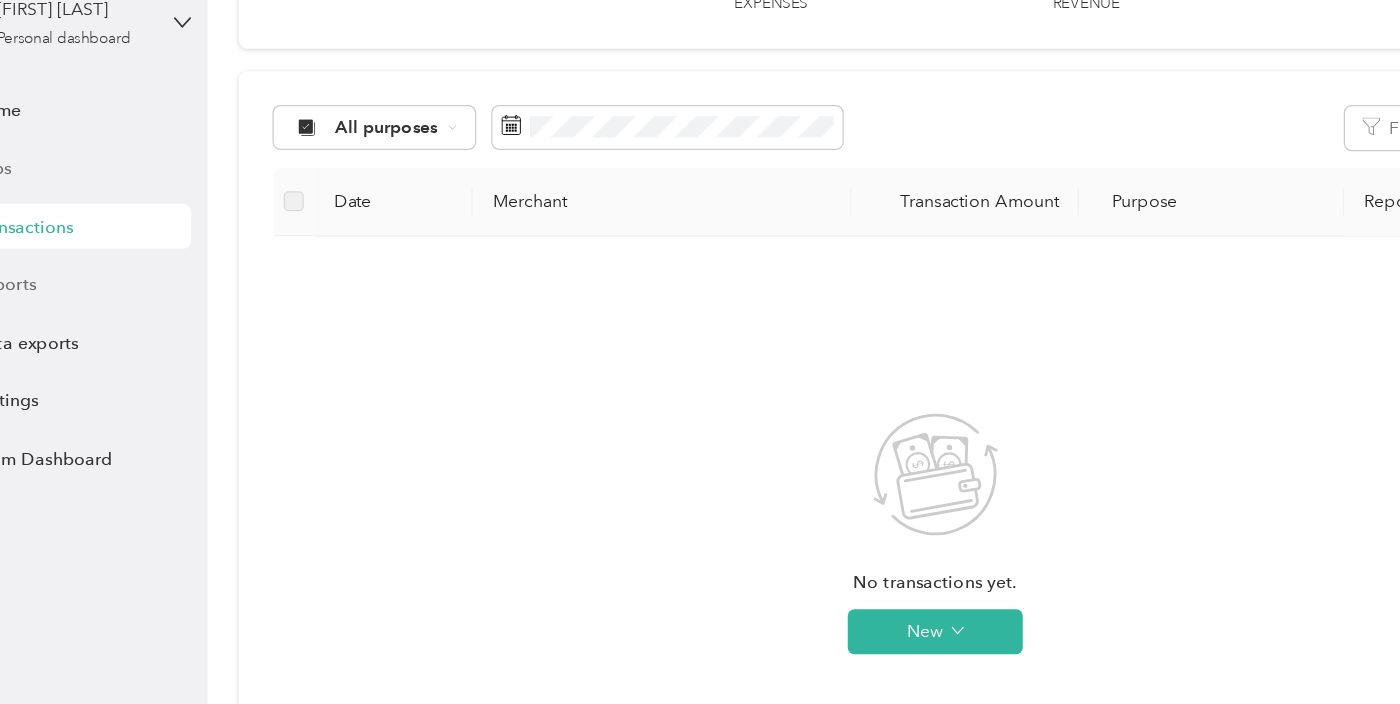 click on "Reports" at bounding box center (73, 262) 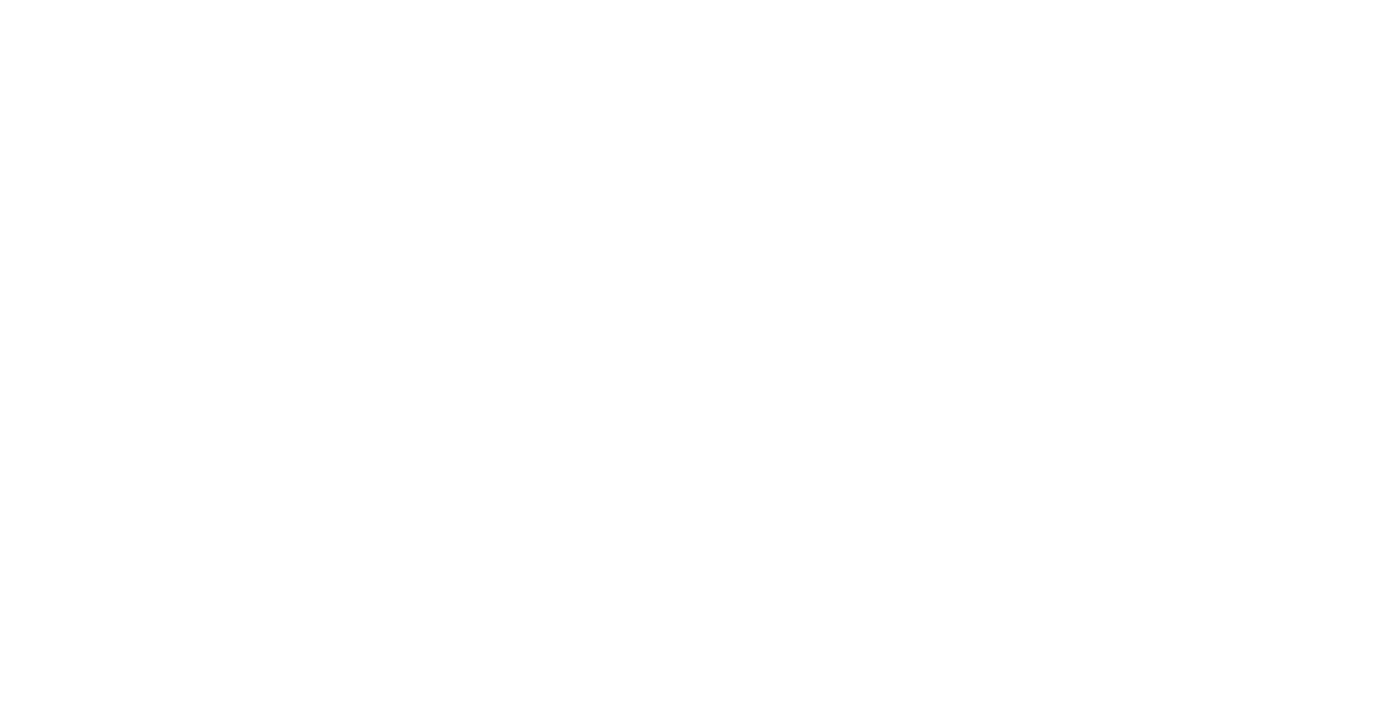 scroll, scrollTop: 0, scrollLeft: 0, axis: both 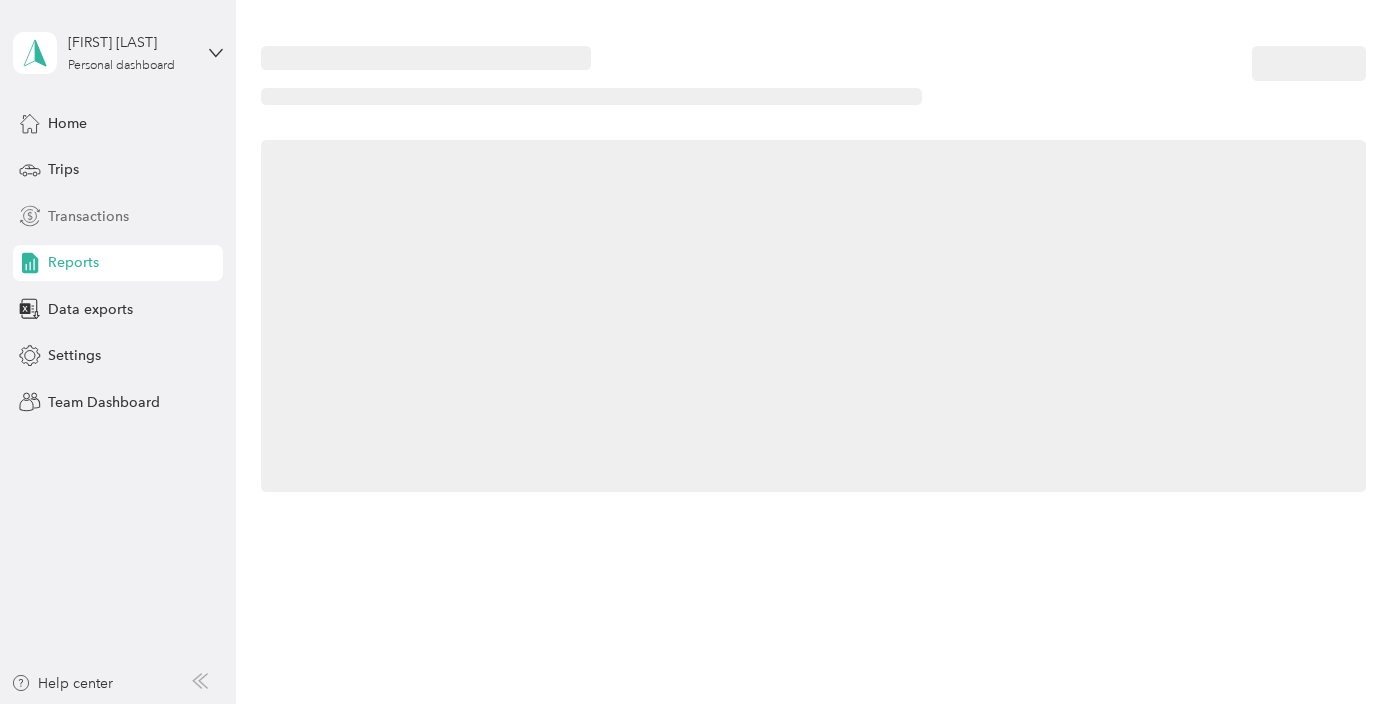 click on "Transactions" at bounding box center (88, 216) 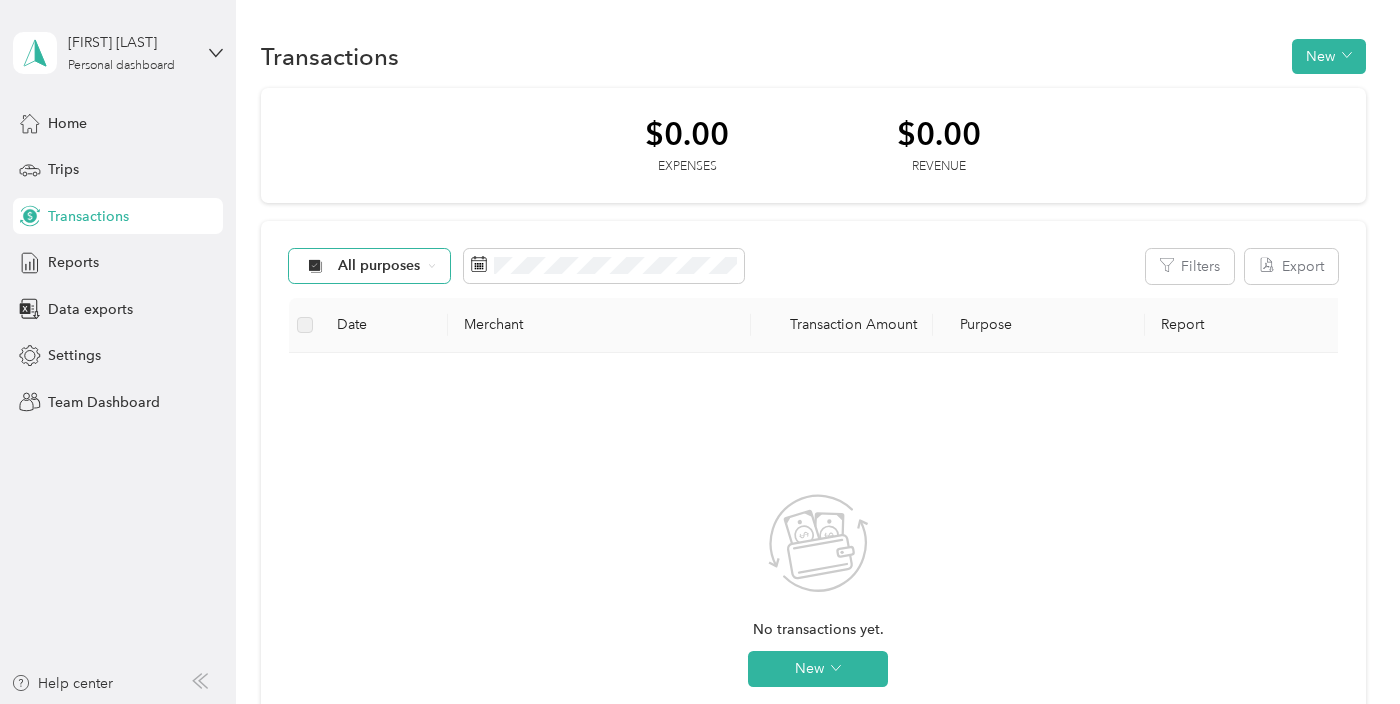 click on "All purposes" at bounding box center [379, 266] 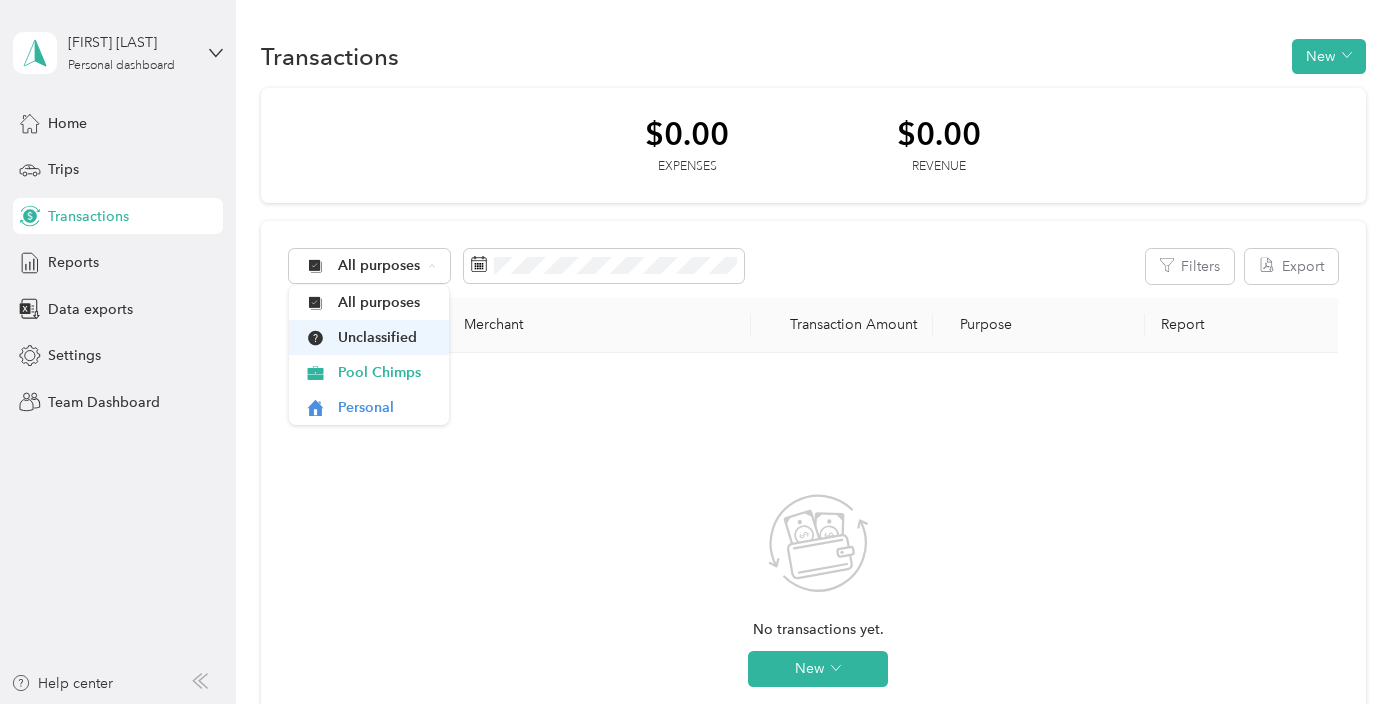 click on "Unclassified" at bounding box center (386, 337) 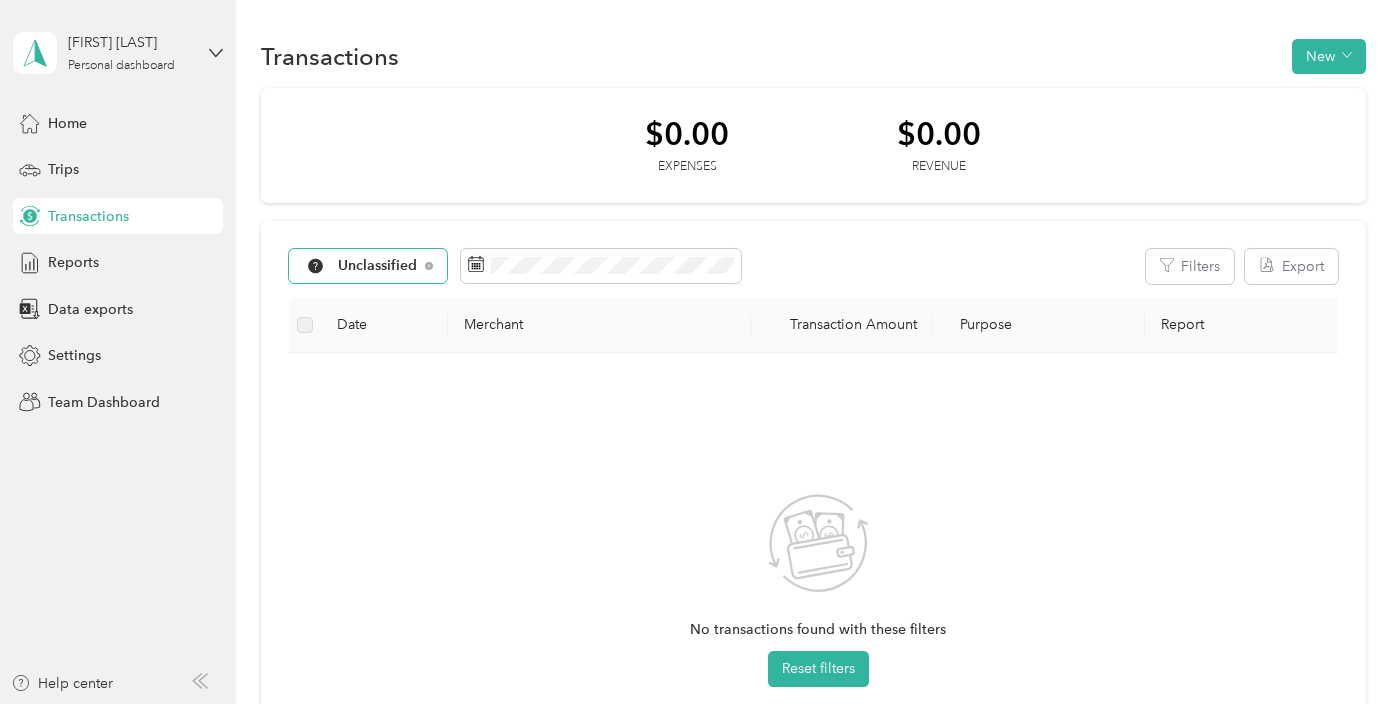 click on "Unclassified" at bounding box center [368, 266] 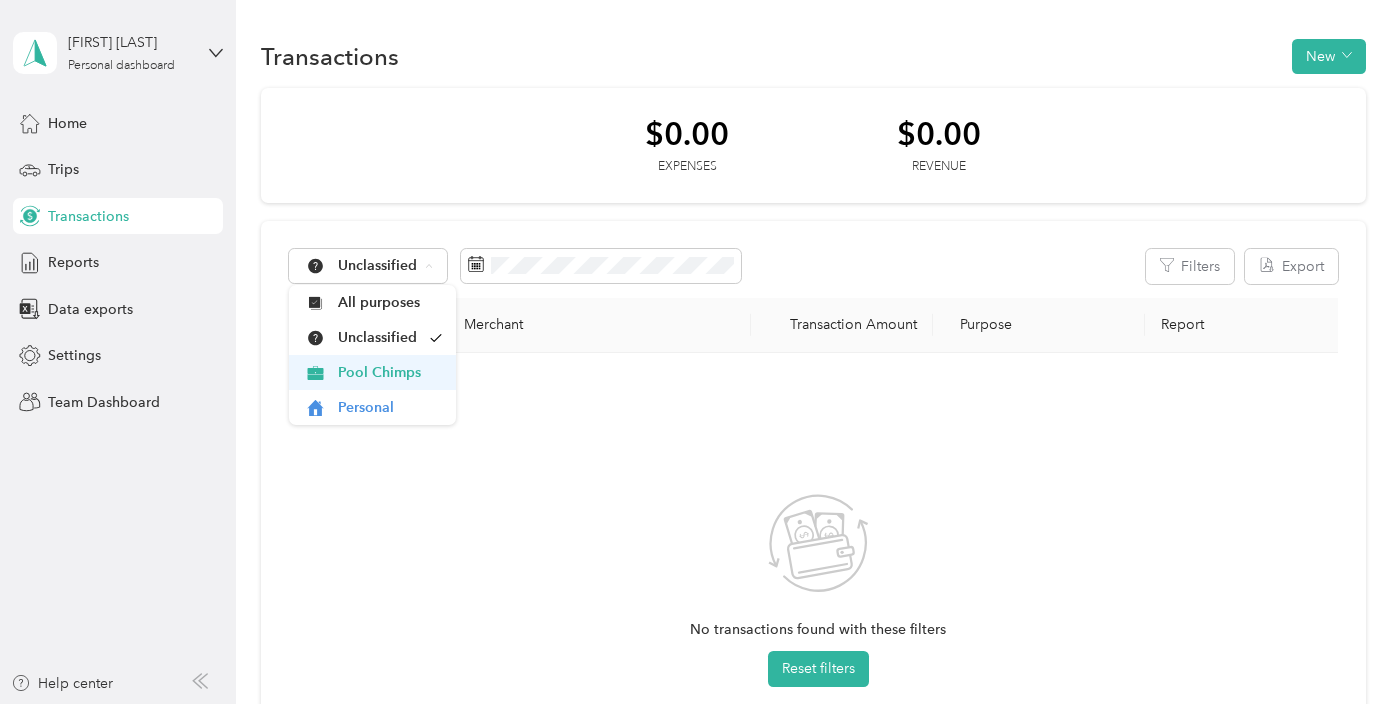 click on "Pool Chimps" at bounding box center [390, 372] 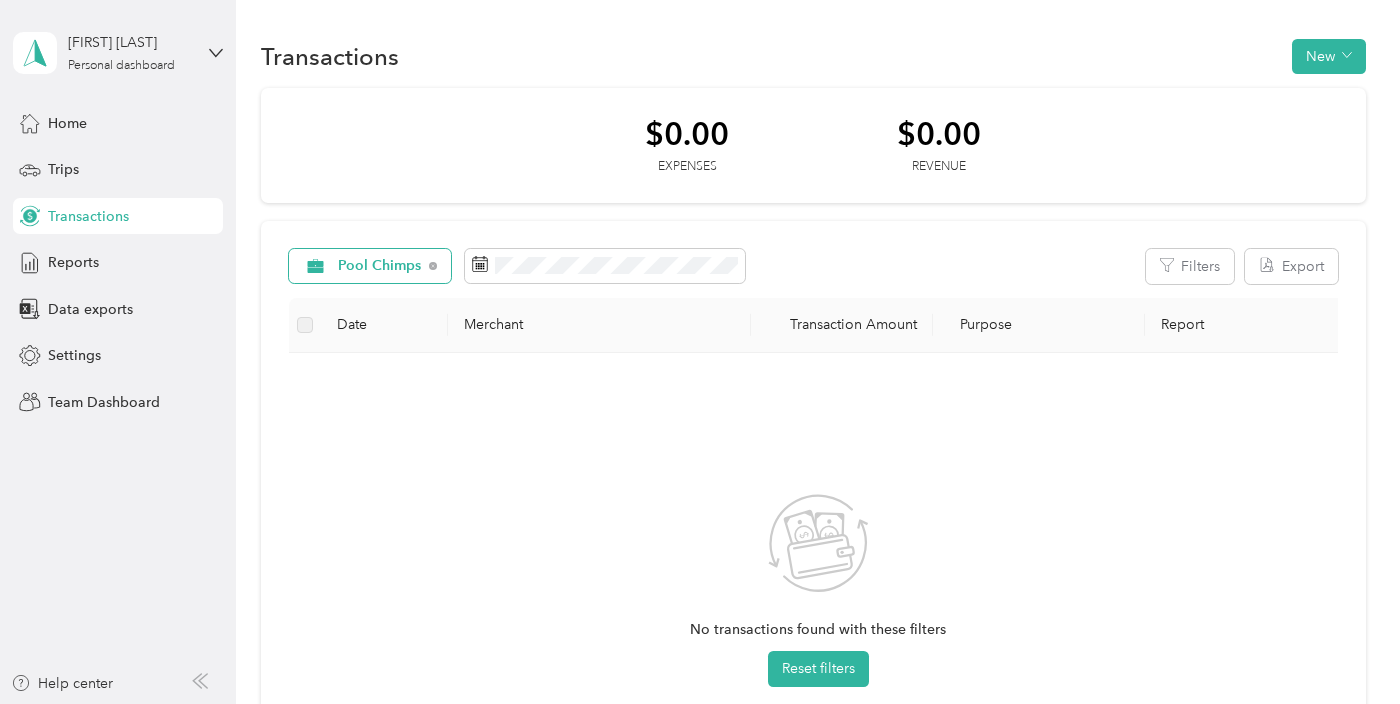 click on "Pool Chimps" at bounding box center (380, 266) 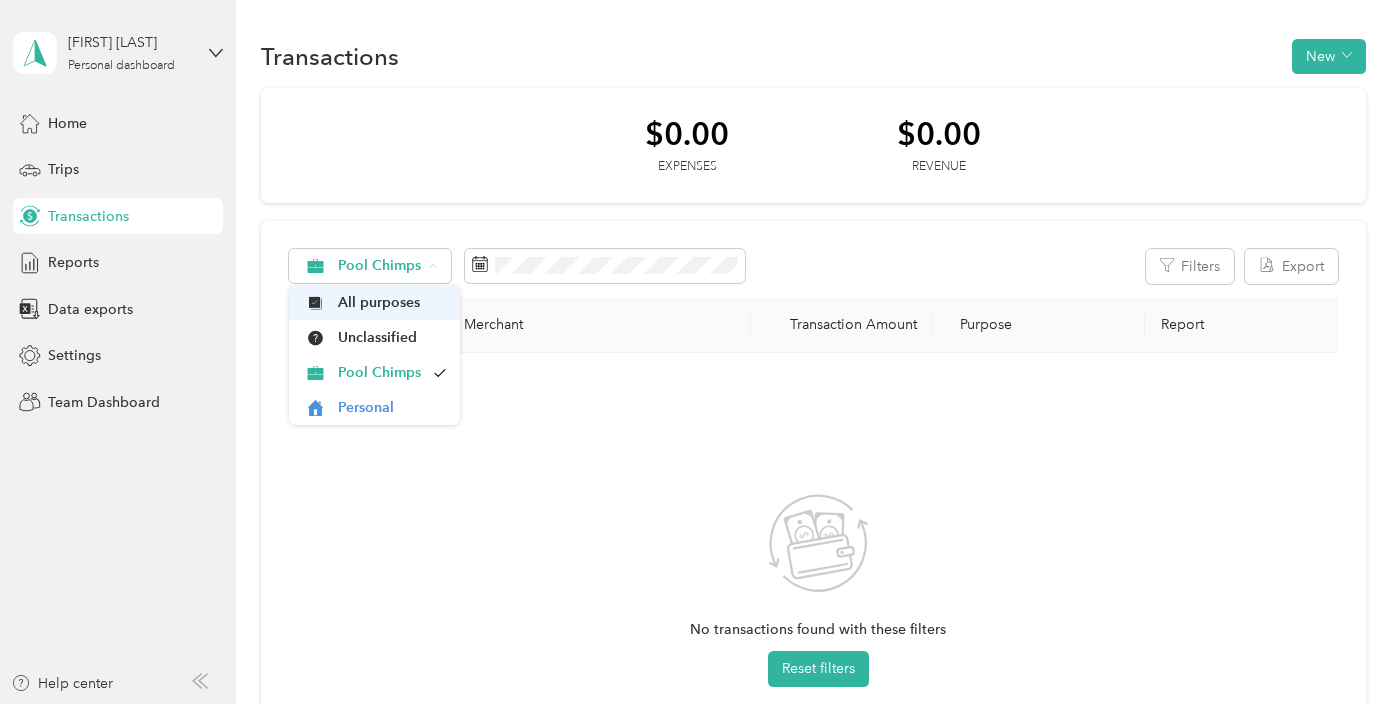 click on "All purposes" at bounding box center [392, 302] 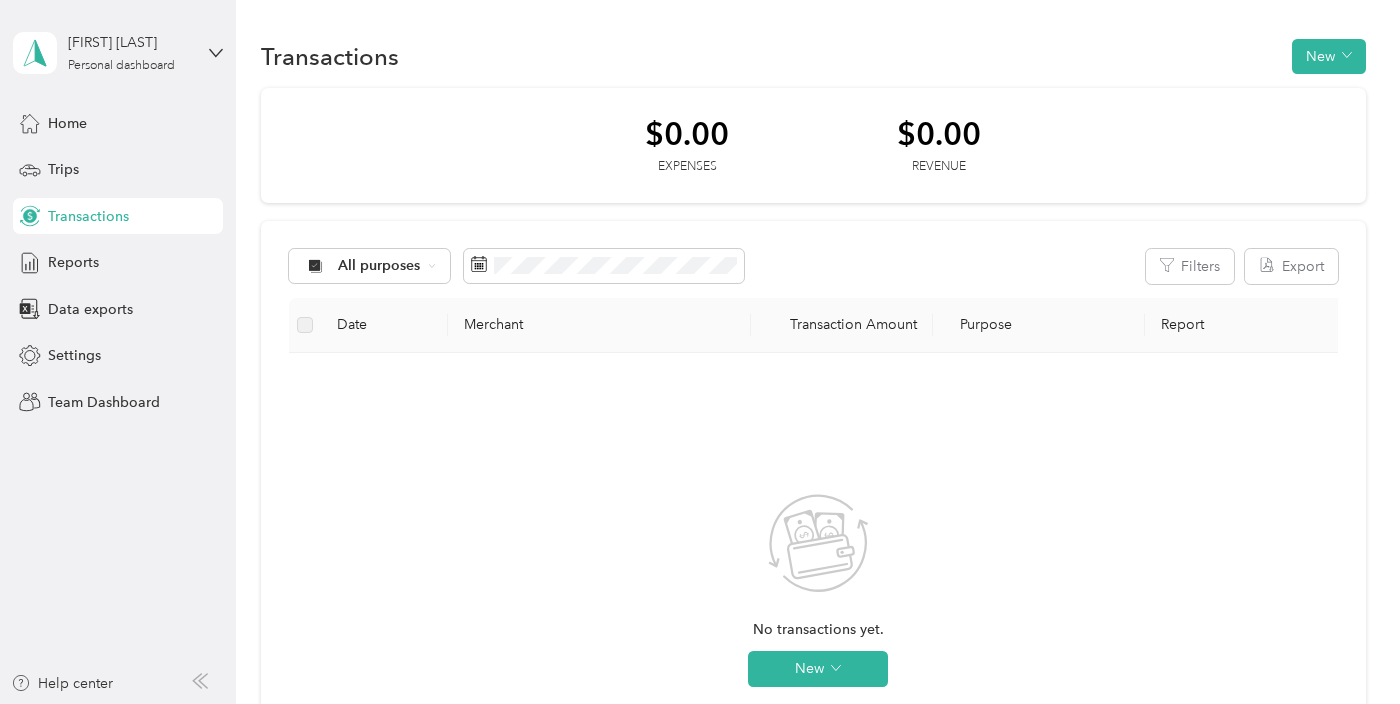 click on "No transactions yet. New" at bounding box center (818, 607) 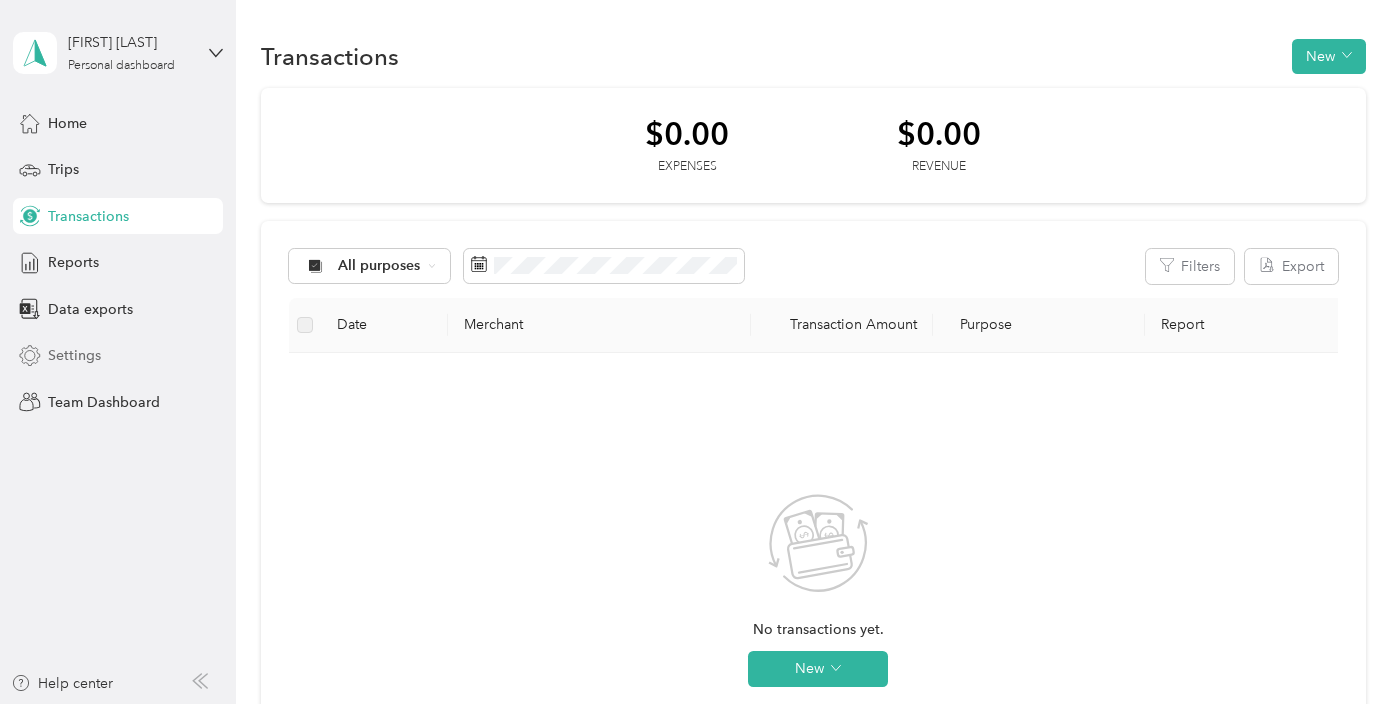 click on "Settings" at bounding box center (74, 355) 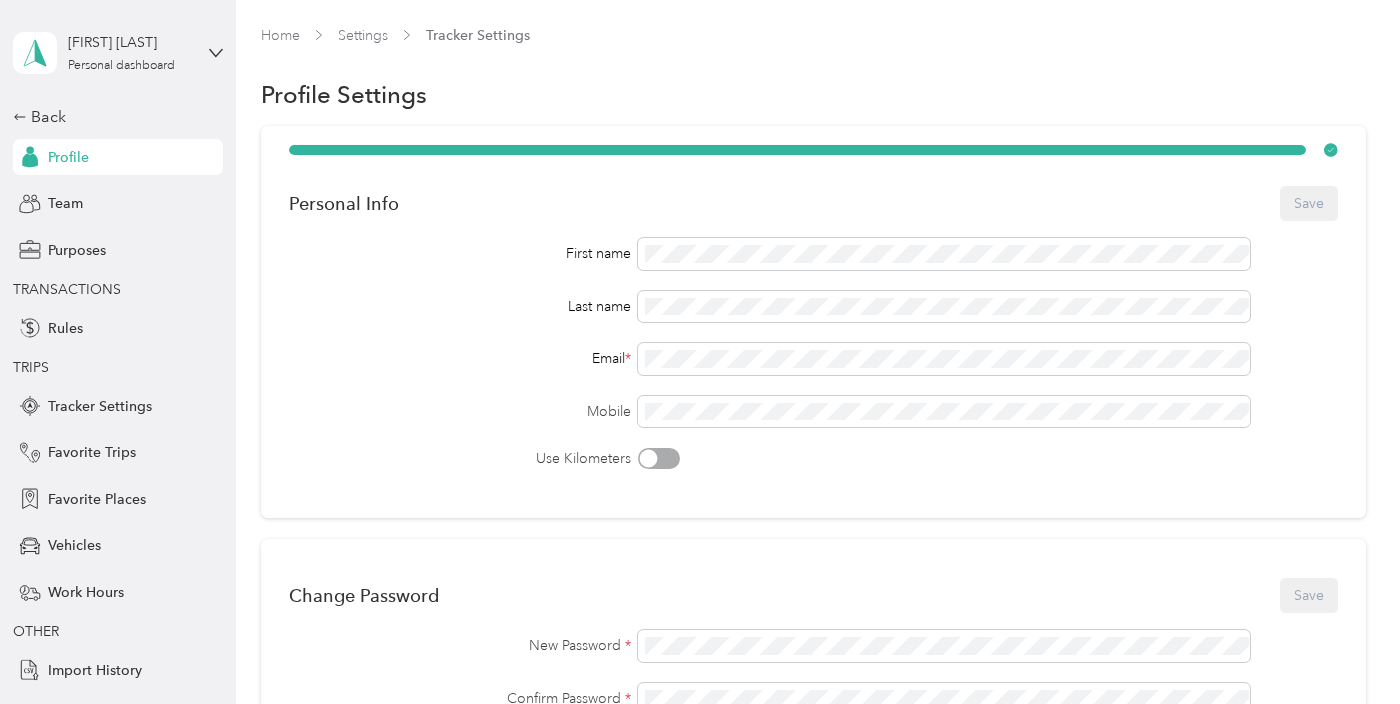 scroll, scrollTop: 124, scrollLeft: 0, axis: vertical 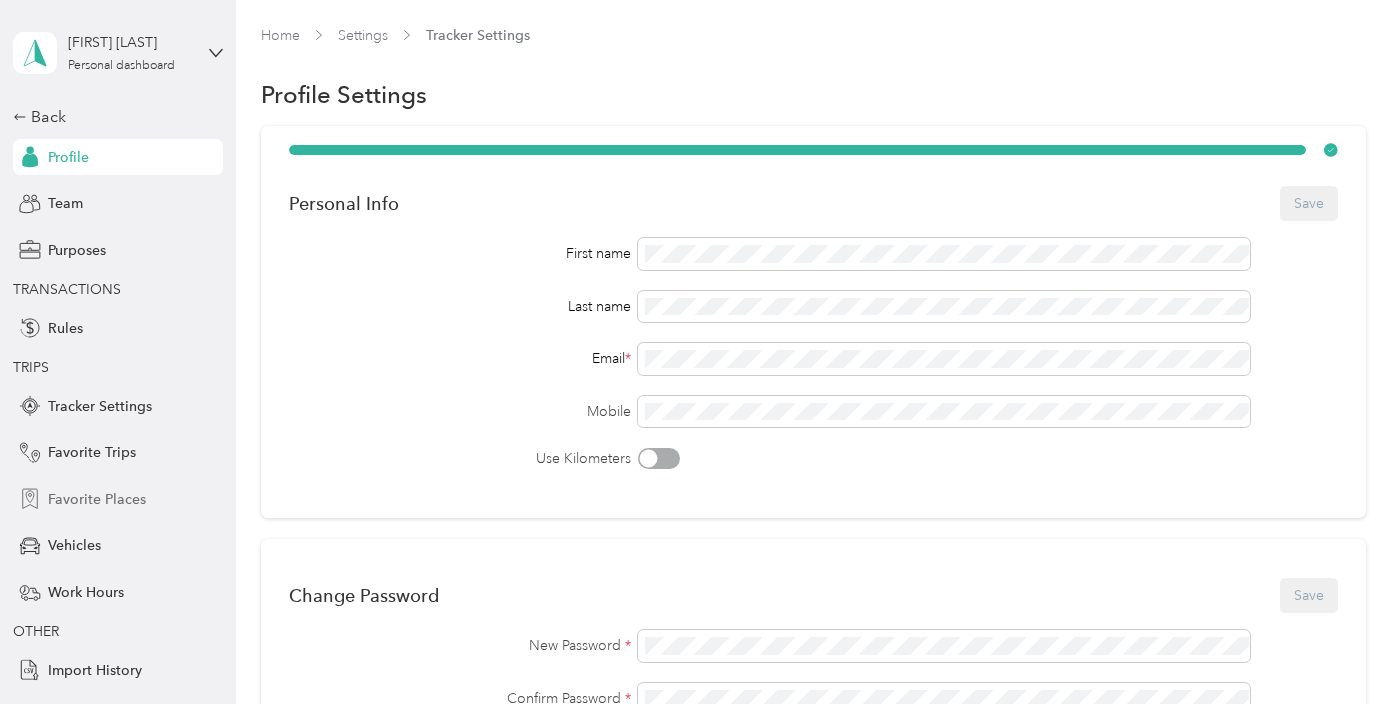 click on "Favorite Places" at bounding box center [97, 499] 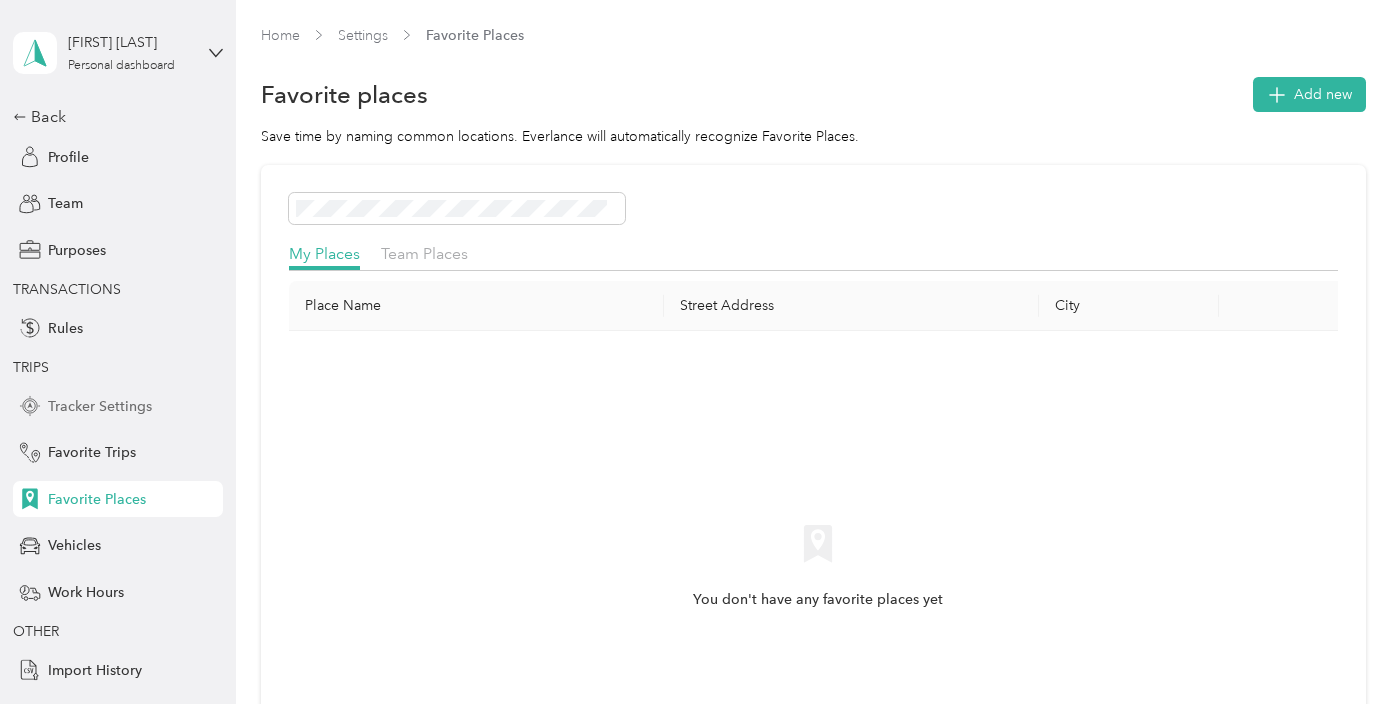 scroll, scrollTop: 0, scrollLeft: 0, axis: both 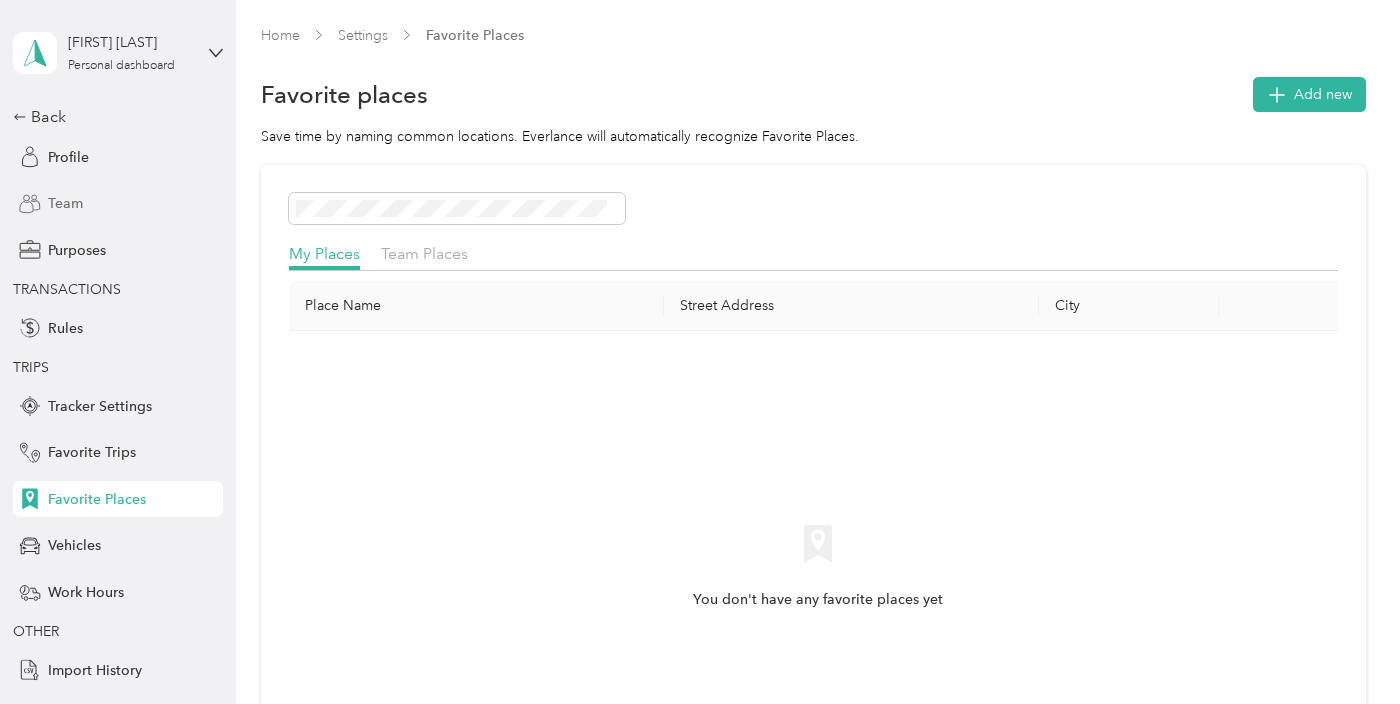 click on "Team" at bounding box center [118, 204] 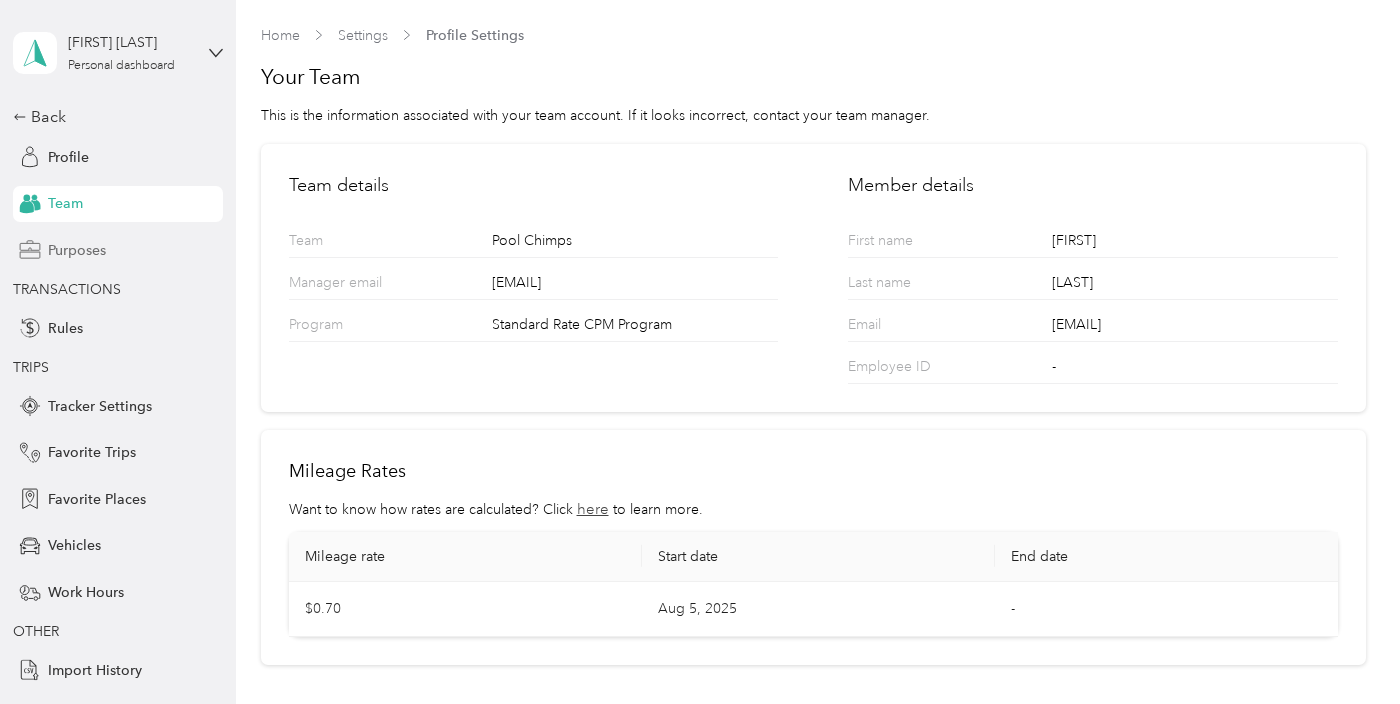 click on "Purposes" at bounding box center (118, 250) 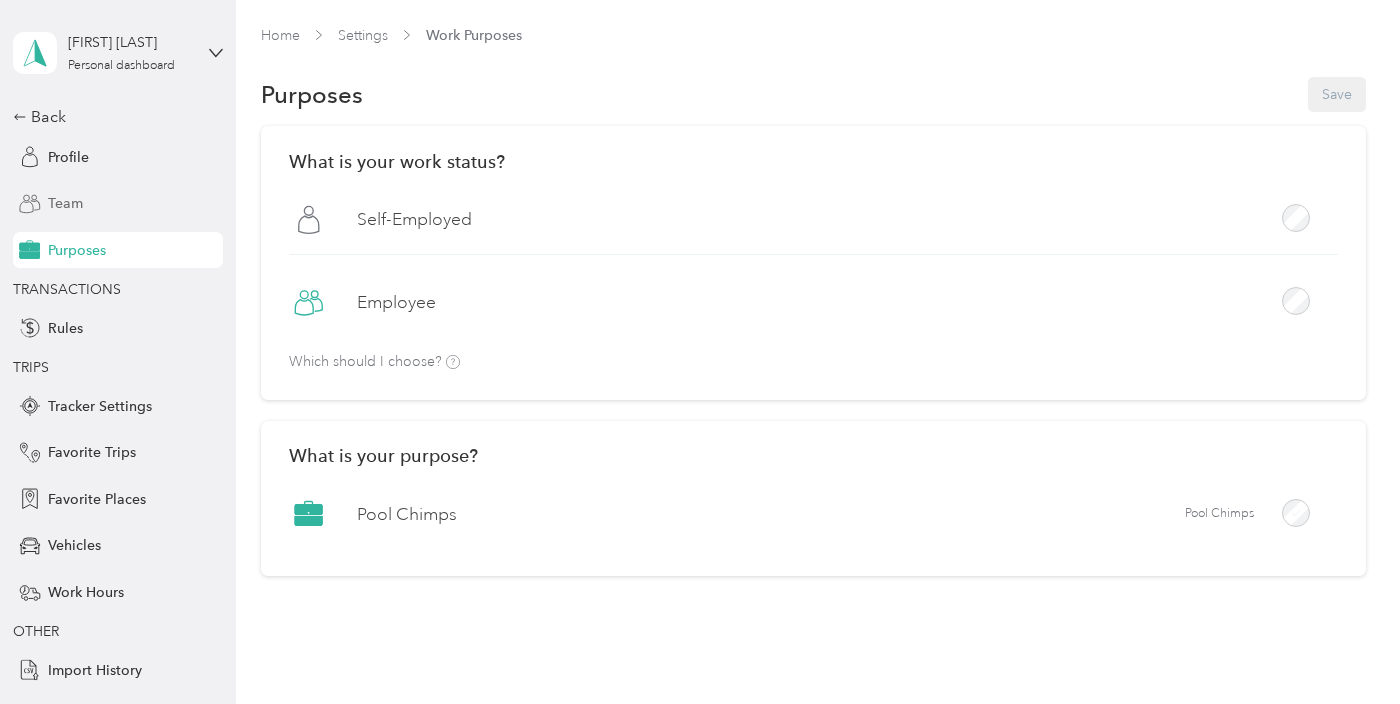 click on "Team" at bounding box center (65, 203) 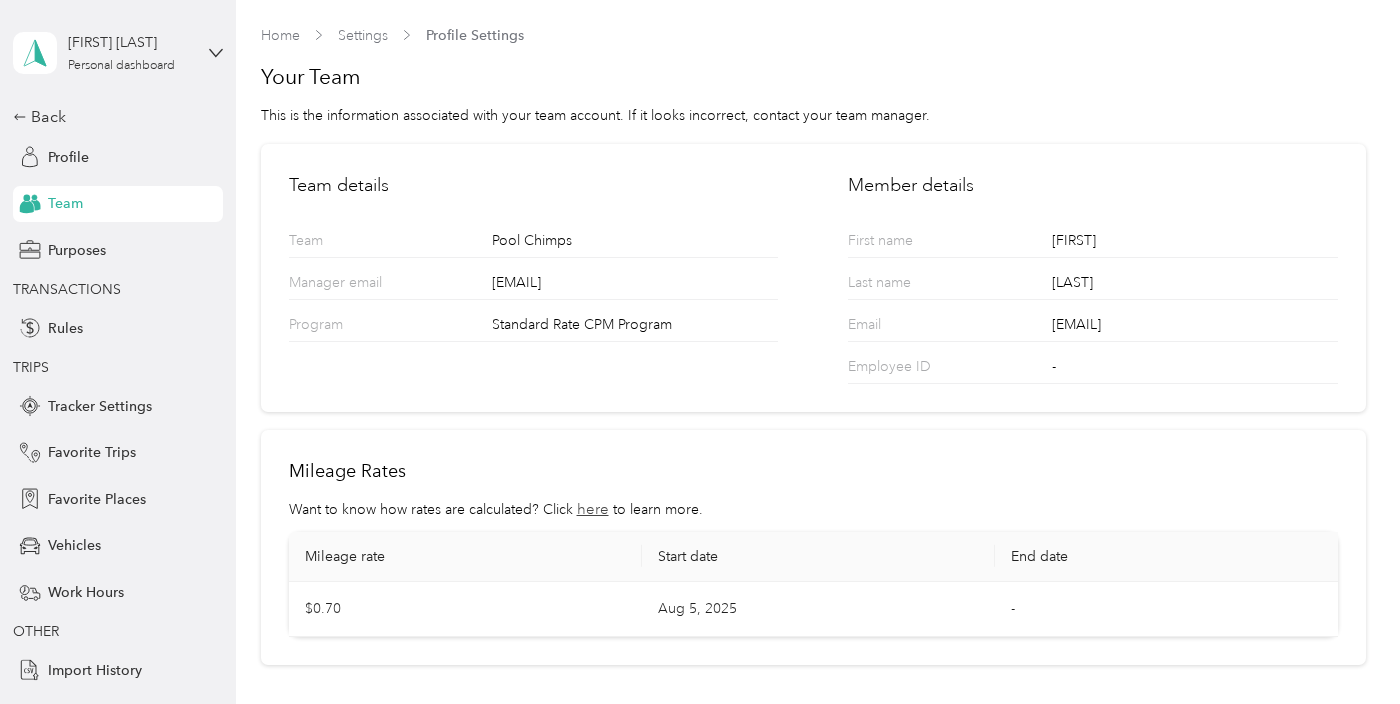 scroll, scrollTop: 0, scrollLeft: 0, axis: both 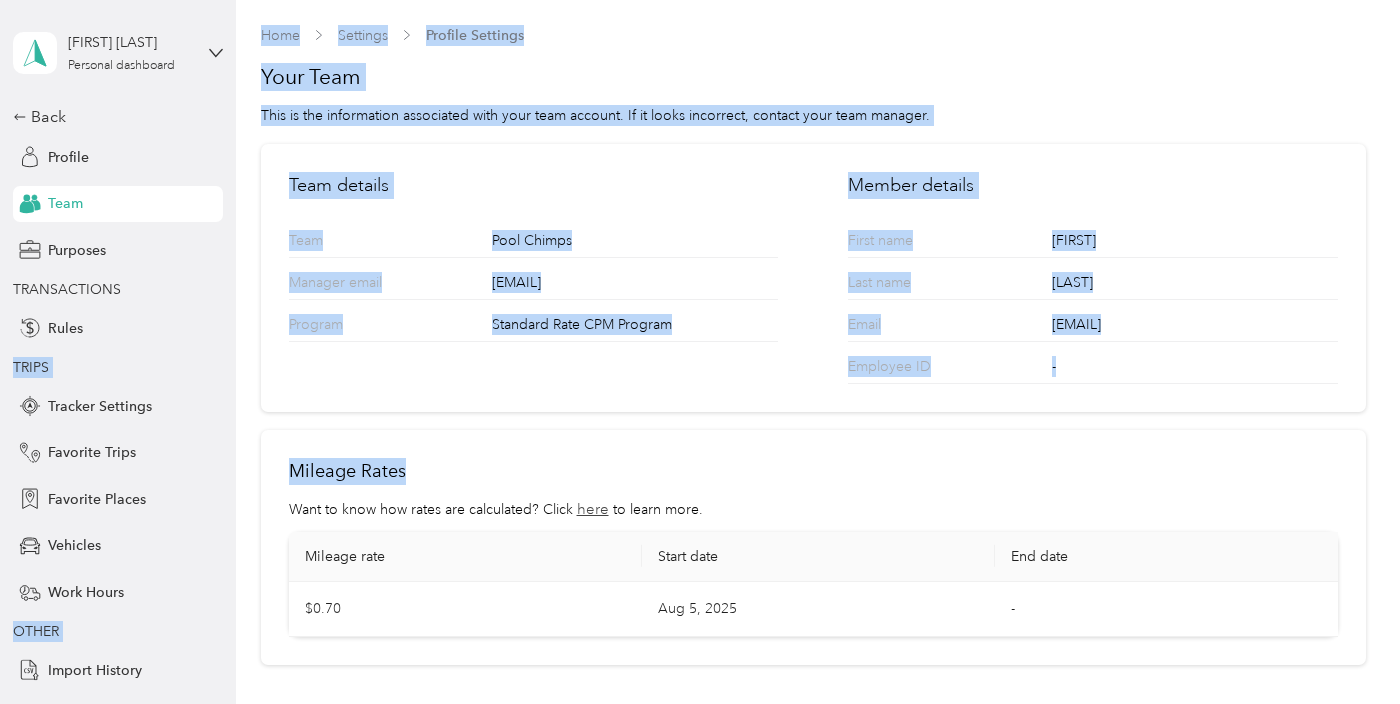 drag, startPoint x: 679, startPoint y: 412, endPoint x: 162, endPoint y: 274, distance: 535.10095 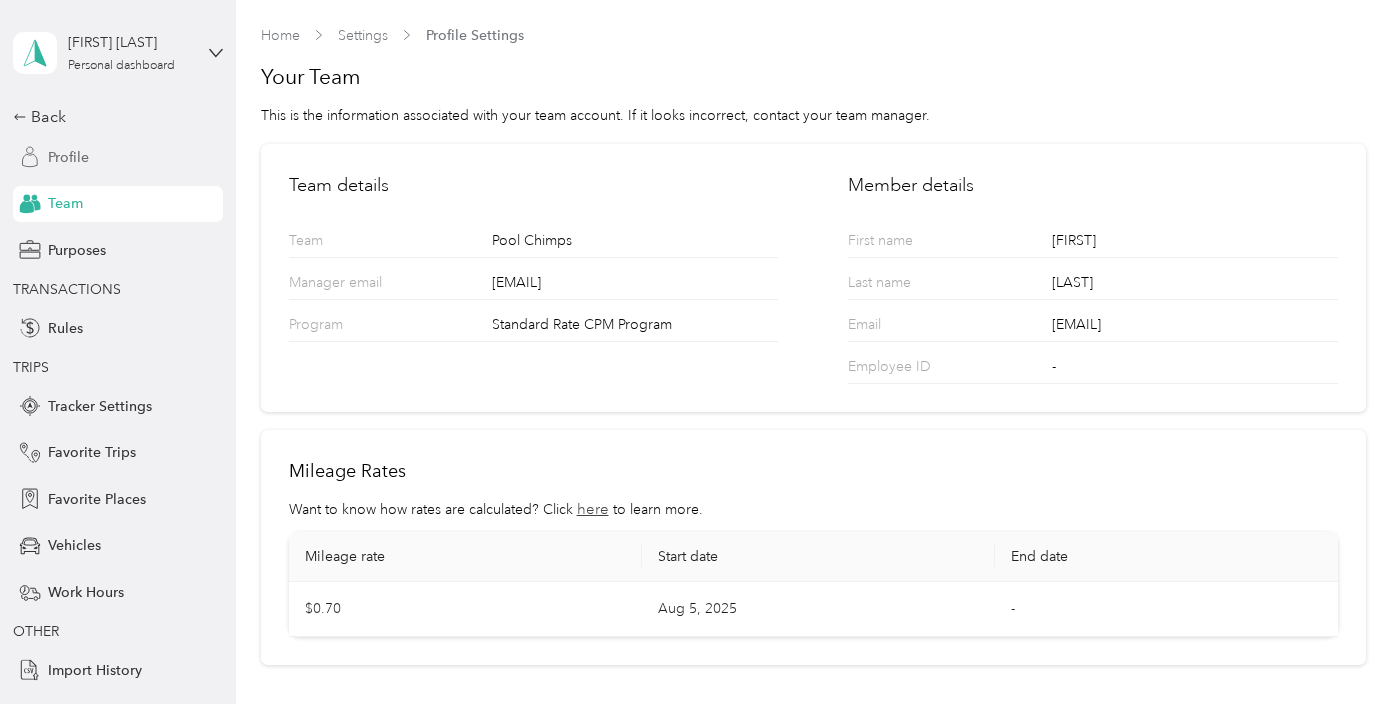 drag, startPoint x: 162, startPoint y: 274, endPoint x: 62, endPoint y: 169, distance: 145 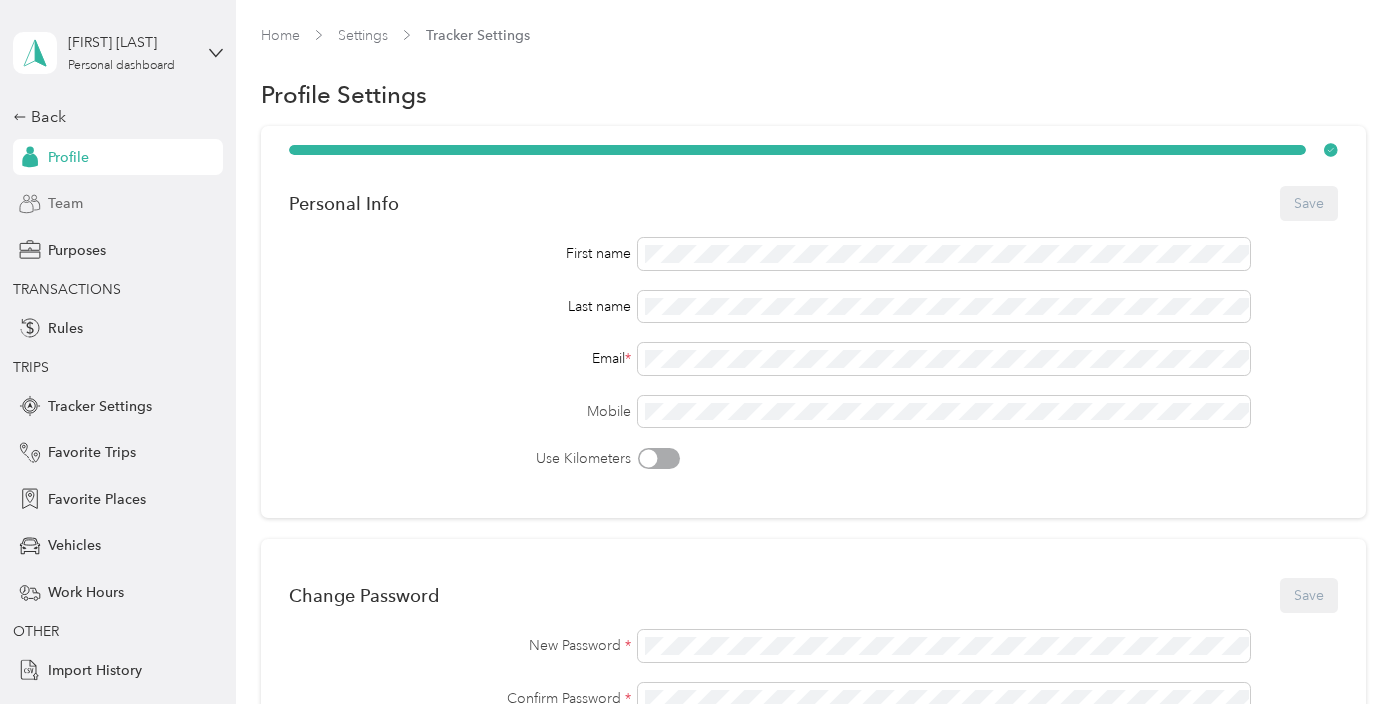 drag, startPoint x: 63, startPoint y: 156, endPoint x: 85, endPoint y: 202, distance: 50.990196 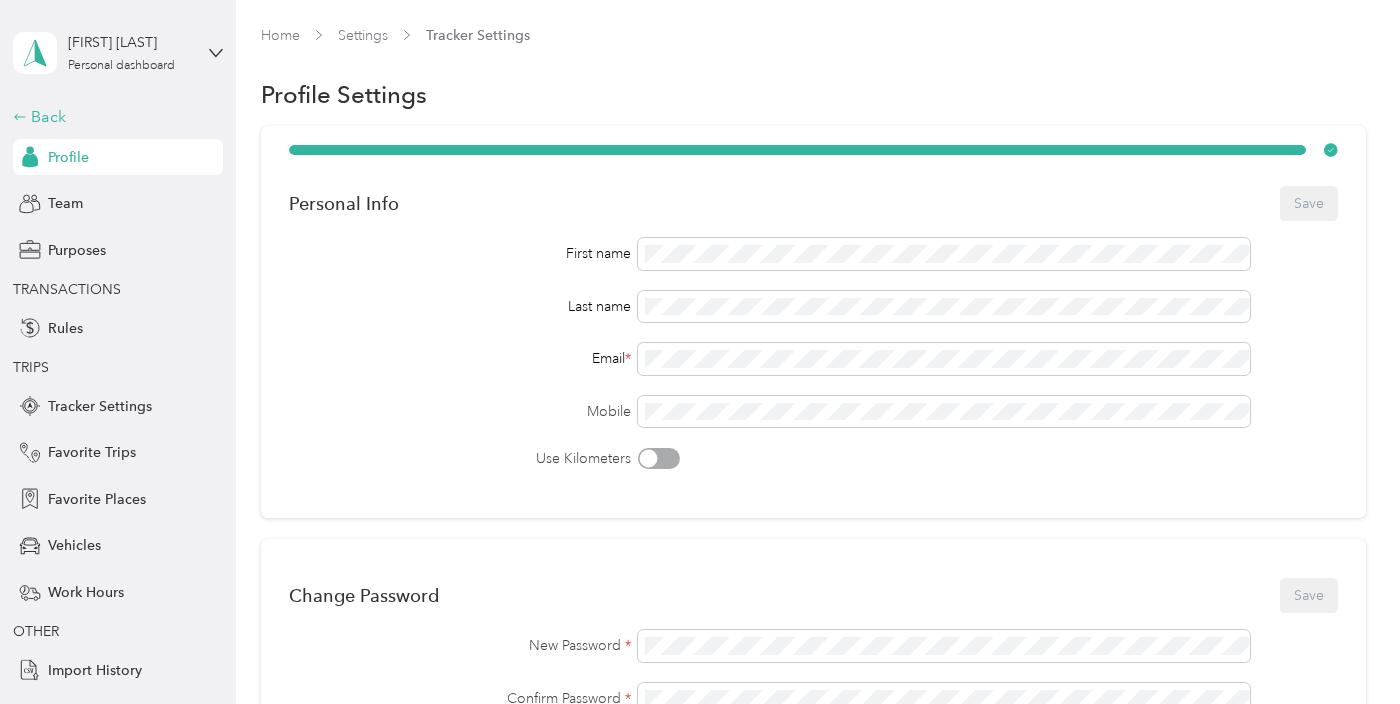 drag, startPoint x: 85, startPoint y: 202, endPoint x: 78, endPoint y: 120, distance: 82.29824 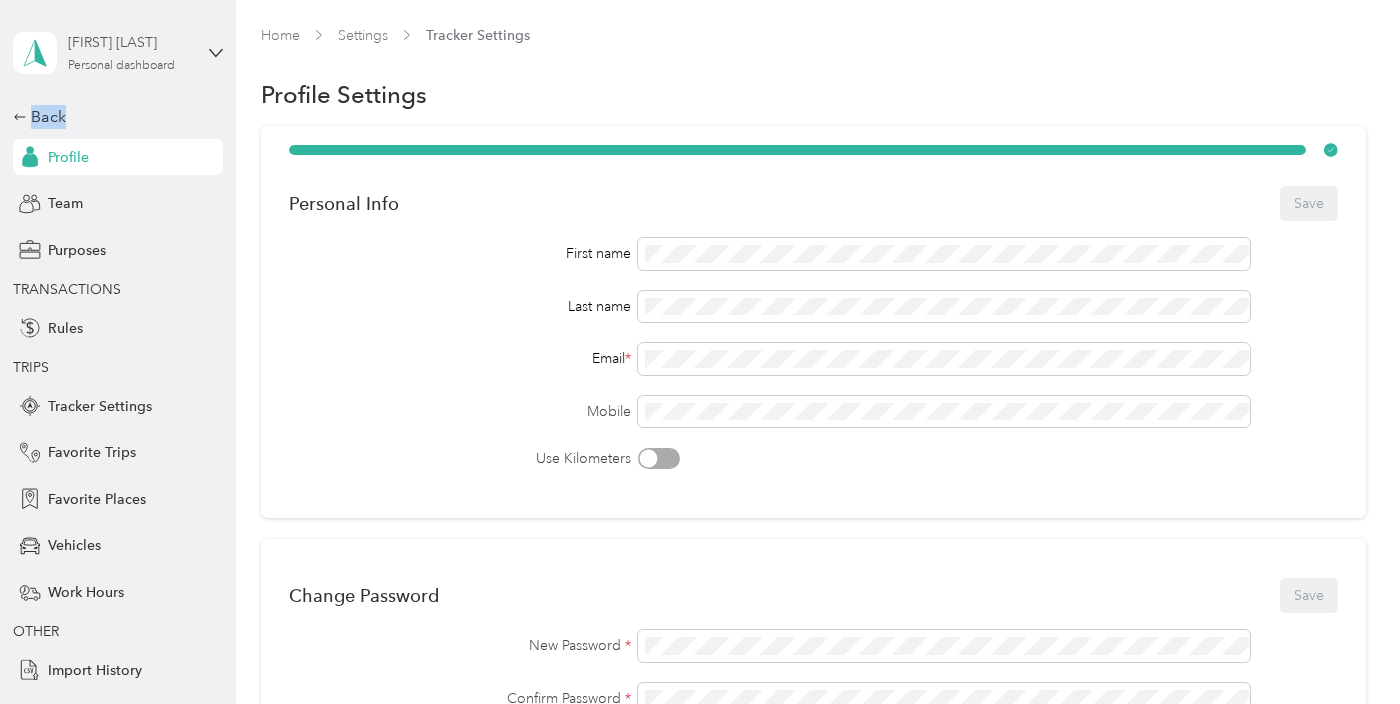 drag, startPoint x: 78, startPoint y: 120, endPoint x: 150, endPoint y: 44, distance: 104.69002 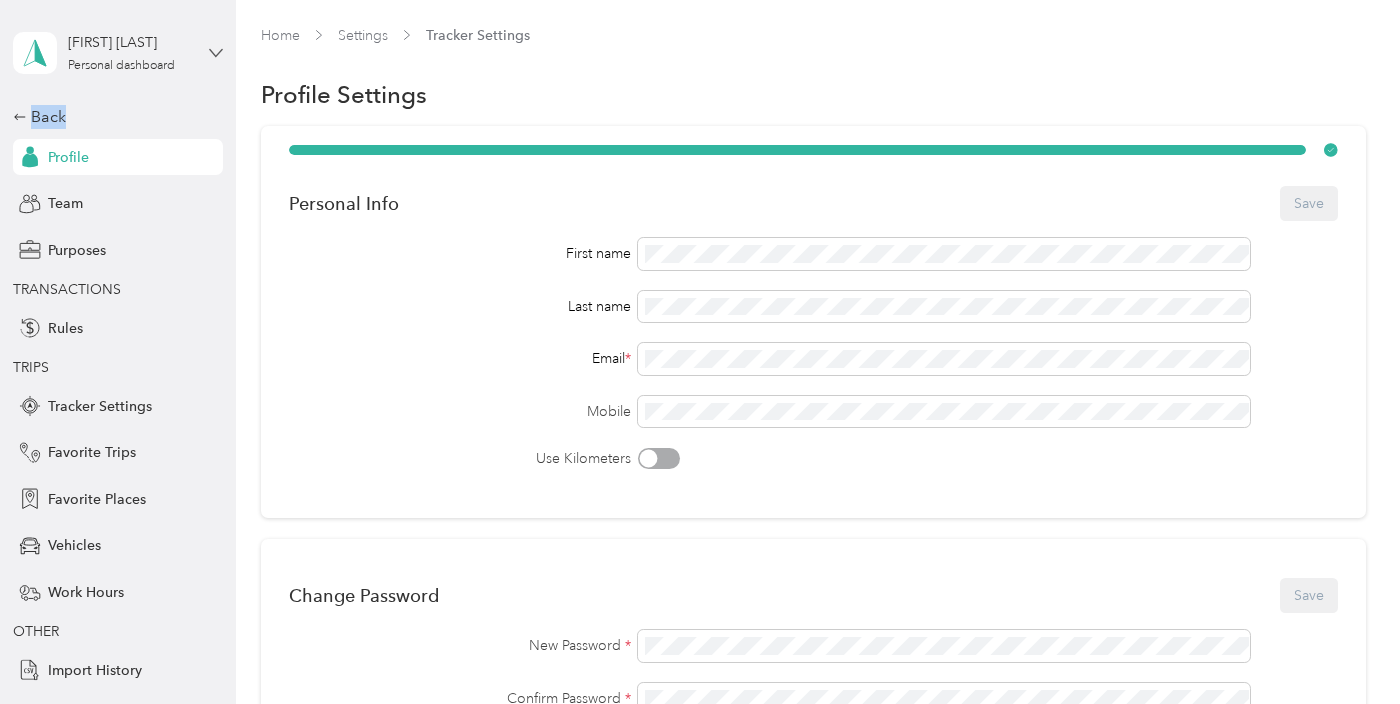 drag, startPoint x: 150, startPoint y: 44, endPoint x: 212, endPoint y: 52, distance: 62.514 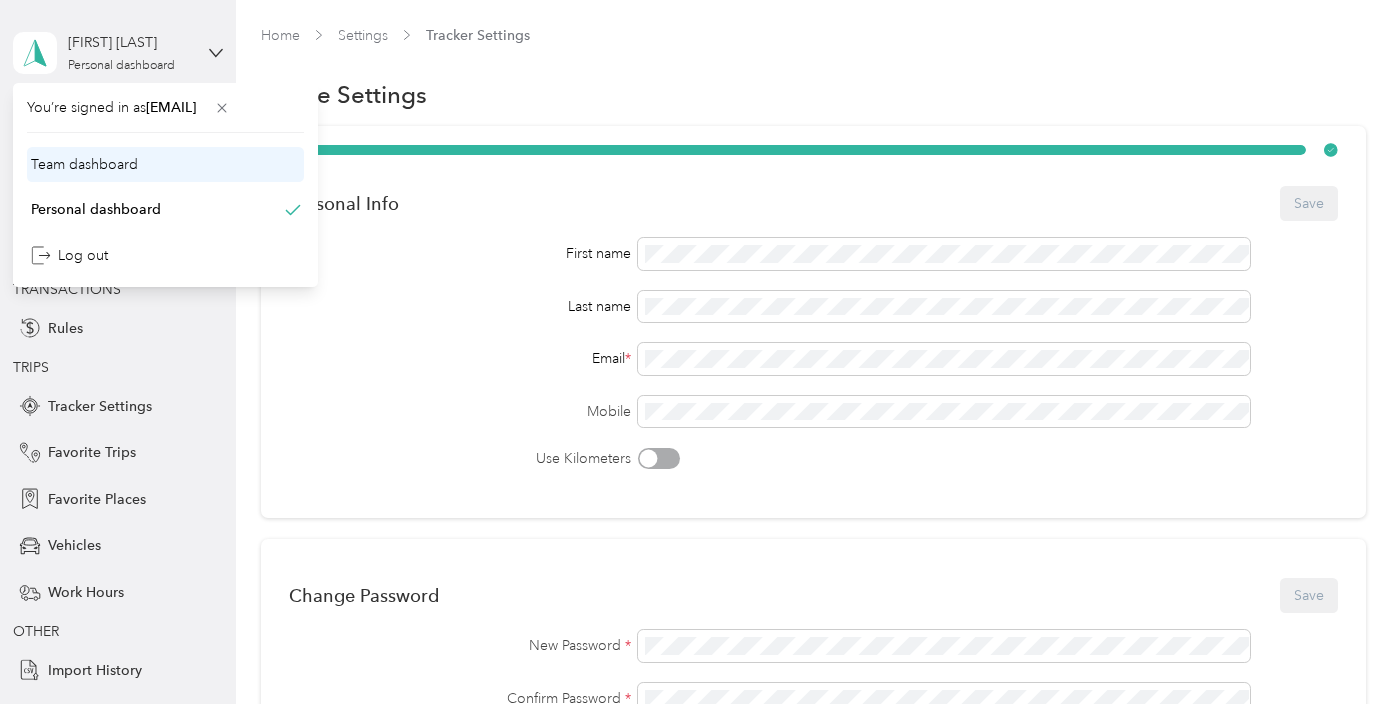 drag, startPoint x: 212, startPoint y: 52, endPoint x: 129, endPoint y: 166, distance: 141.01419 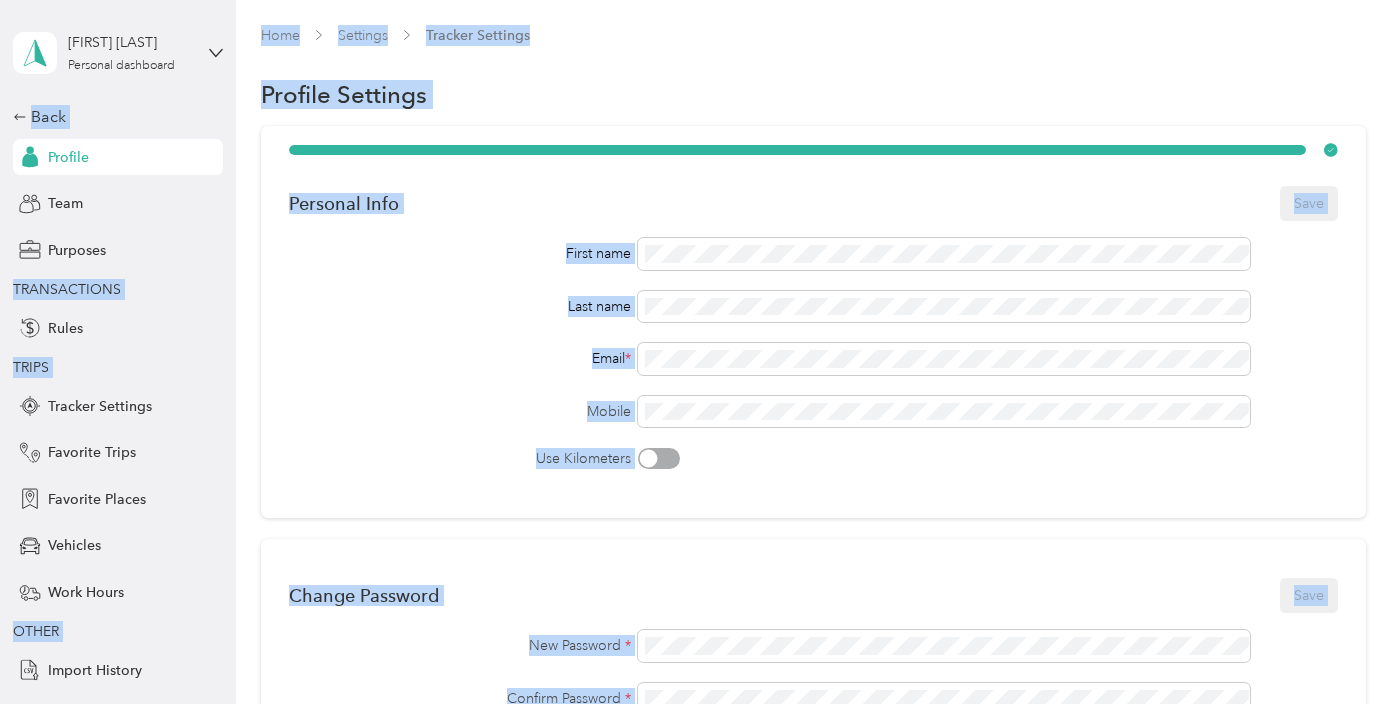 drag, startPoint x: 129, startPoint y: 166, endPoint x: 66, endPoint y: 53, distance: 129.37543 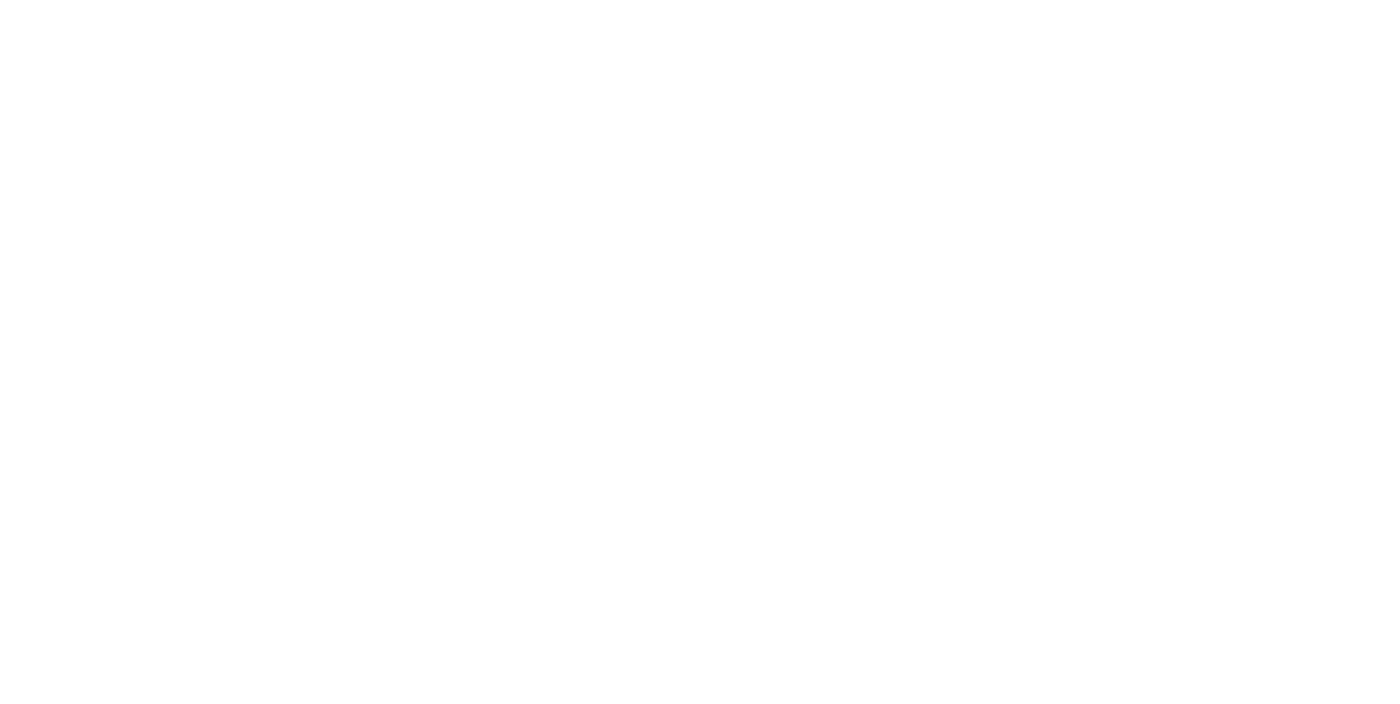 scroll, scrollTop: 0, scrollLeft: 0, axis: both 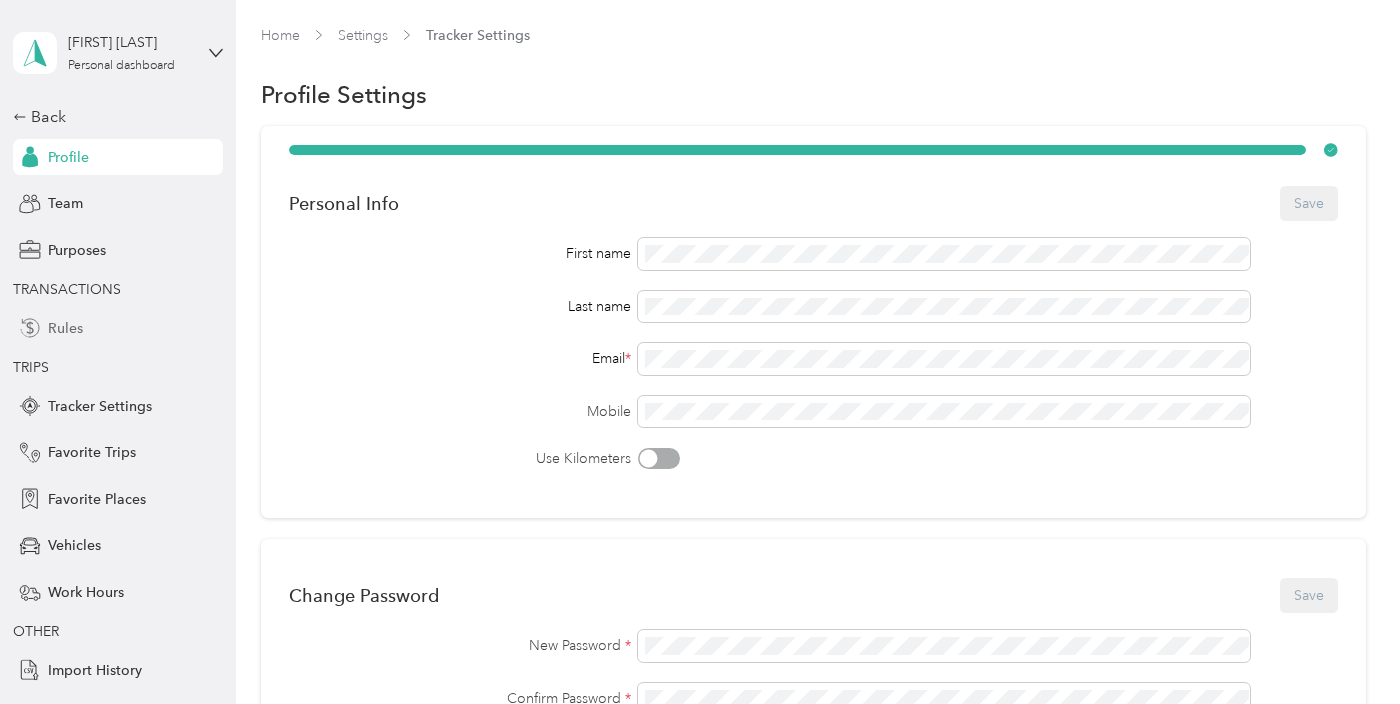 click on "Rules" at bounding box center [65, 328] 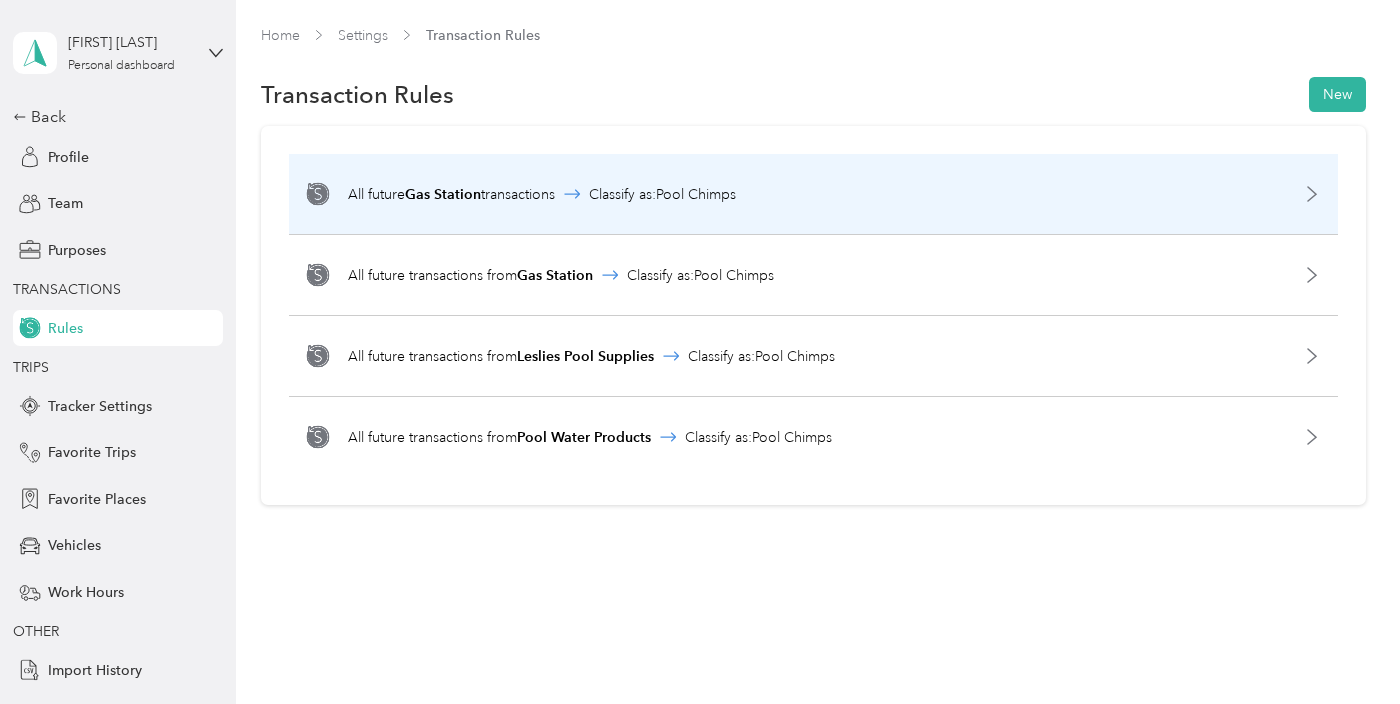 click on "All future  Gas Station  transactions  Classify as:  Pool Chimps" at bounding box center (813, 194) 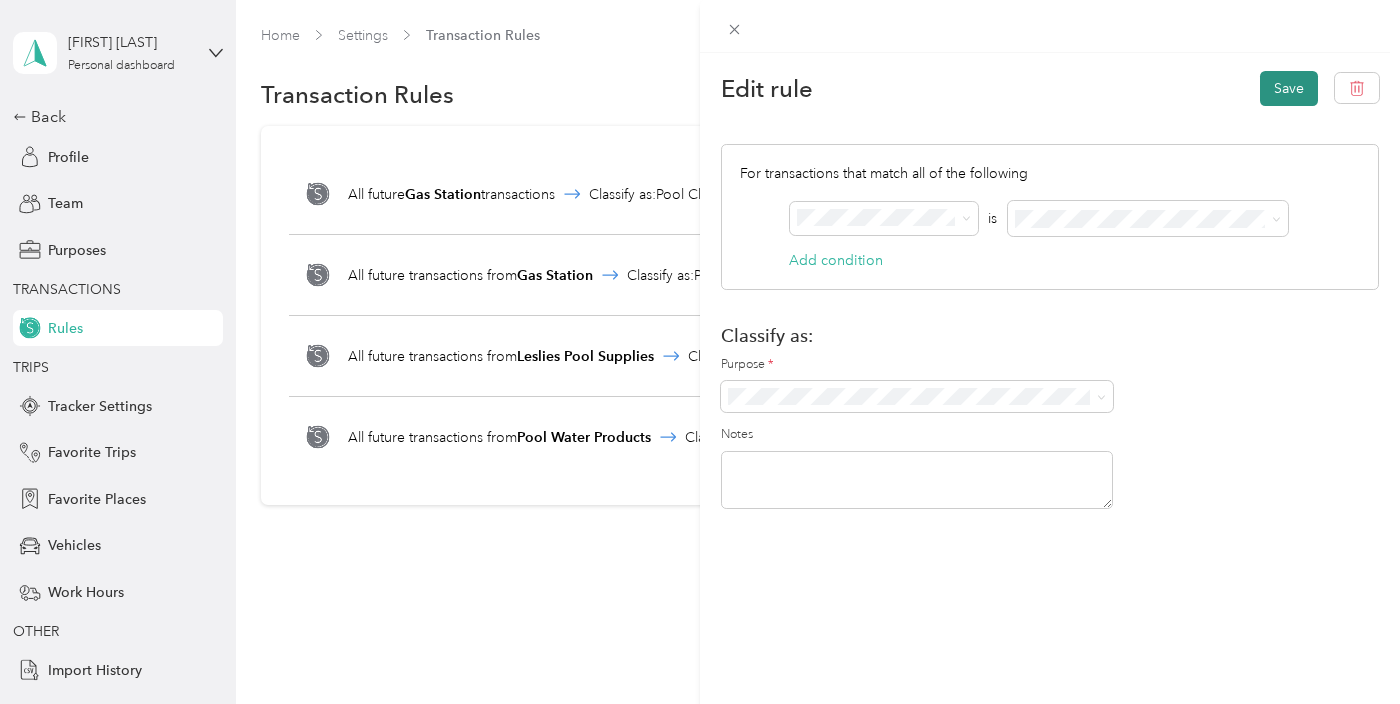 click on "Save" at bounding box center [1289, 88] 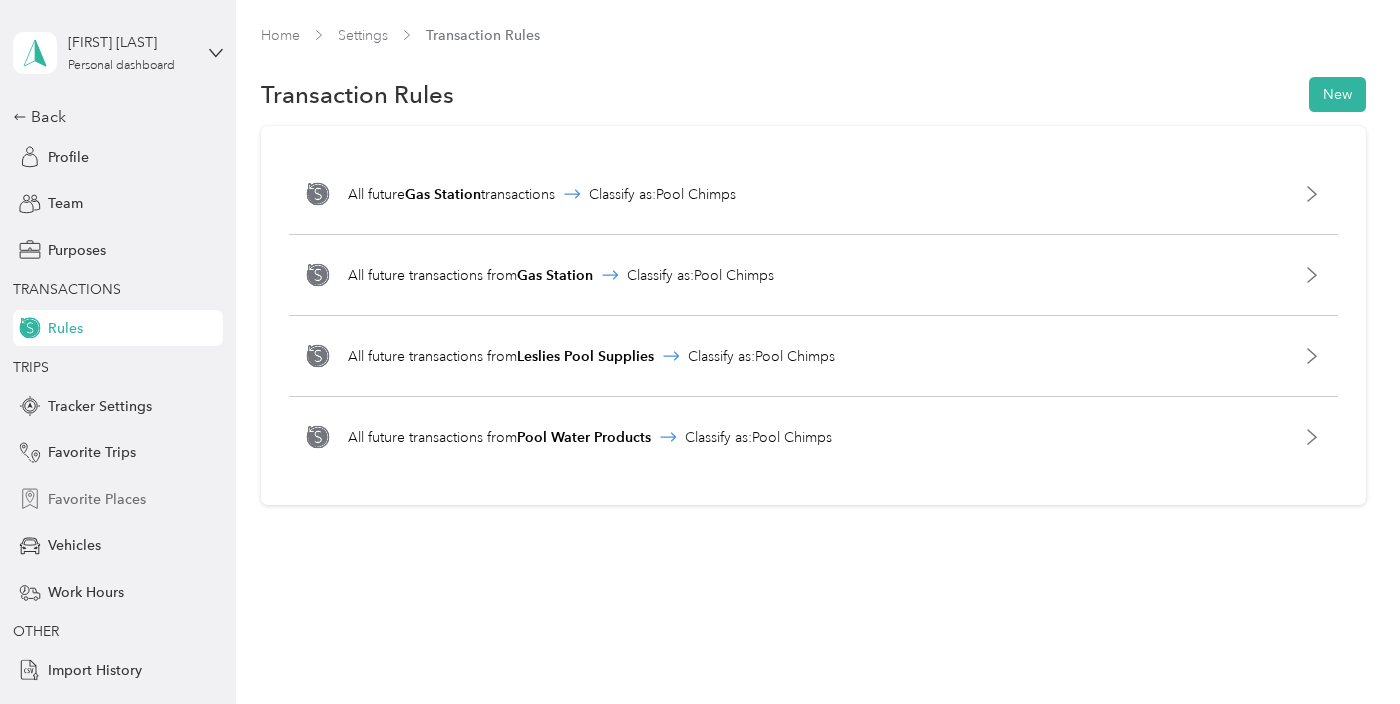 scroll, scrollTop: 0, scrollLeft: 0, axis: both 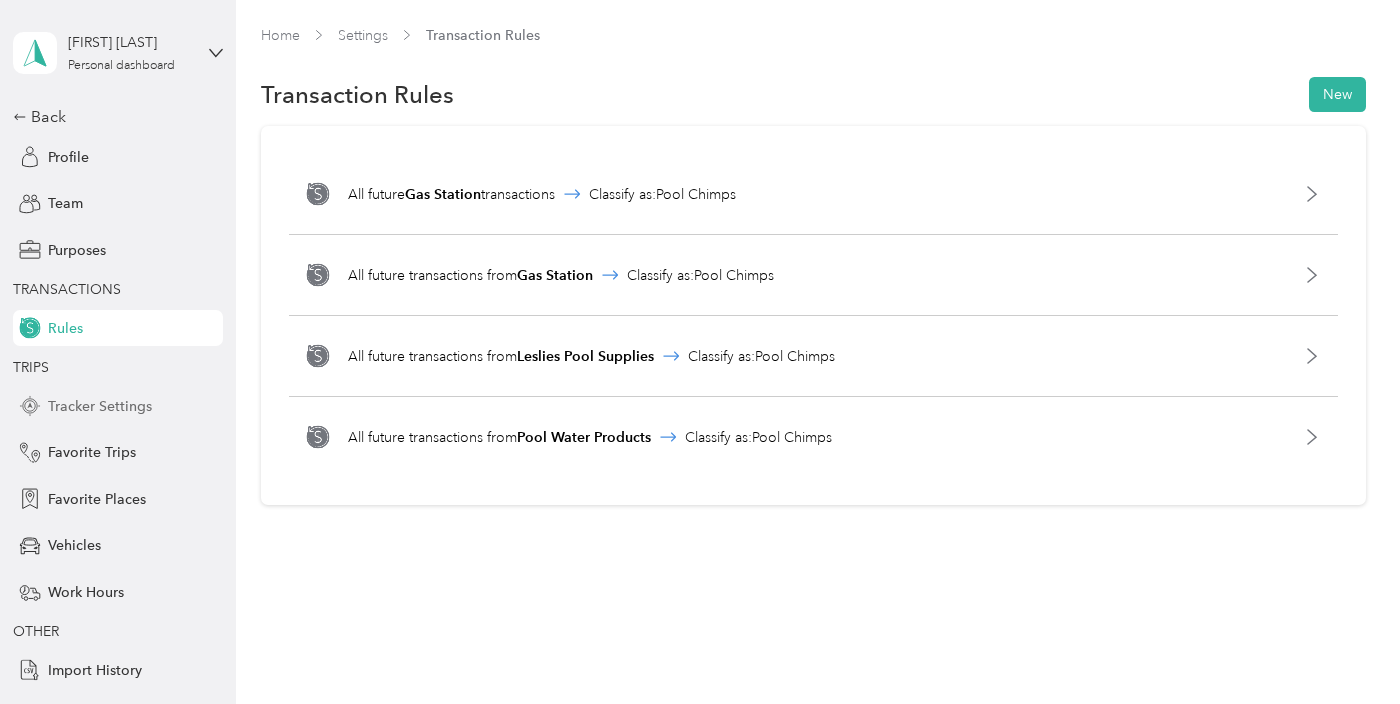 click on "Tracker Settings" at bounding box center (118, 406) 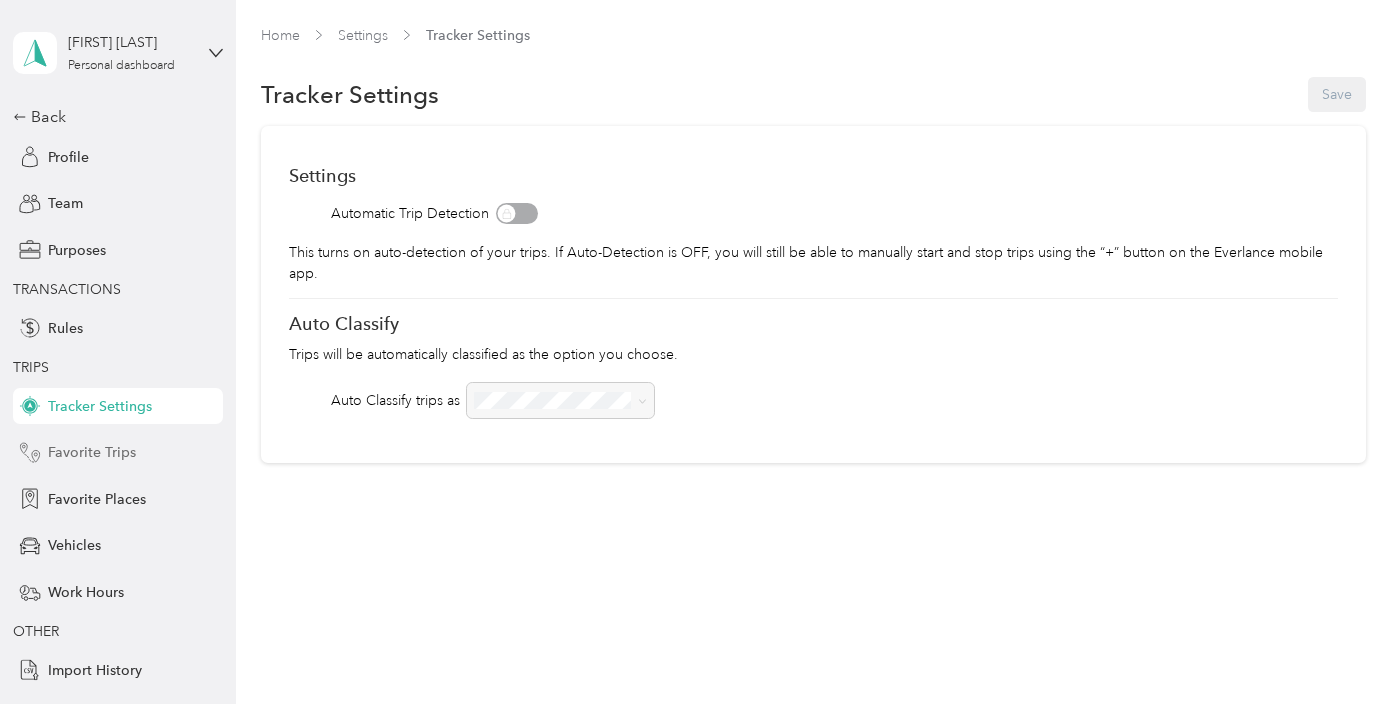 click on "Favorite Trips" at bounding box center [92, 452] 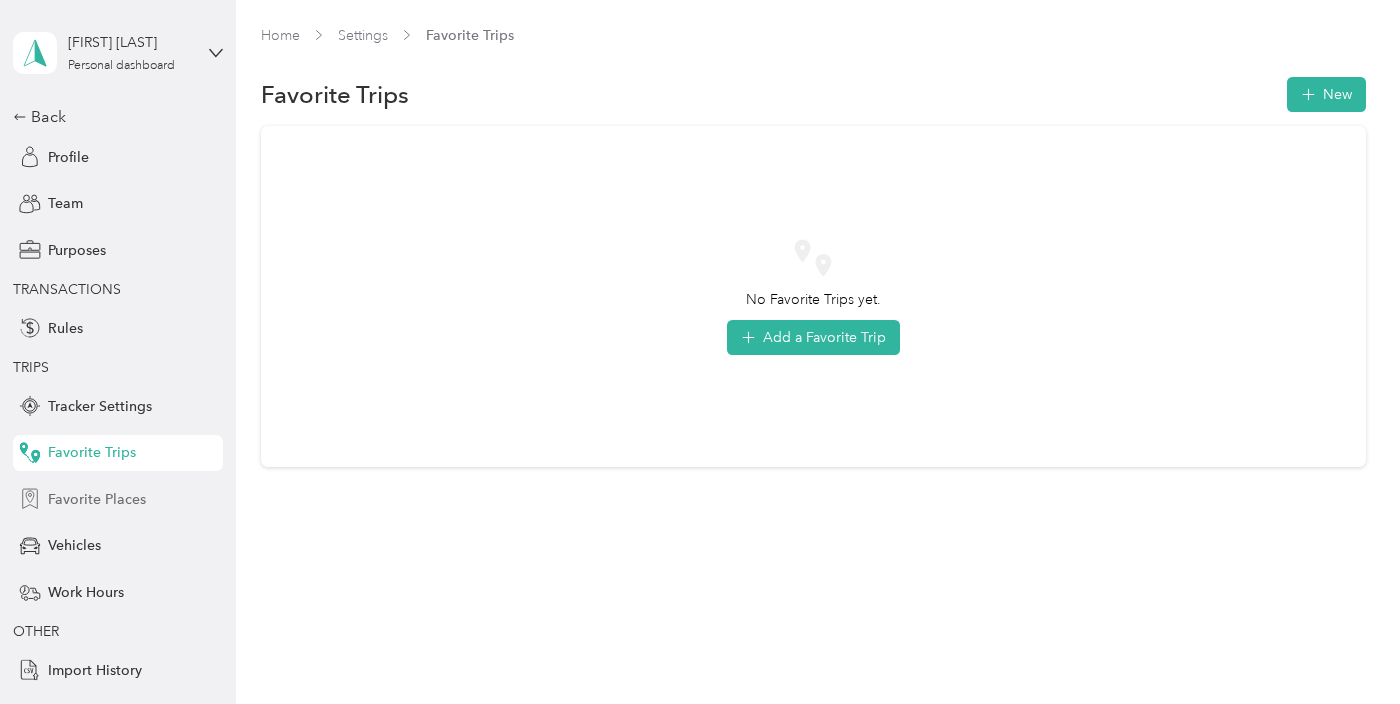 click on "Favorite Places" at bounding box center (97, 499) 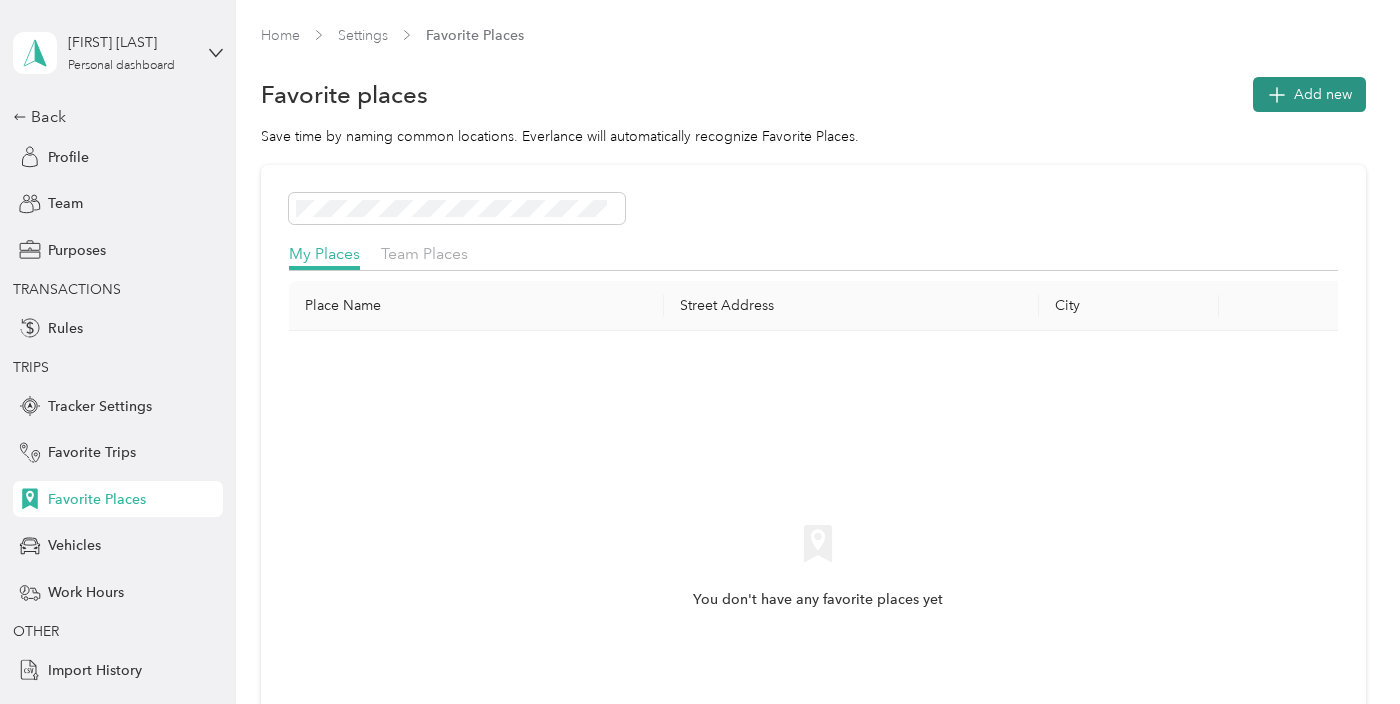 click 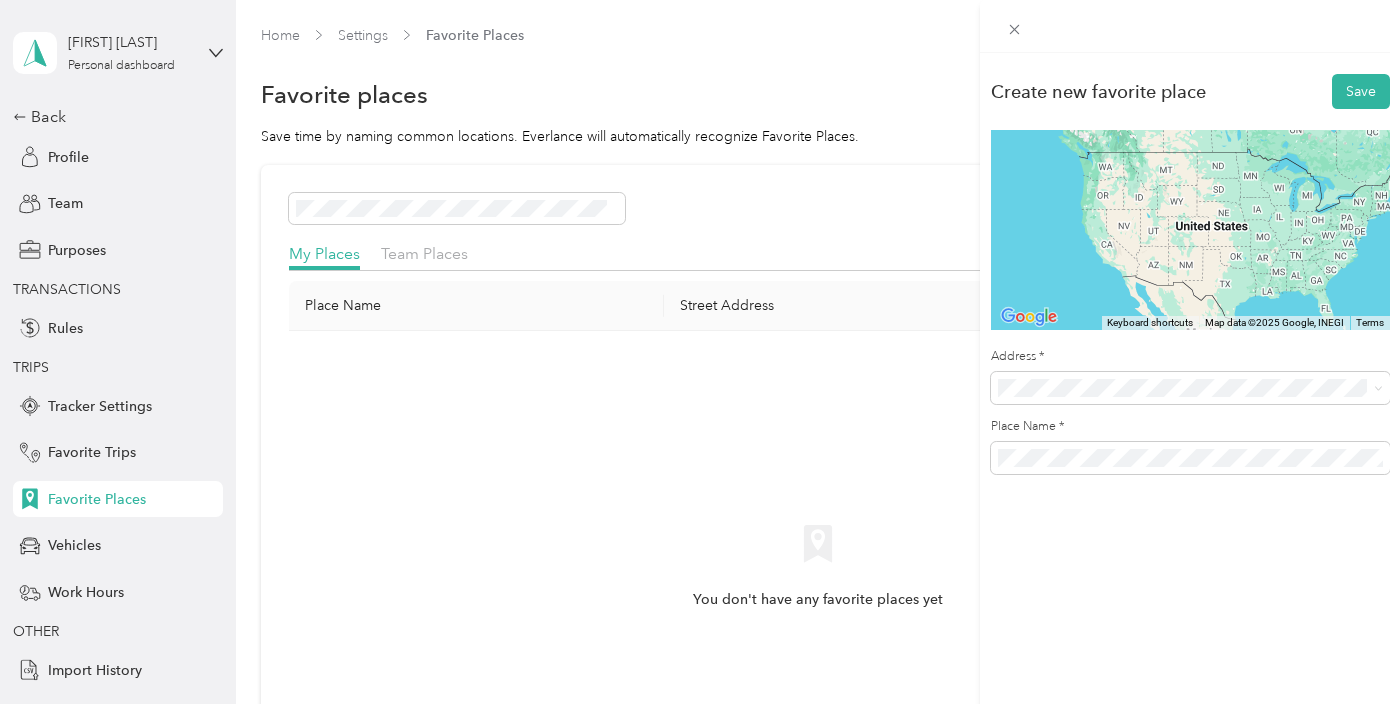 click on "Create new favorite place Save To navigate the map with touch gestures double-tap and hold your finger on the map, then drag the map. ← Move left → Move right ↑ Move up ↓ Move down + Zoom in - Zoom out Home Jump left by 75% End Jump right by 75% Page Up Jump up by 75% Page Down Jump down by 75% Keyboard shortcuts Map Data Map data ©2025 Google, INEGI Map data ©2025 Google, INEGI 1000 km  Click to toggle between metric and imperial units Terms Report a map error Address   * Place Name   *" at bounding box center (1190, 405) 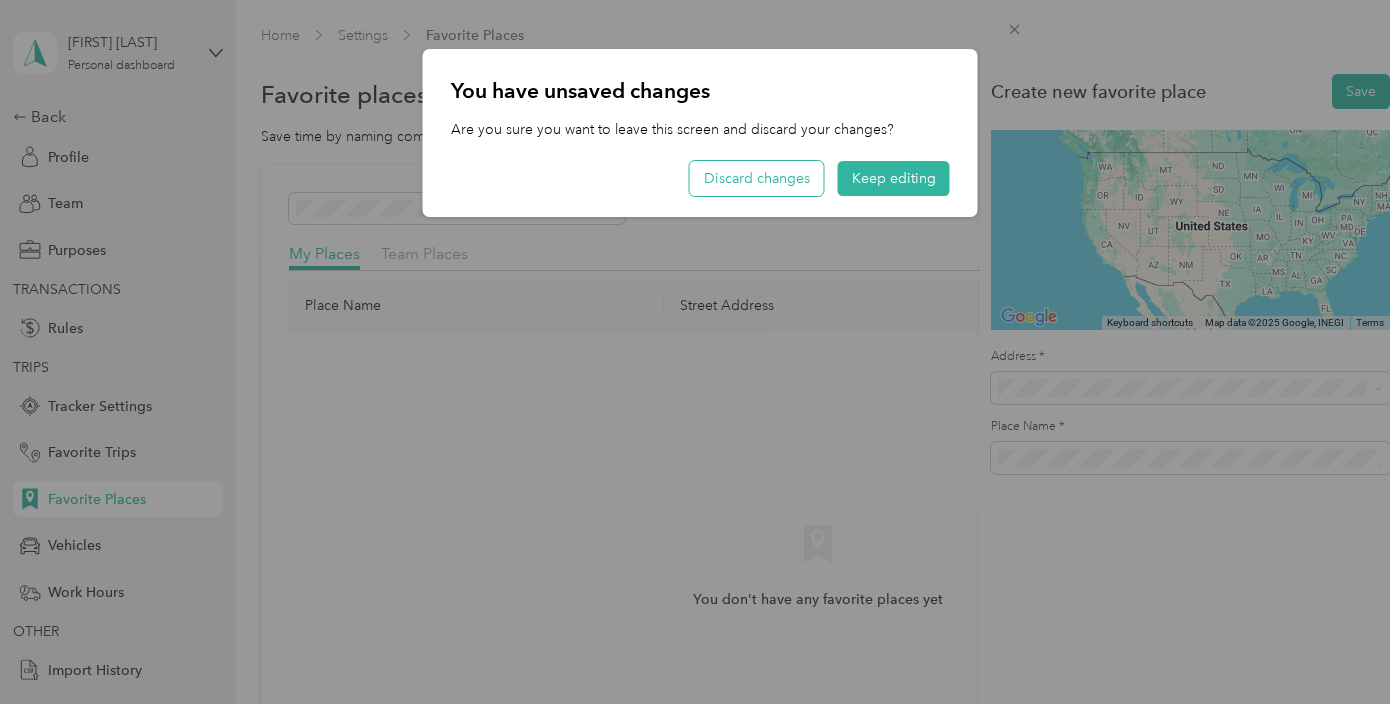 click on "Discard changes" at bounding box center [757, 178] 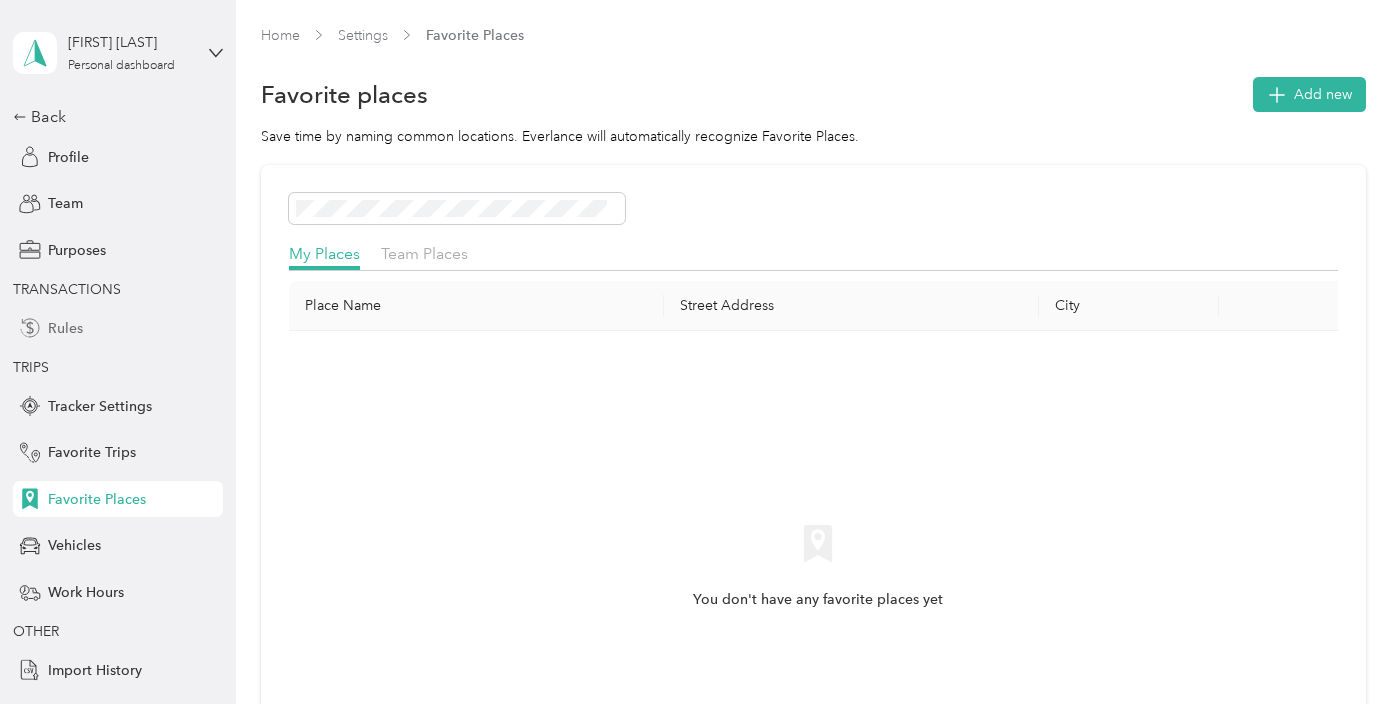 click on "Back Profile Team Purposes TRANSACTIONS Rules TRIPS Tracker Settings Favorite Trips Favorite Places Vehicles Work Hours OTHER Import History" at bounding box center (118, 396) 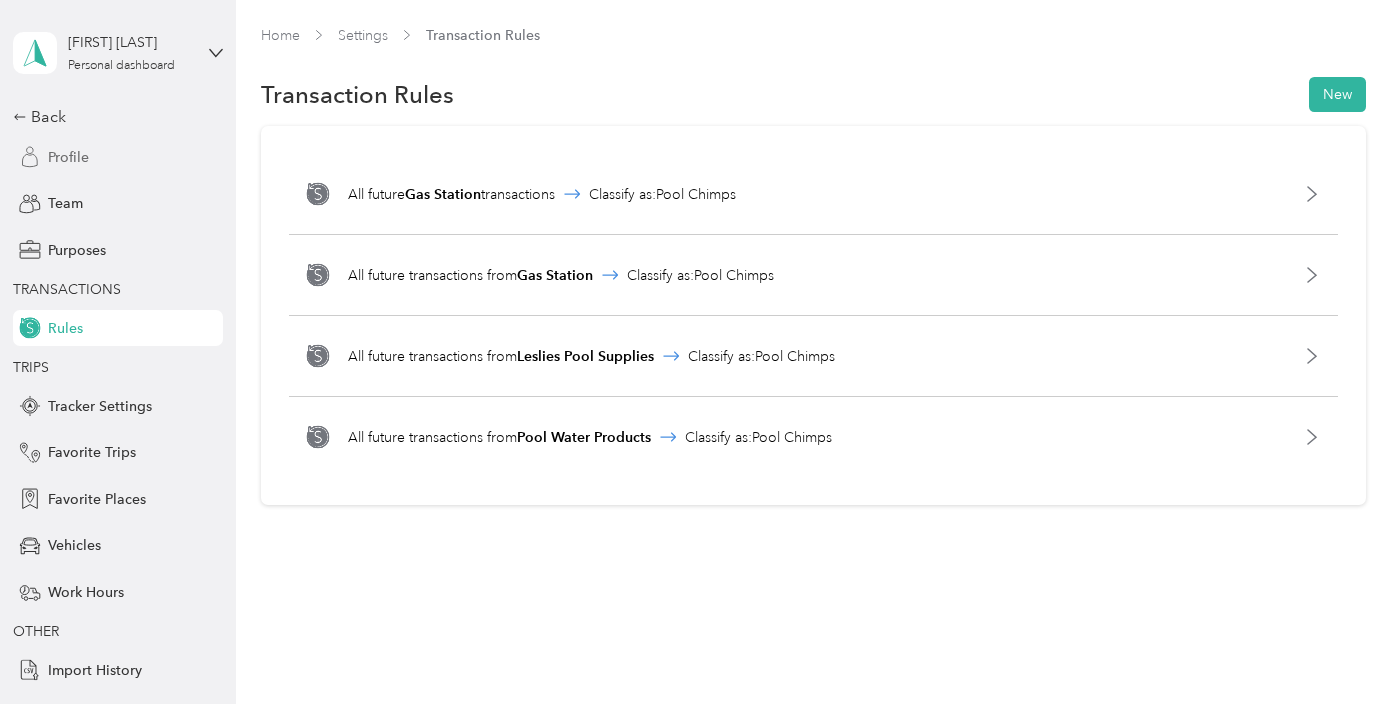 click on "Profile" at bounding box center [68, 157] 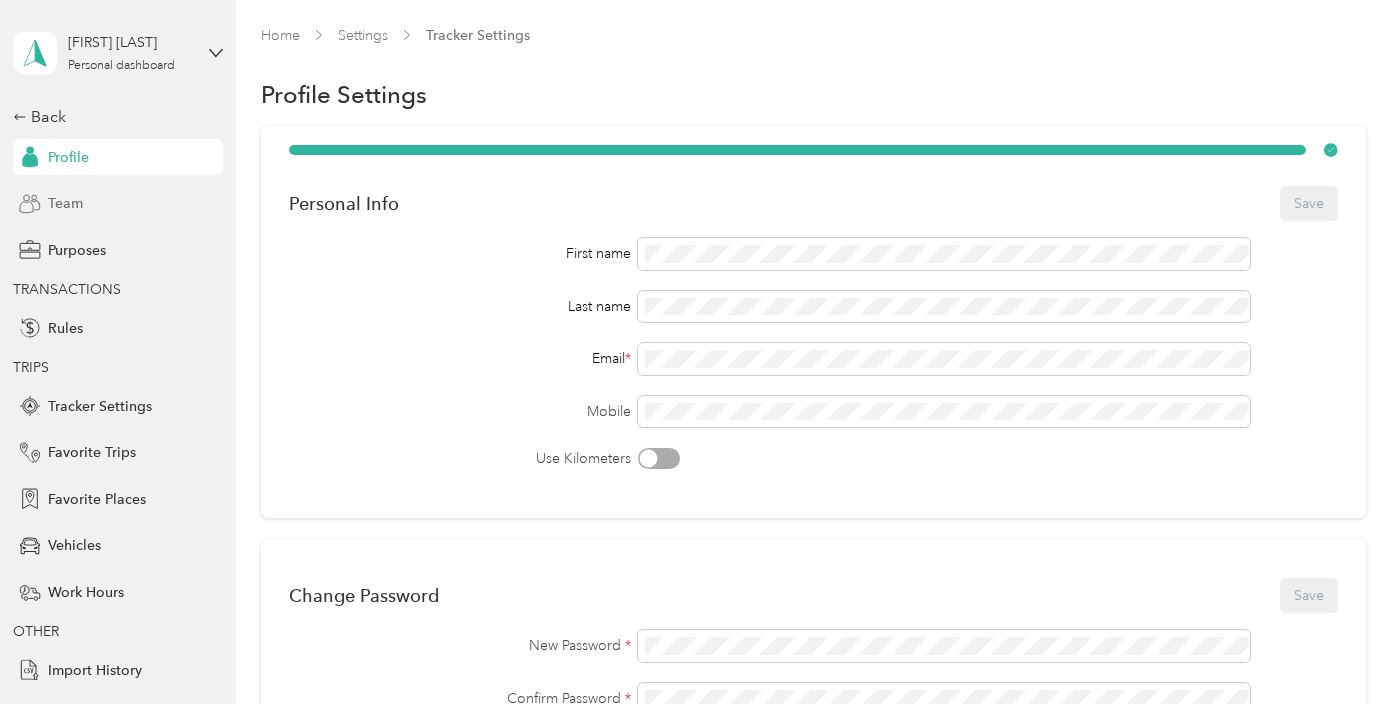 click on "Team" at bounding box center [65, 203] 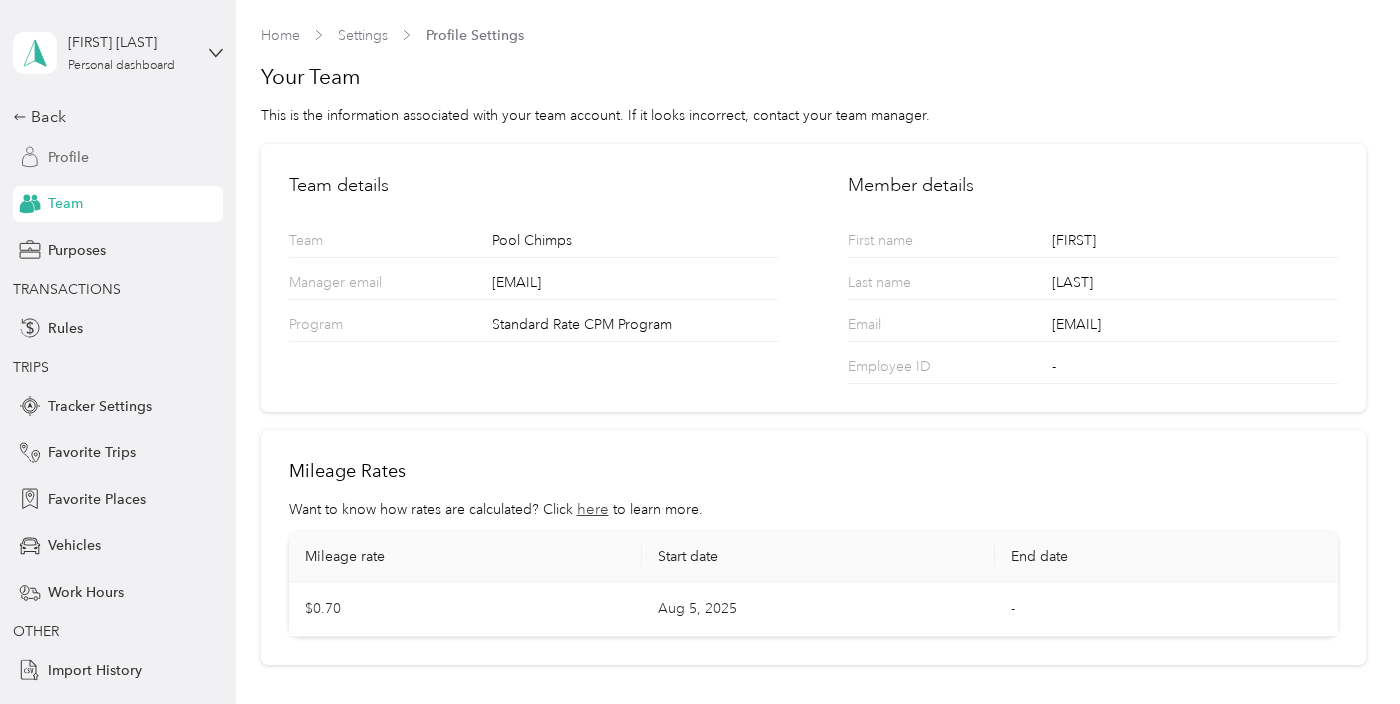 click on "Profile" at bounding box center (68, 157) 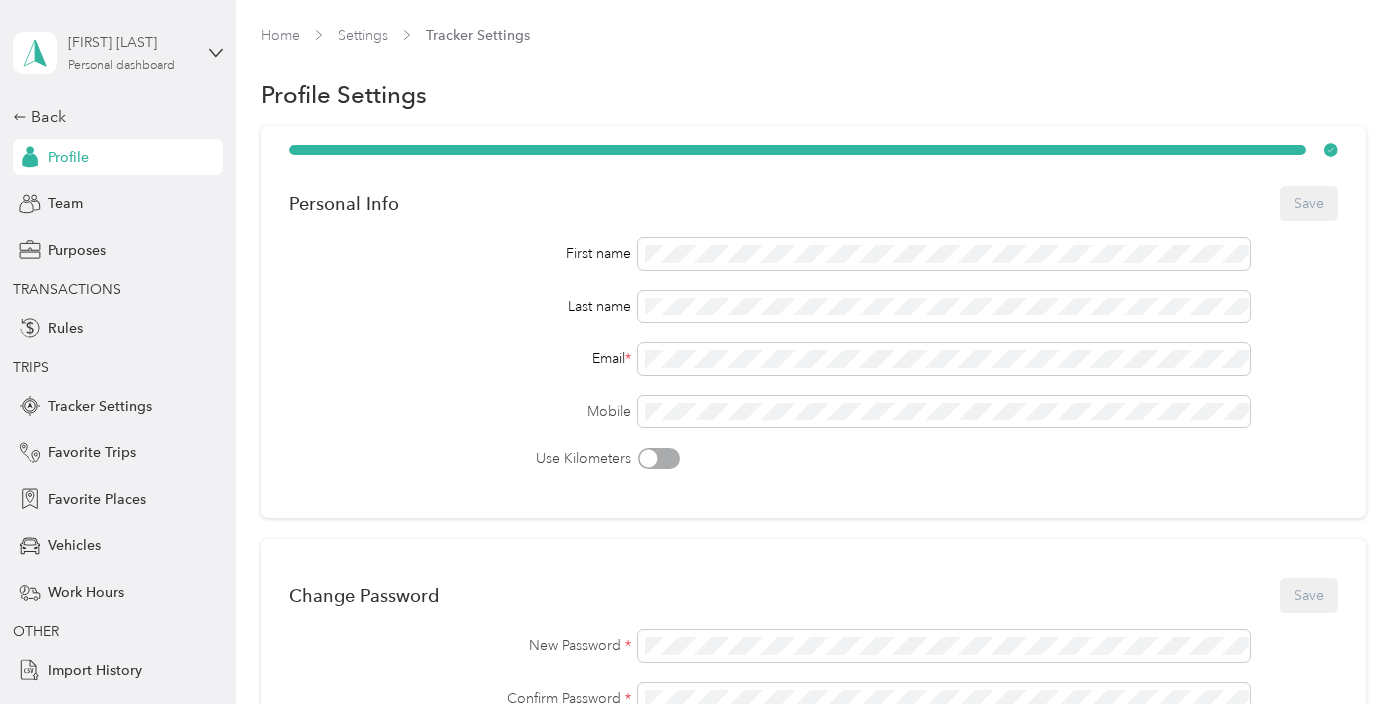 click on "[FIRST] [LAST] Personal dashboard" at bounding box center (130, 52) 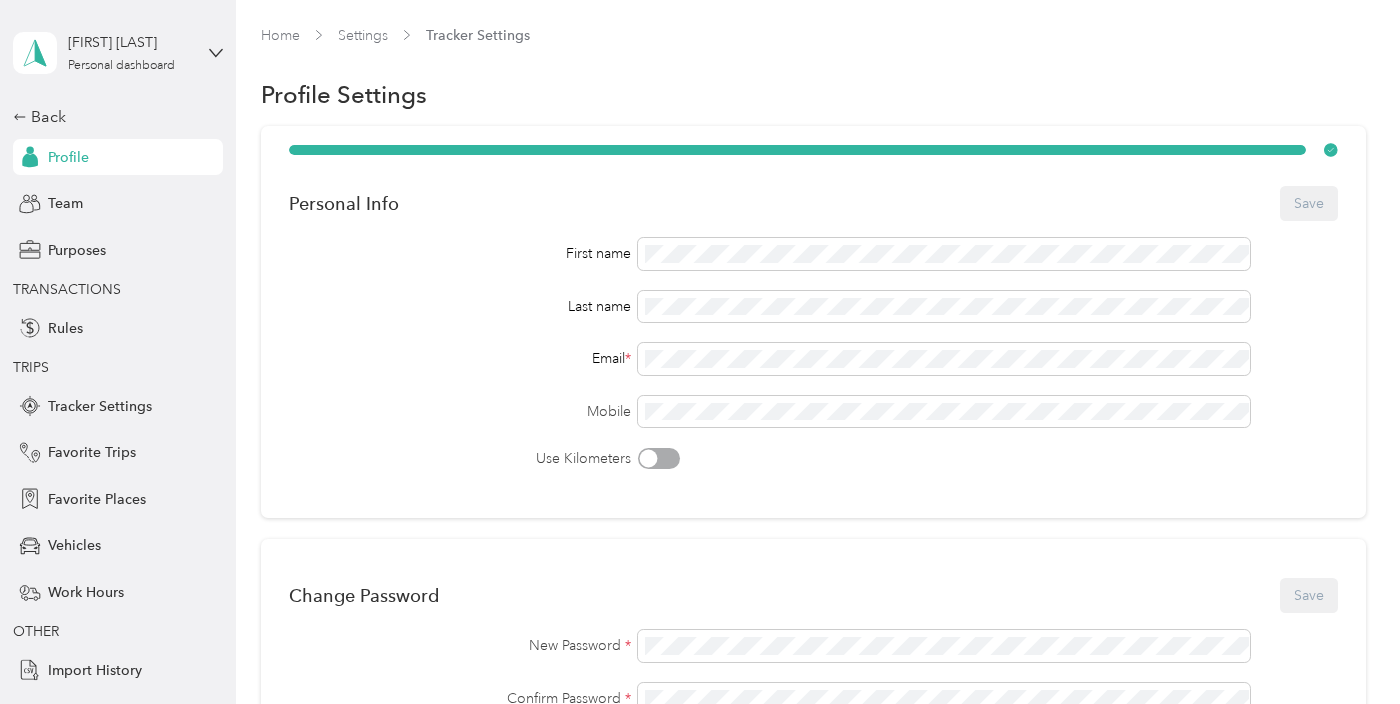 click on "Personal dashboard" at bounding box center [96, 209] 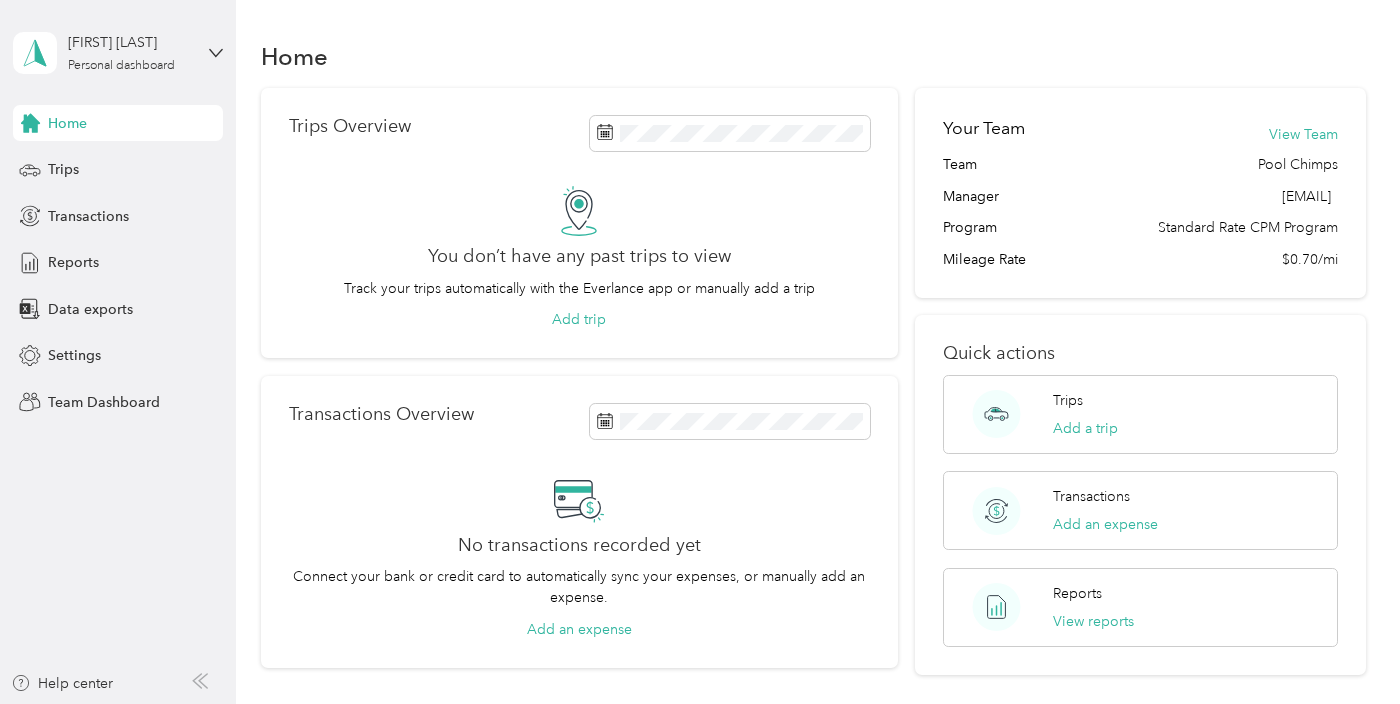 click on "Transactions" at bounding box center (88, 216) 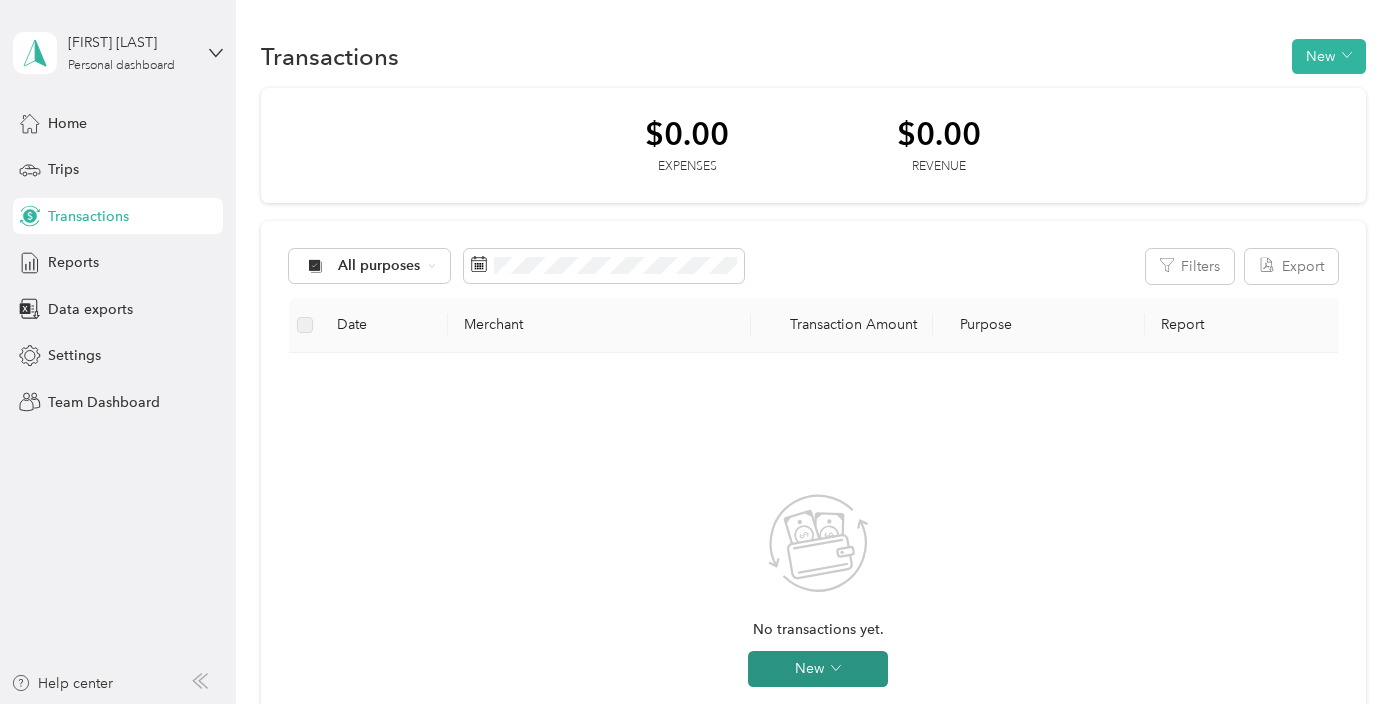 click on "New" at bounding box center (818, 669) 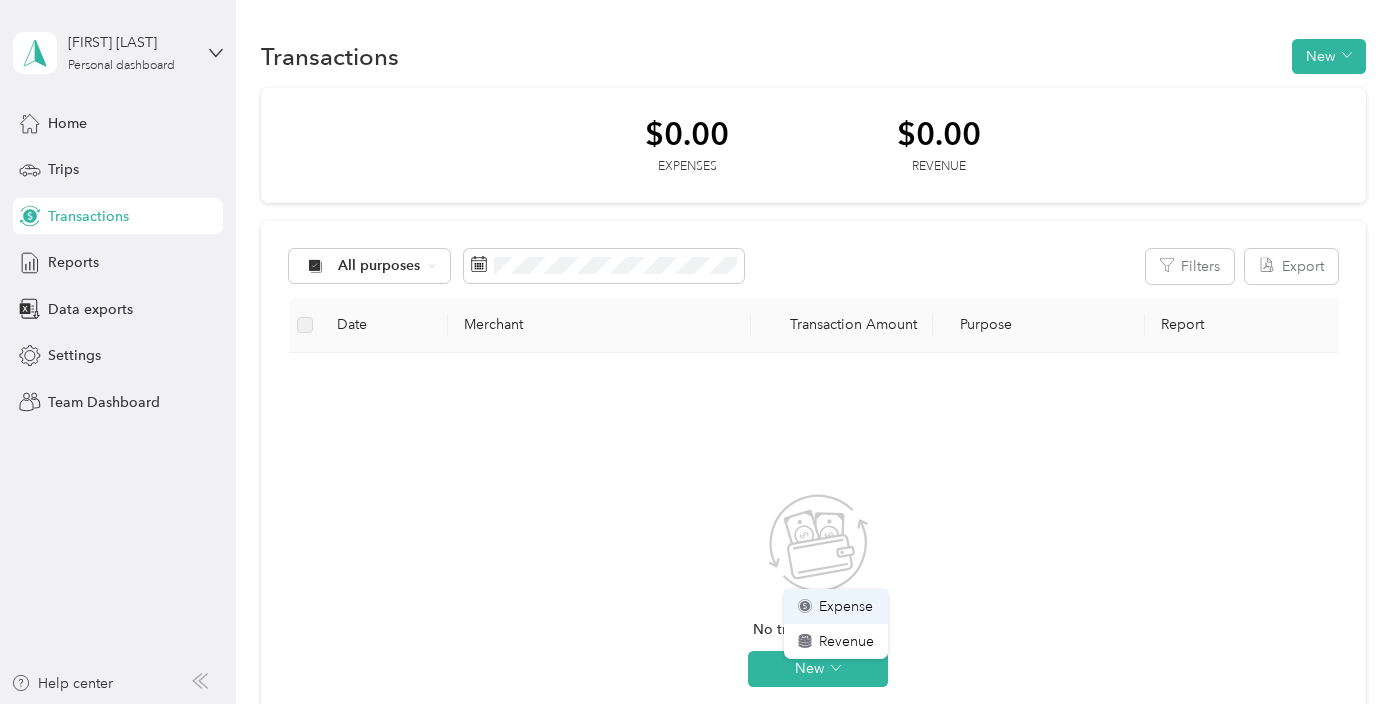 click on "Expense" at bounding box center (846, 606) 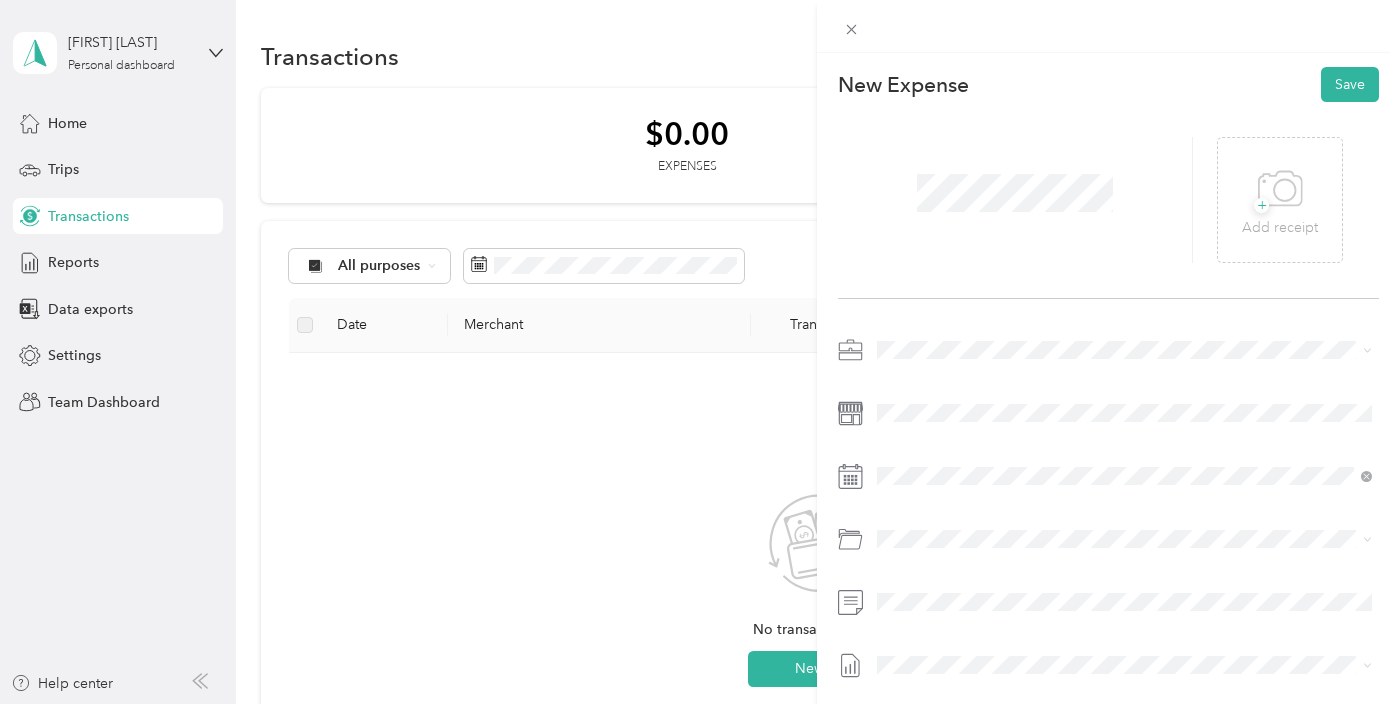 click at bounding box center (1108, 546) 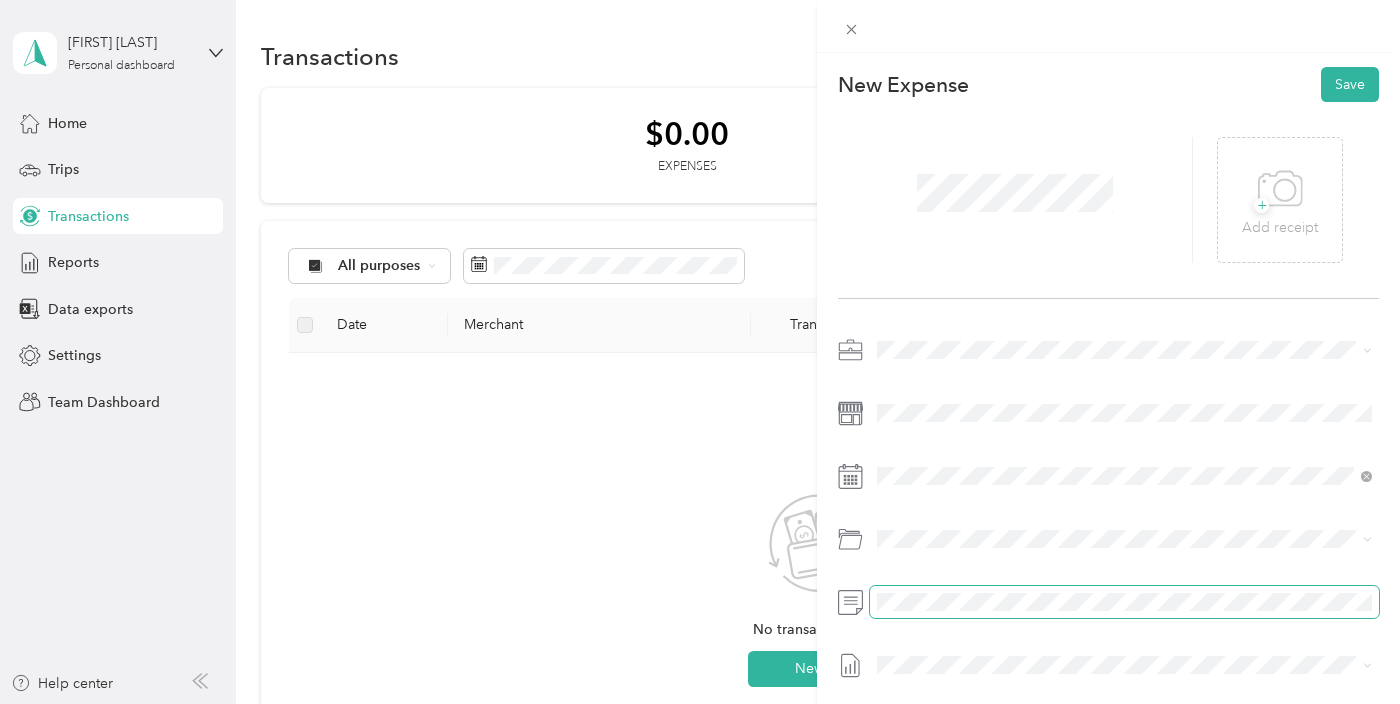 scroll, scrollTop: 124, scrollLeft: 0, axis: vertical 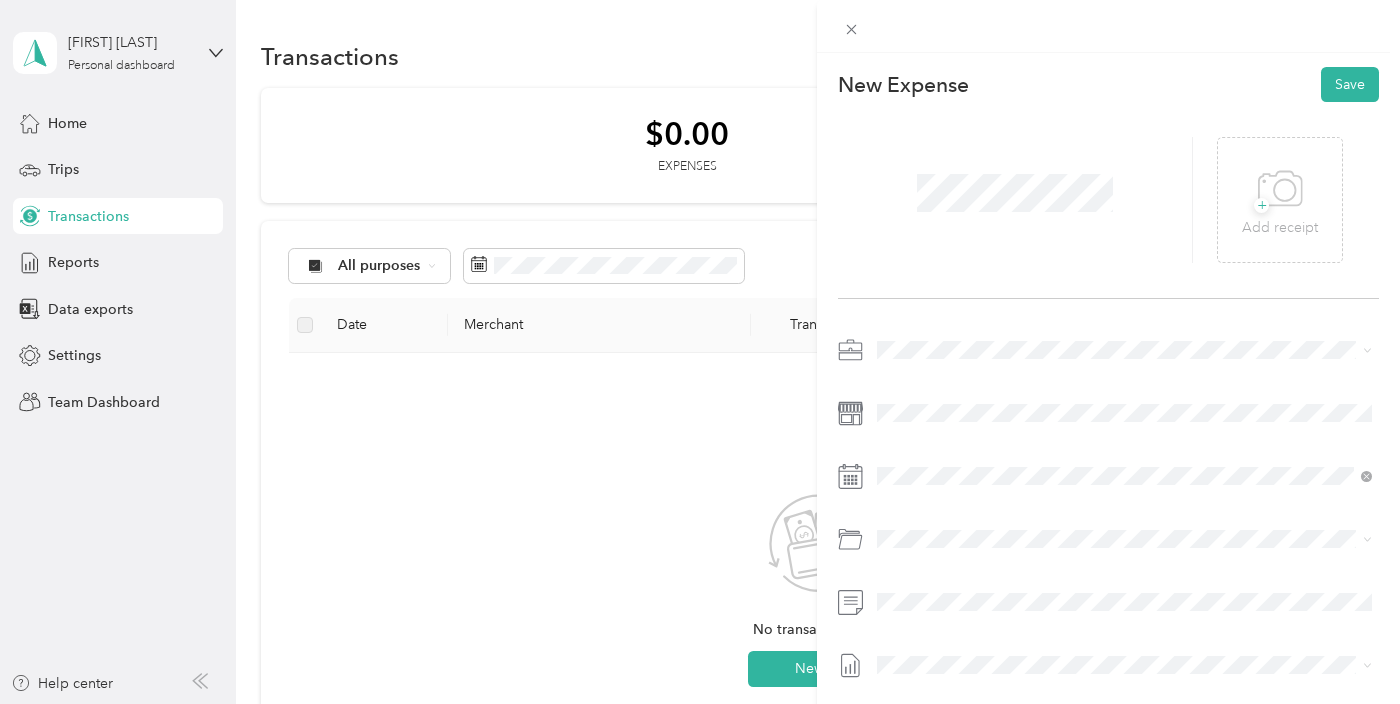 click at bounding box center (1015, 193) 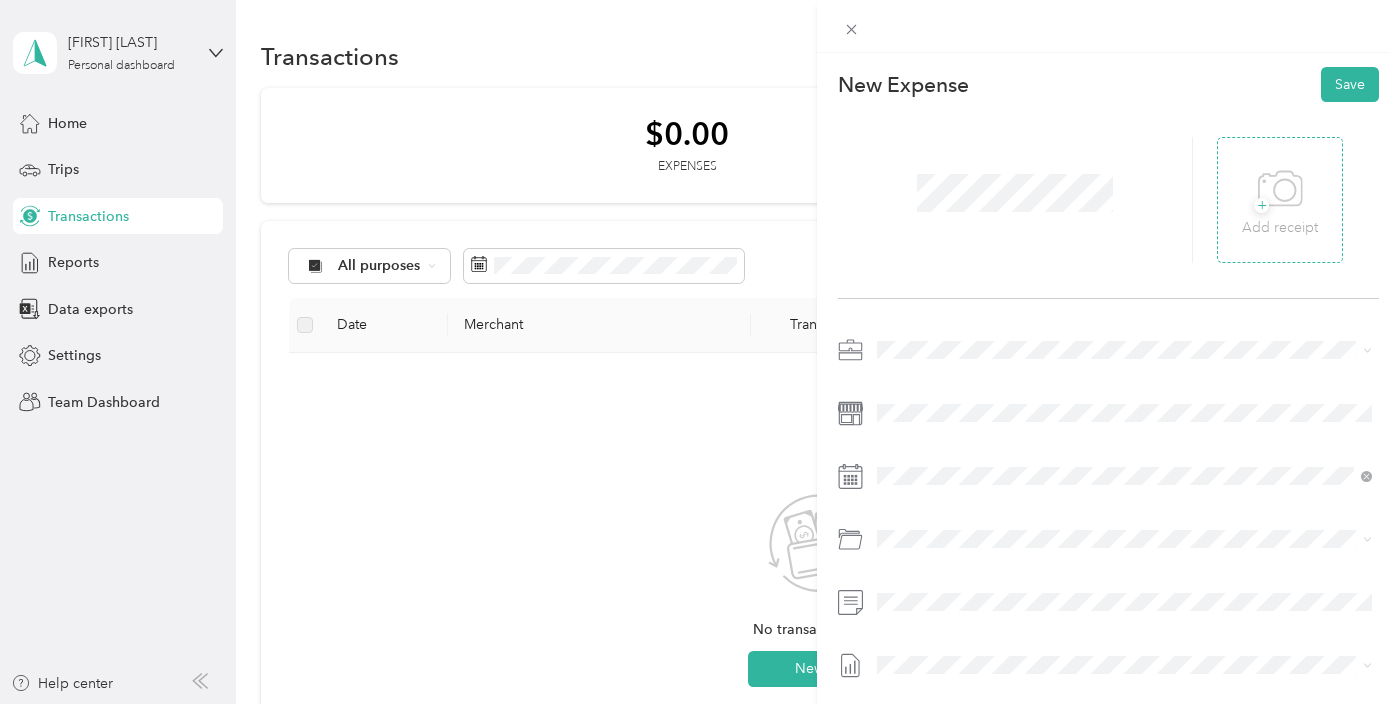 click on "+ Add receipt" at bounding box center [1280, 200] 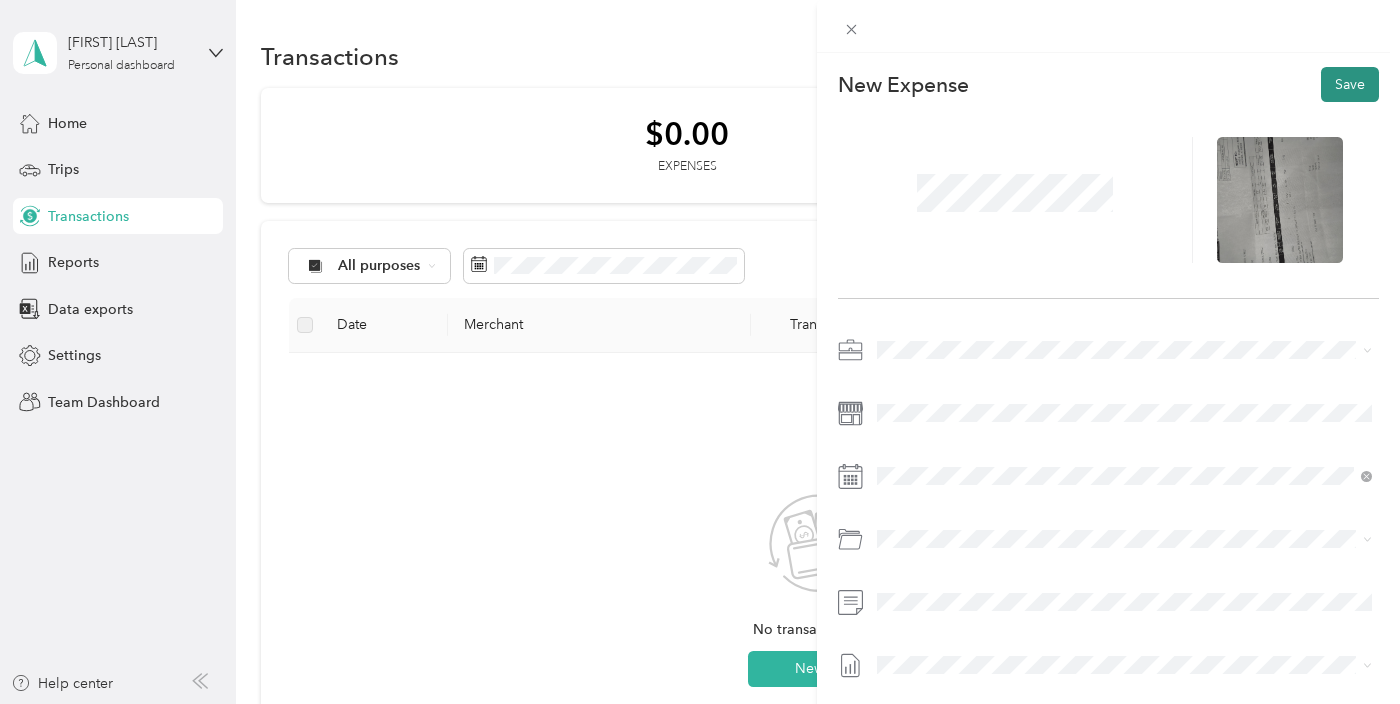 click on "Save" at bounding box center (1350, 84) 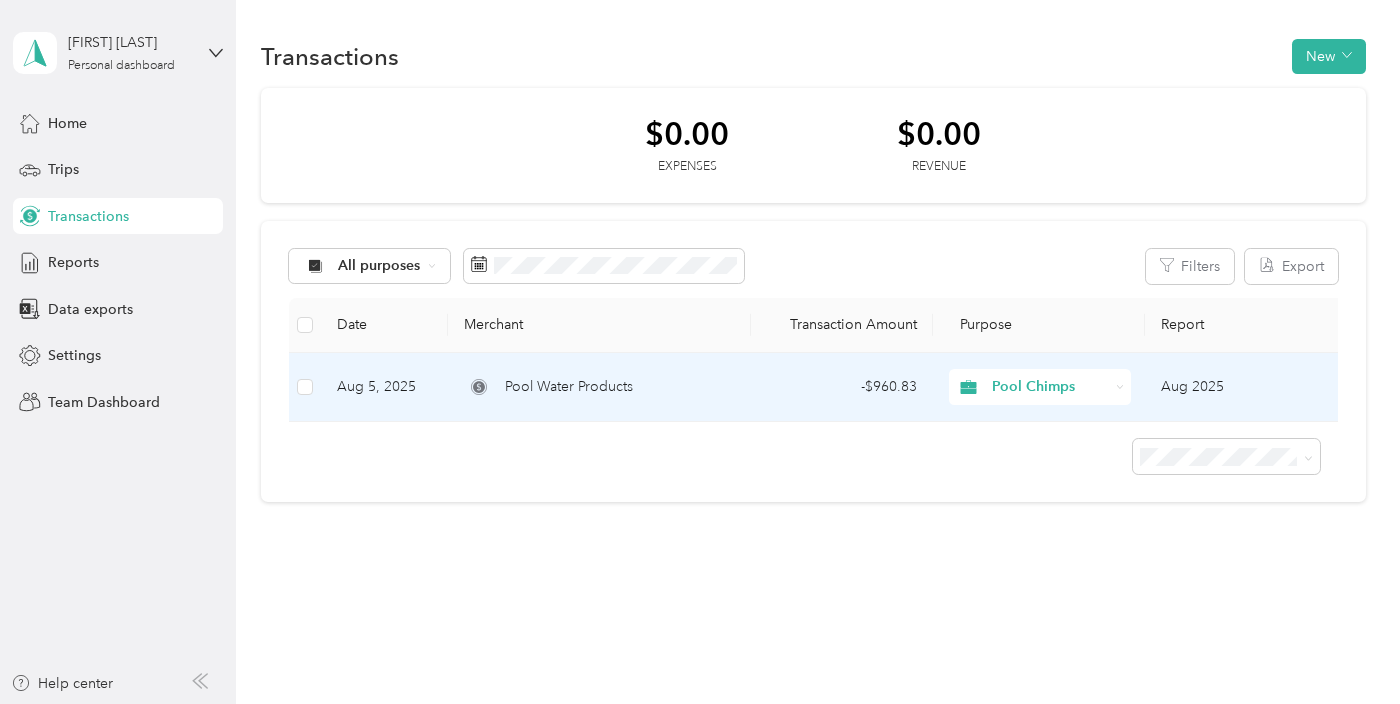 scroll, scrollTop: 0, scrollLeft: 0, axis: both 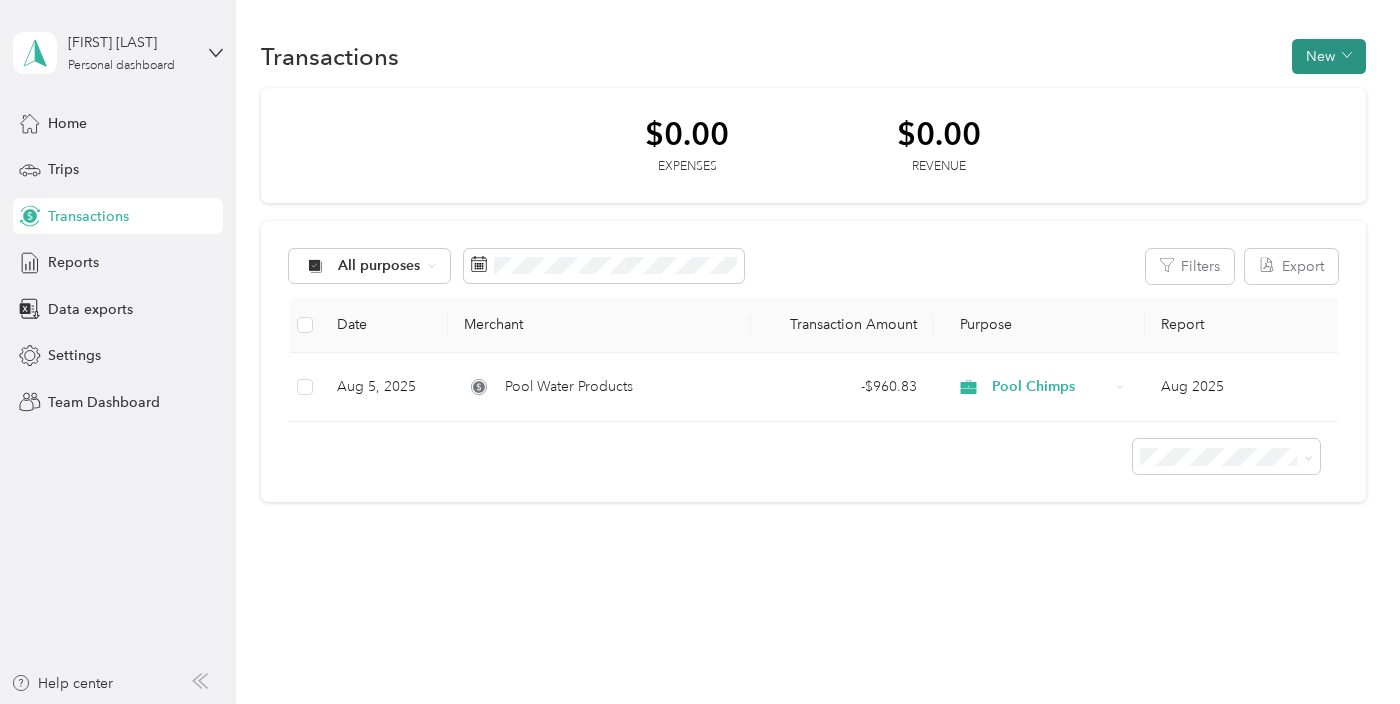 click on "New" at bounding box center [1329, 56] 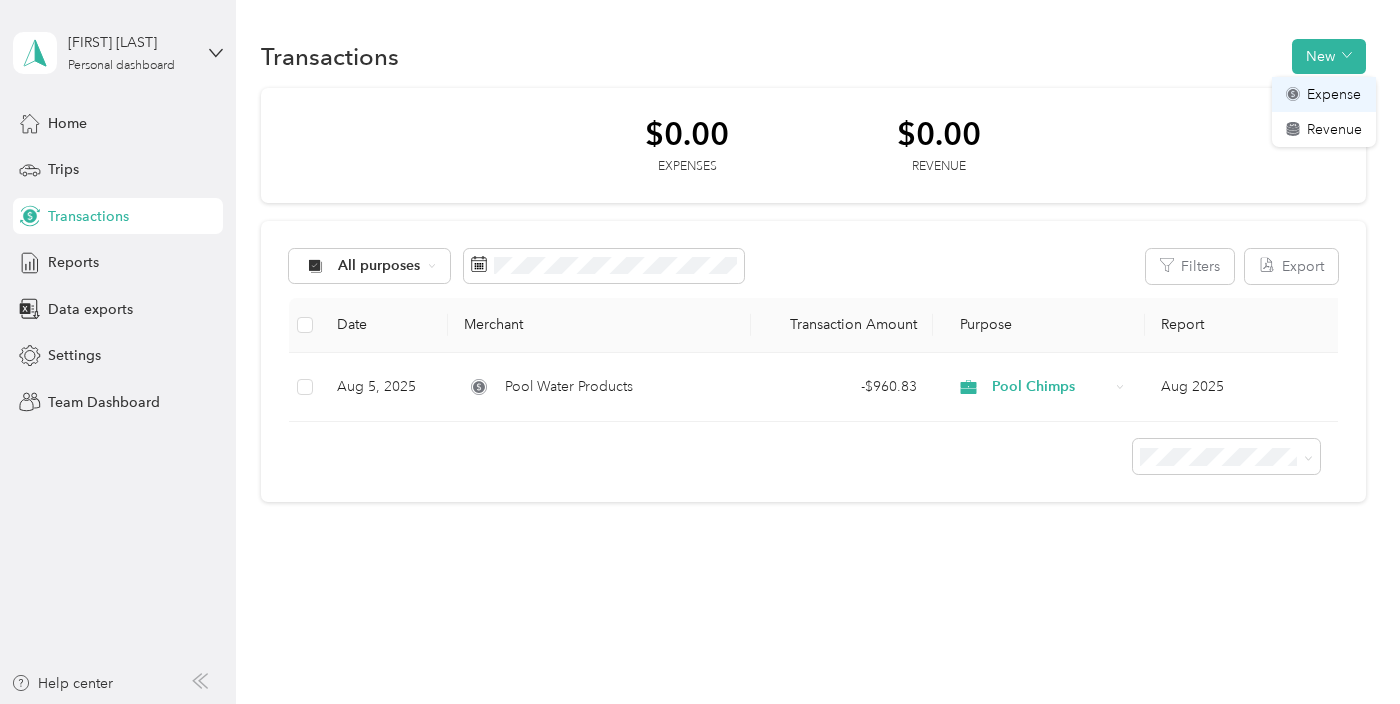 click on "Expense" at bounding box center [1324, 94] 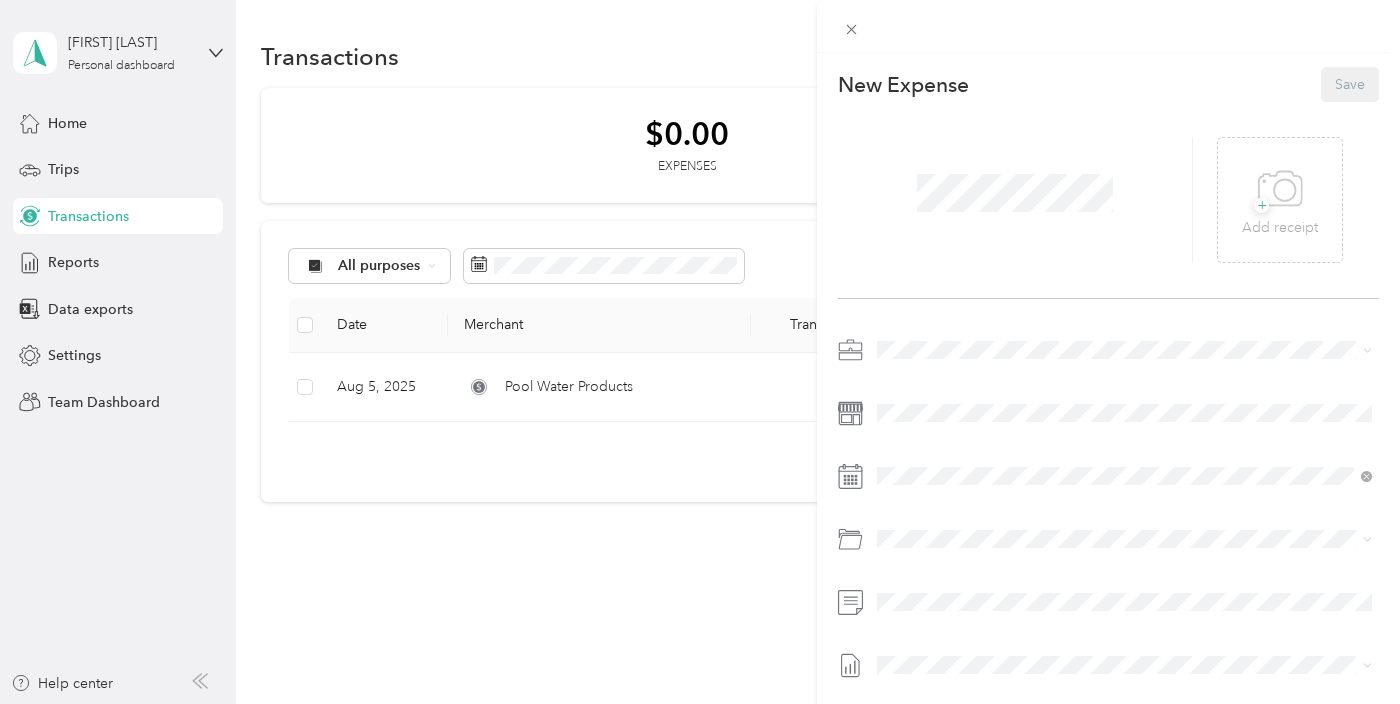 click at bounding box center (1108, 544) 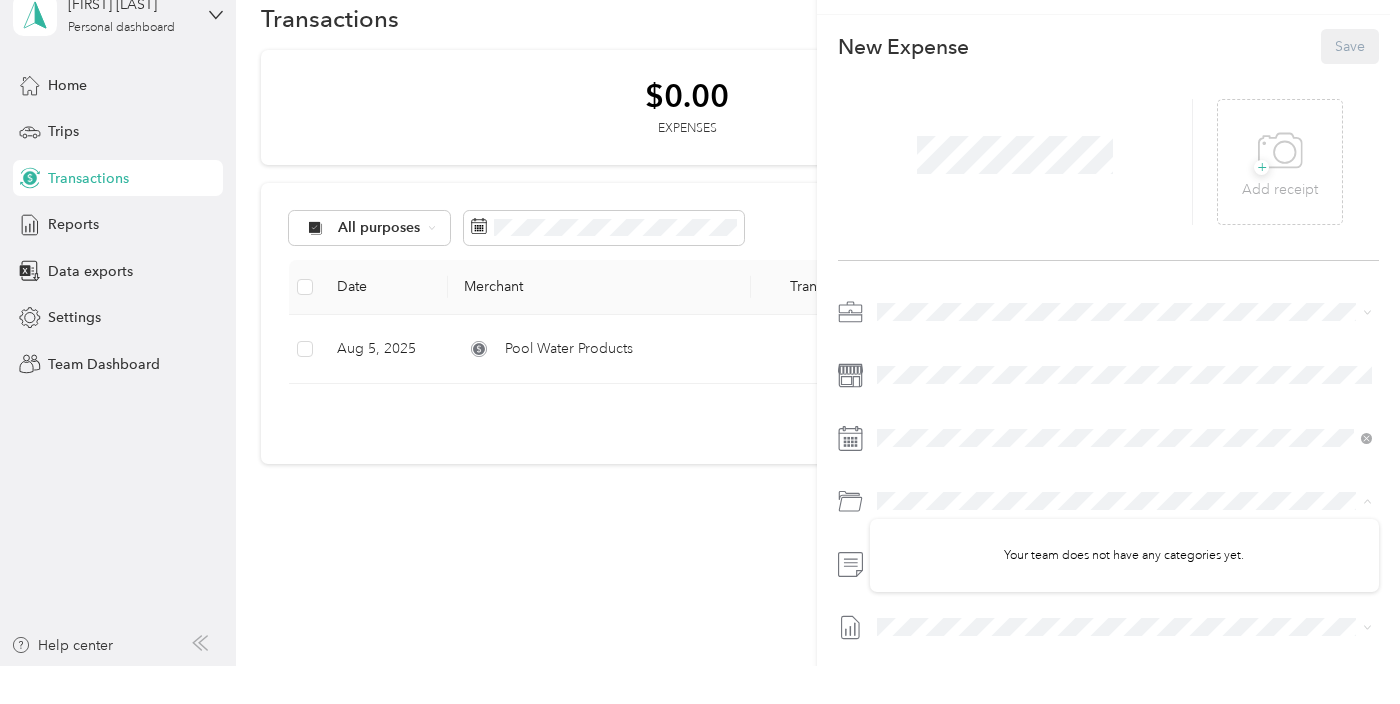 click on "This  expense  cannot be edited because it is either under review, approved, or paid. Contact your Team Manager to edit it. New Expense  Save + Add receipt" at bounding box center (700, 352) 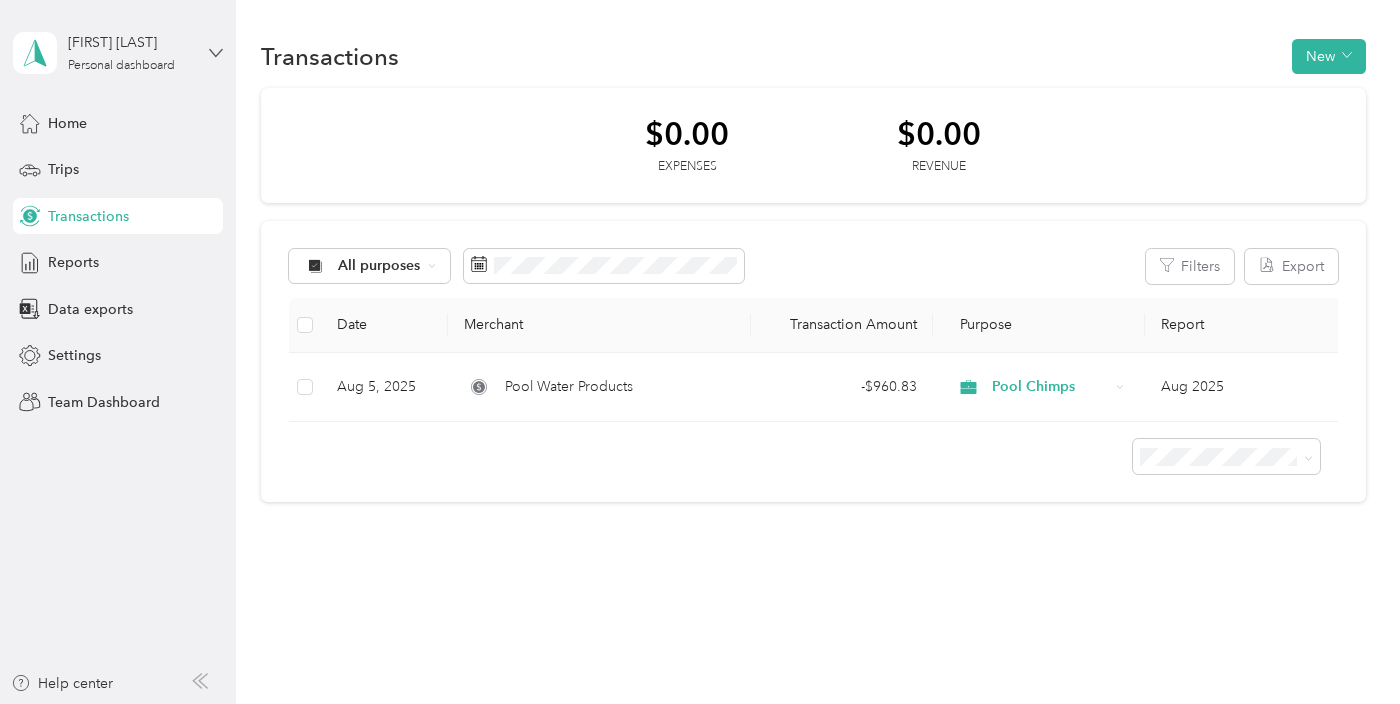 click 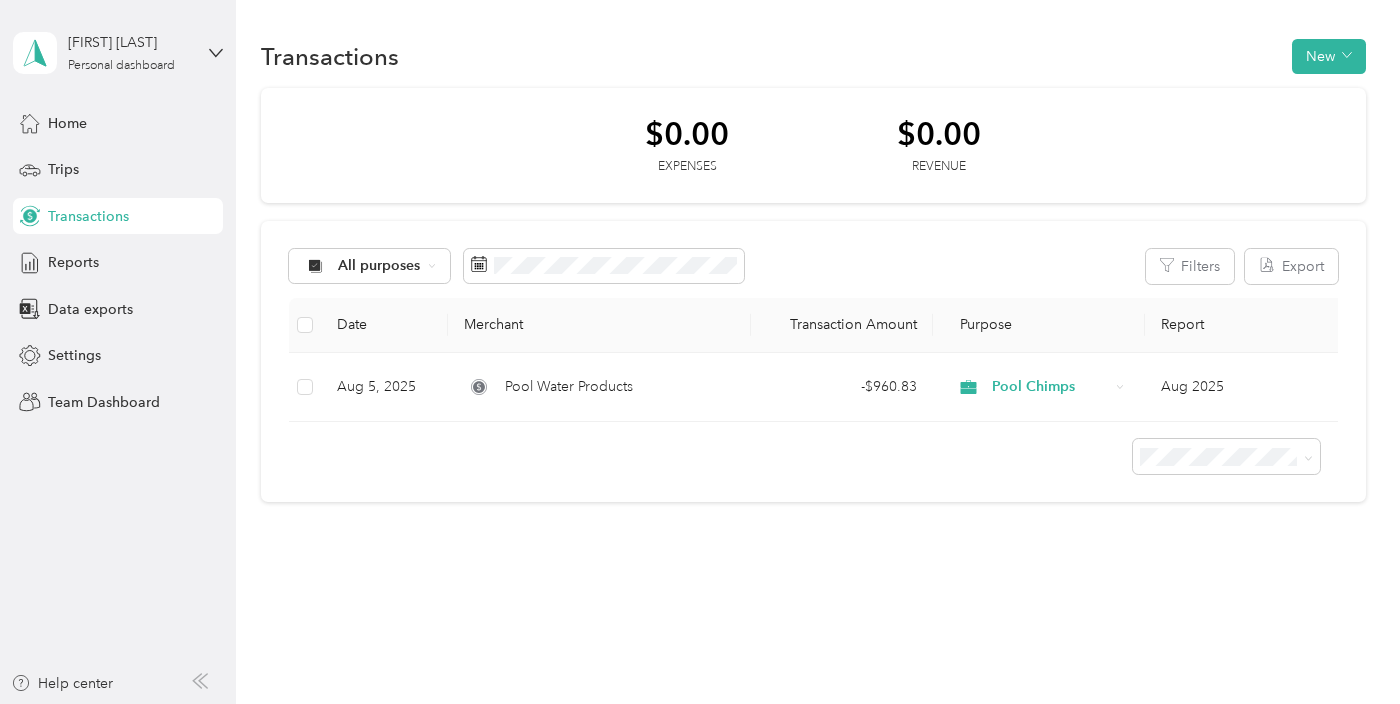 click on "Team dashboard" at bounding box center (84, 164) 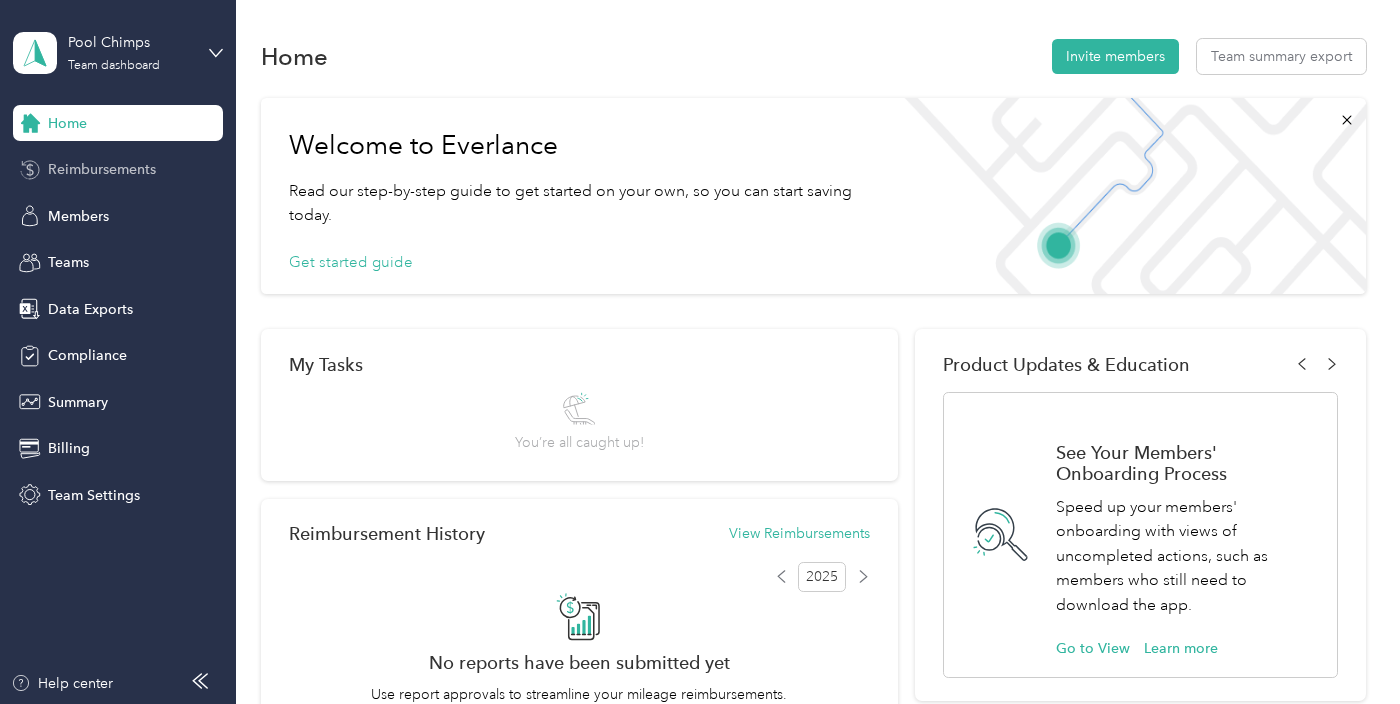 click on "Reimbursements" at bounding box center [102, 169] 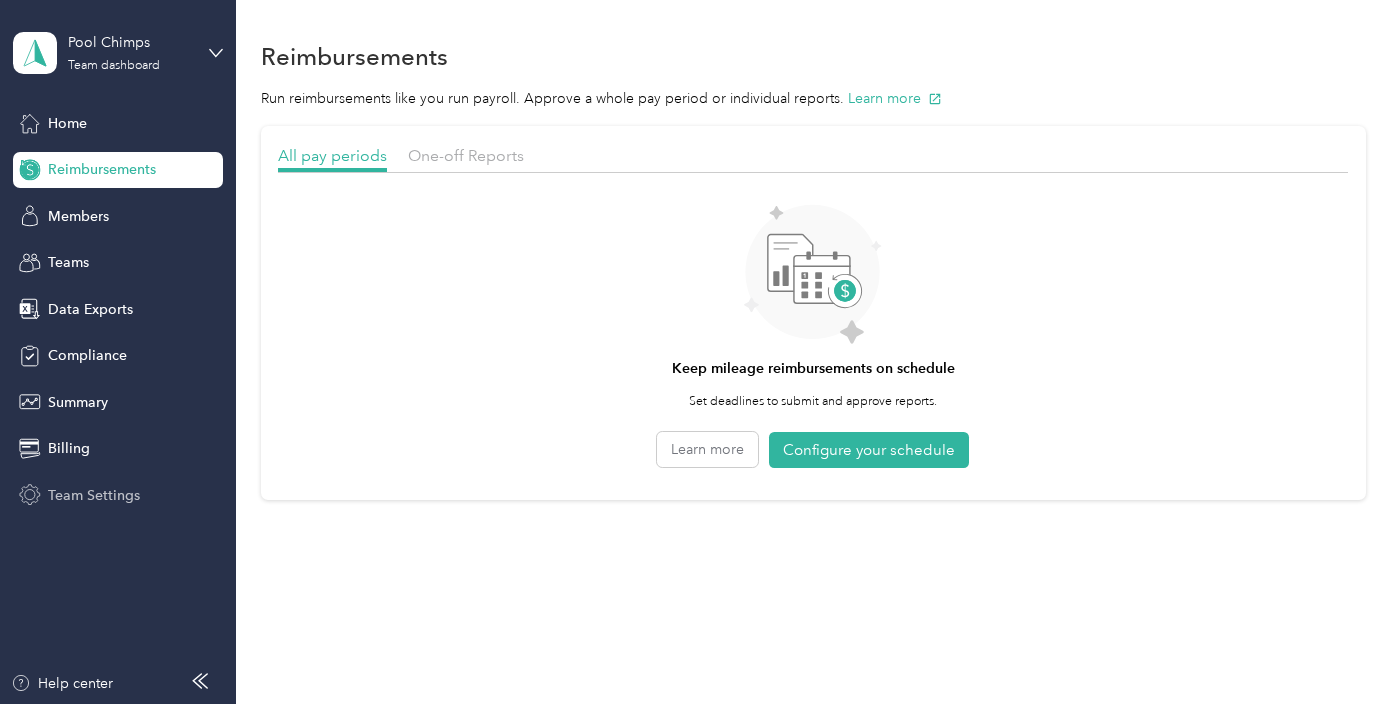 click on "Team Settings" at bounding box center [94, 495] 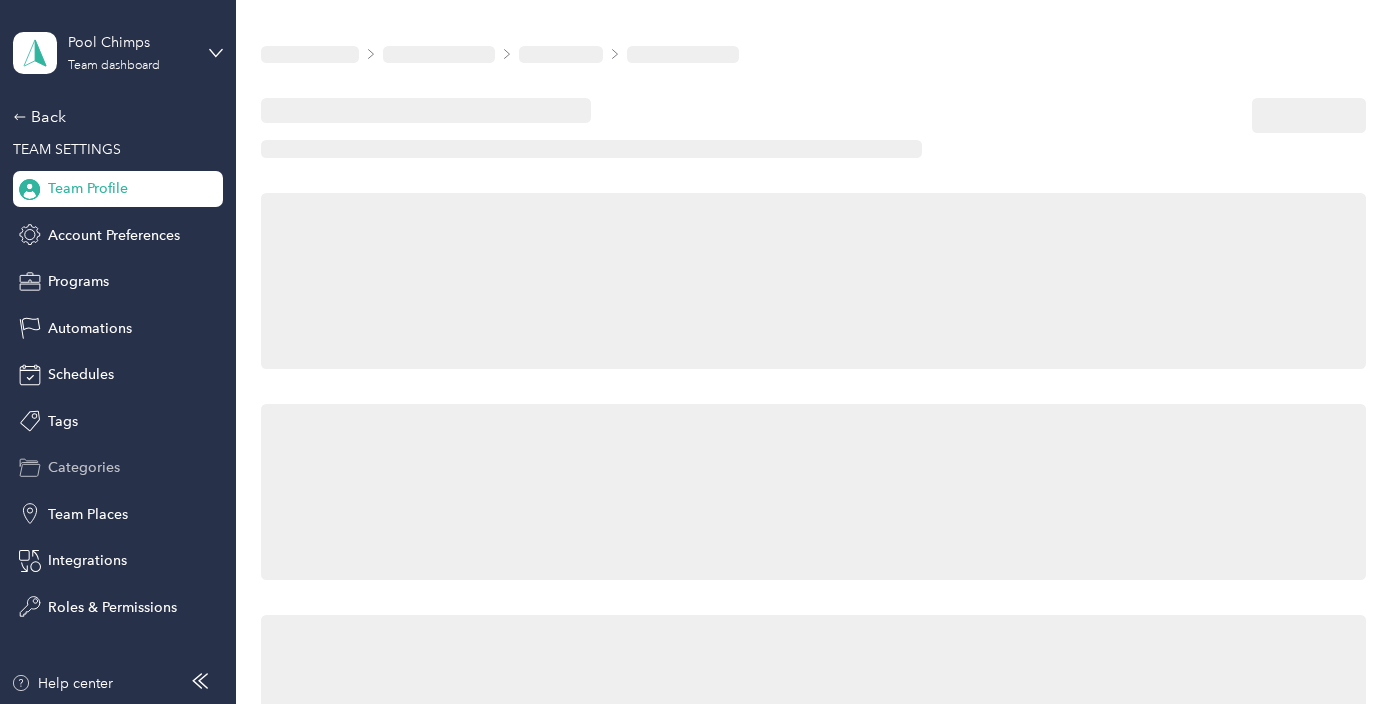 click on "Categories" at bounding box center [84, 467] 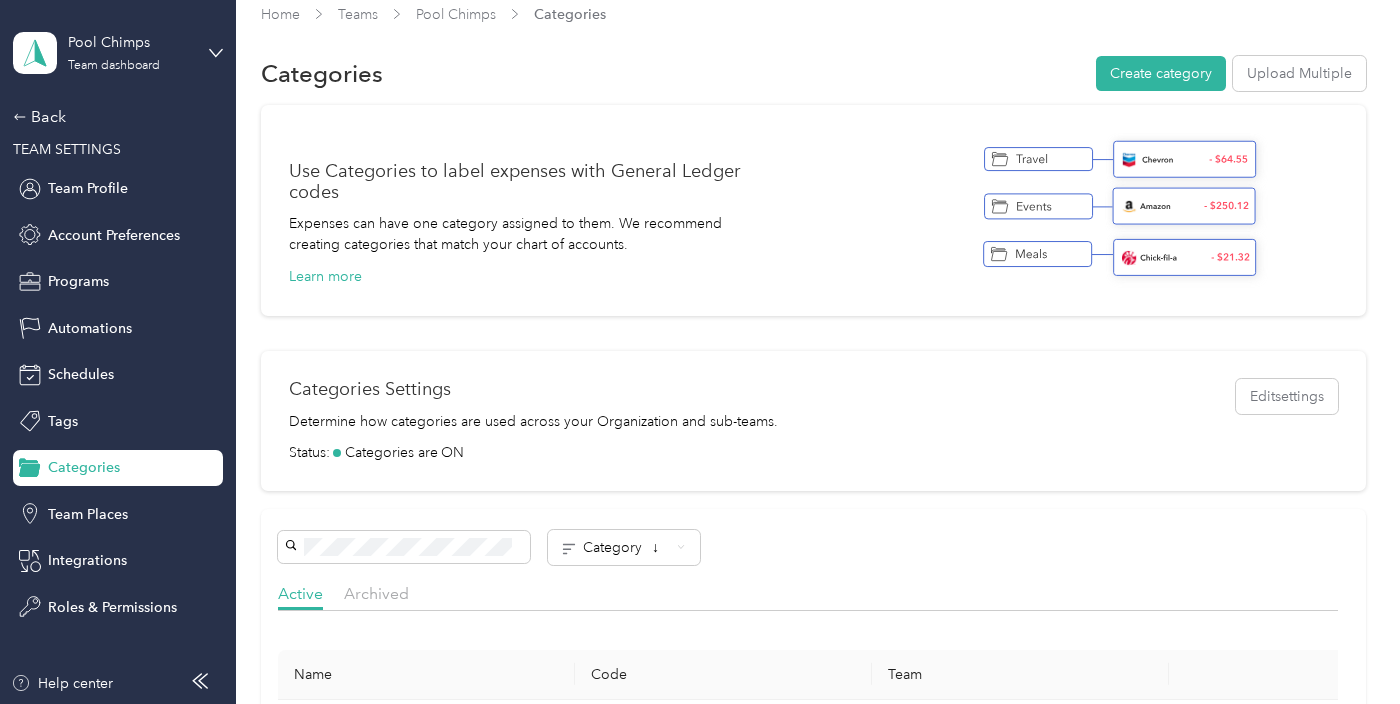 scroll, scrollTop: 0, scrollLeft: 0, axis: both 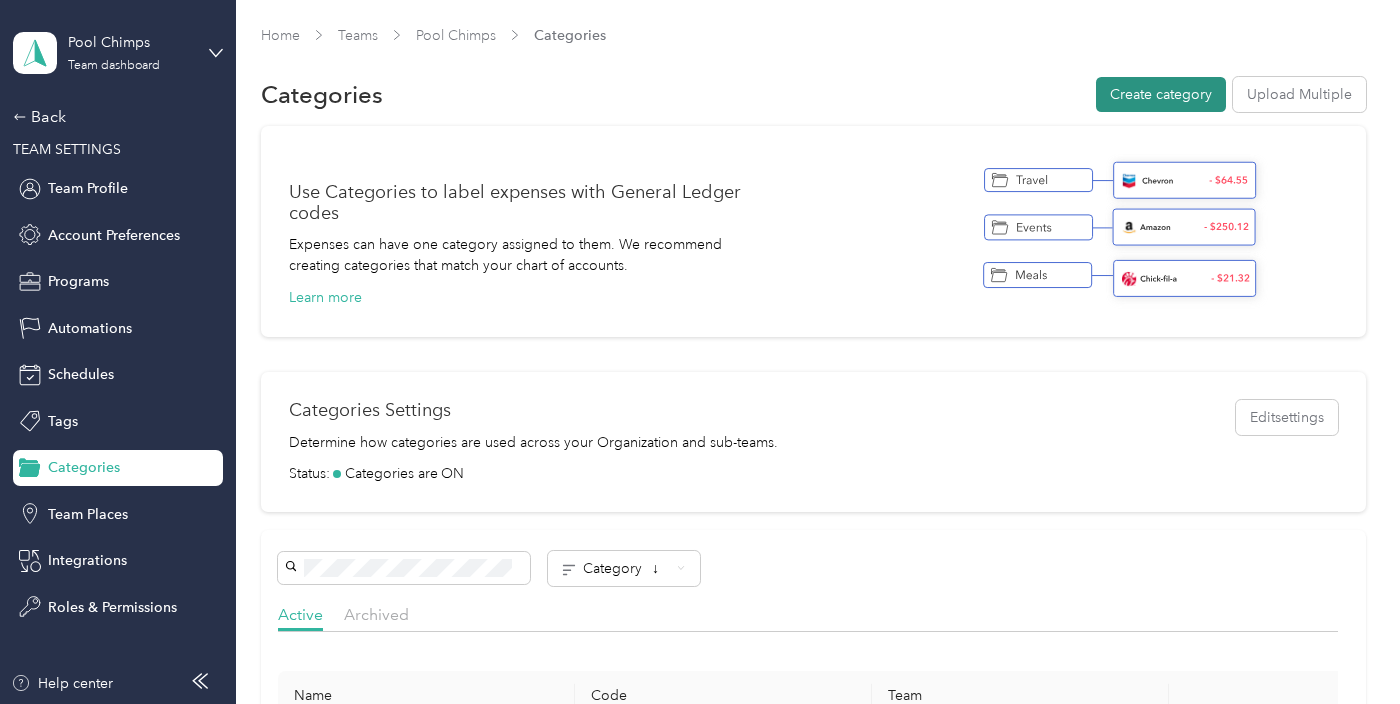 click on "Create category" at bounding box center (1161, 94) 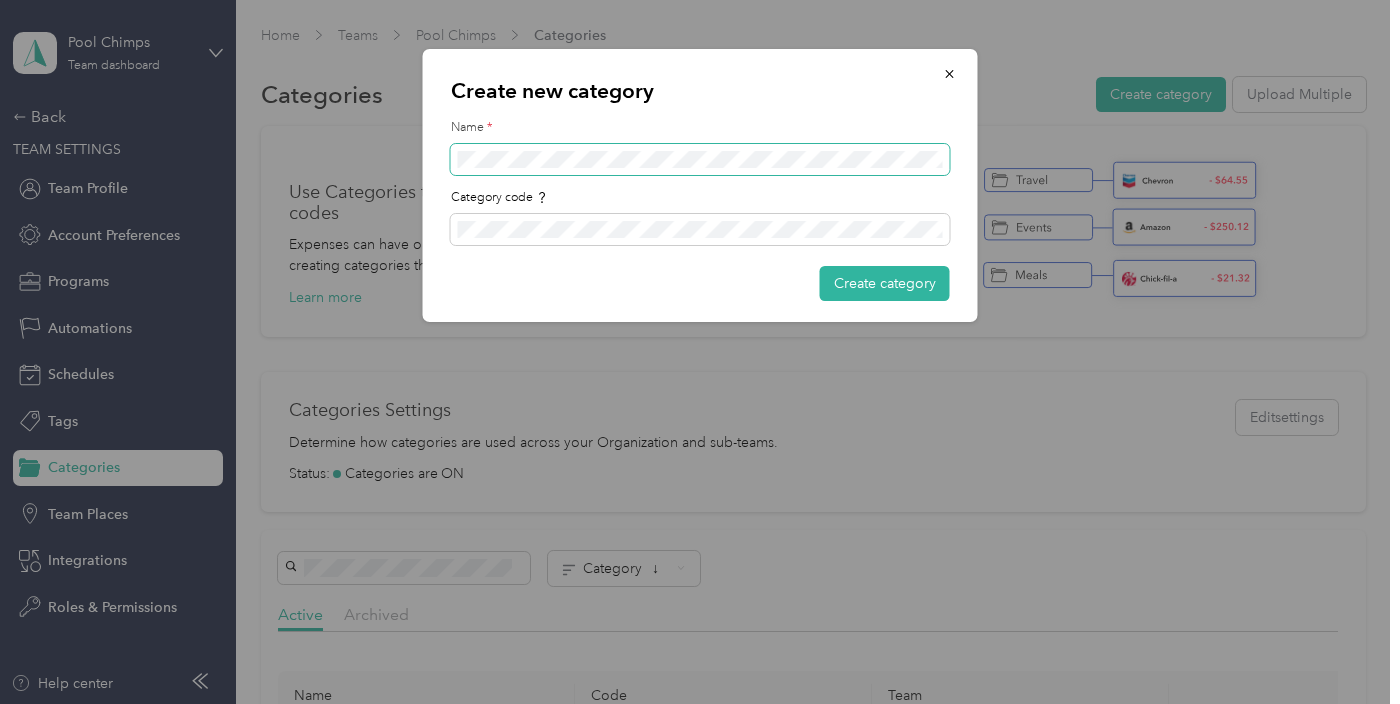 click at bounding box center [700, 160] 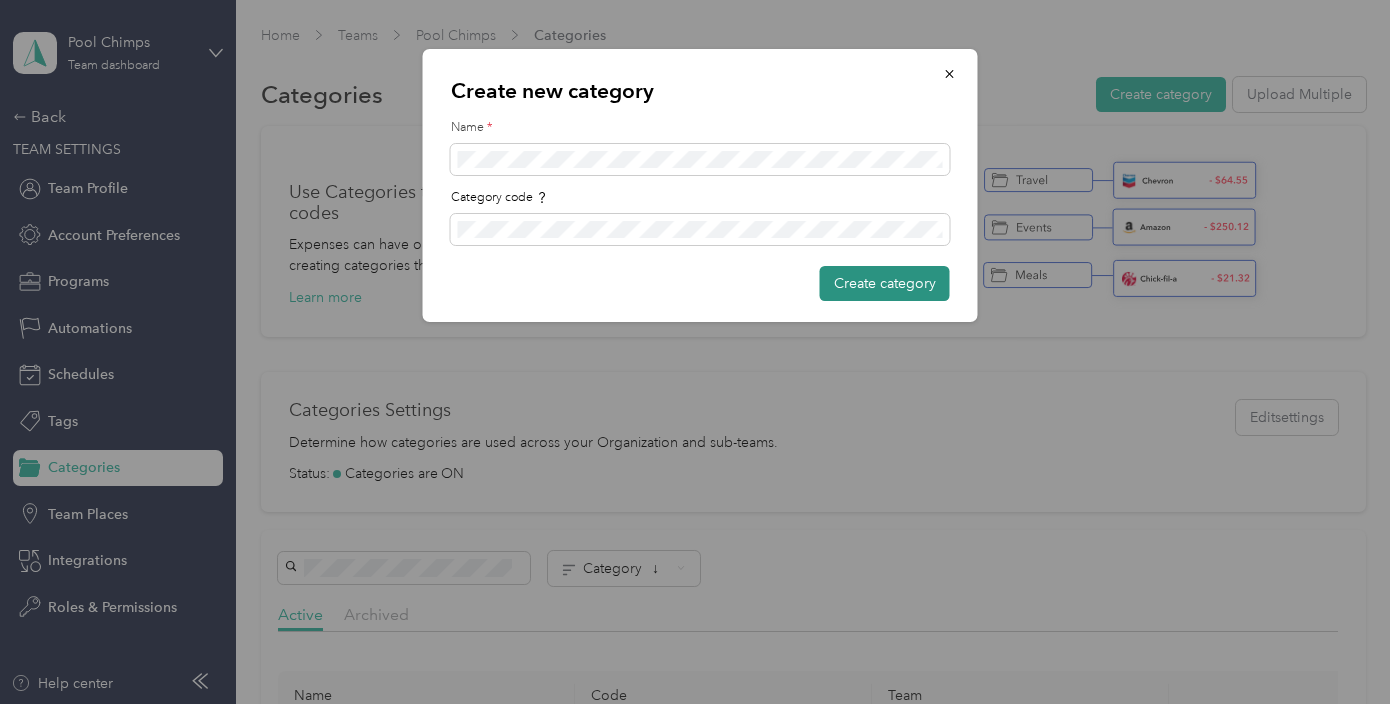 click on "Create category" at bounding box center (885, 283) 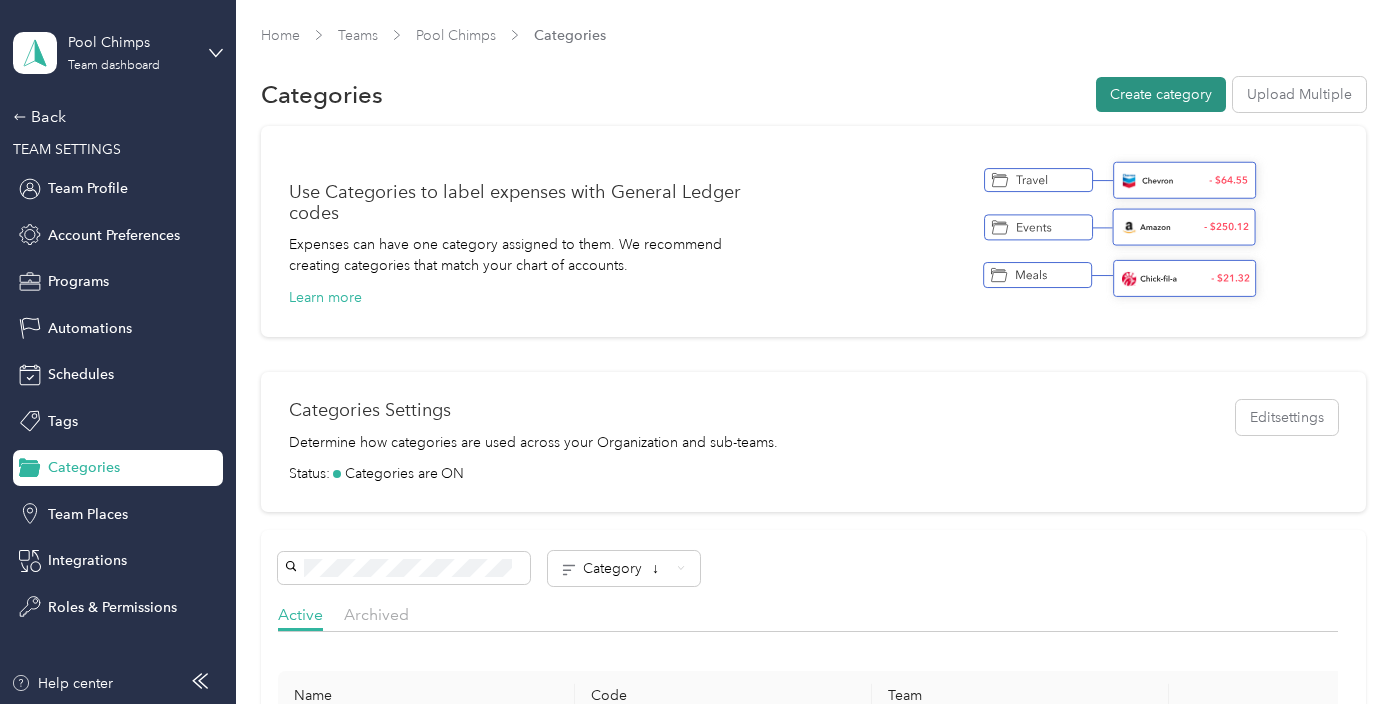 click on "Create category" at bounding box center [1161, 94] 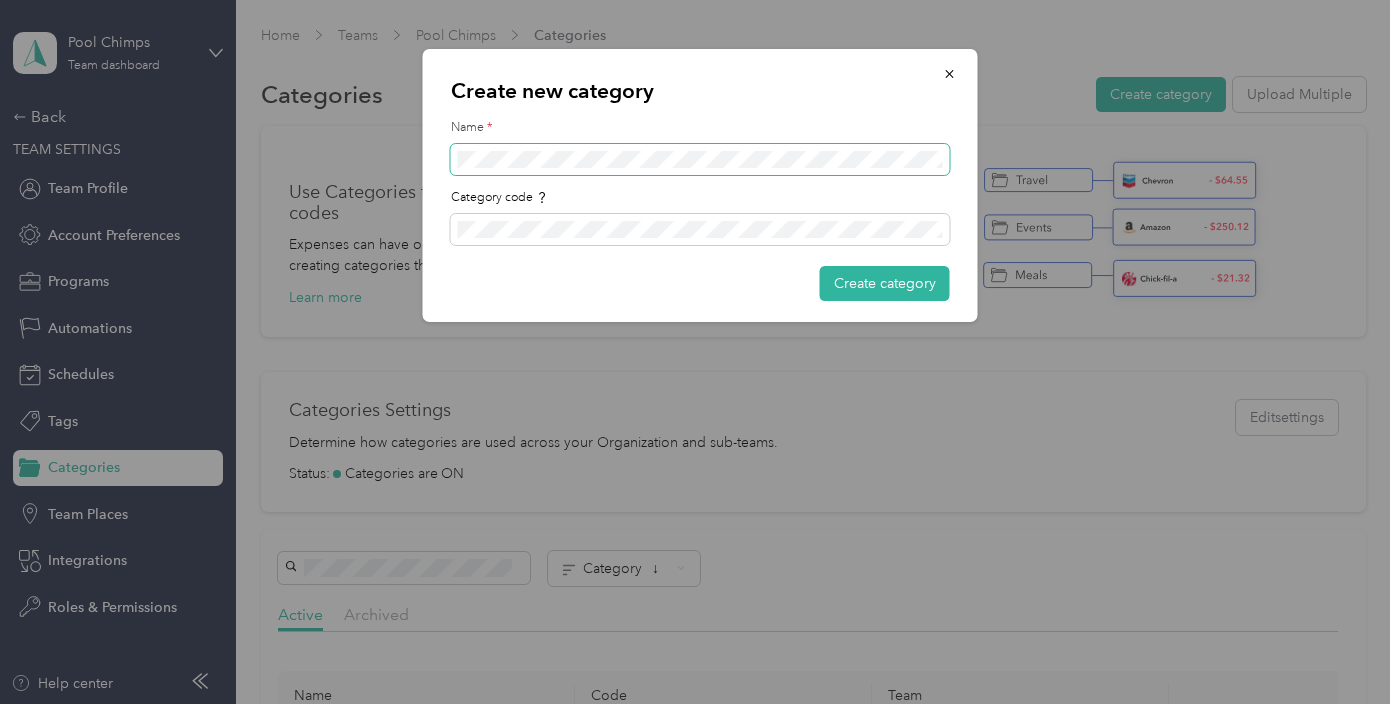 click at bounding box center (700, 160) 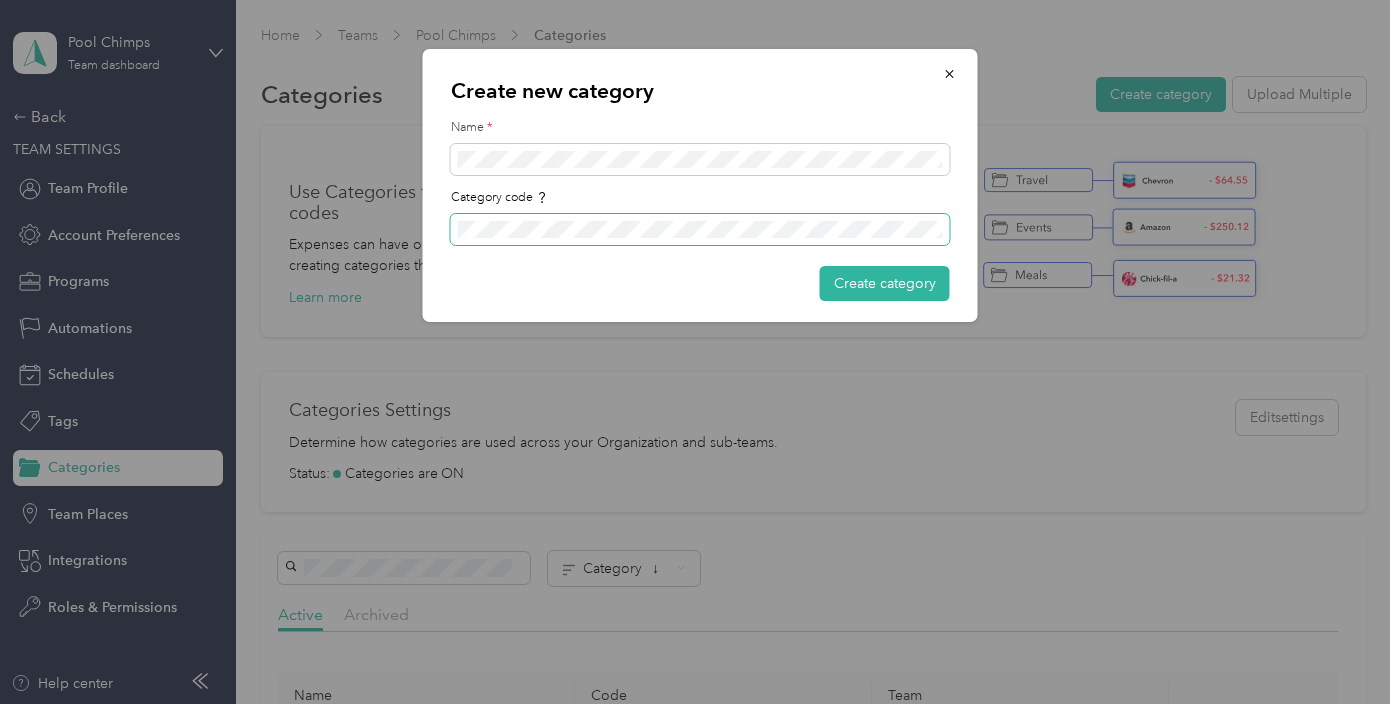 click at bounding box center (700, 230) 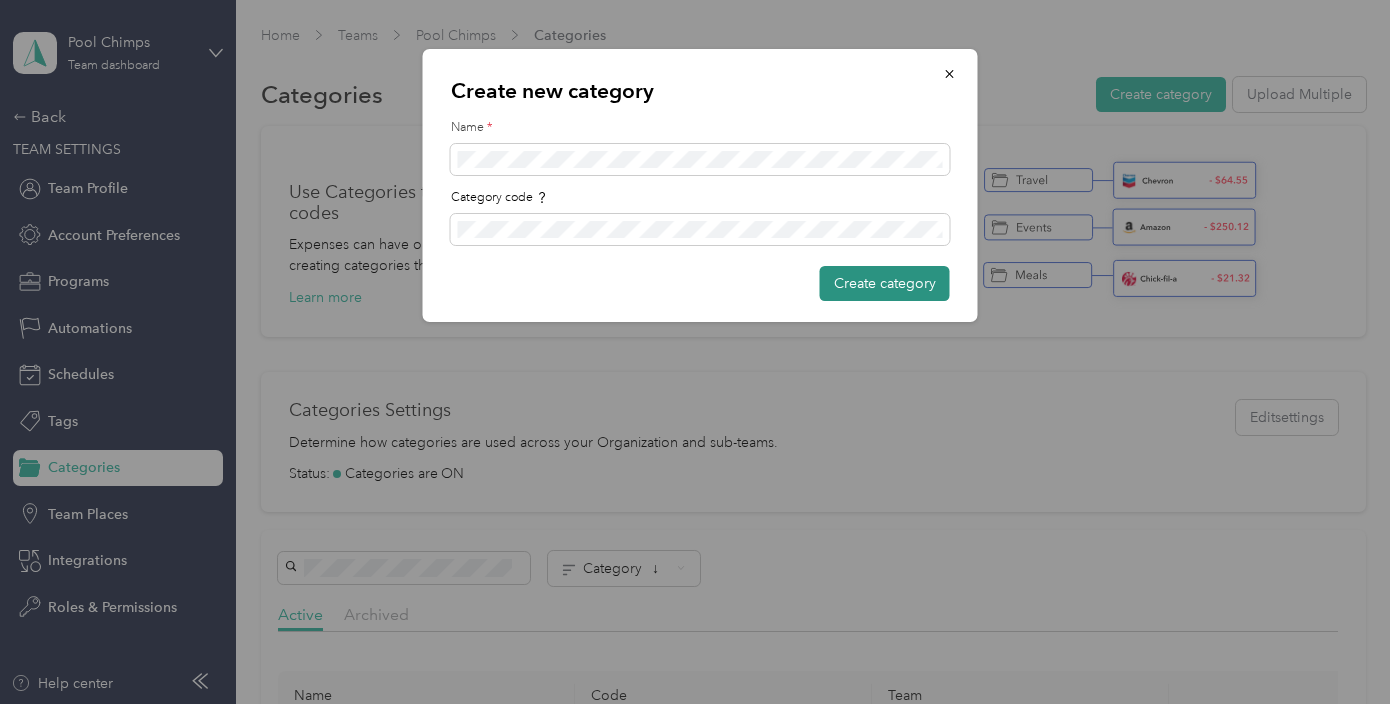 click on "Create category" at bounding box center (885, 283) 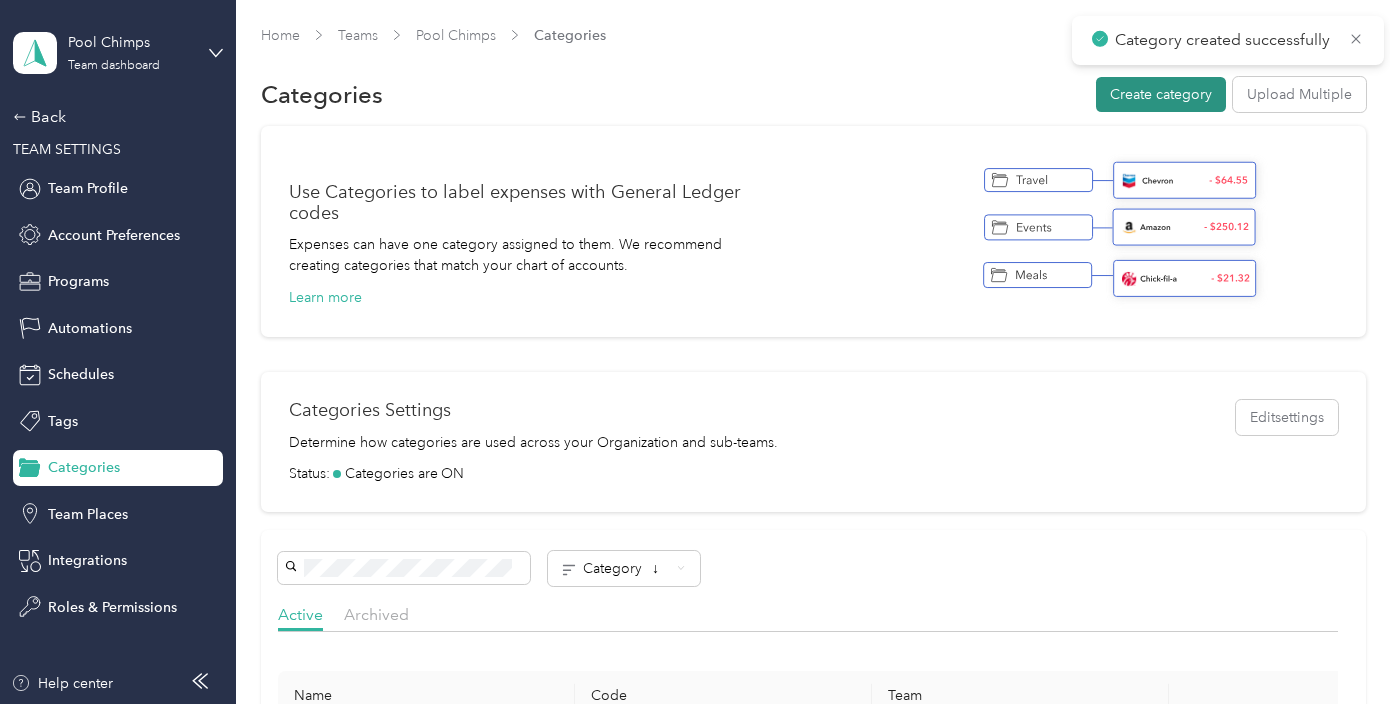 click on "Create category" at bounding box center [1161, 94] 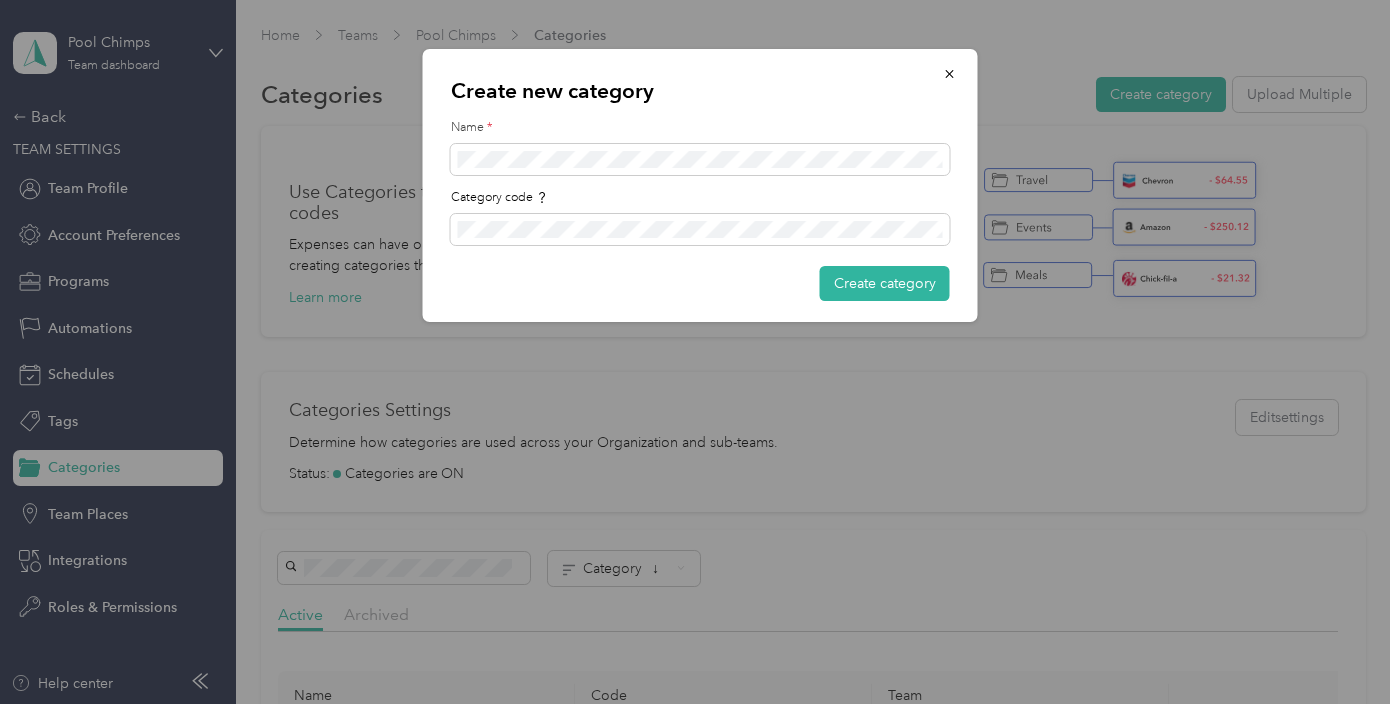 scroll, scrollTop: 64, scrollLeft: 0, axis: vertical 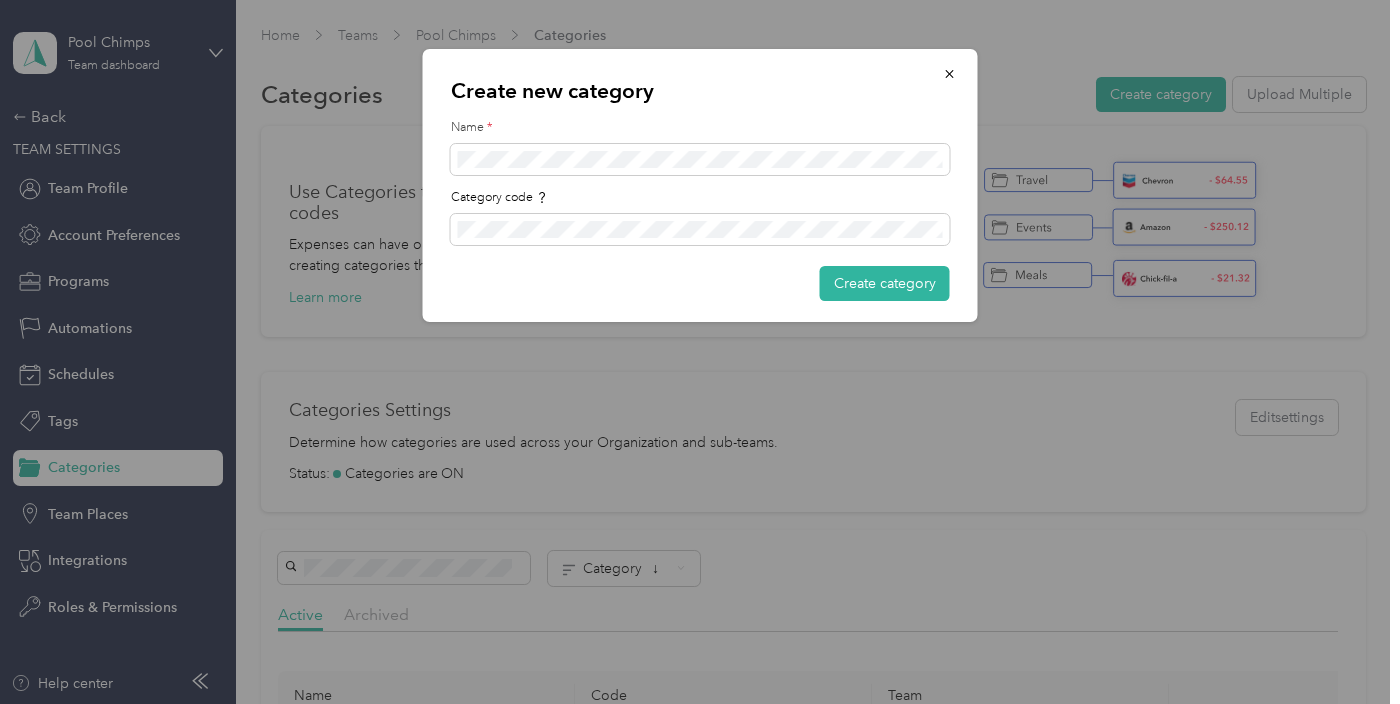click on "Create new category Name   * Category code Create category" at bounding box center [977, 188] 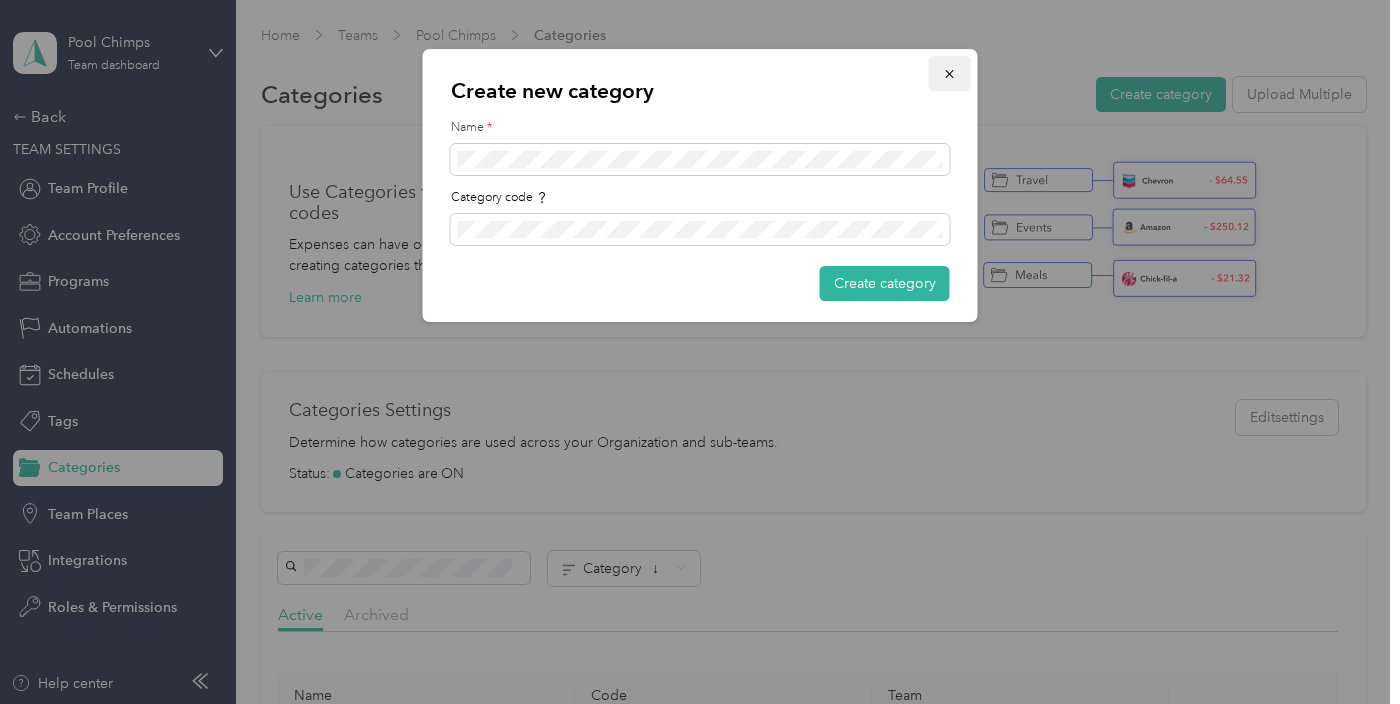 click at bounding box center (950, 73) 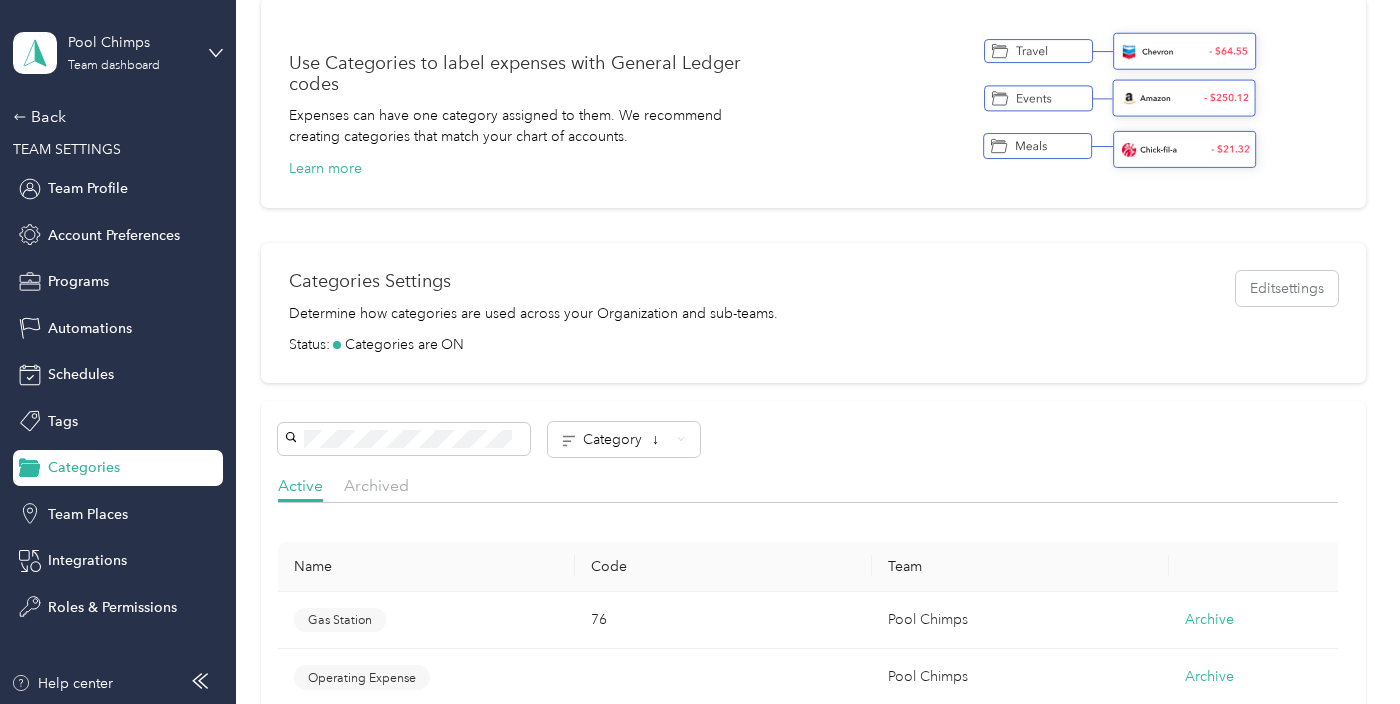 scroll, scrollTop: 192, scrollLeft: 0, axis: vertical 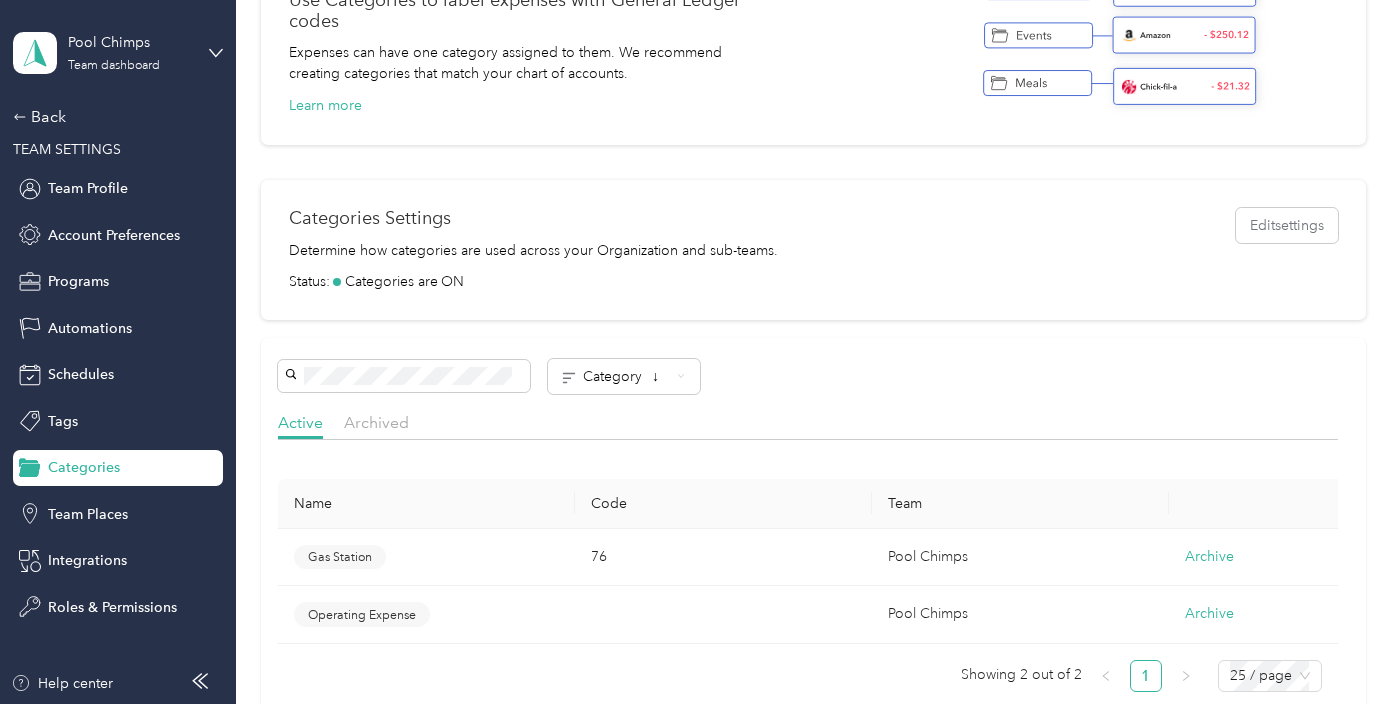 click on "Gas Station" at bounding box center [340, 557] 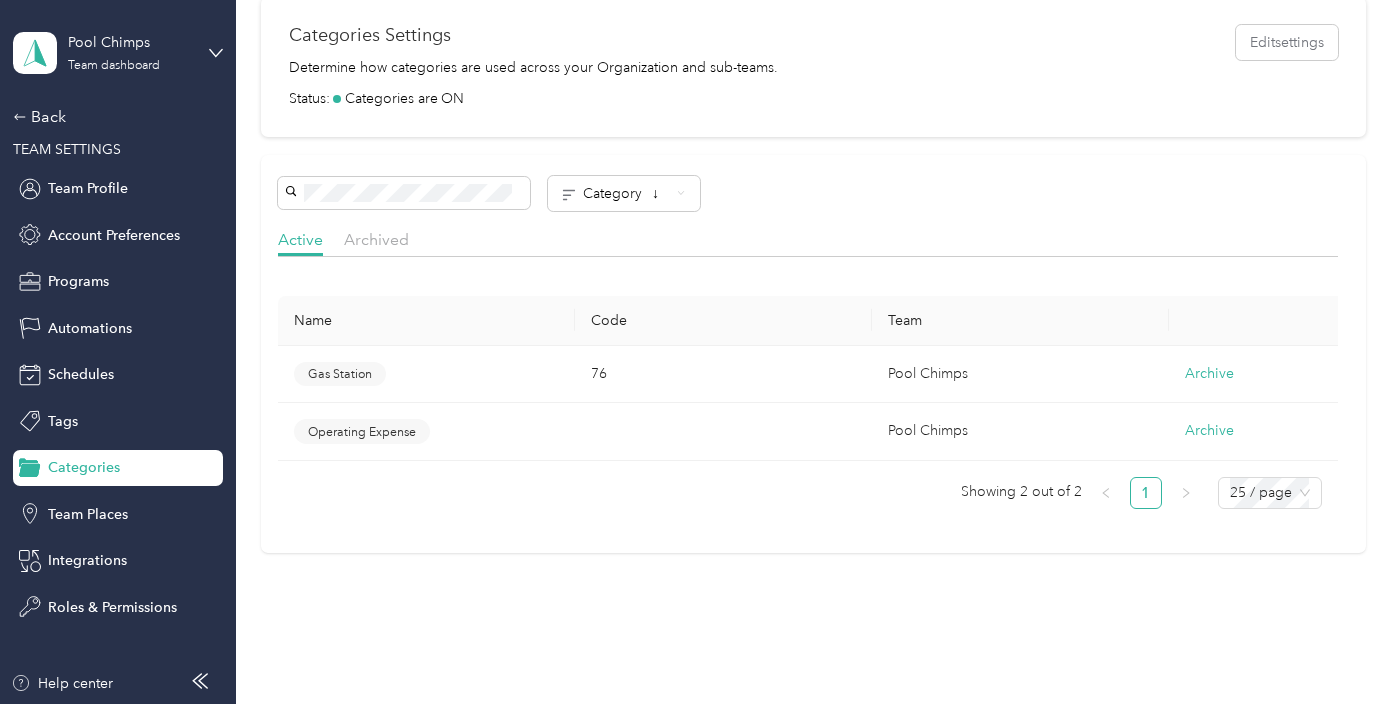 click on "Gas Station" at bounding box center (340, 374) 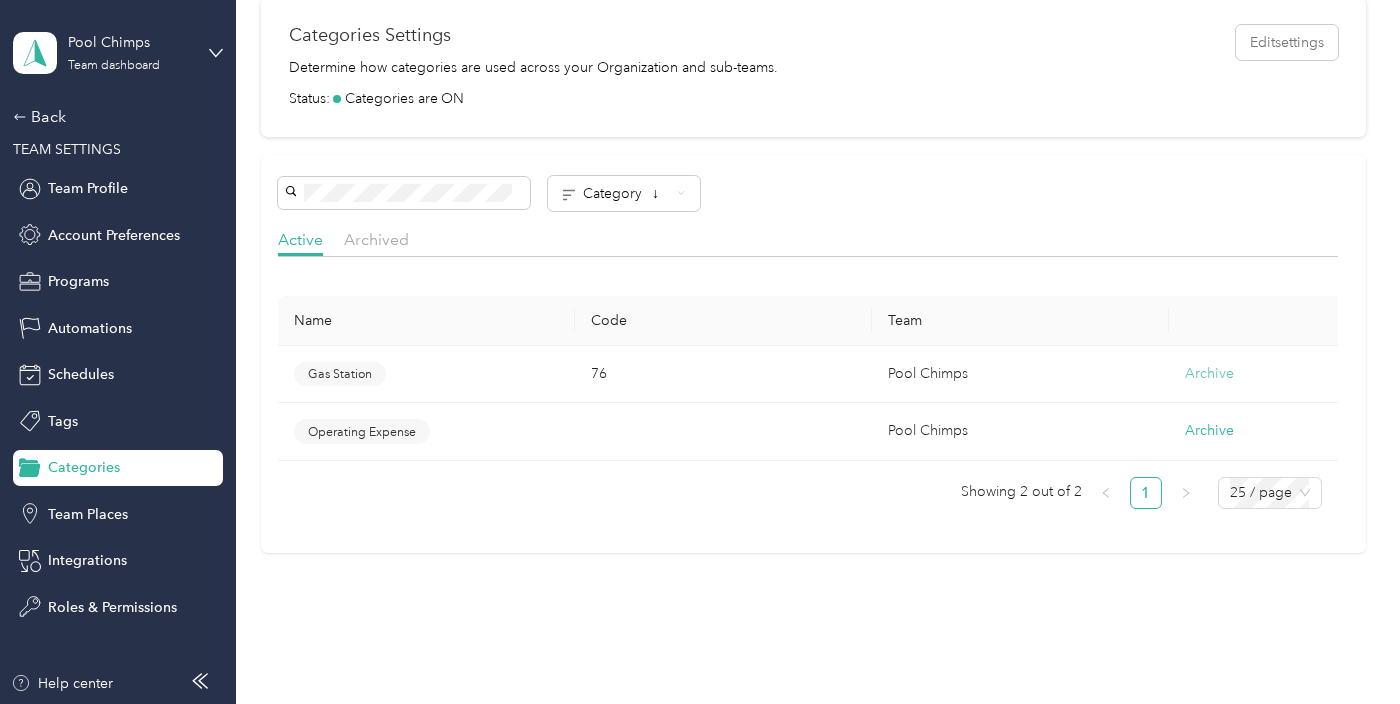 click on "Archive" at bounding box center [1209, 374] 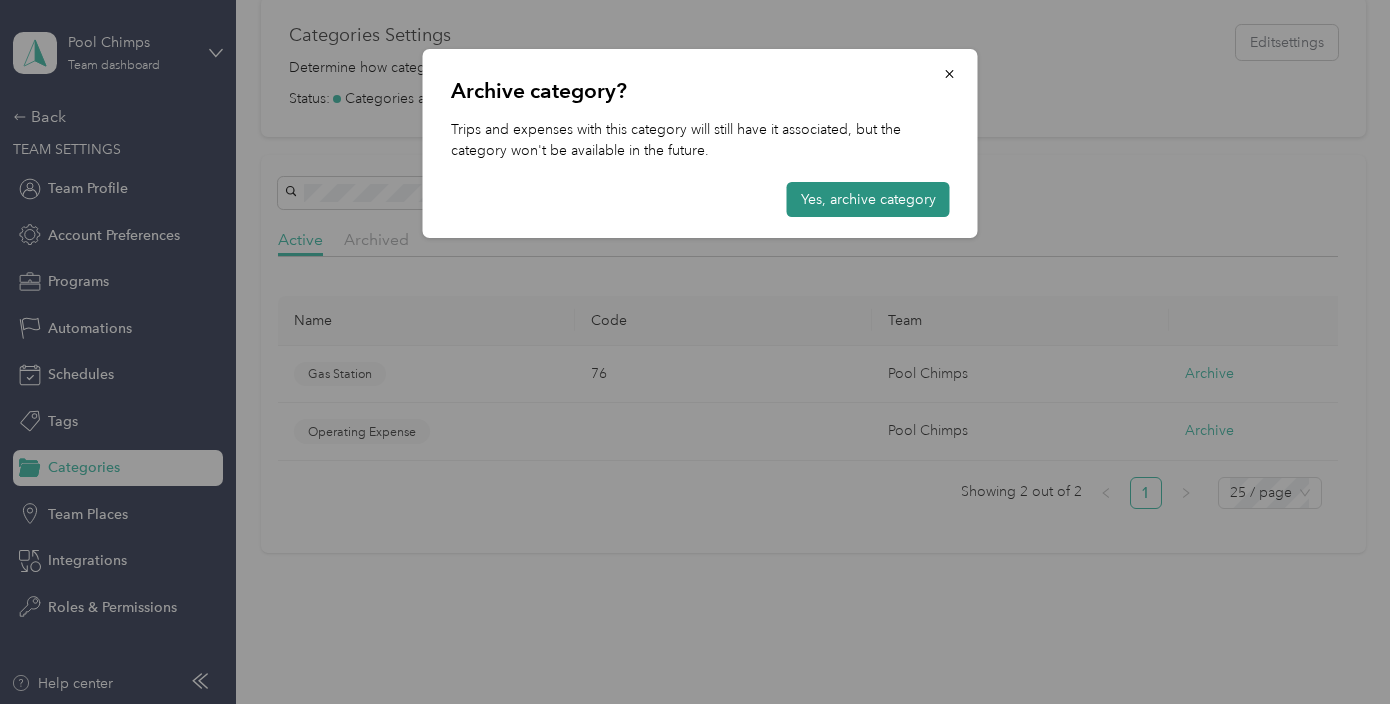 click on "Yes, archive category" at bounding box center [868, 199] 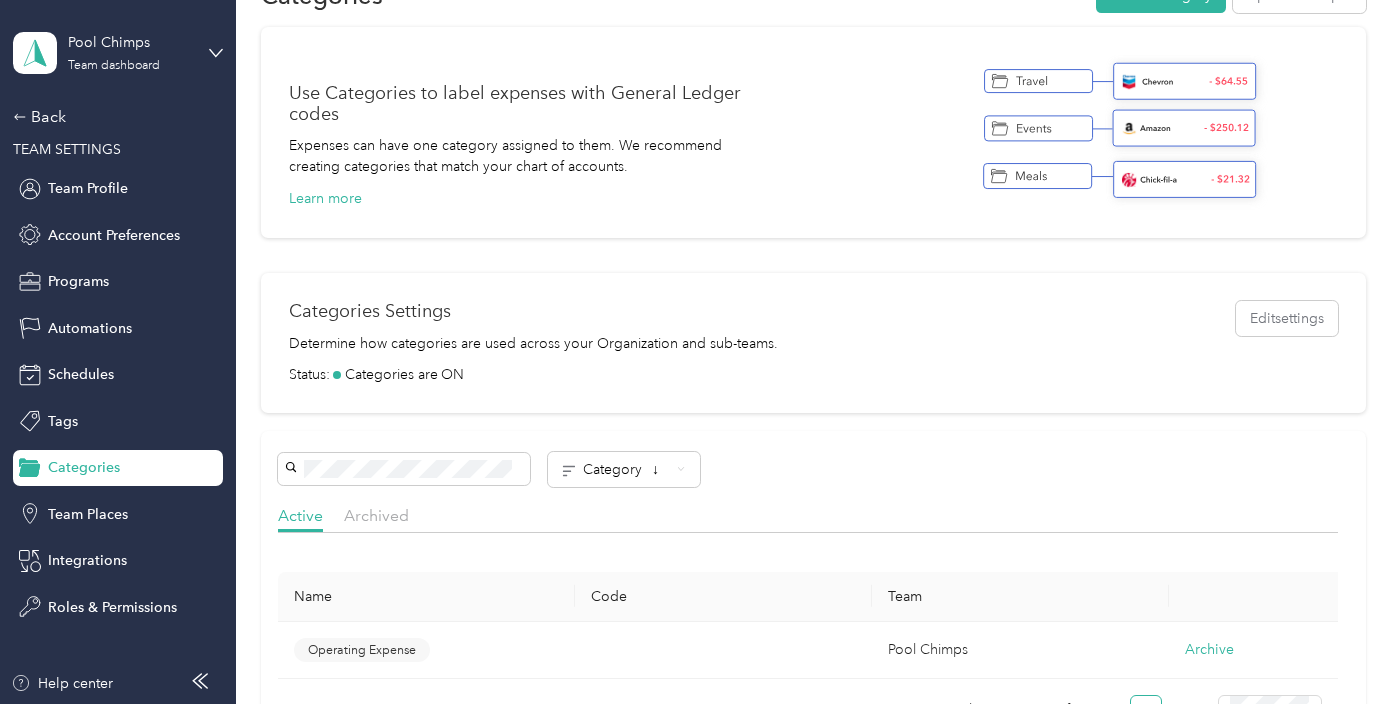 scroll, scrollTop: 116, scrollLeft: 0, axis: vertical 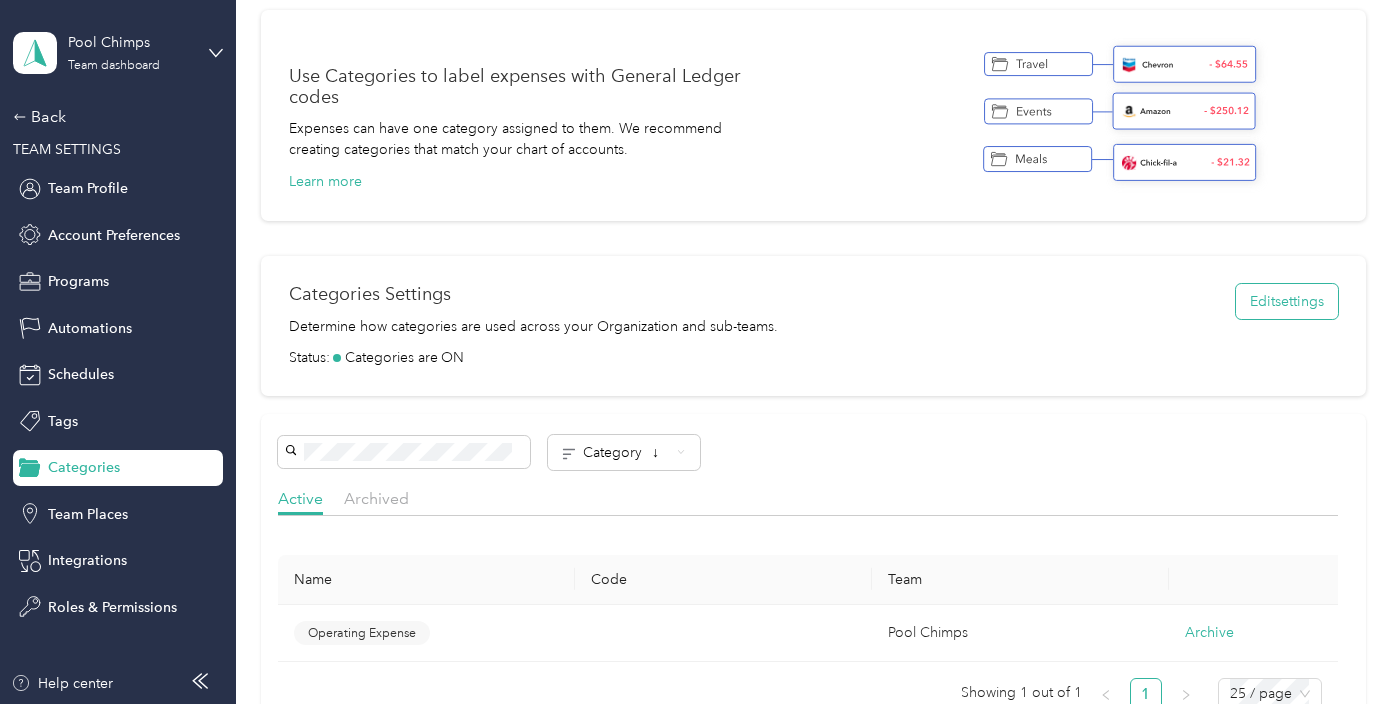 click on "Edit  settings" at bounding box center [1287, 301] 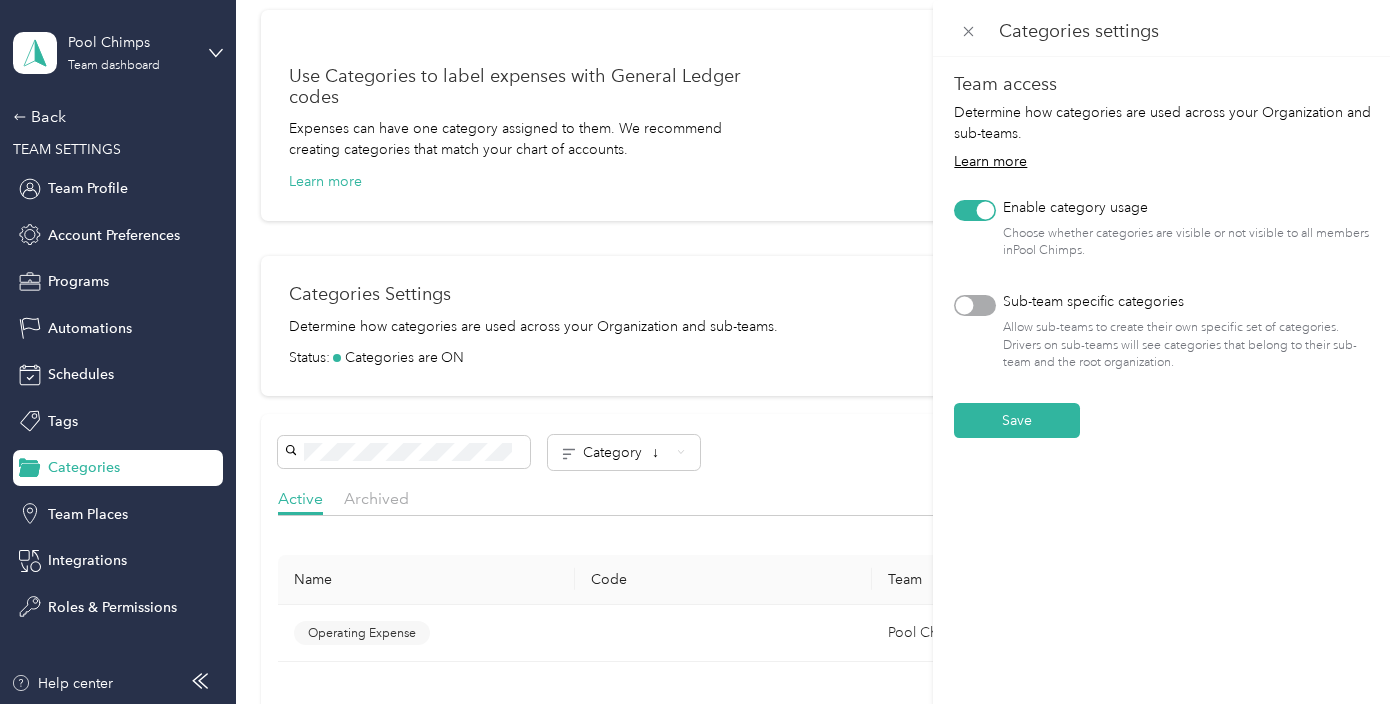 click on "Categories settings Team access Determine how categories are used across your Organization and sub-teams. Learn more Enable category usage  Choose whether categories are visible or not visible to all members in  Pool Chimps . Sub-team specific categories  Allow sub-teams to create their own specific set of categories. Drivers on sub-teams will see categories that belong to their sub-team and the root organization. Save" at bounding box center [700, 352] 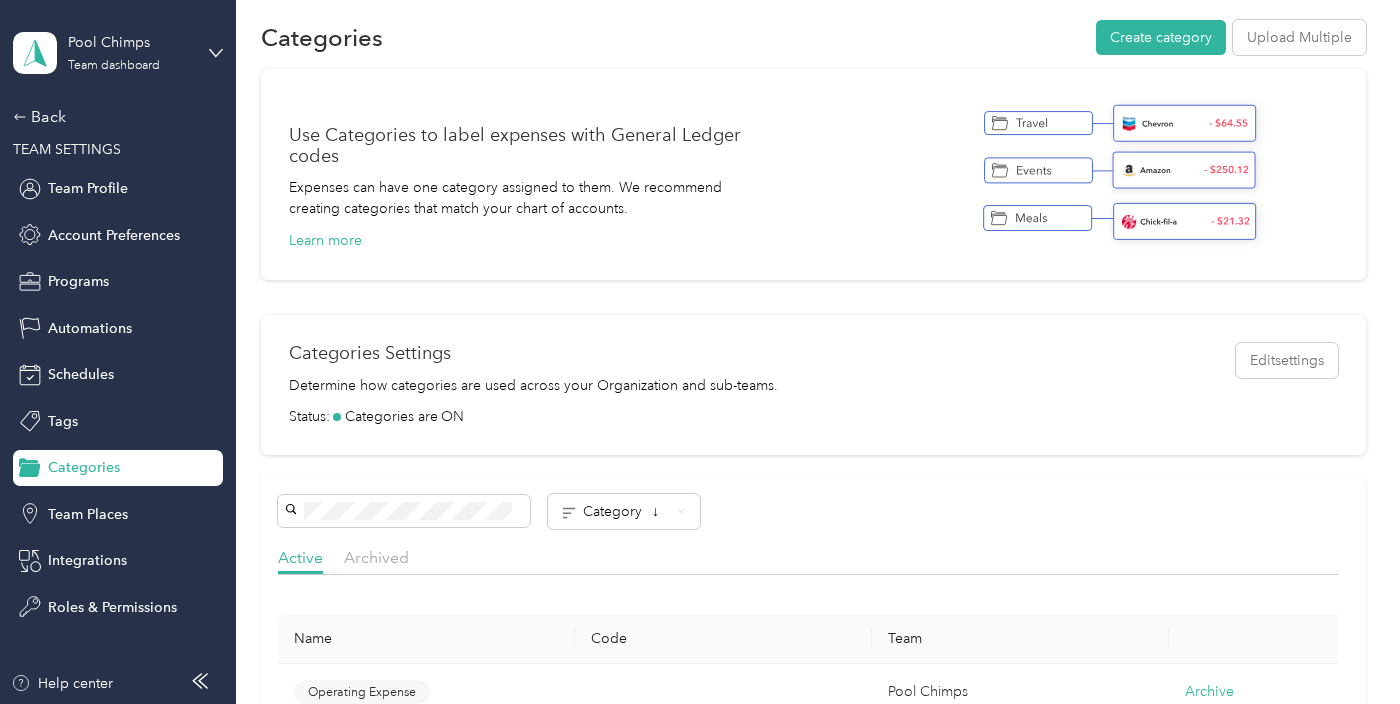 scroll, scrollTop: 0, scrollLeft: 0, axis: both 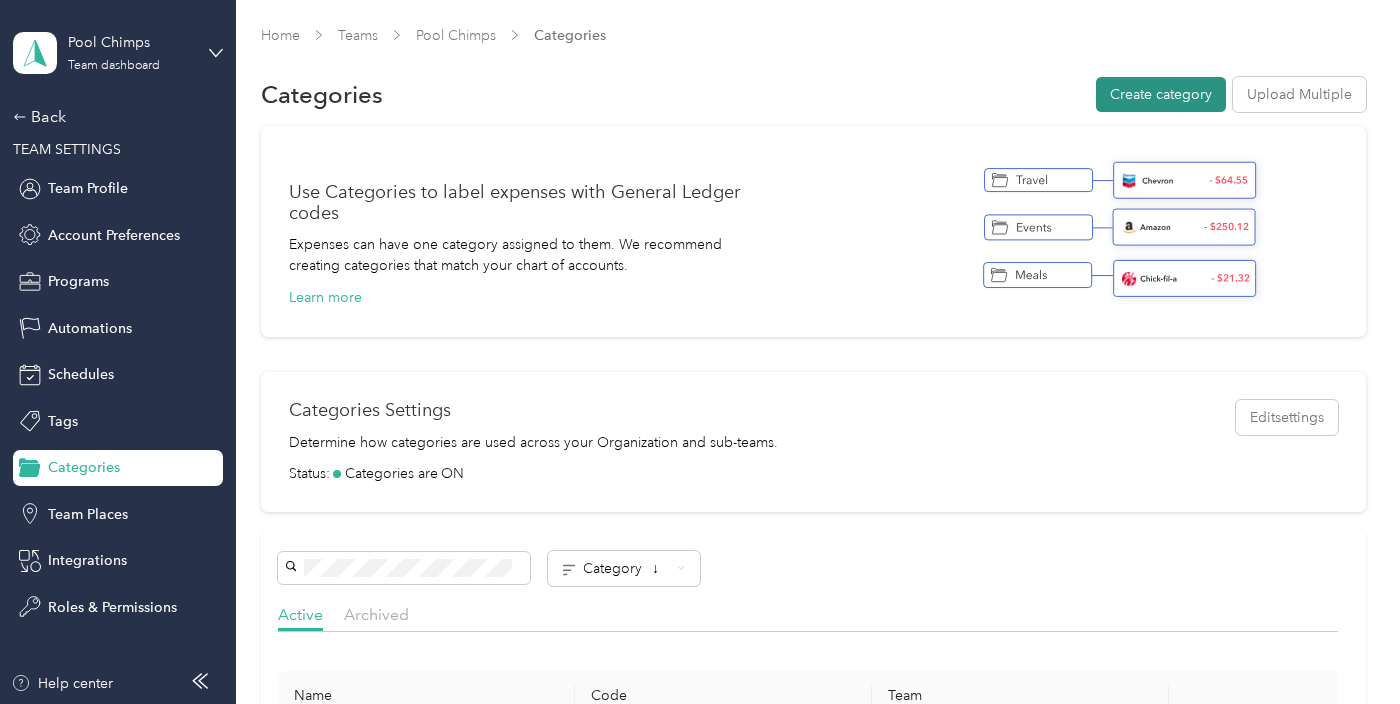 click on "Create category" at bounding box center (1161, 94) 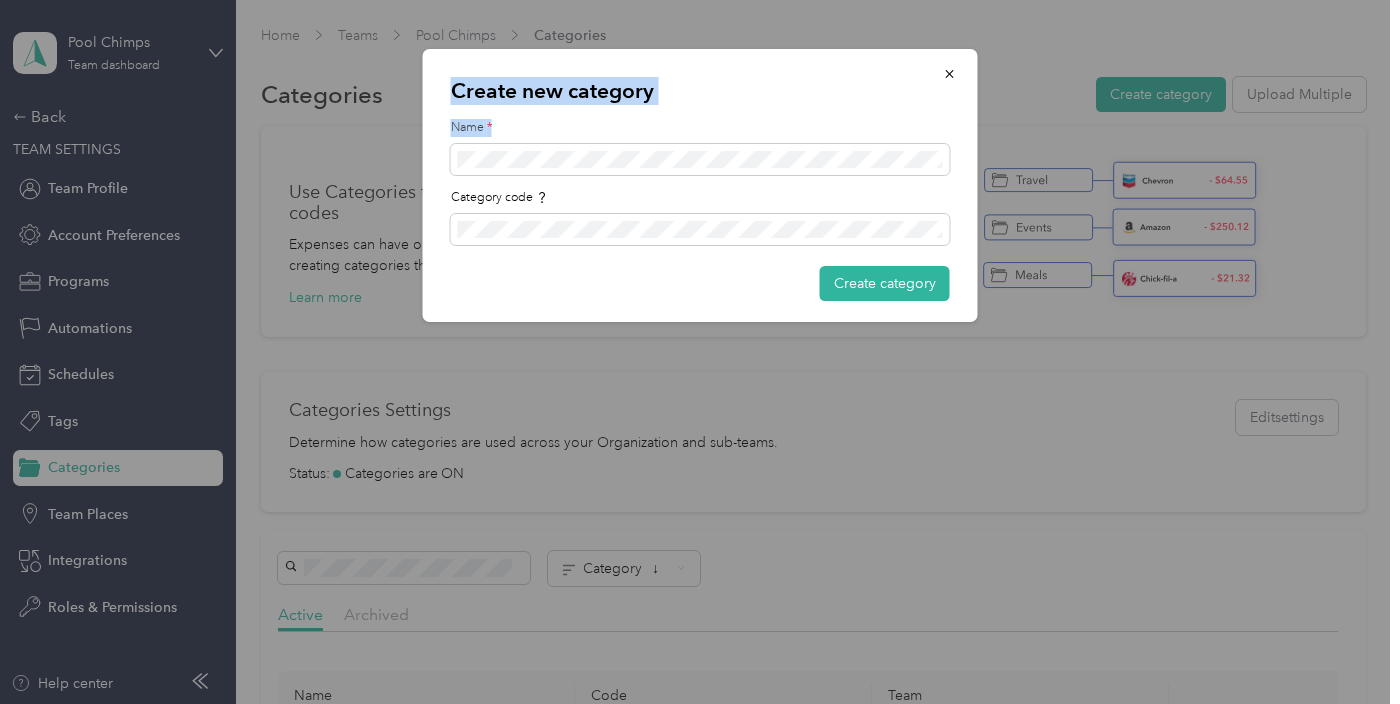 click on "Create new category Name   * Category code Create category" at bounding box center (695, 704) 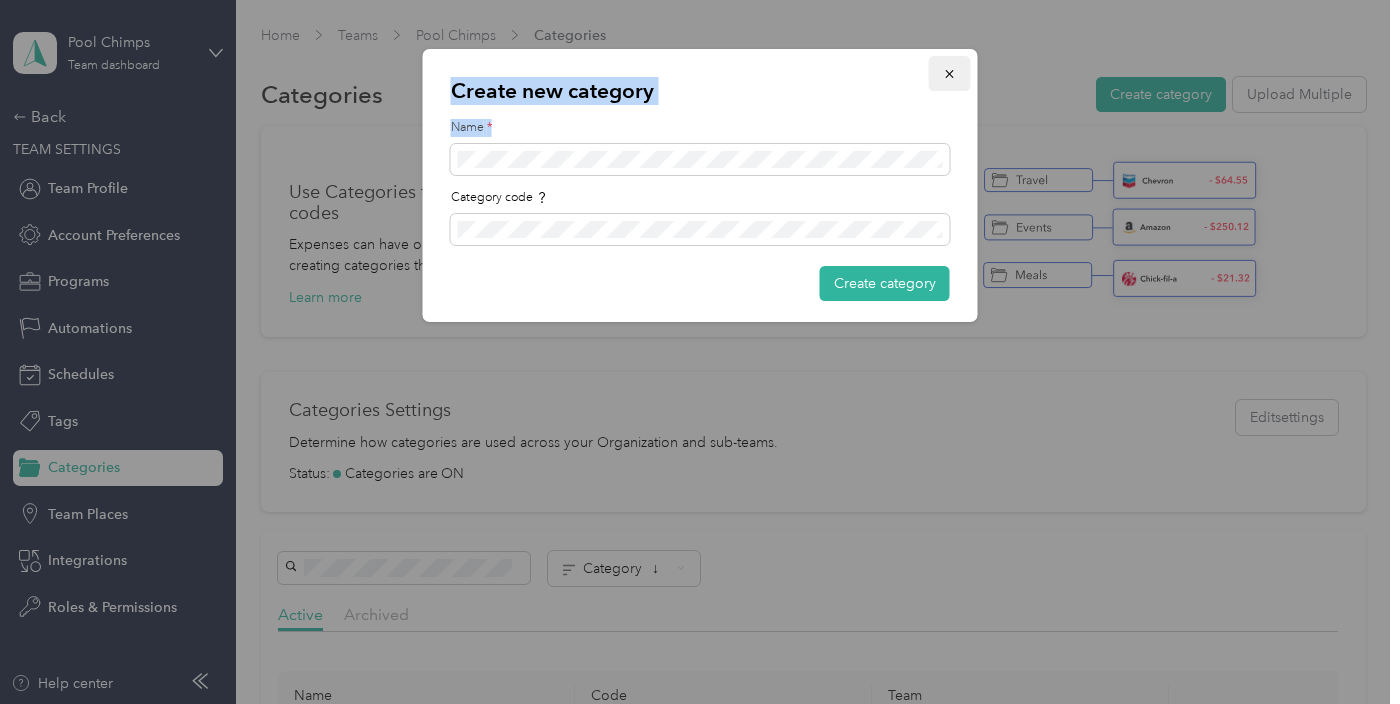click at bounding box center [950, 73] 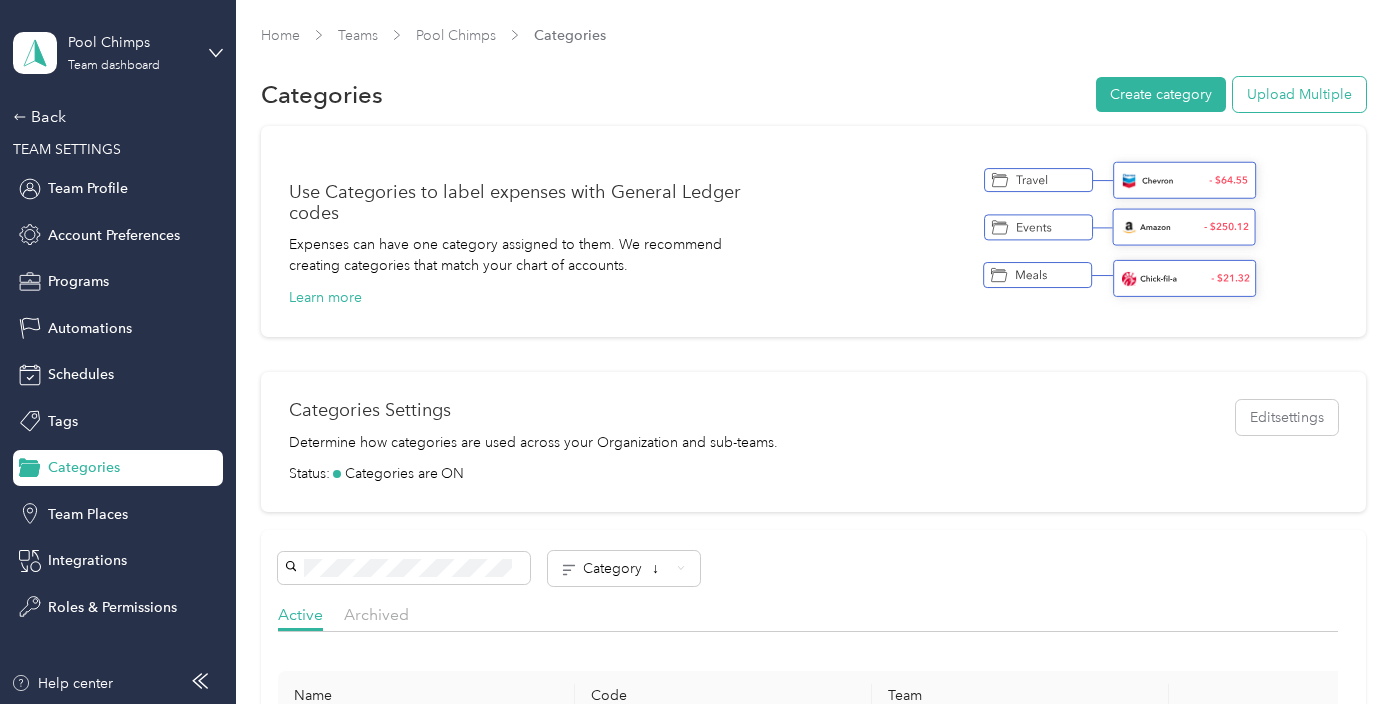 click on "Upload Multiple" at bounding box center [1299, 94] 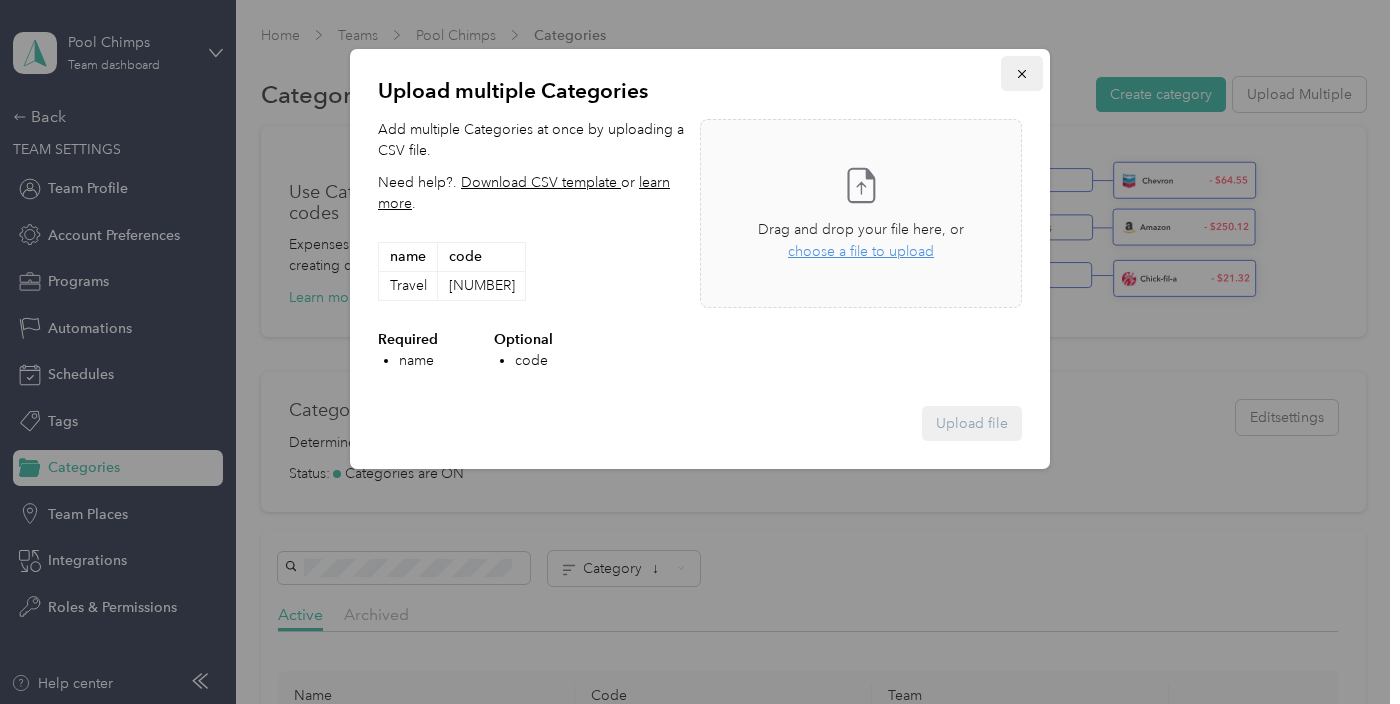 click at bounding box center [1022, 73] 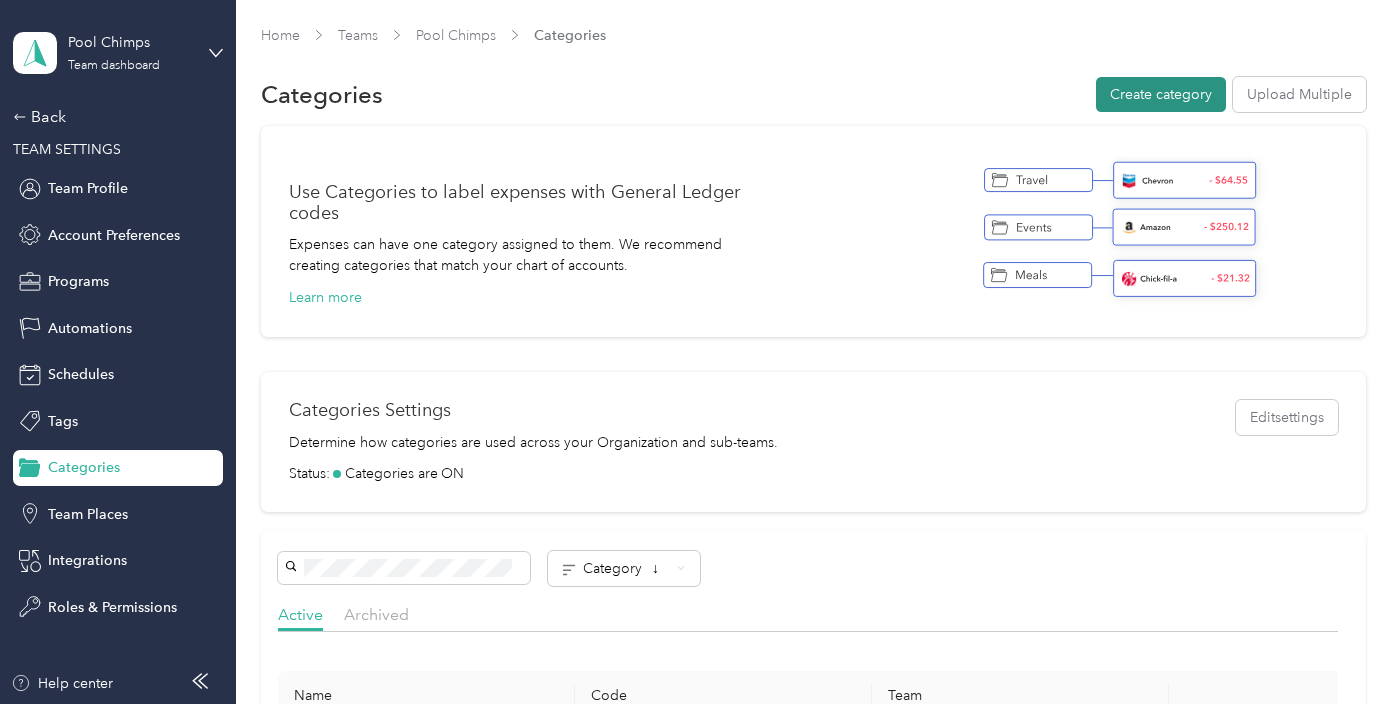 click on "Create category" at bounding box center (1161, 94) 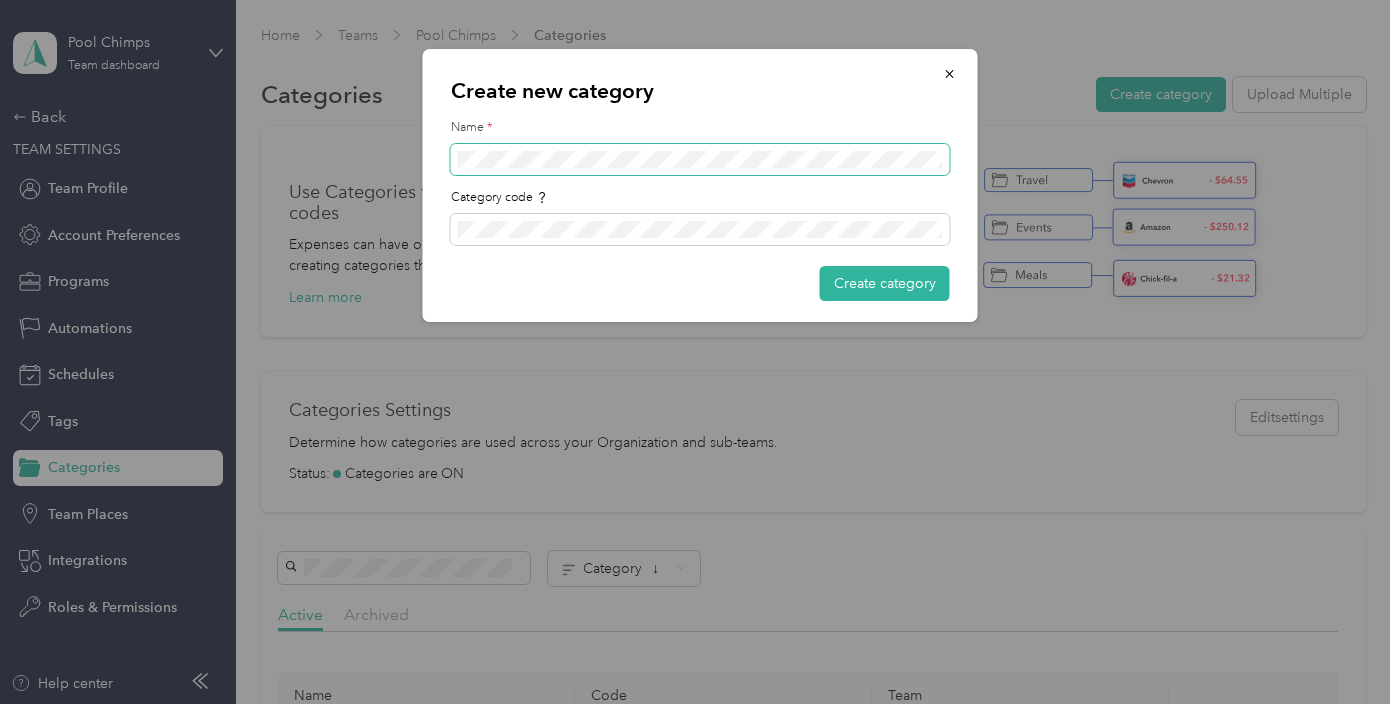scroll, scrollTop: 124, scrollLeft: 0, axis: vertical 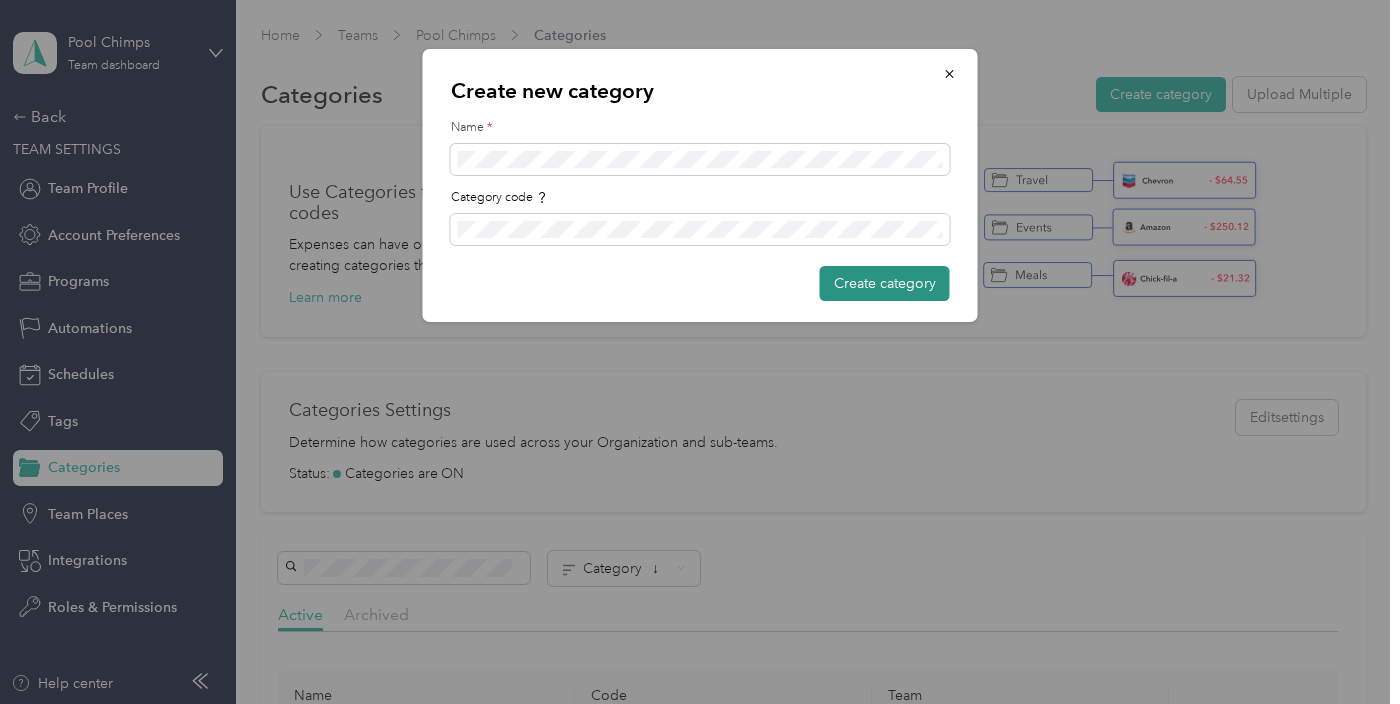 click on "Create category" at bounding box center [885, 283] 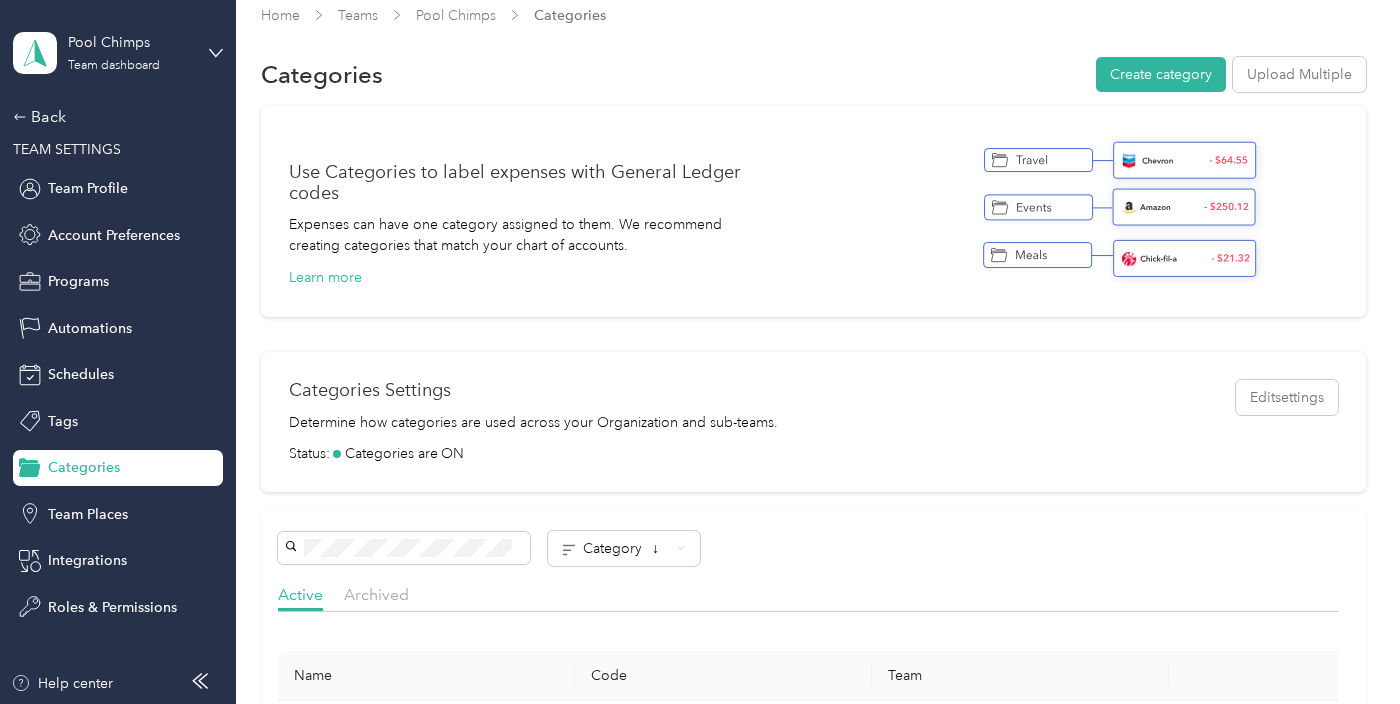 scroll, scrollTop: 0, scrollLeft: 0, axis: both 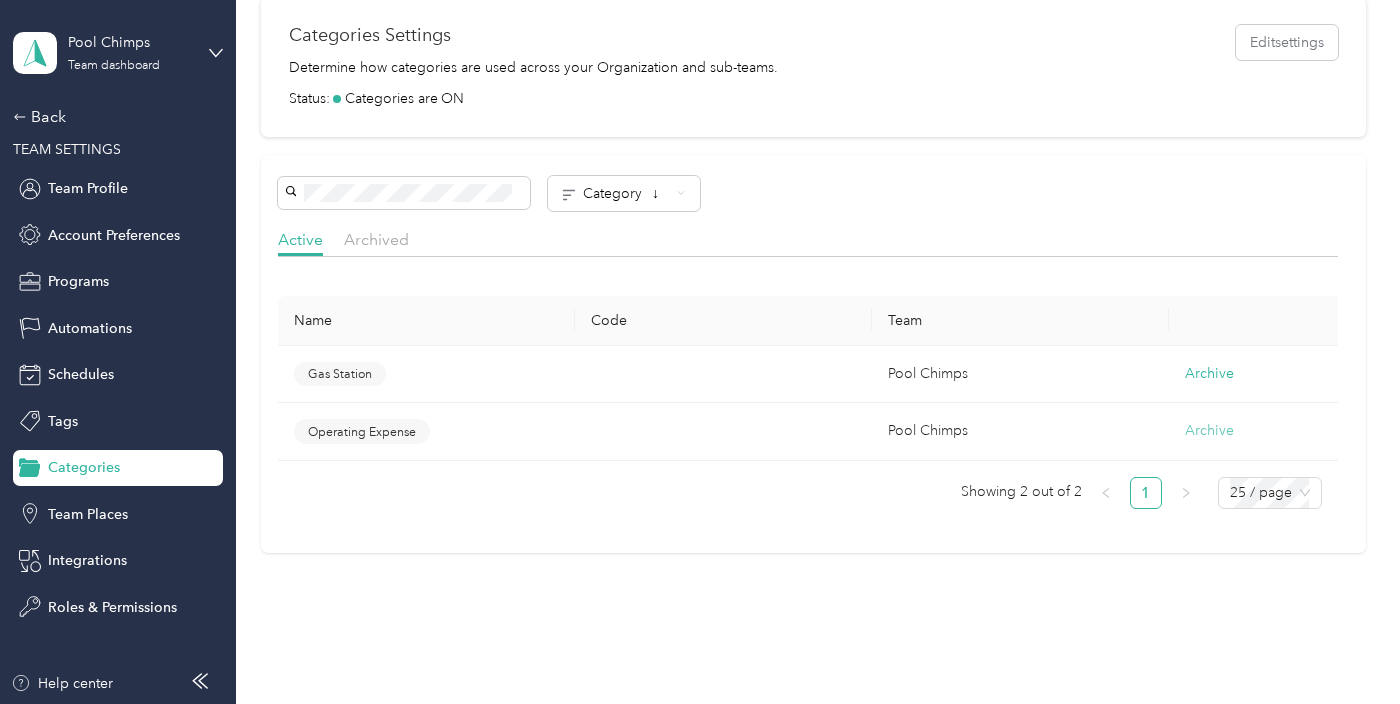 click on "Archive" at bounding box center [1209, 431] 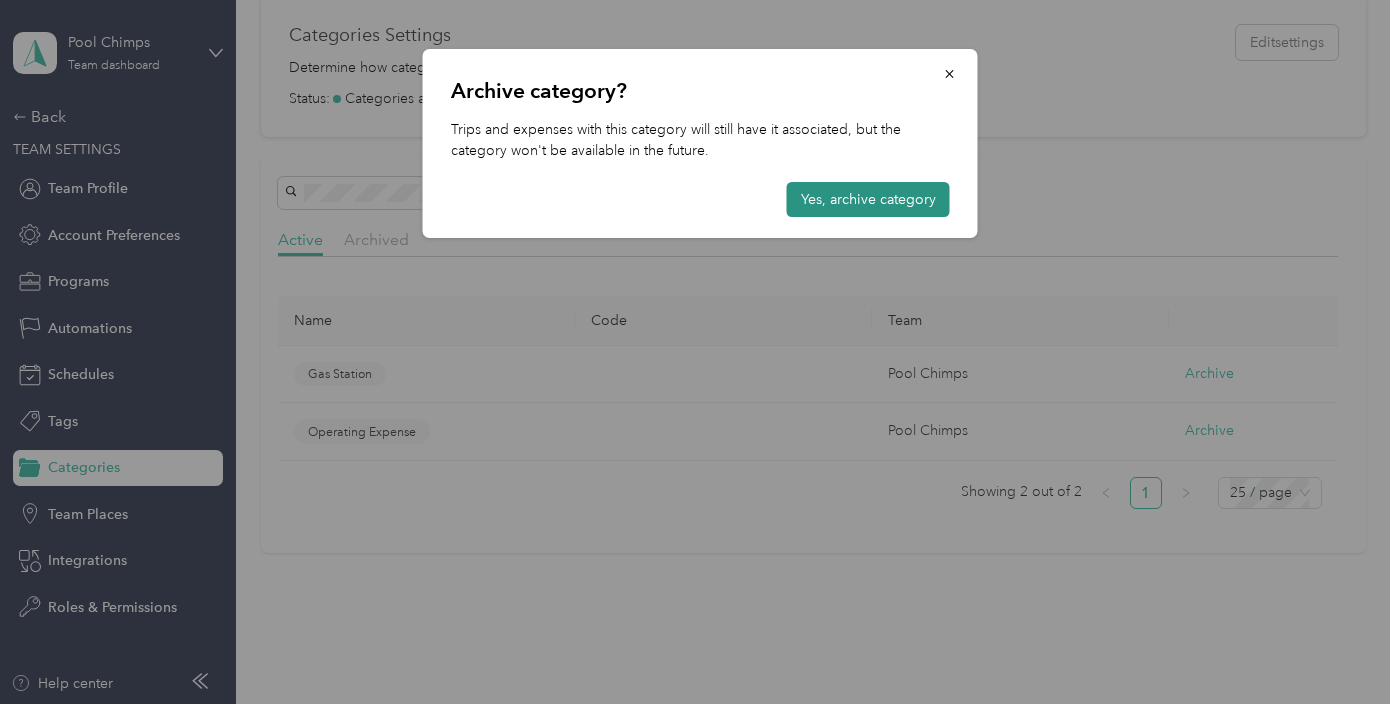 click on "Yes, archive category" at bounding box center [868, 199] 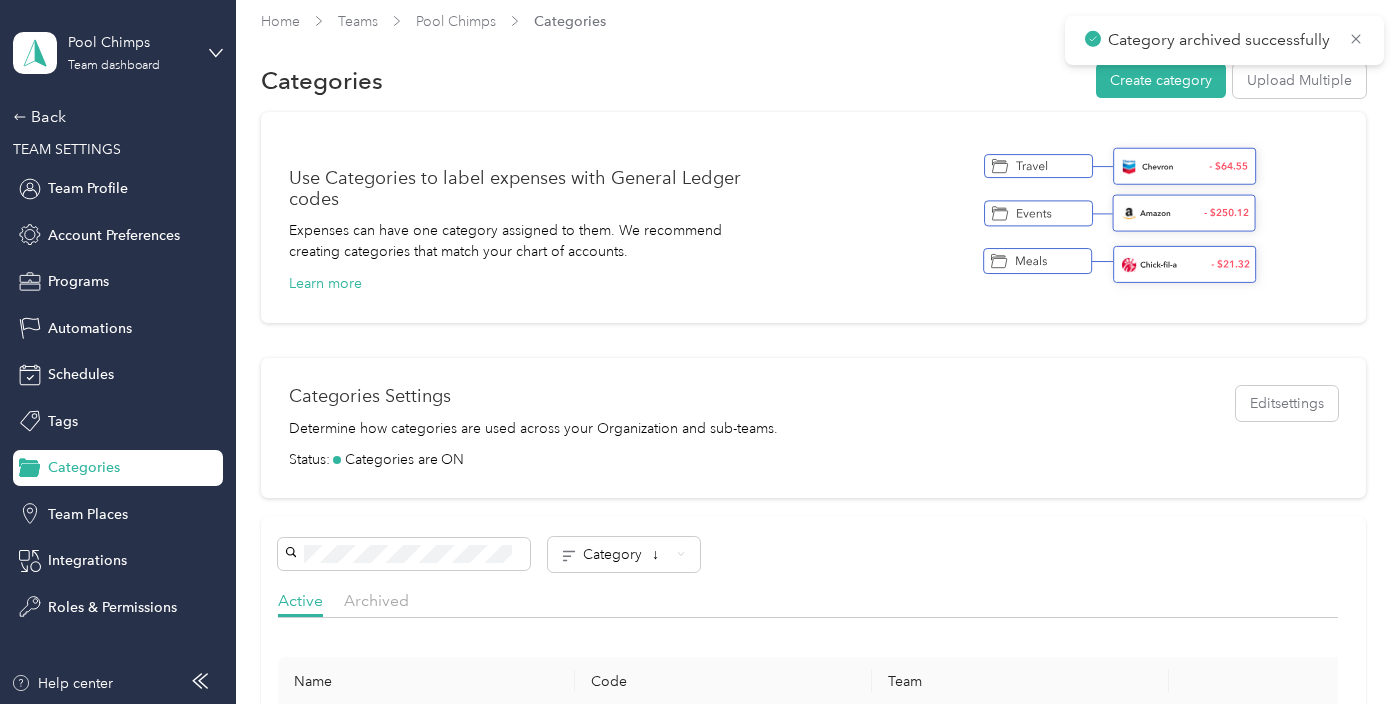 scroll, scrollTop: 0, scrollLeft: 0, axis: both 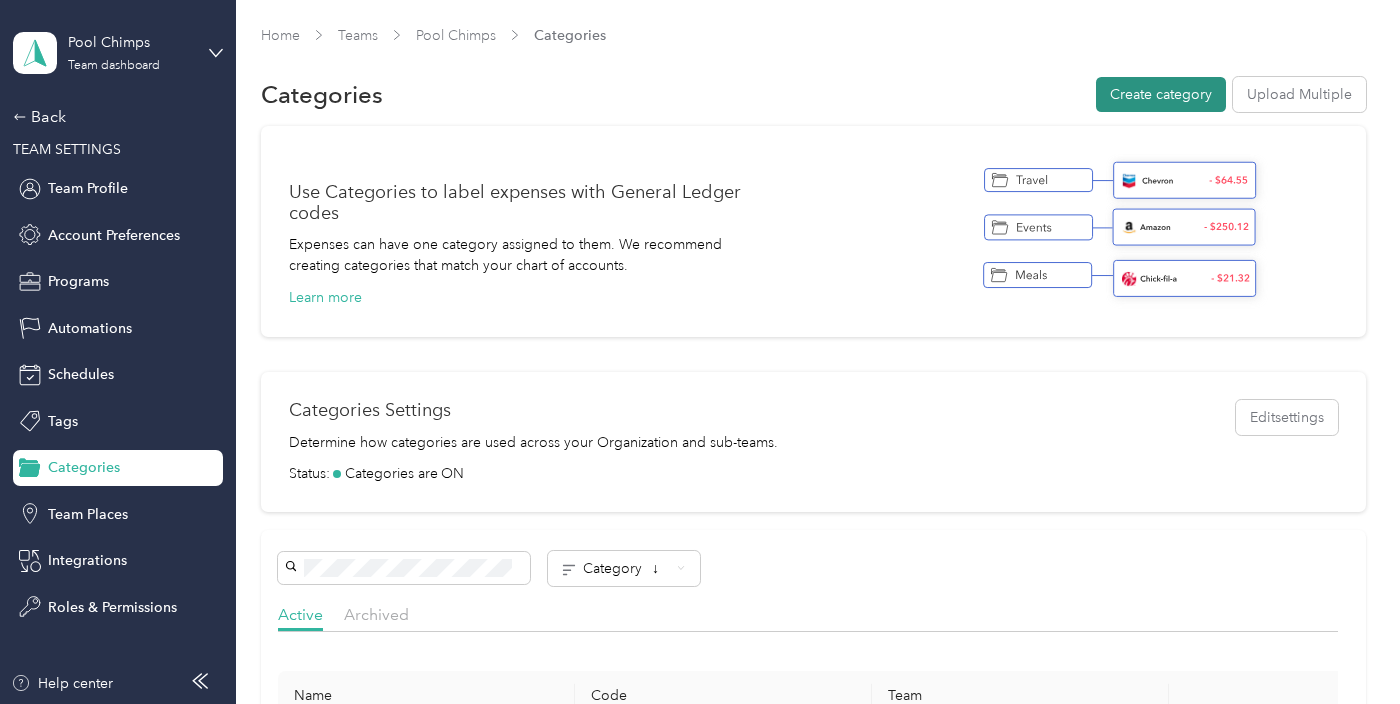 click on "Create category" at bounding box center (1161, 94) 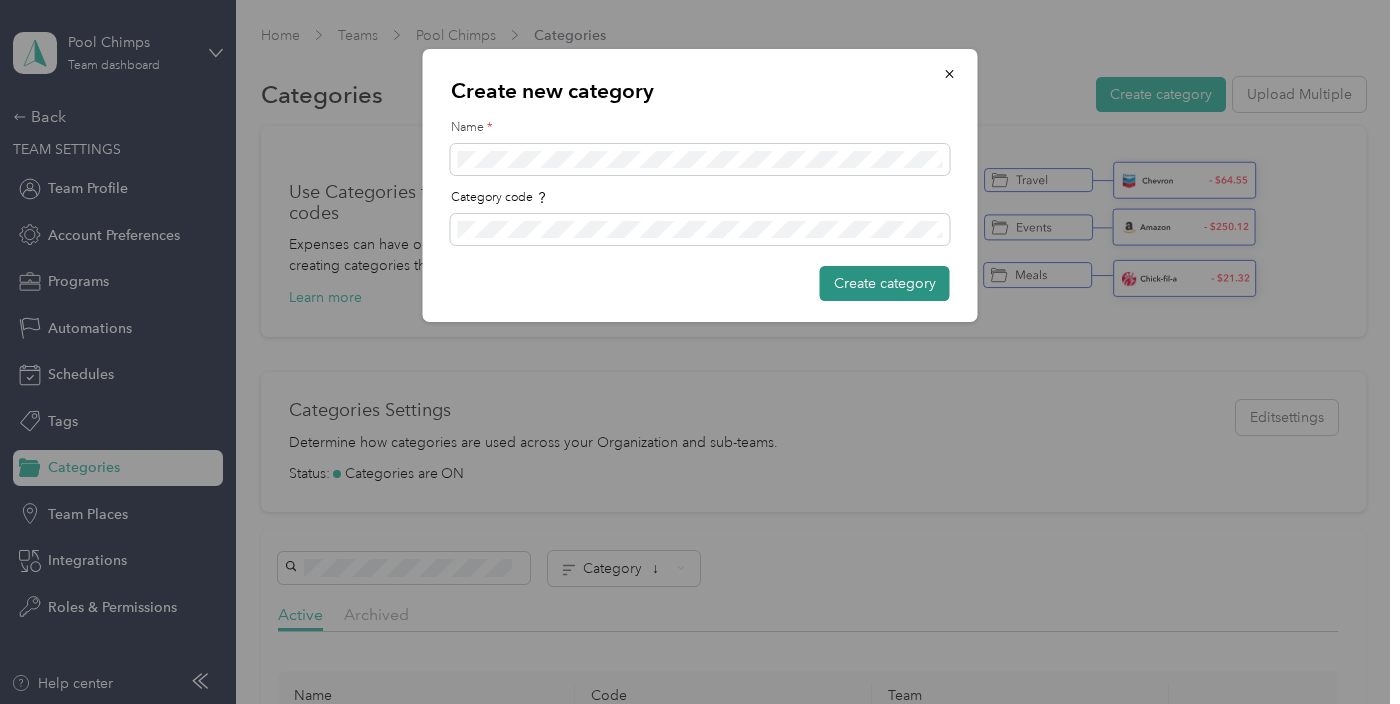click on "Create category" at bounding box center [885, 283] 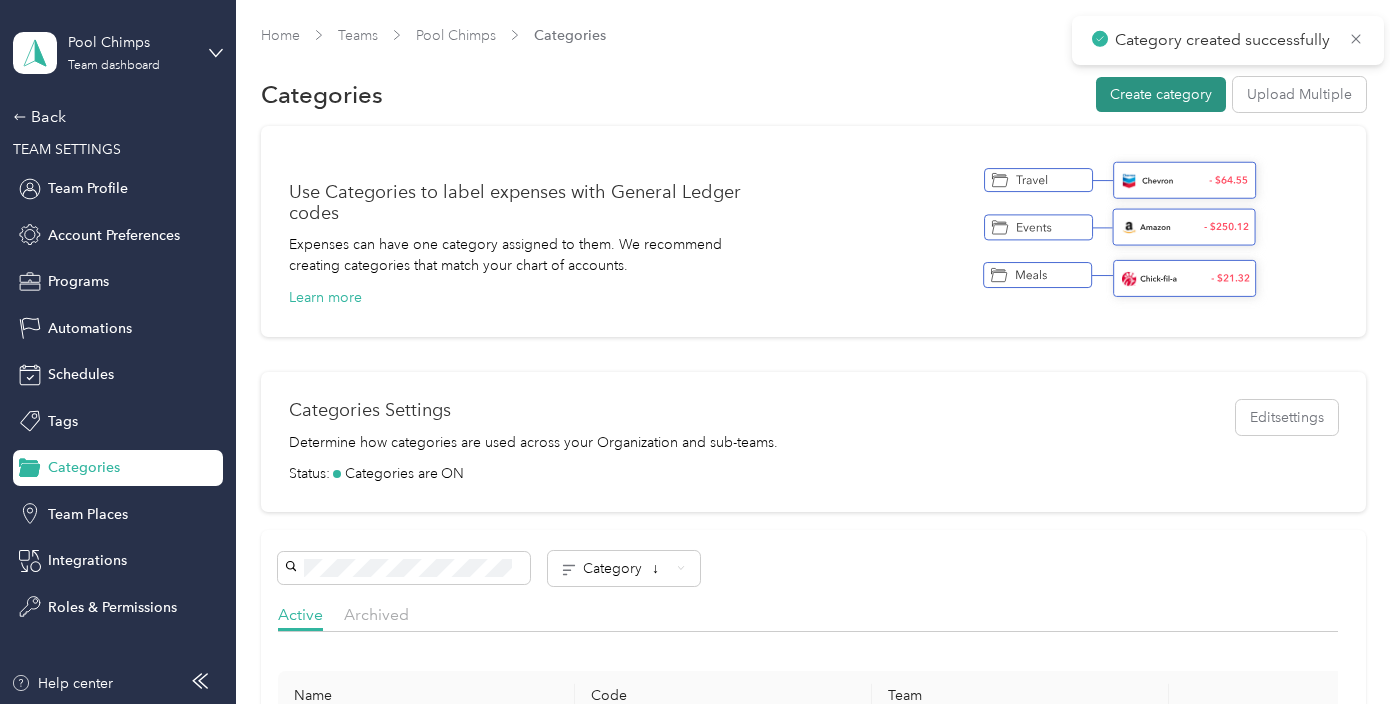 click on "Create category" at bounding box center (1161, 94) 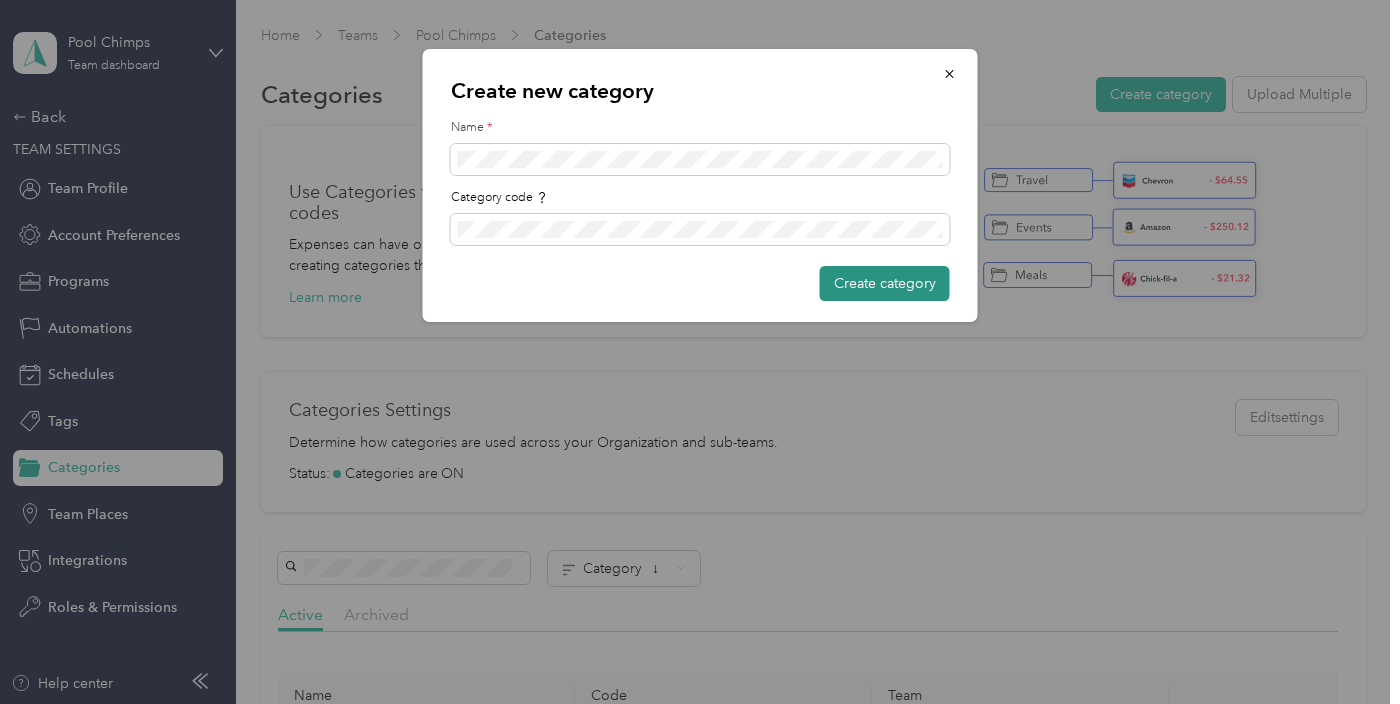 click on "Create category" at bounding box center [885, 283] 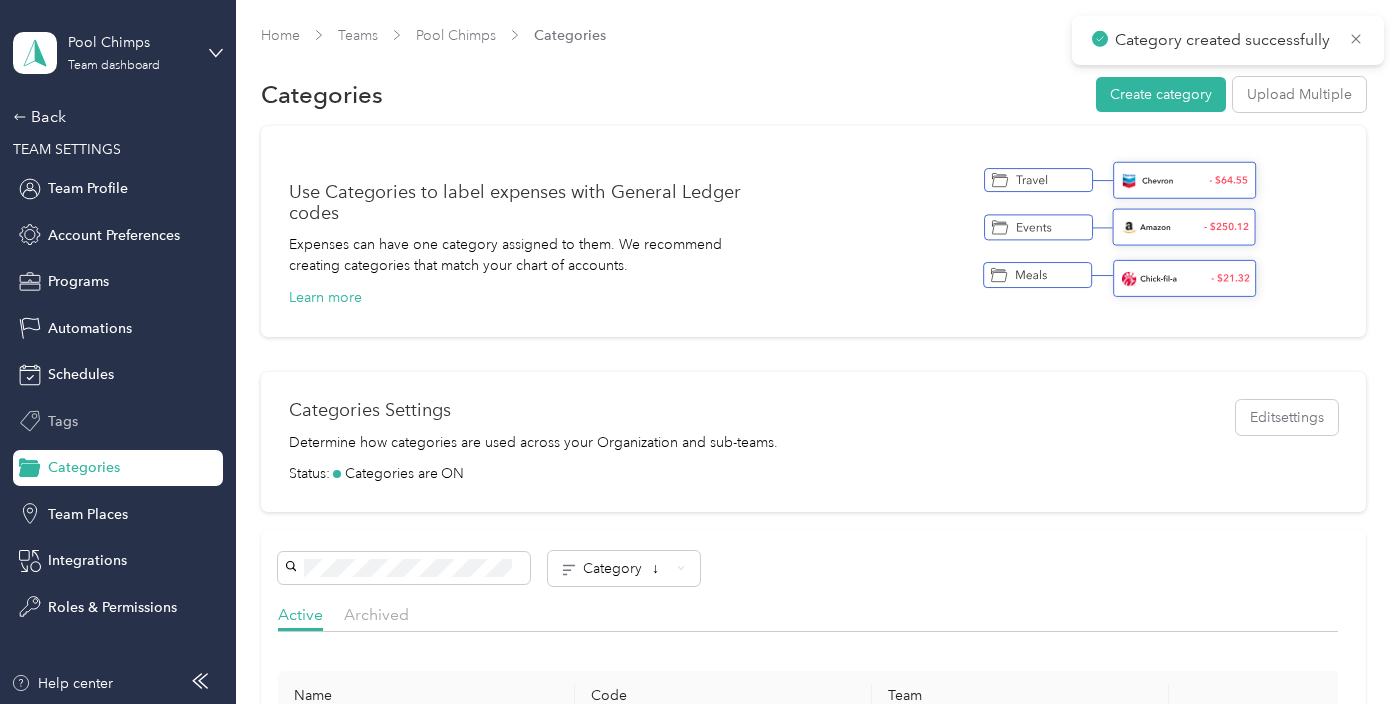 click on "Tags" at bounding box center (118, 421) 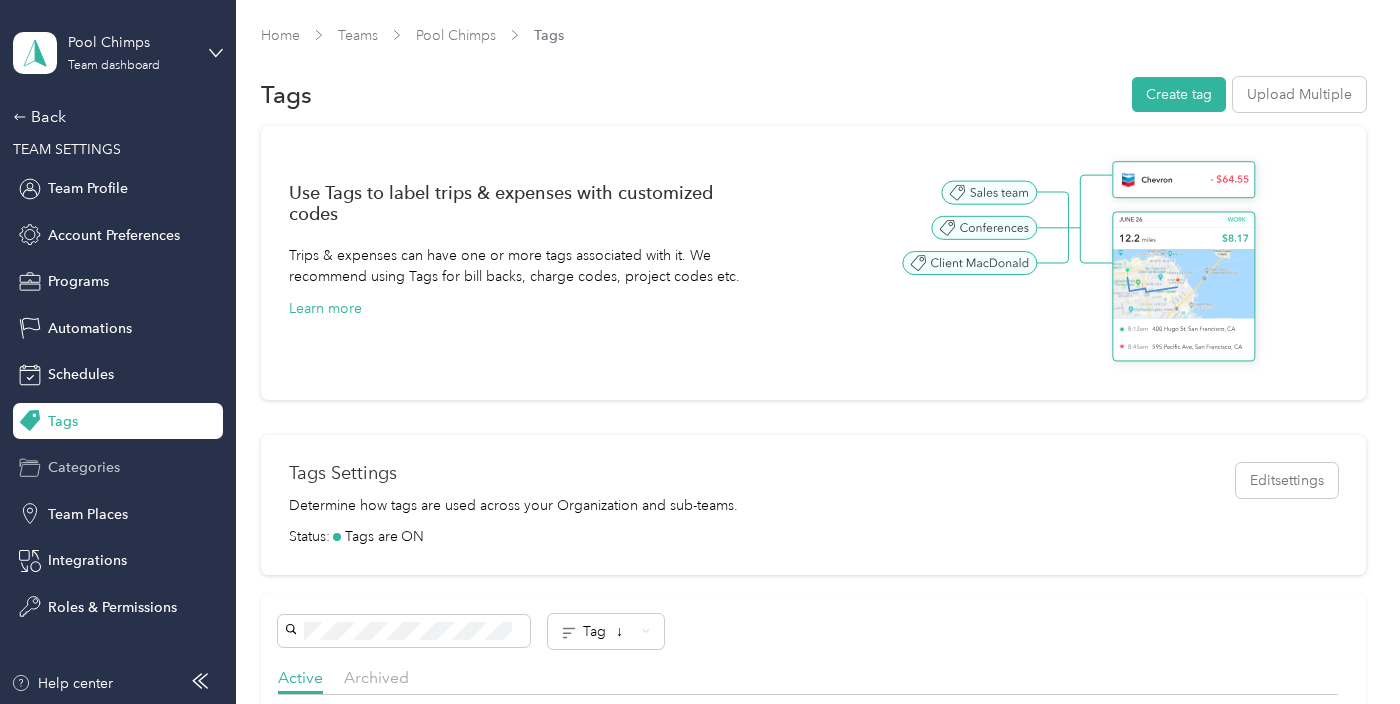 scroll, scrollTop: 124, scrollLeft: 0, axis: vertical 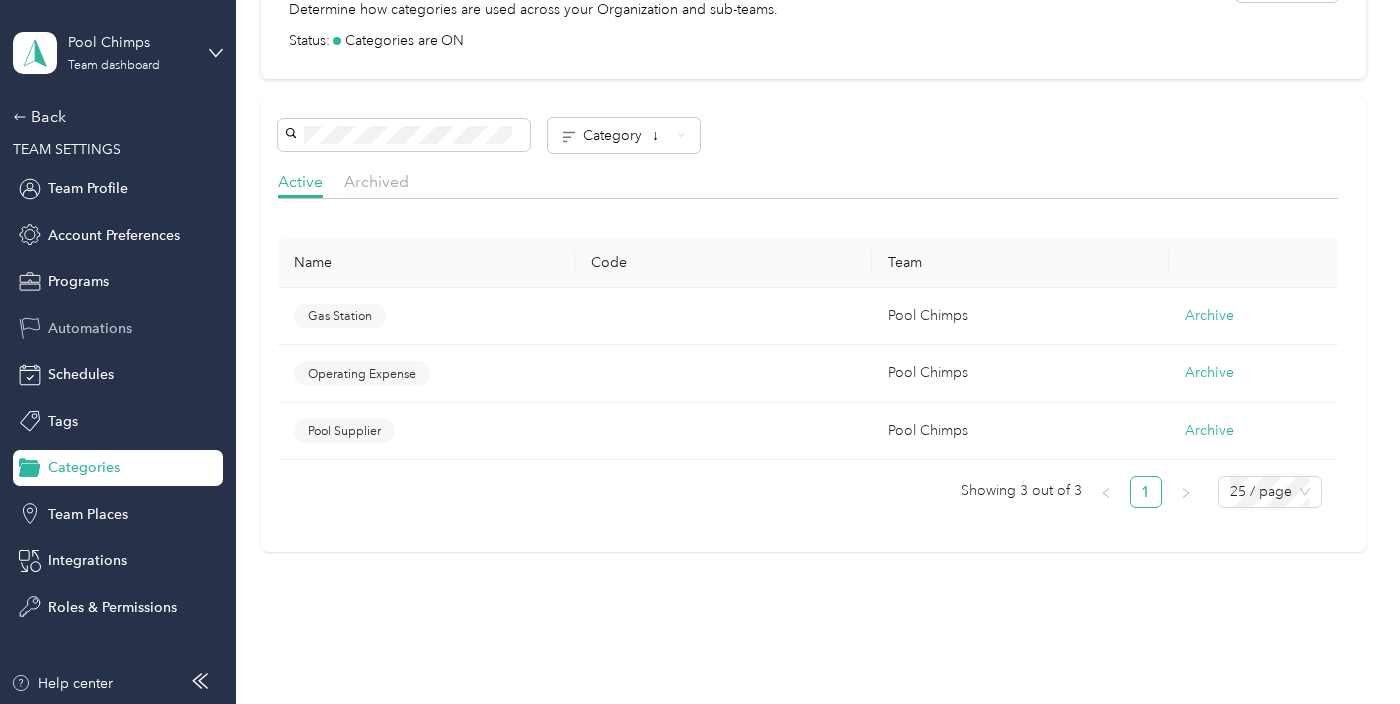 click on "Automations" at bounding box center [118, 328] 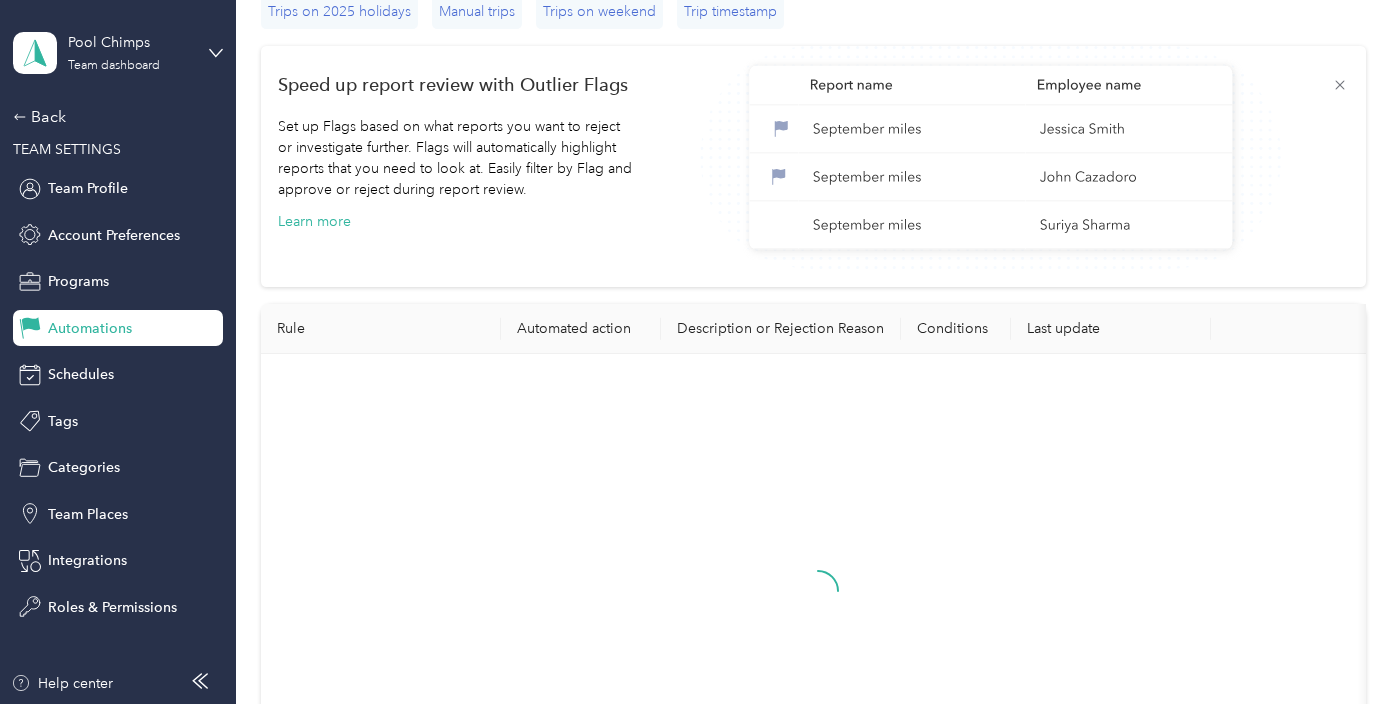 scroll, scrollTop: 433, scrollLeft: 0, axis: vertical 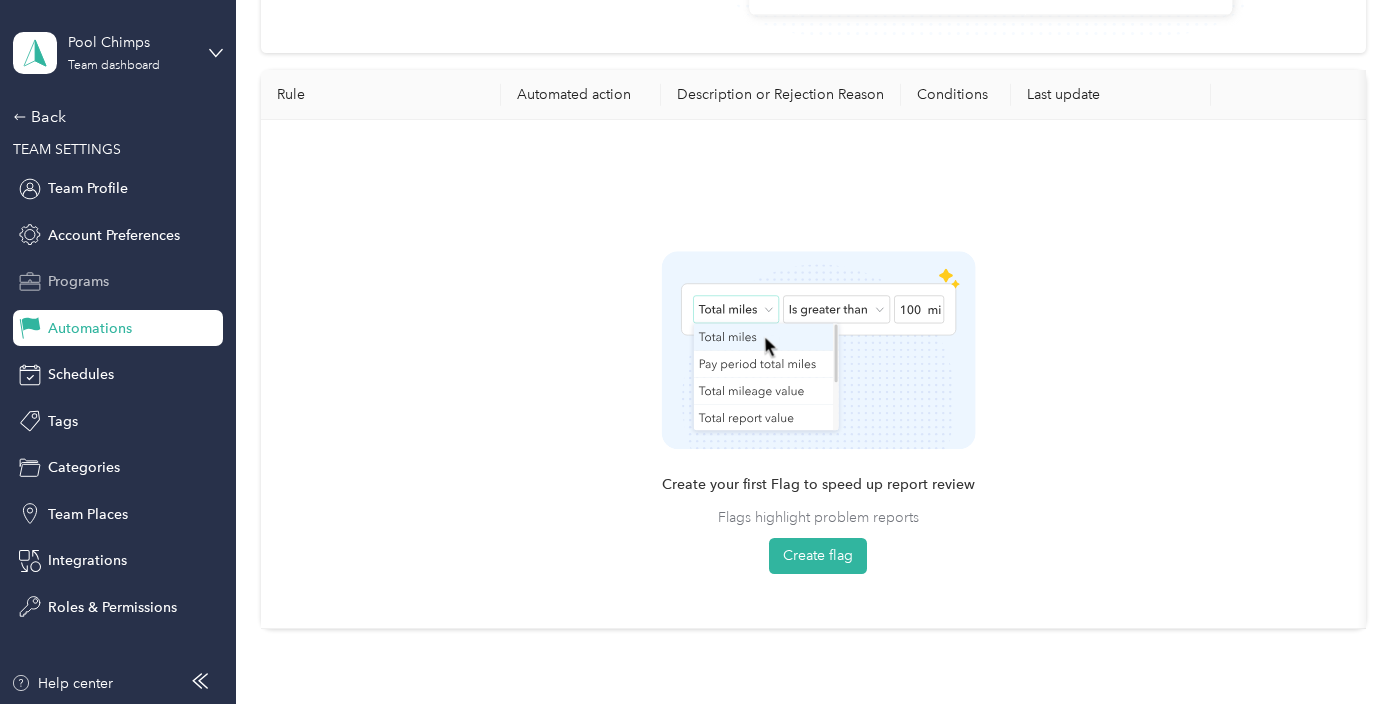 click on "Programs" at bounding box center [78, 281] 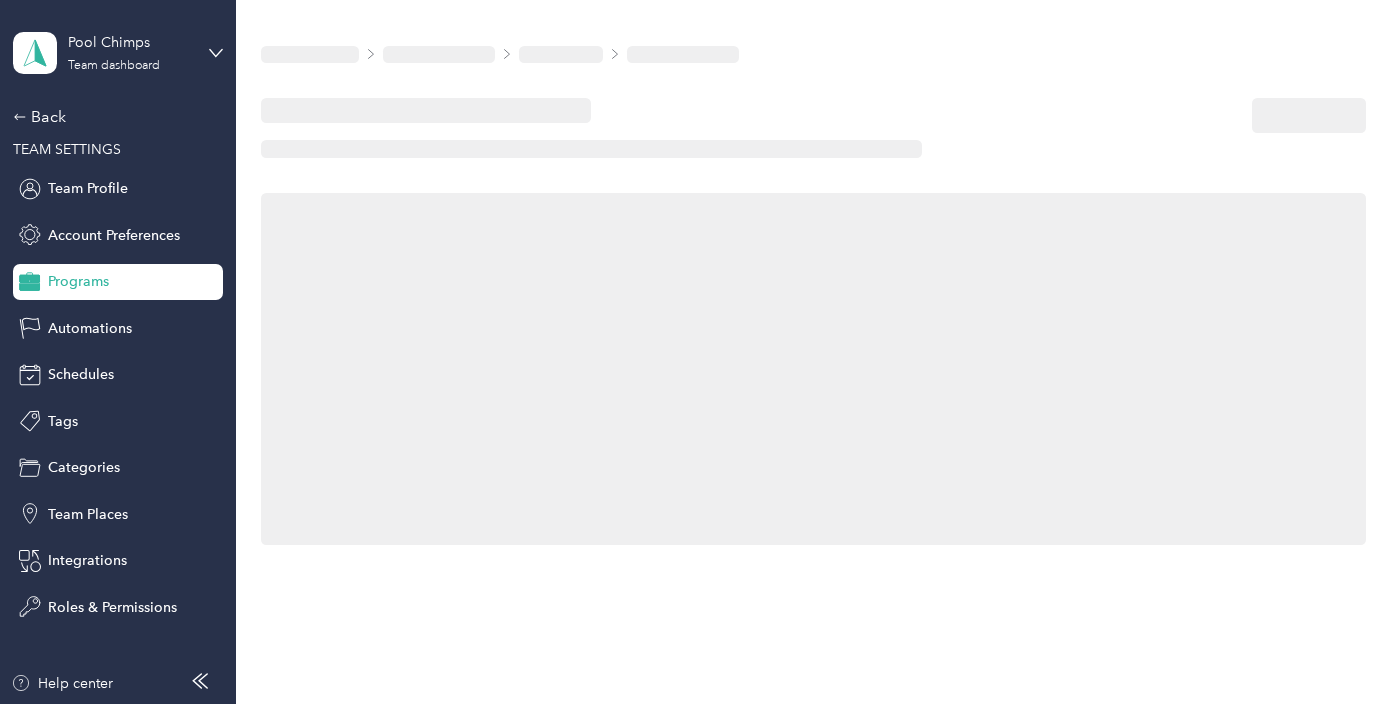 scroll, scrollTop: 0, scrollLeft: 0, axis: both 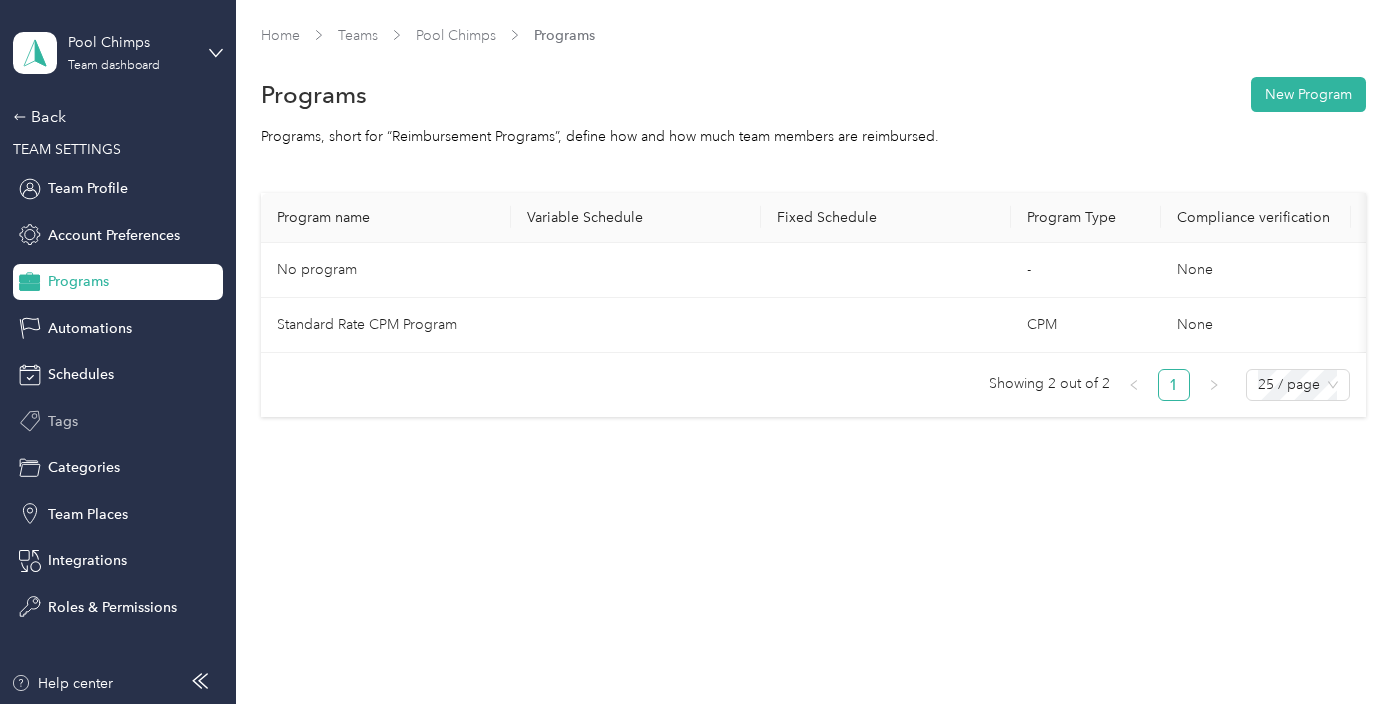 click on "Tags" at bounding box center [63, 421] 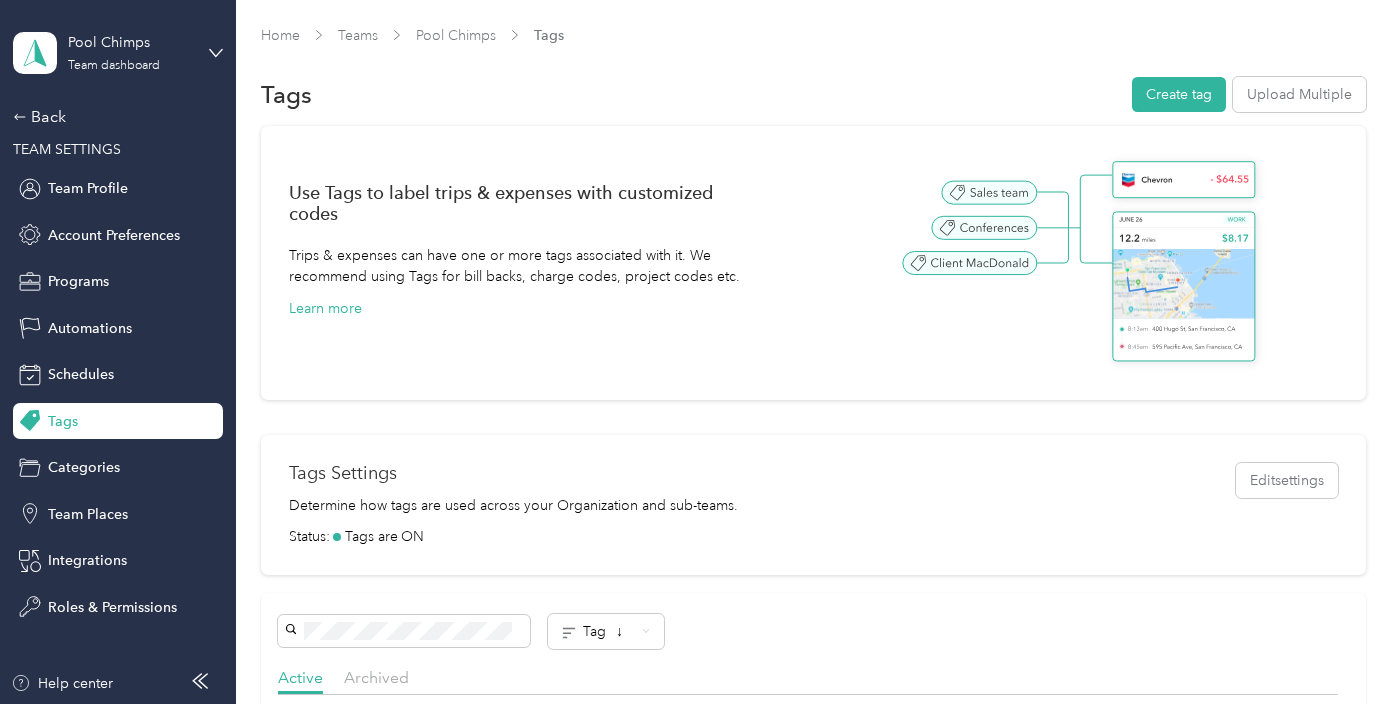 scroll, scrollTop: 86, scrollLeft: 0, axis: vertical 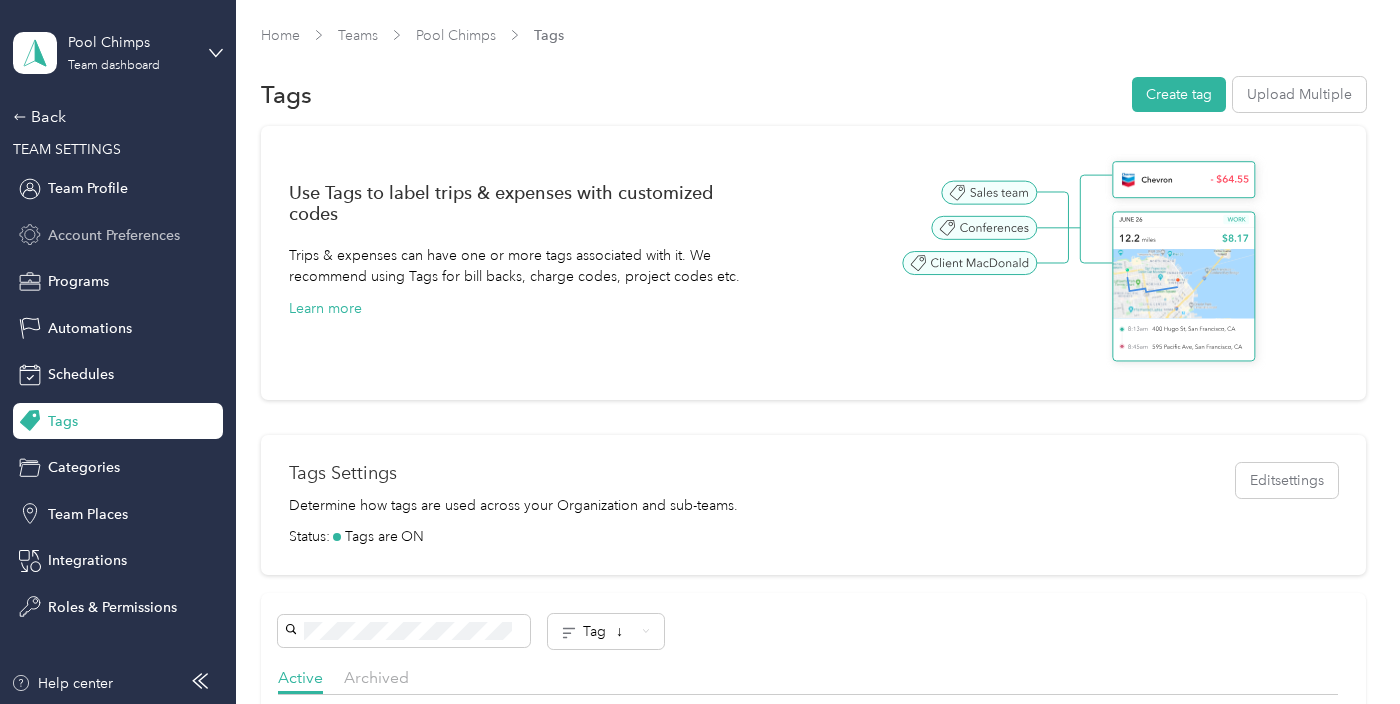 click on "Account Preferences" at bounding box center [114, 235] 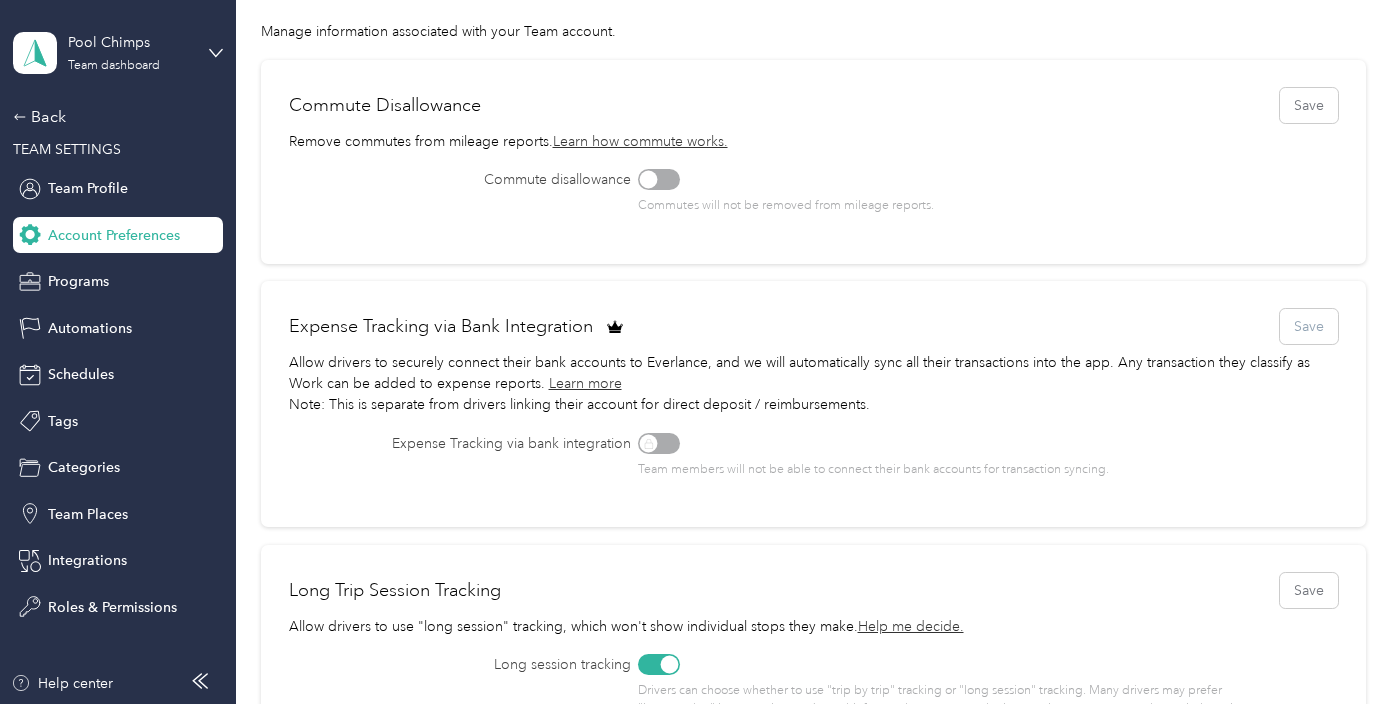 scroll, scrollTop: 0, scrollLeft: 0, axis: both 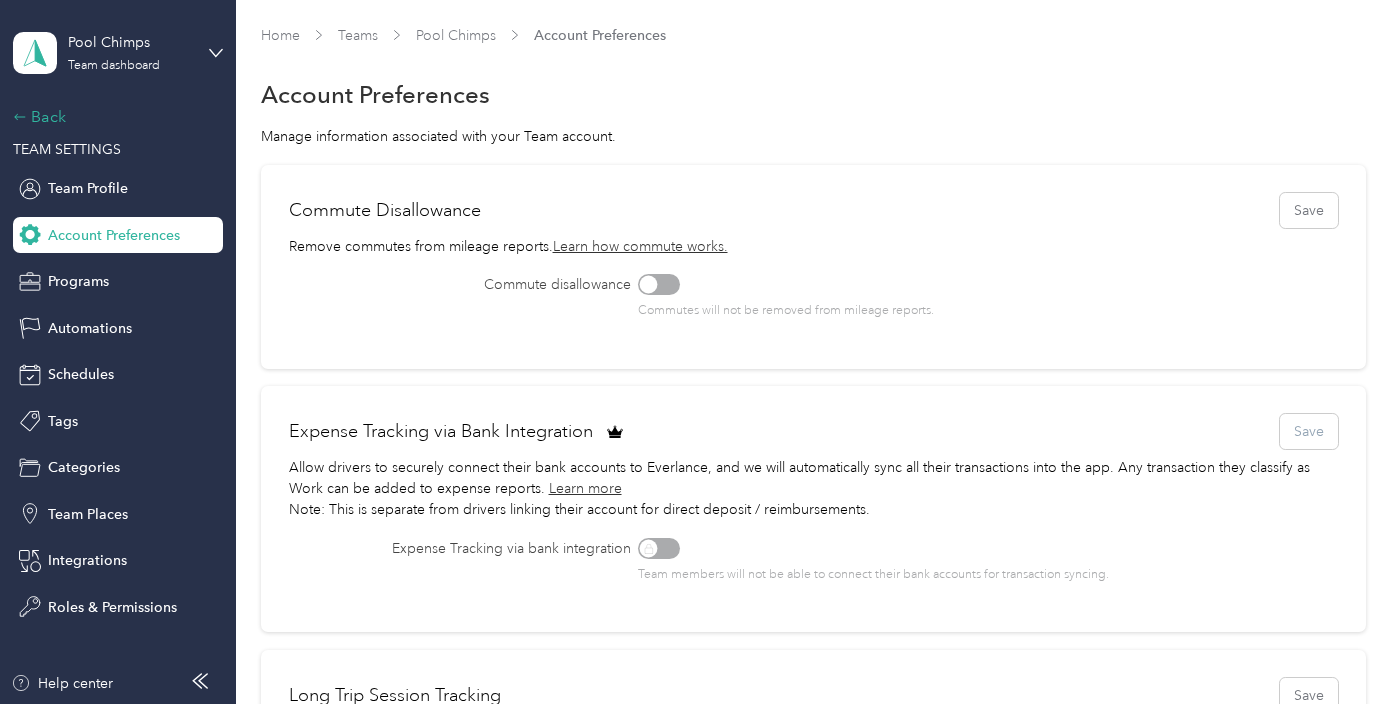 click on "Back" at bounding box center (113, 117) 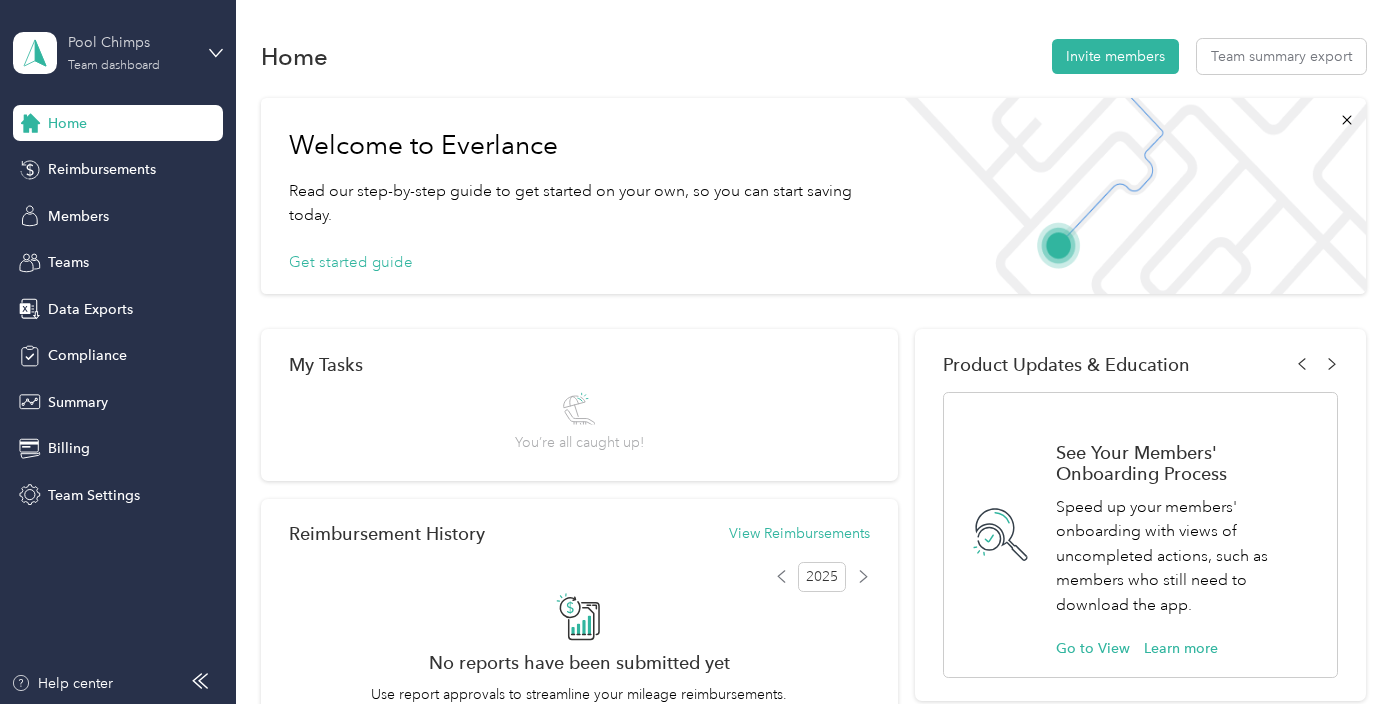 click on "Pool Chimps Team dashboard" at bounding box center [130, 52] 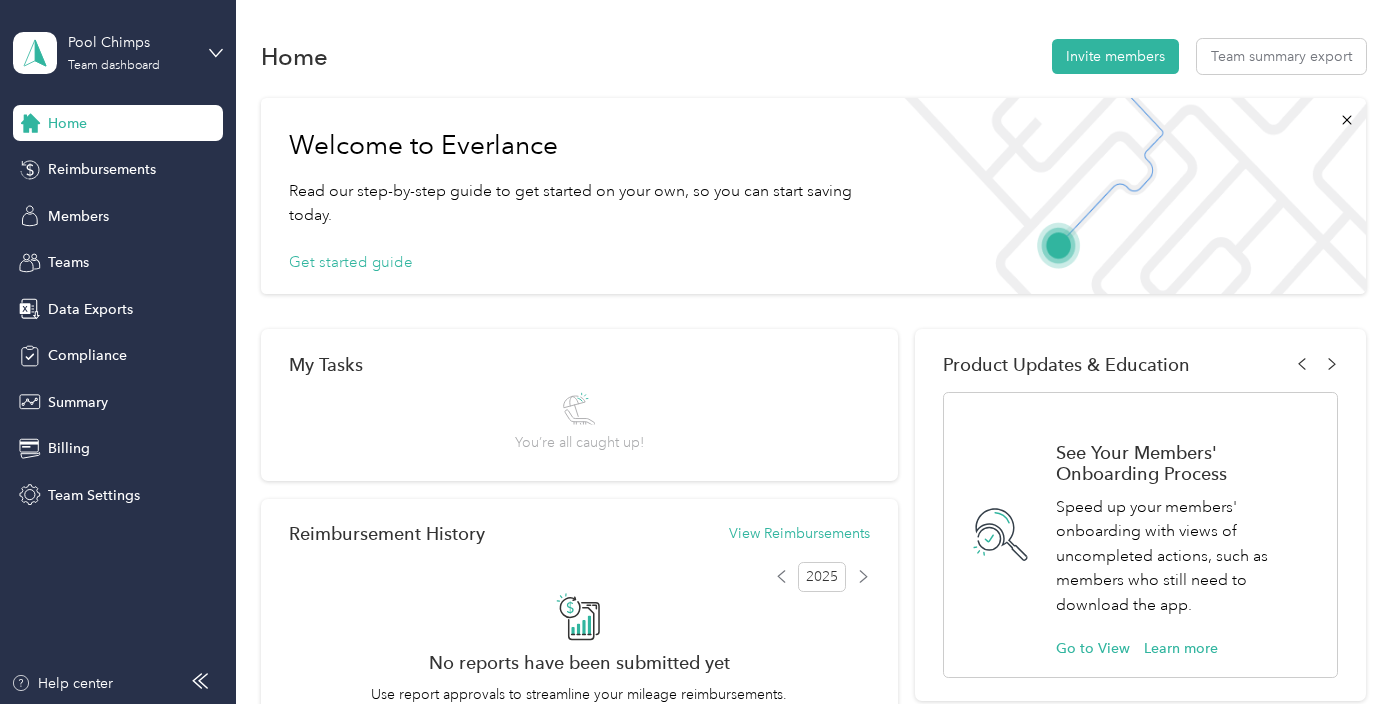click on "Personal dashboard" at bounding box center [94, 209] 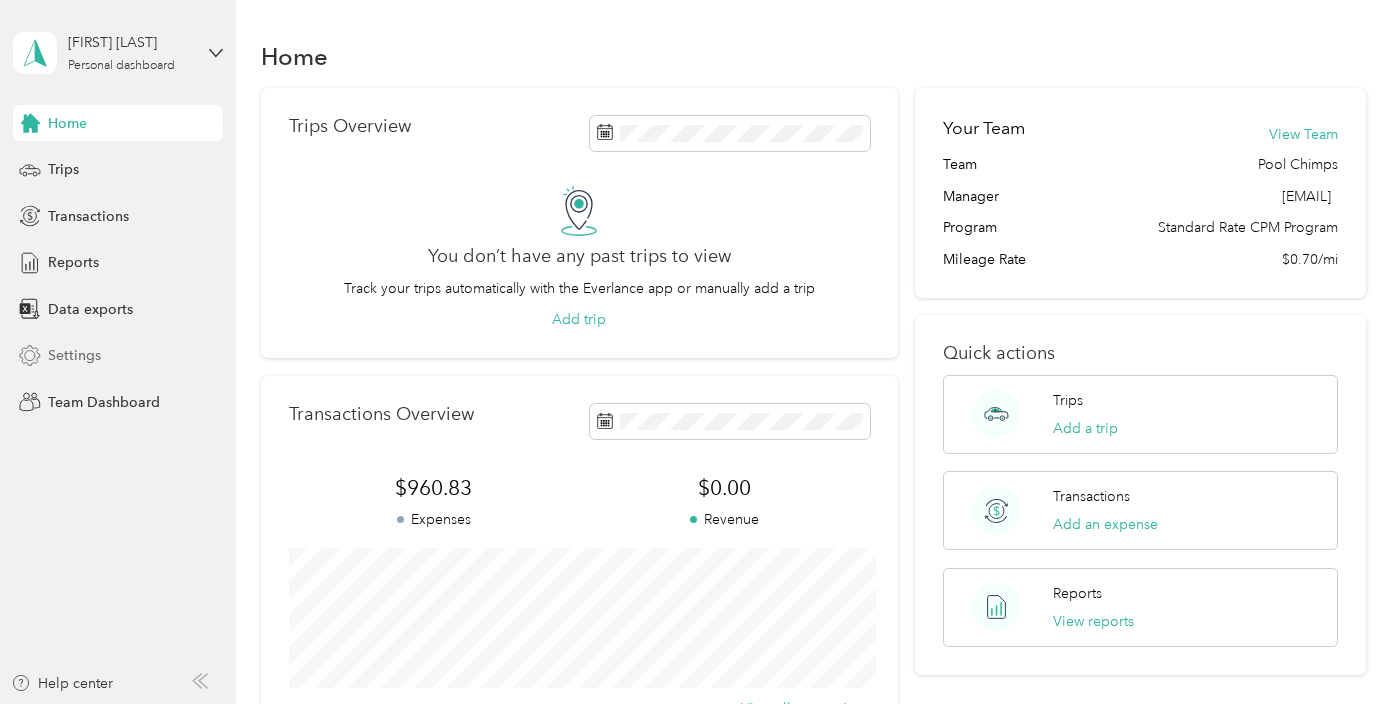 click on "Settings" at bounding box center (74, 355) 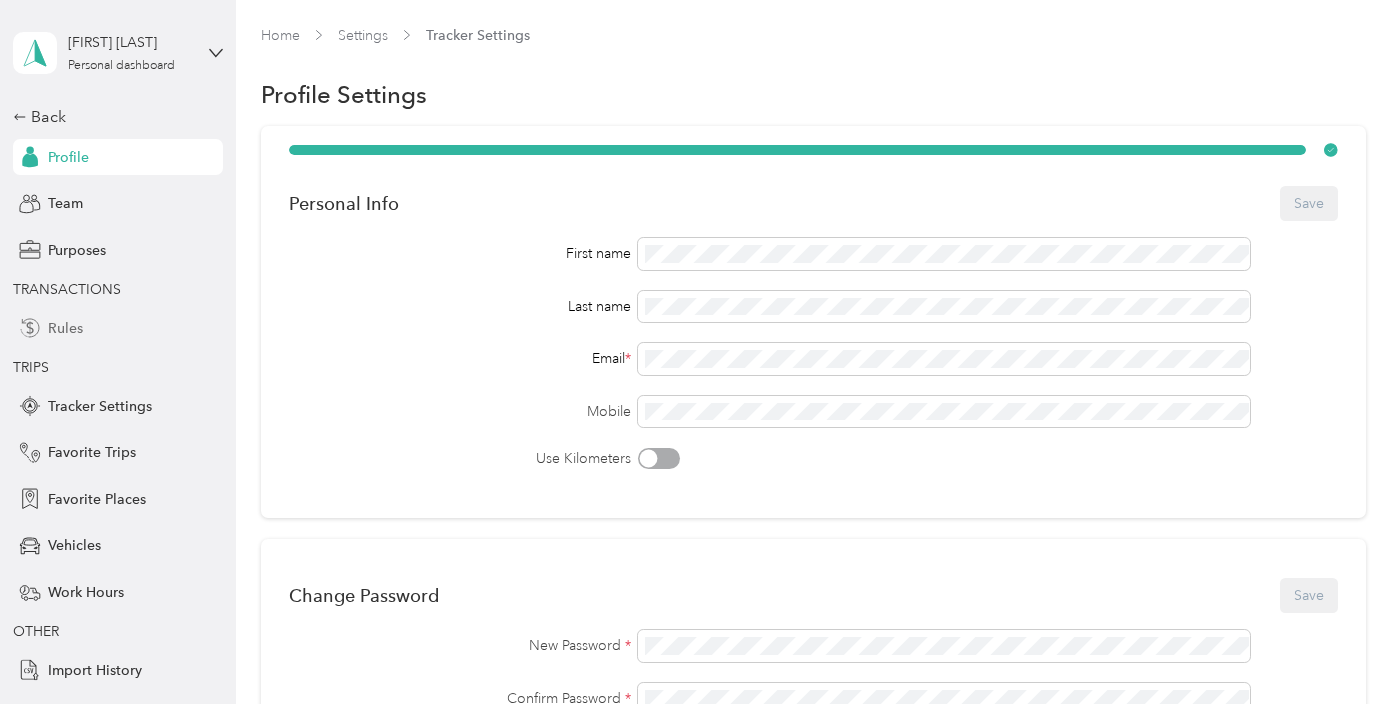 click on "Rules" at bounding box center [65, 328] 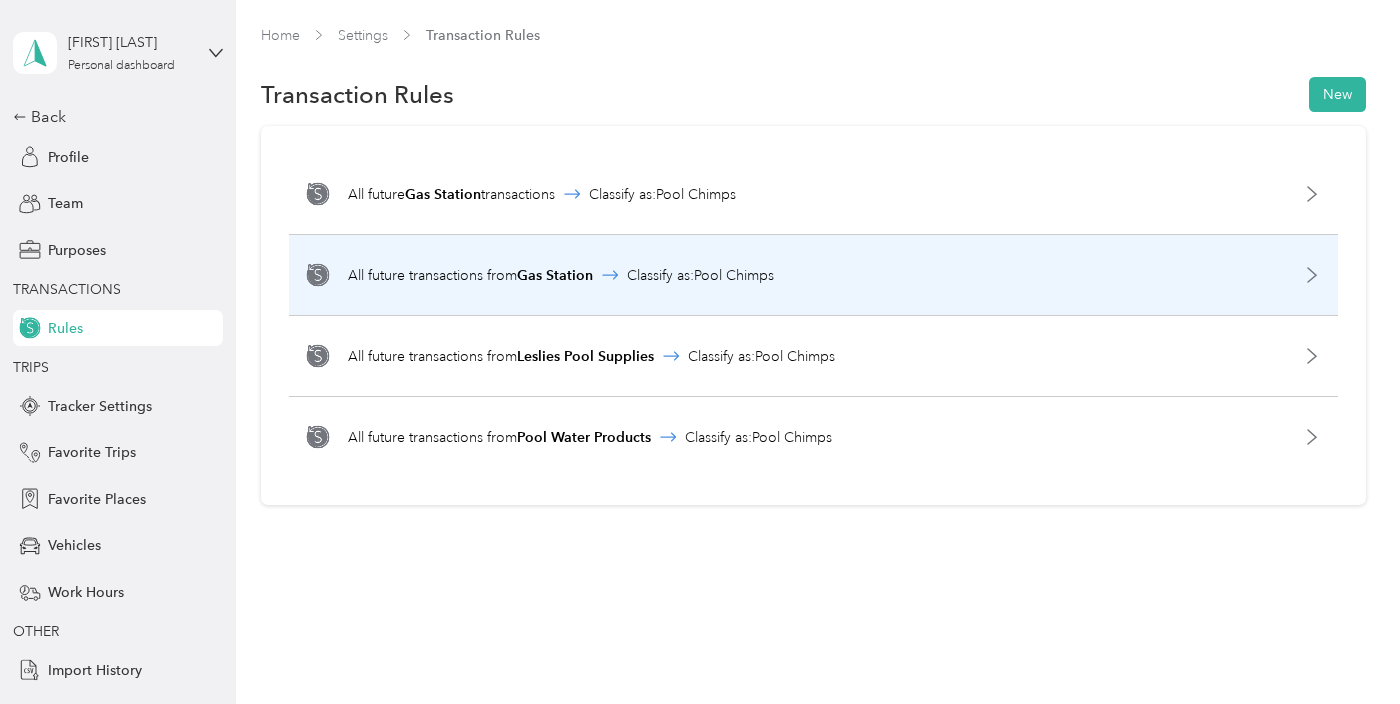 click on "All future transactions from  Gas Station   Classify as:  Pool Chimps" at bounding box center [813, 275] 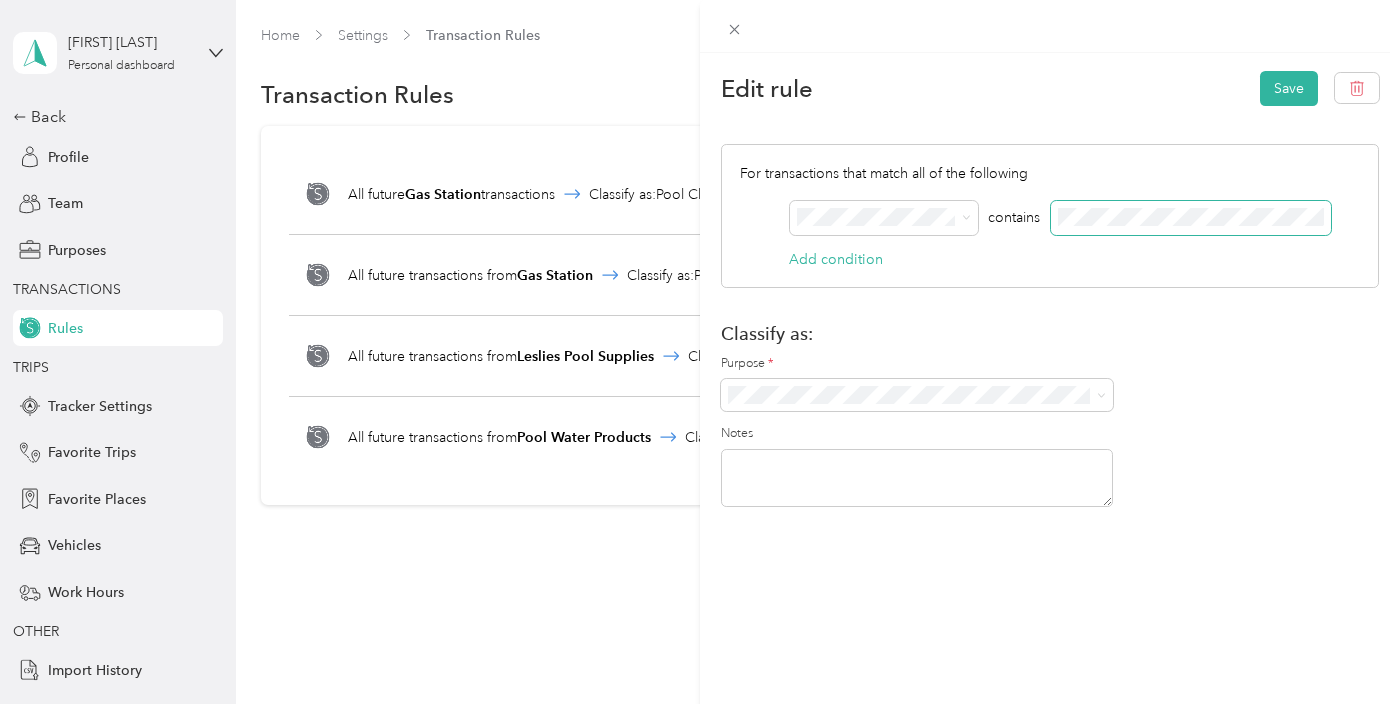 click at bounding box center [1191, 218] 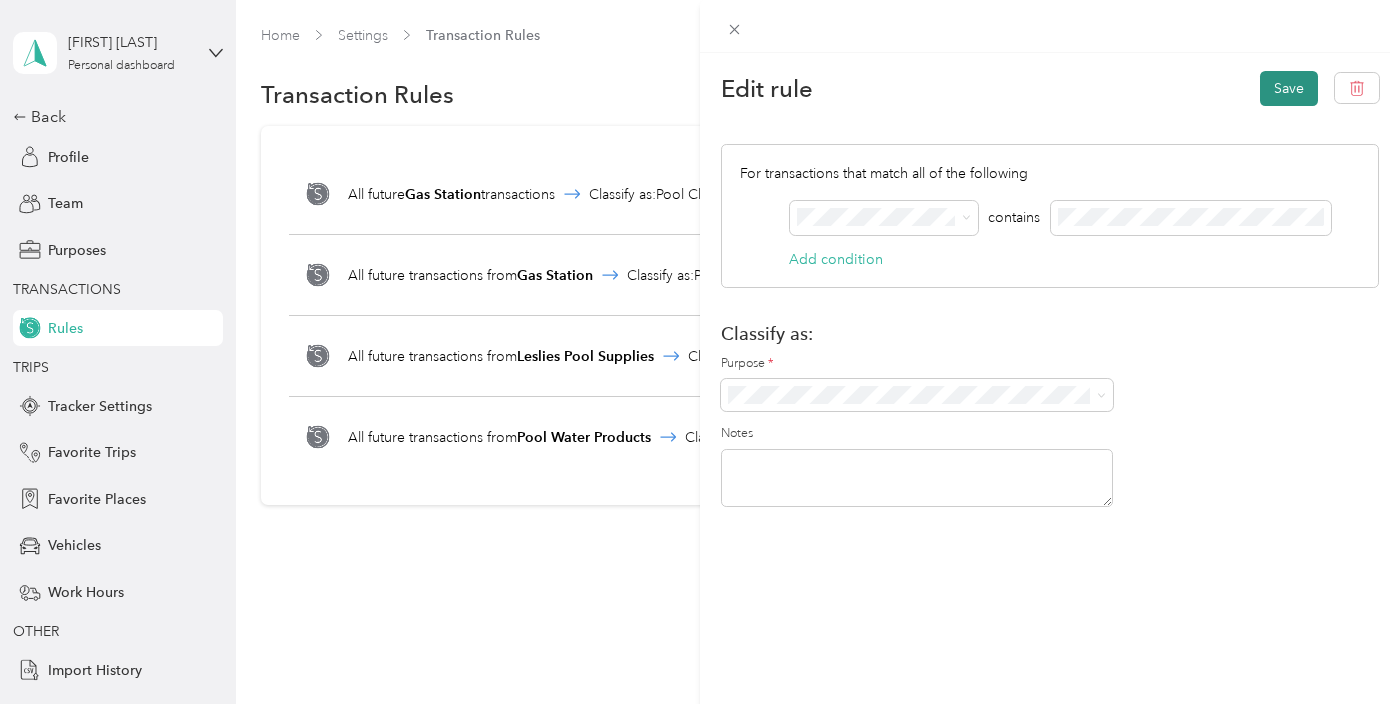 click on "Save" at bounding box center (1289, 88) 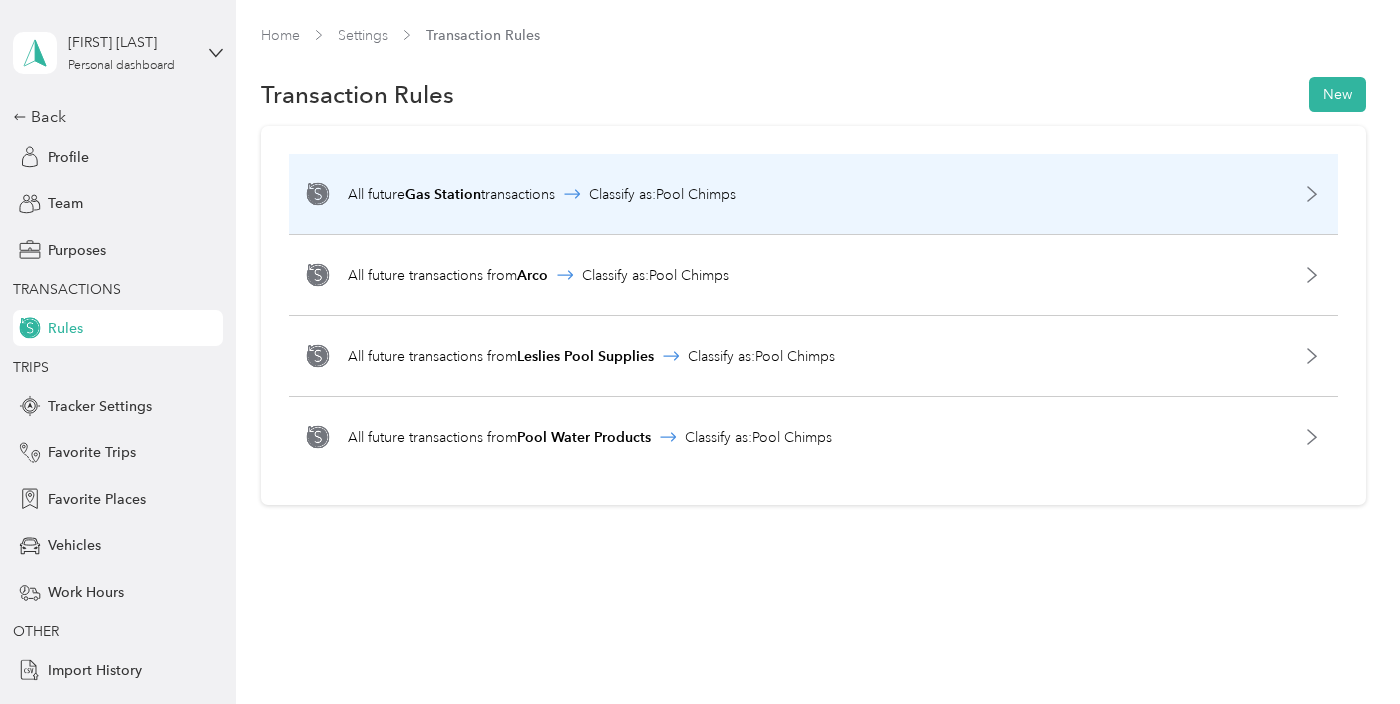 click on "All future  Gas Station  transactions  Classify as:  Pool Chimps" at bounding box center [813, 194] 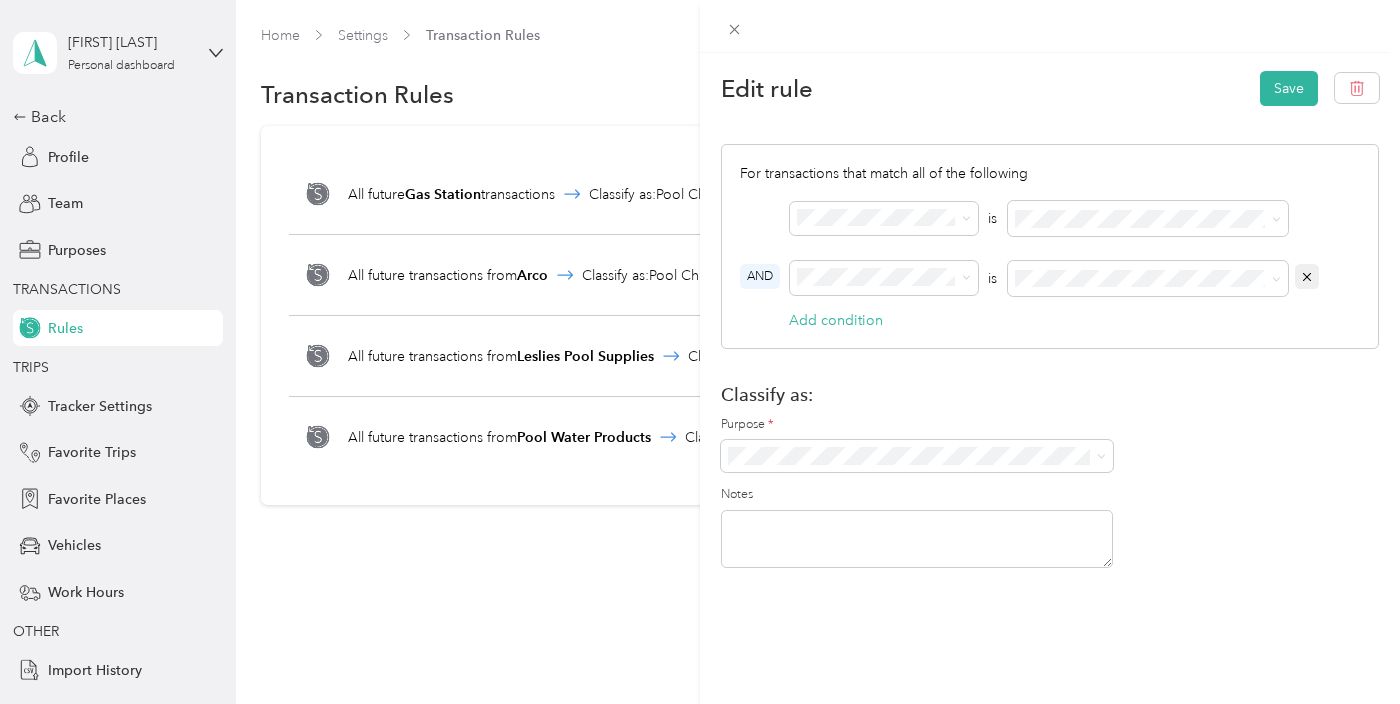 click 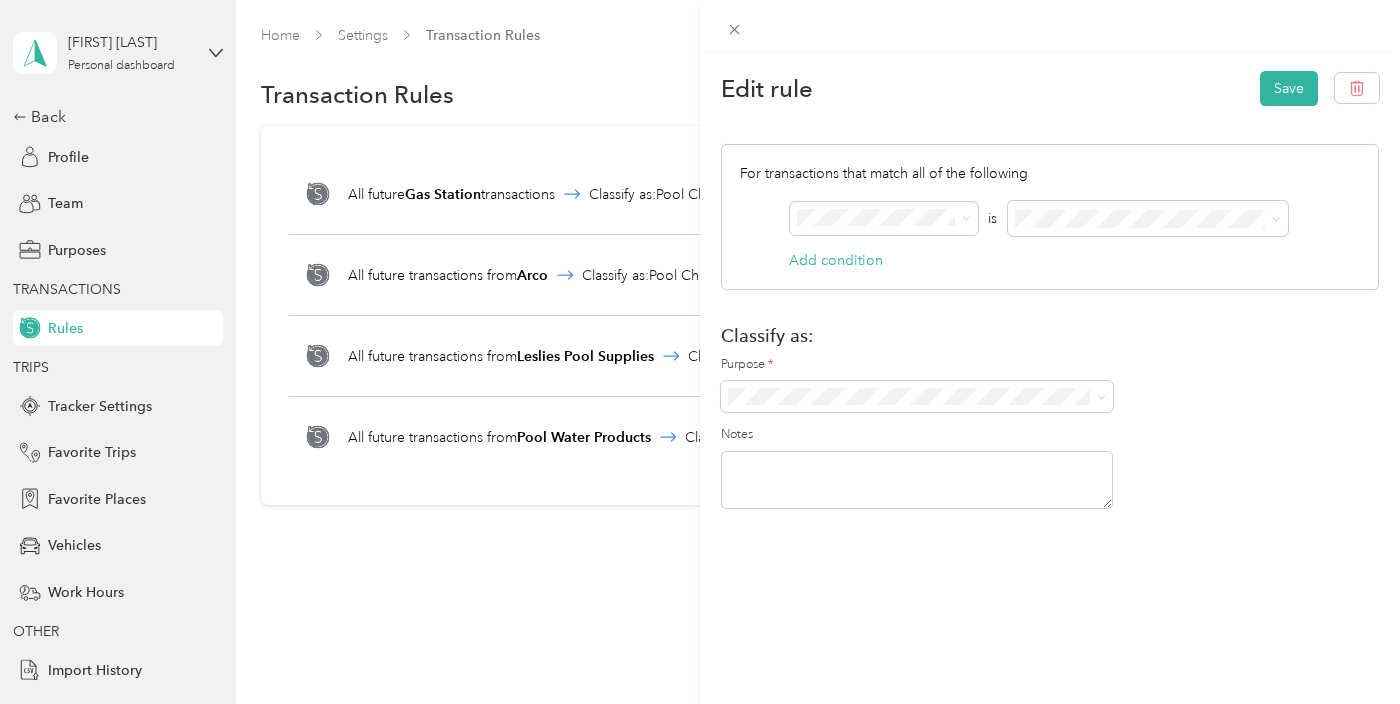click on "Merchant" at bounding box center (885, 289) 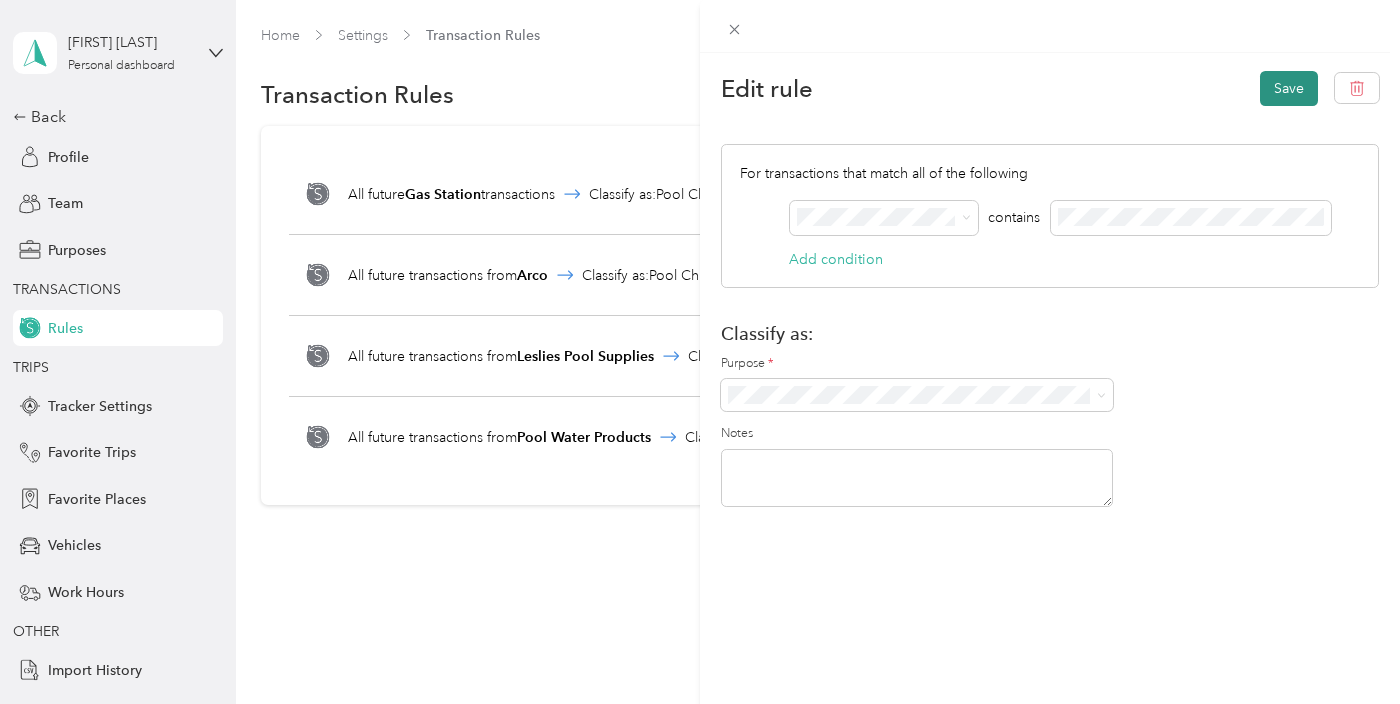 click on "Save" at bounding box center (1289, 88) 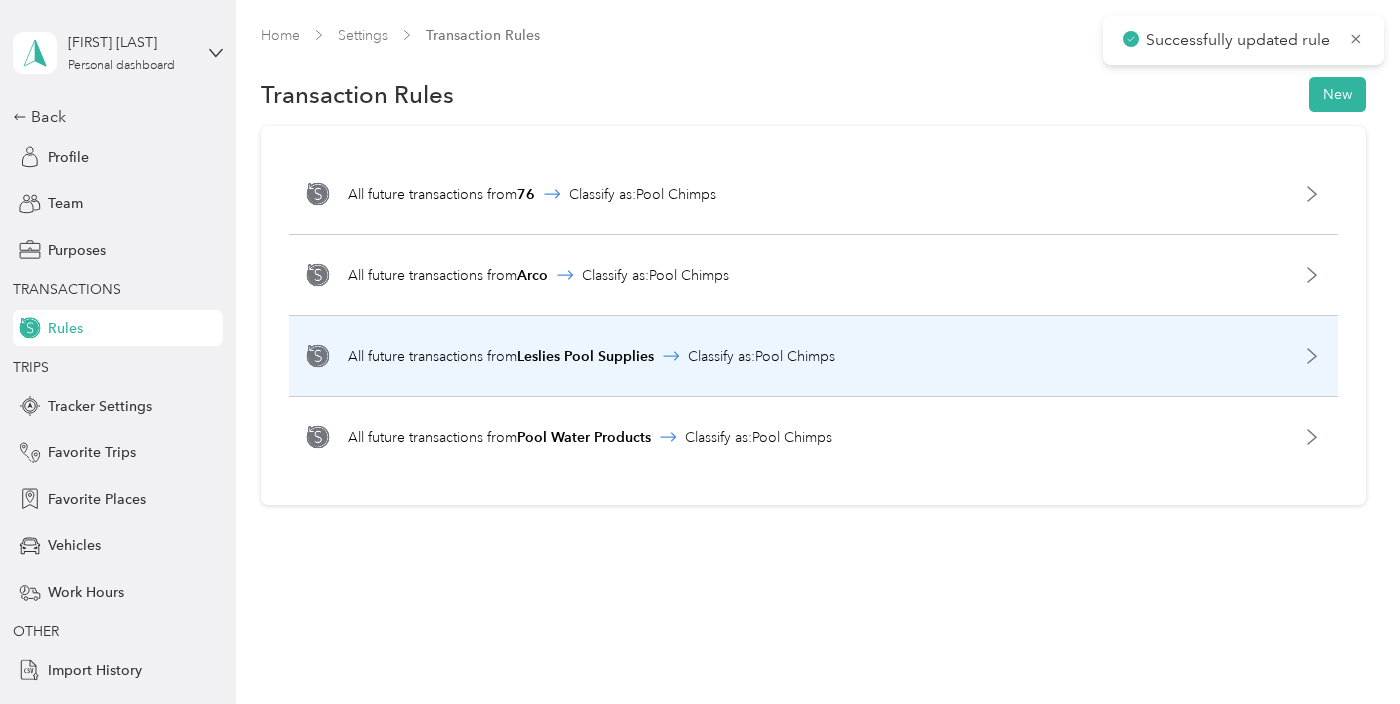 click on "All future transactions from  Leslies Pool Supplies" at bounding box center [501, 356] 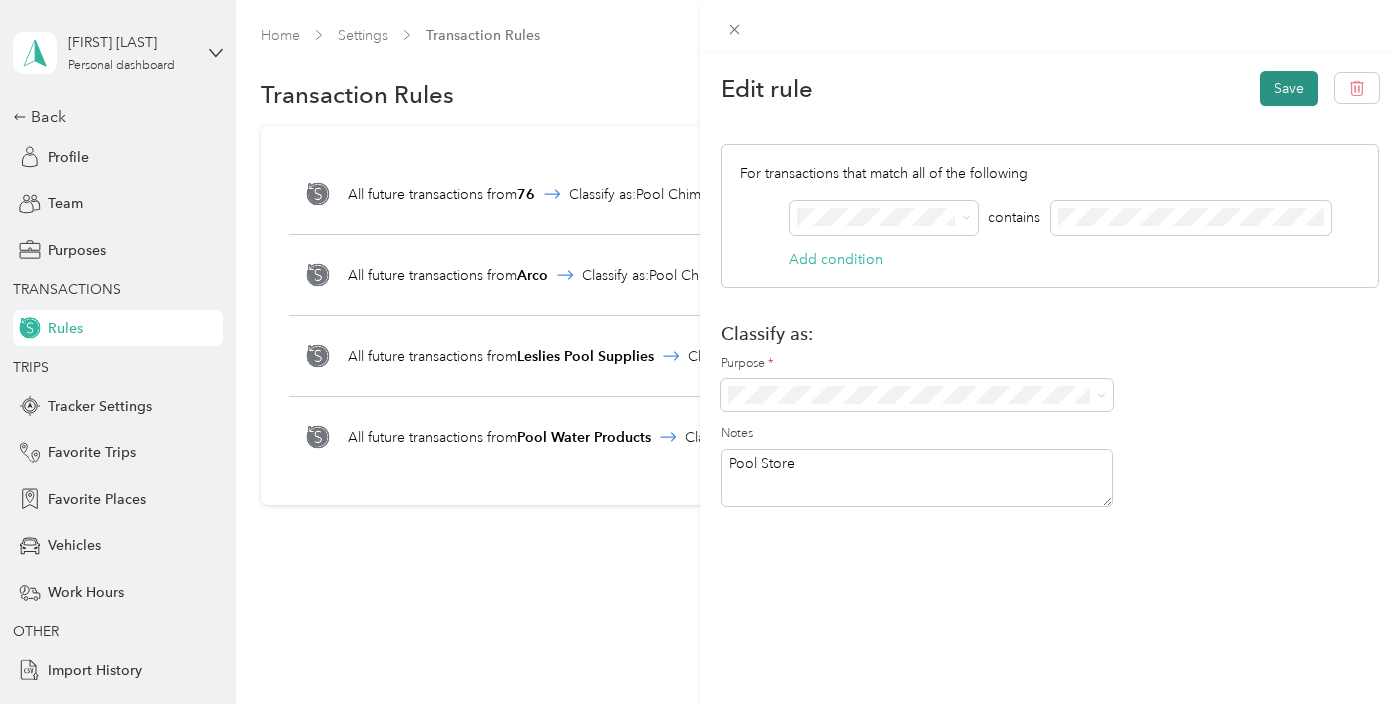click on "Save" at bounding box center (1289, 88) 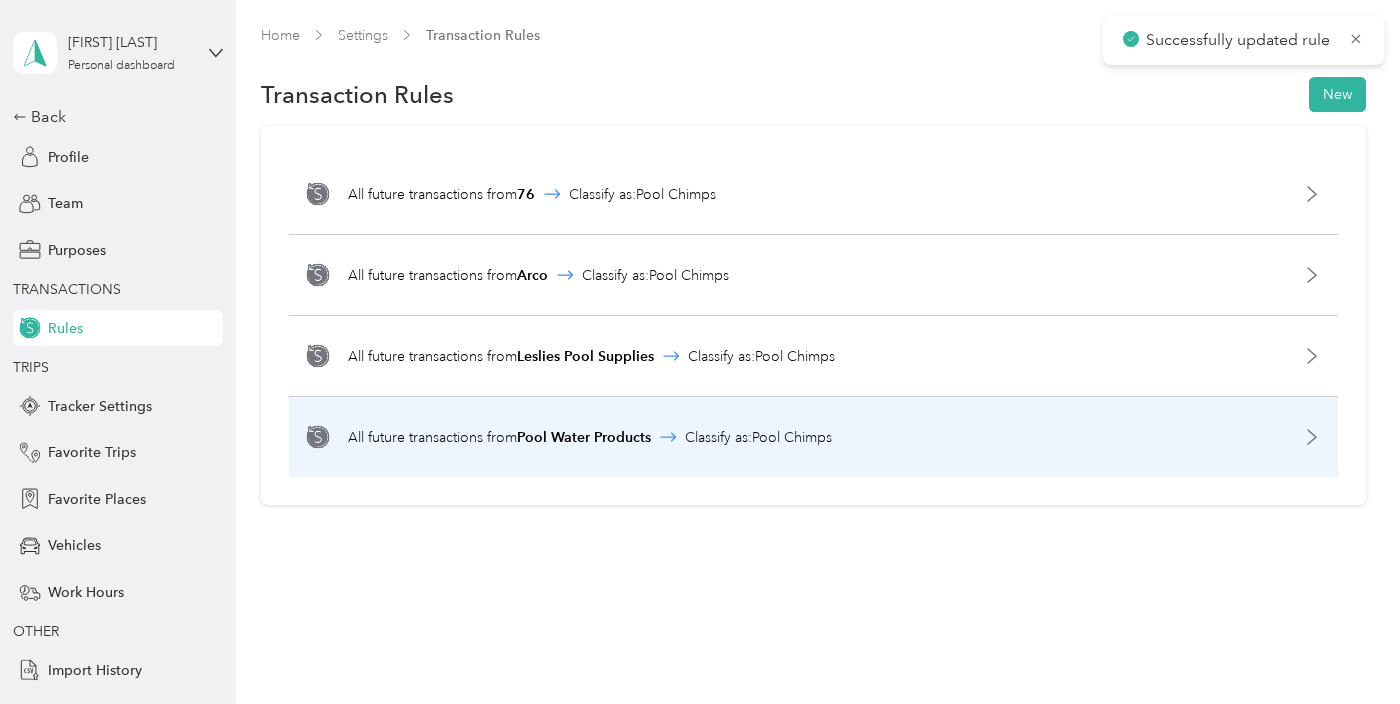 click on "All future transactions from  Pool Water Products" at bounding box center (499, 437) 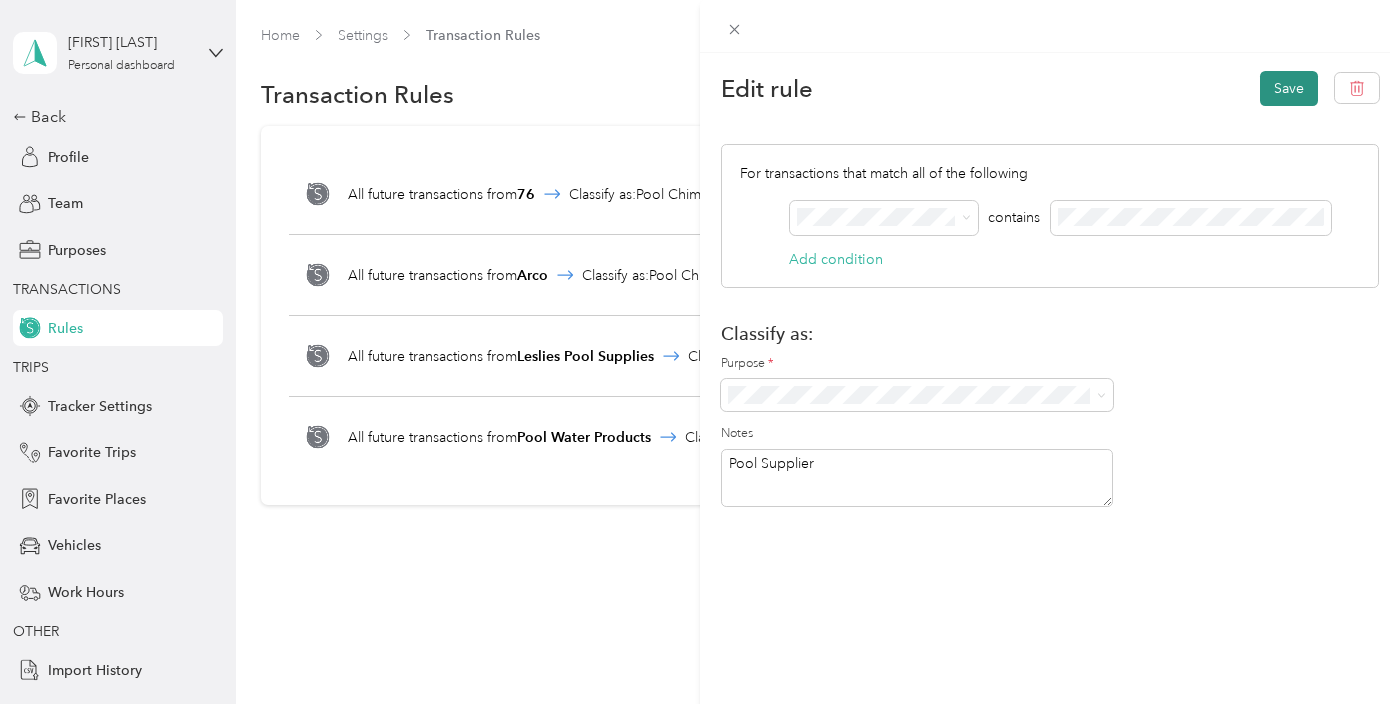 click on "Save" at bounding box center (1289, 88) 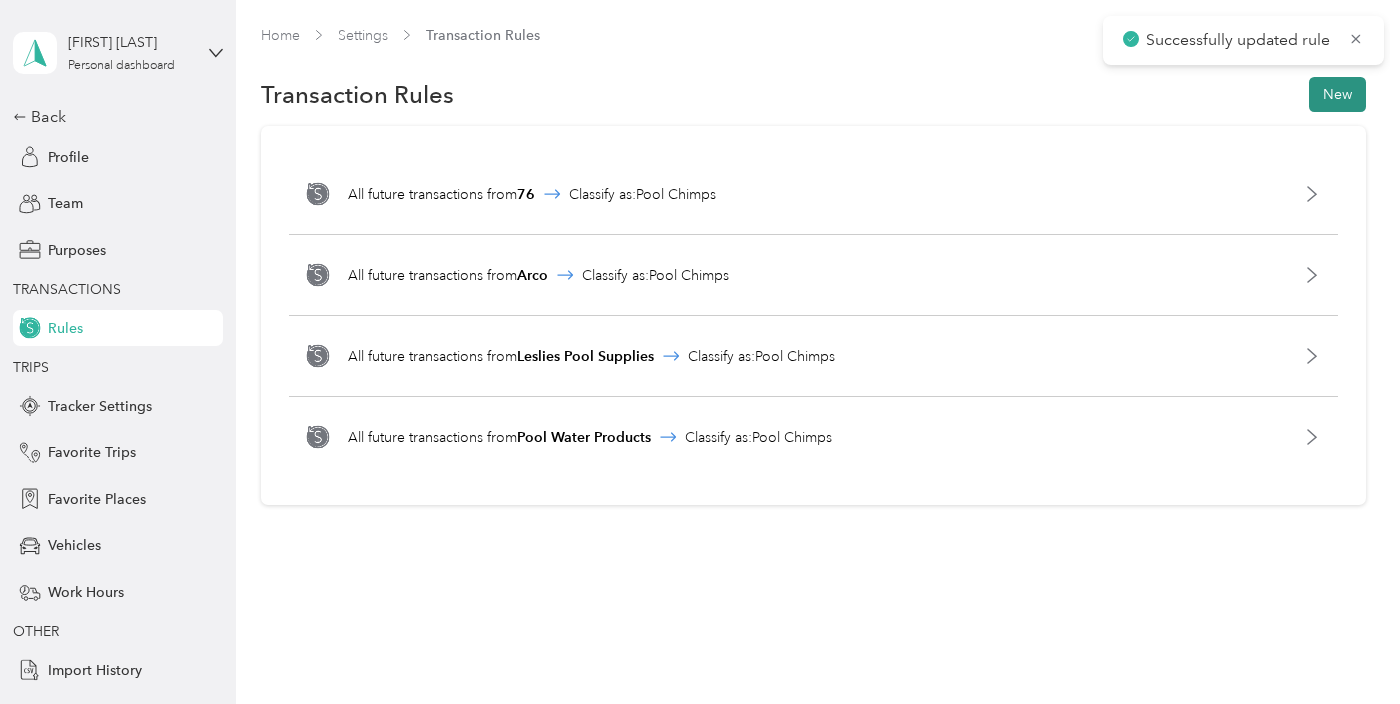 click on "New" at bounding box center (1337, 94) 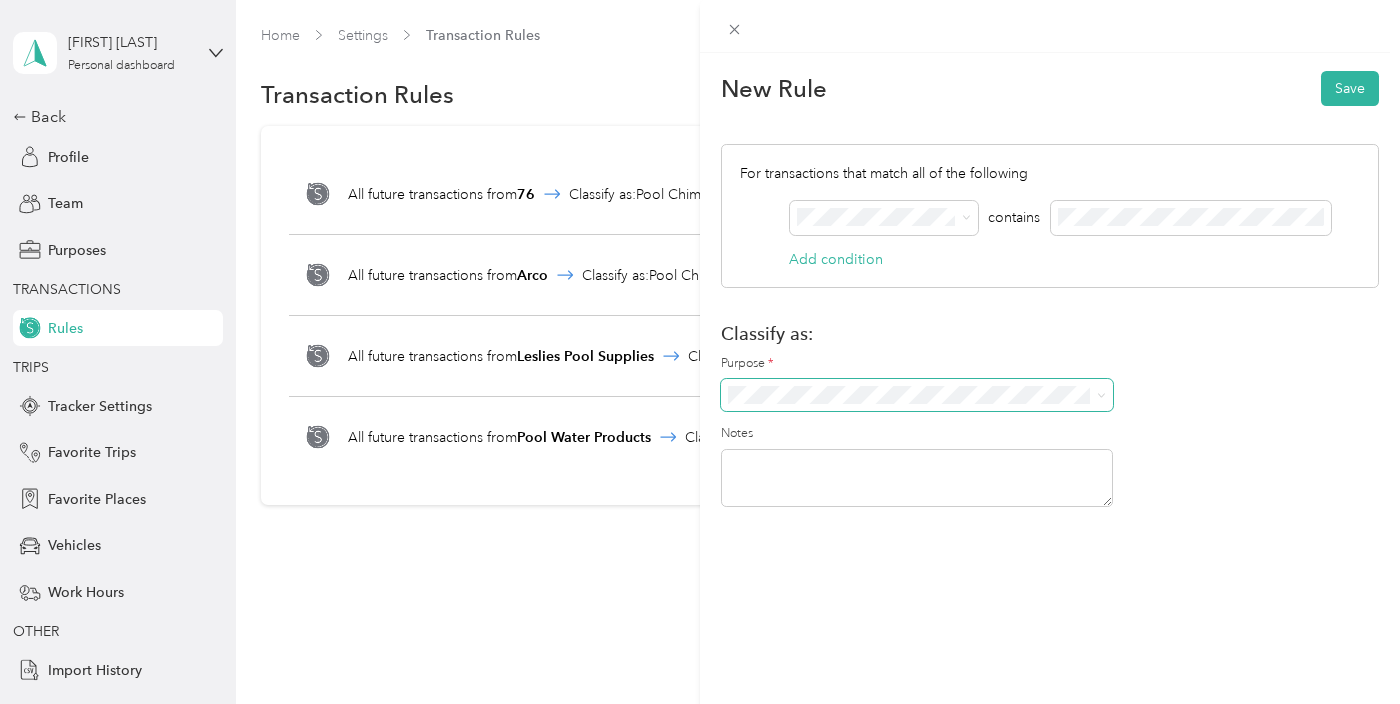 click at bounding box center (1098, 395) 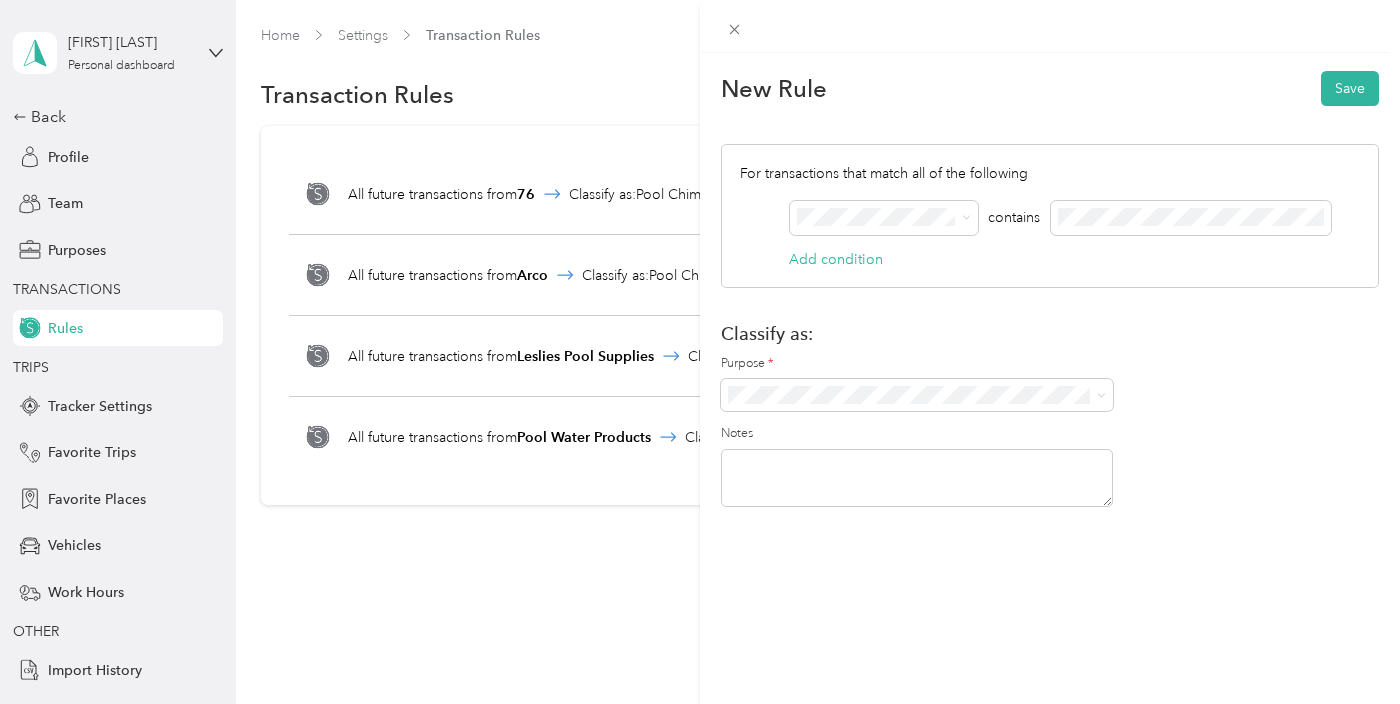 click on "Pool Chimps" at bounding box center (917, 420) 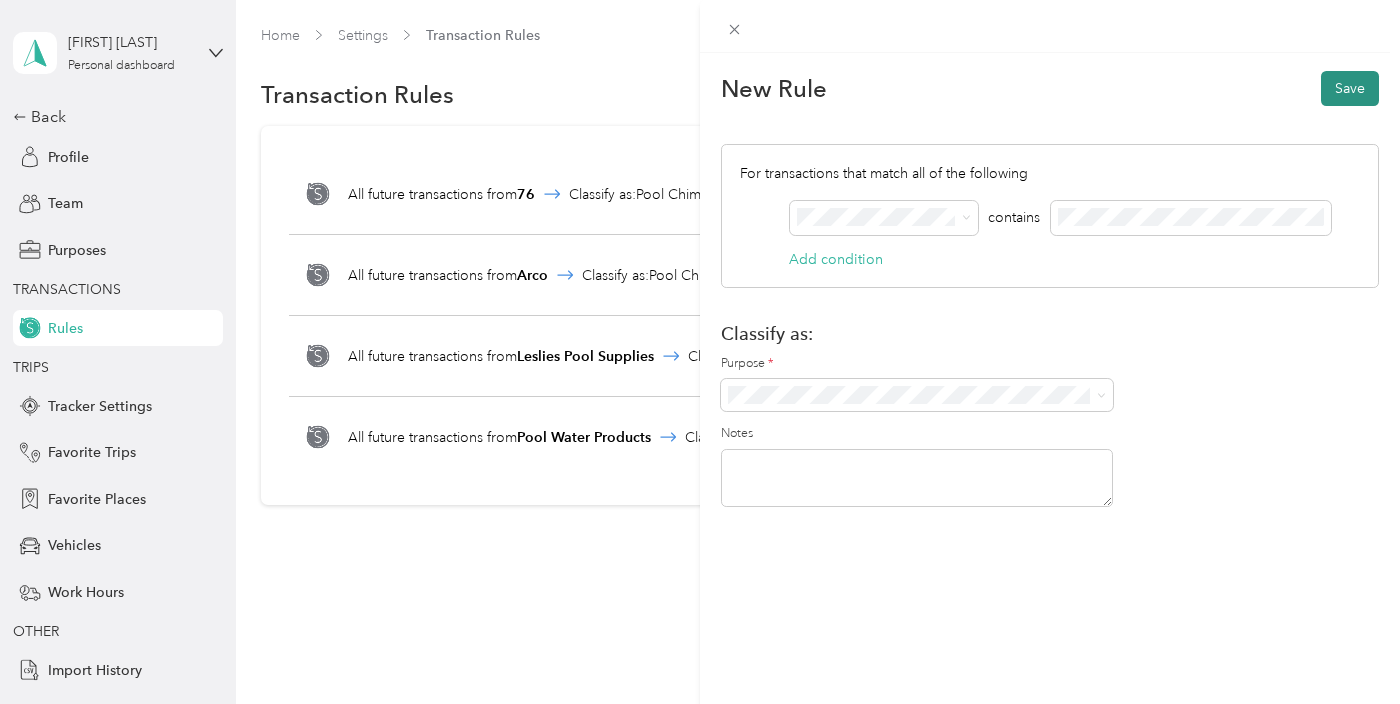 click on "Save" at bounding box center (1350, 88) 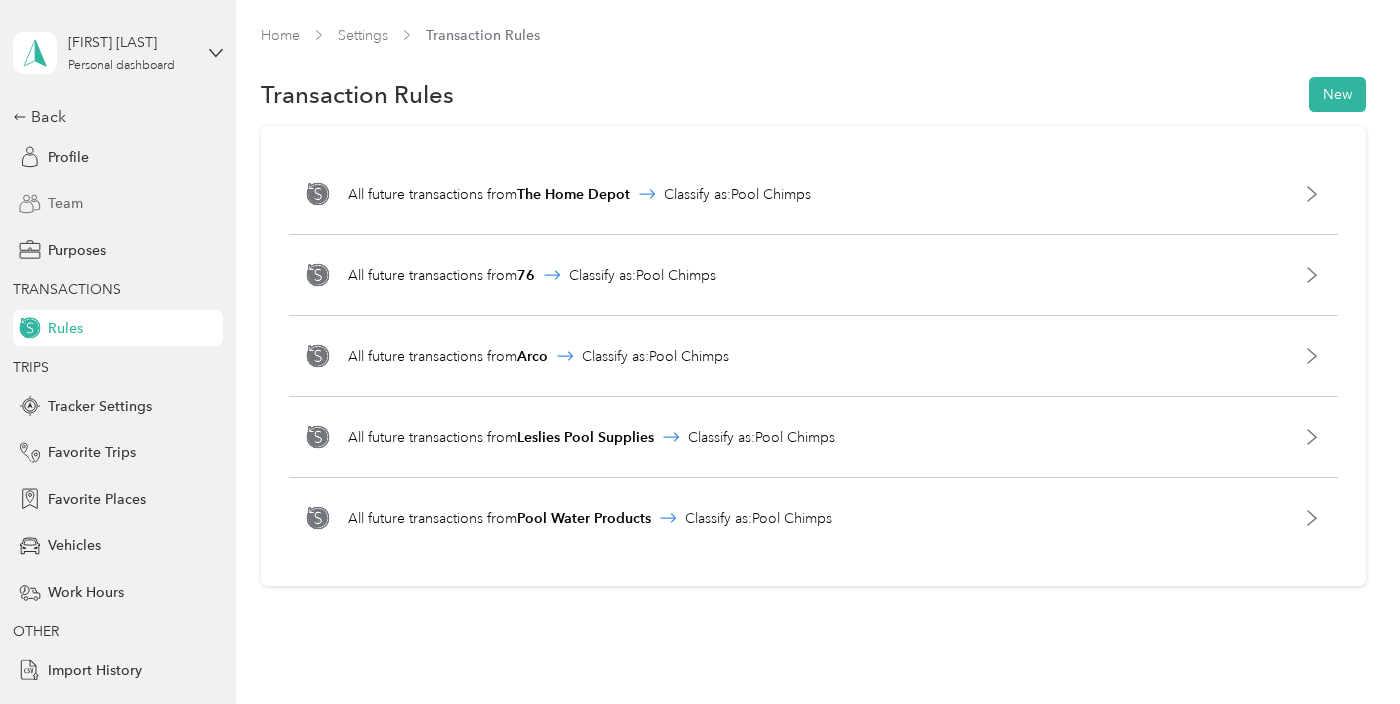 click on "Team" at bounding box center (118, 204) 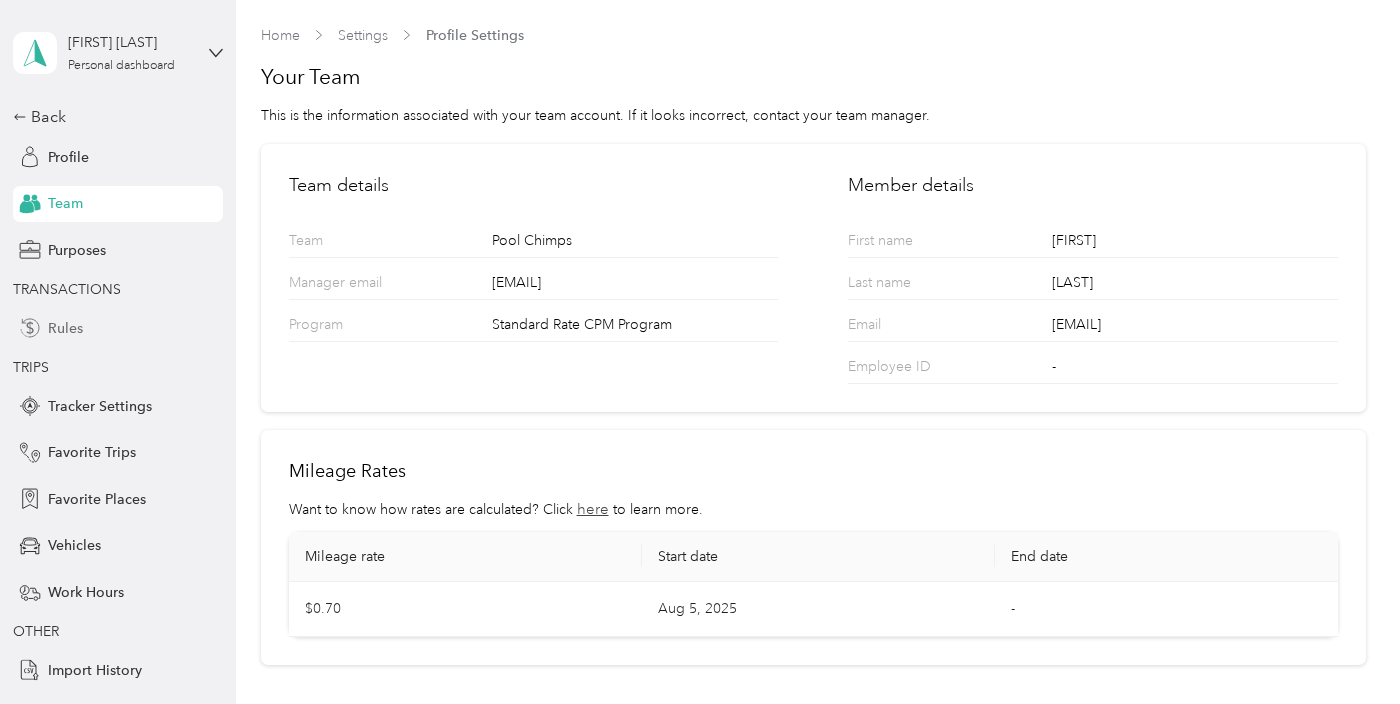 click on "Rules" at bounding box center (65, 328) 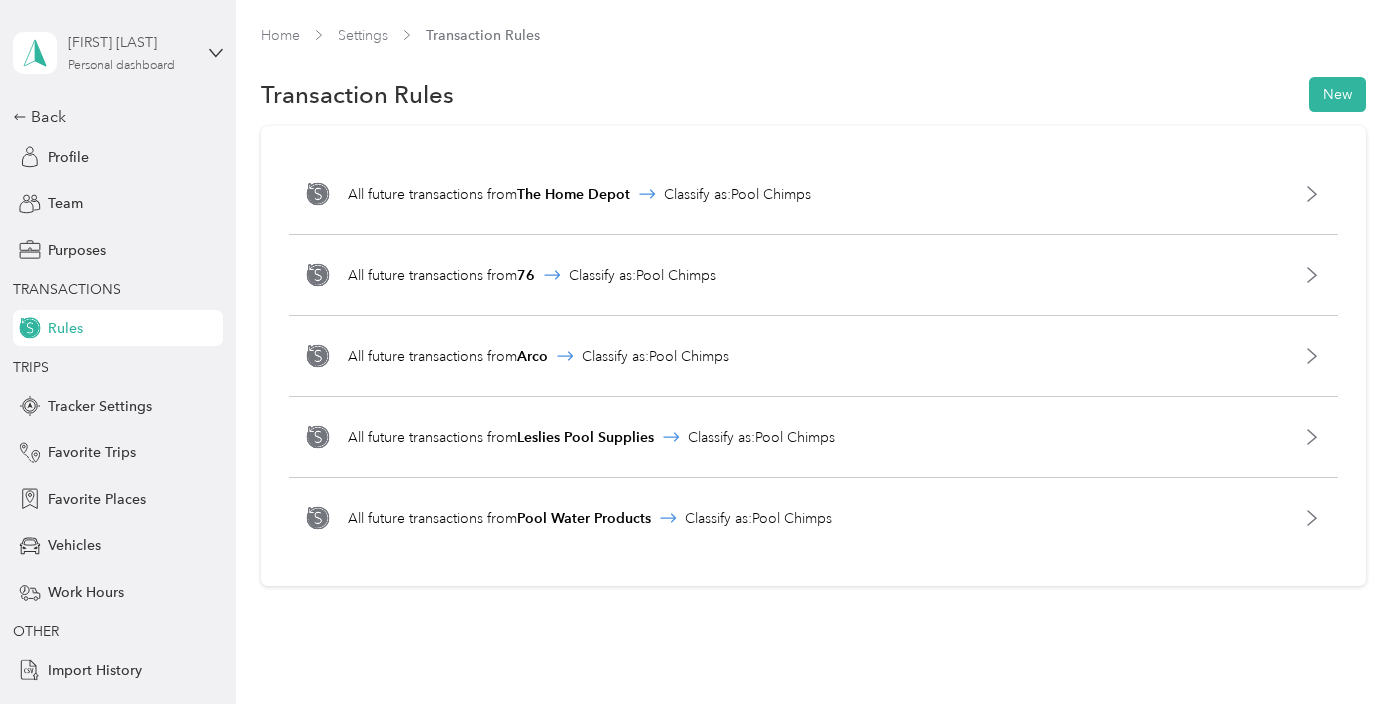 click on "[FIRST] [LAST]" at bounding box center (130, 42) 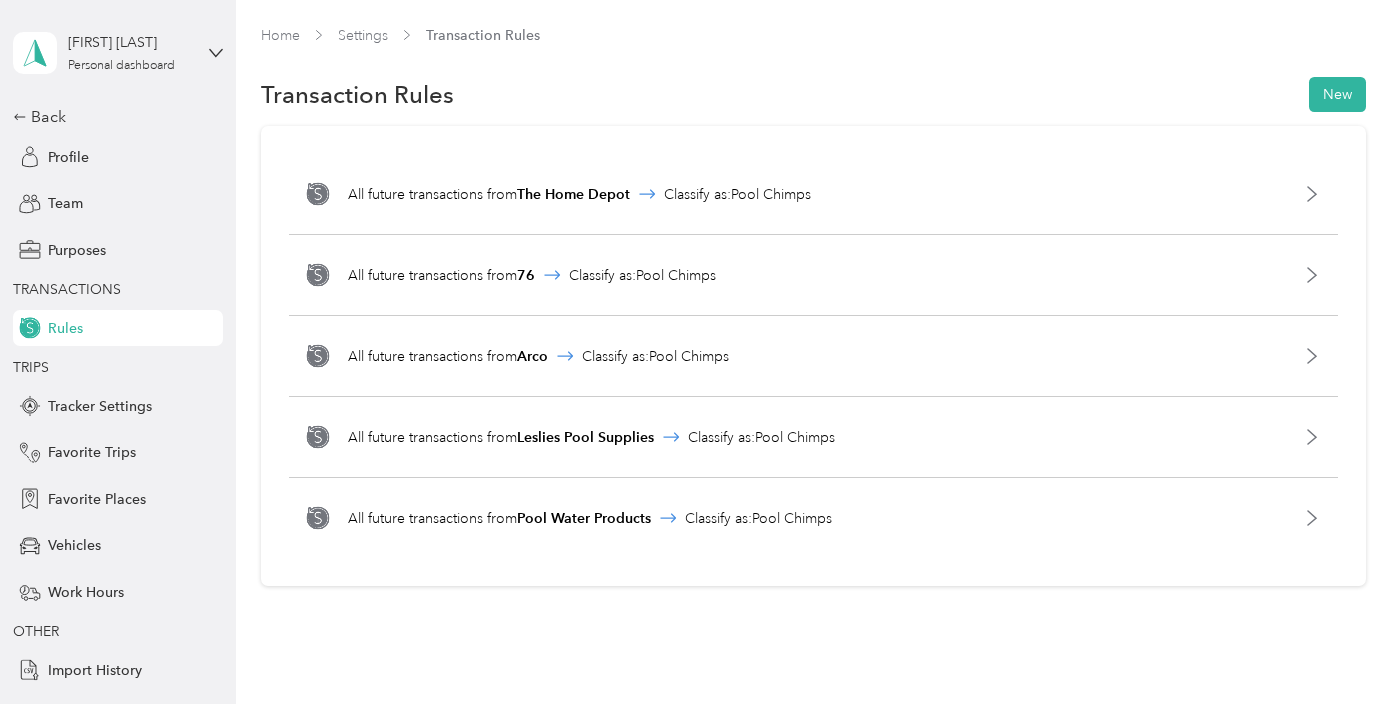 click on "Team dashboard Personal dashboard Log out" at bounding box center [165, 210] 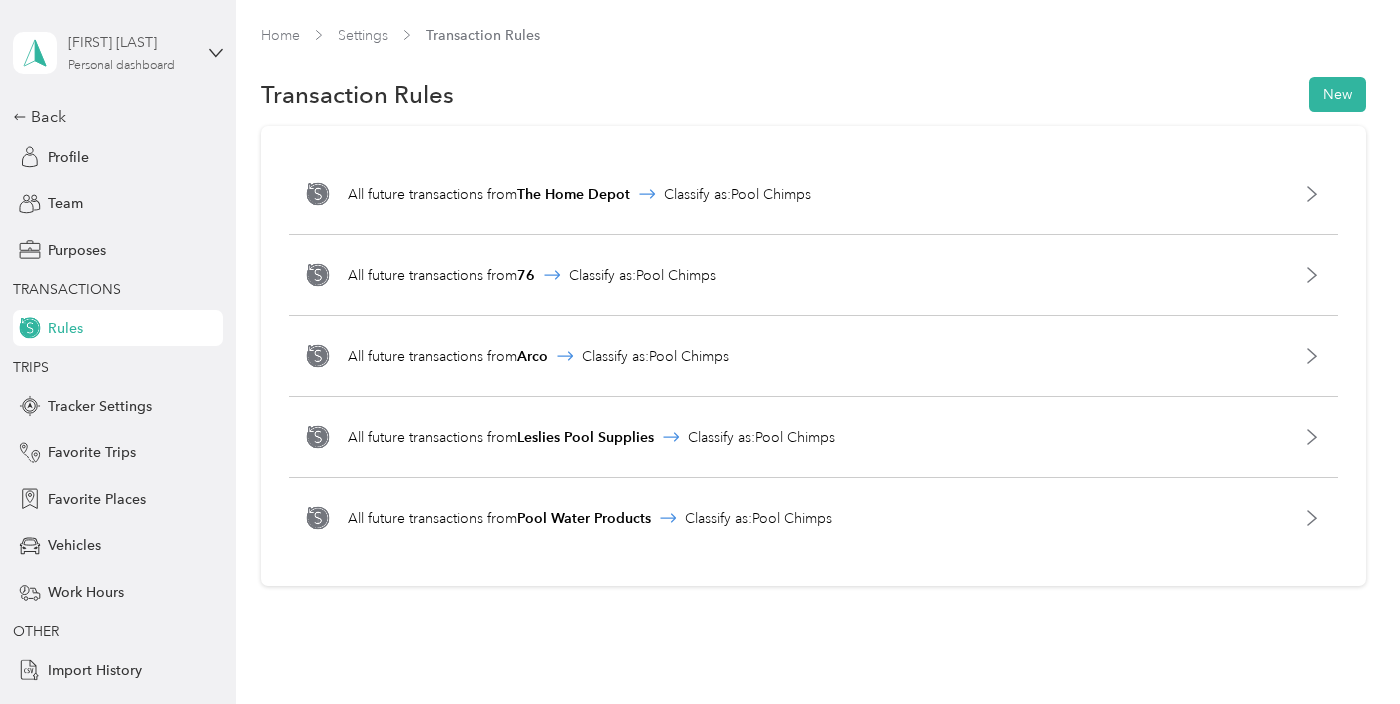 click on "[FIRST] [LAST] Personal dashboard" at bounding box center [103, 53] 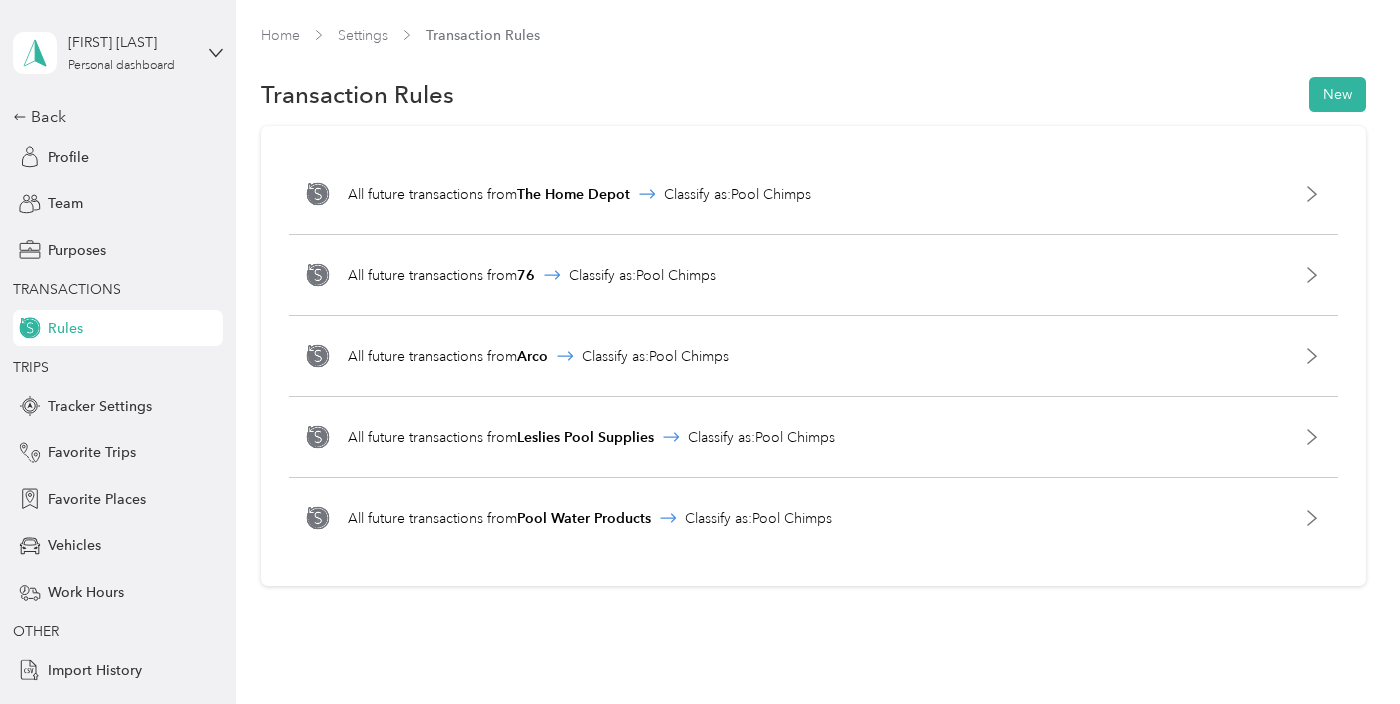 click on "Team dashboard" at bounding box center [84, 164] 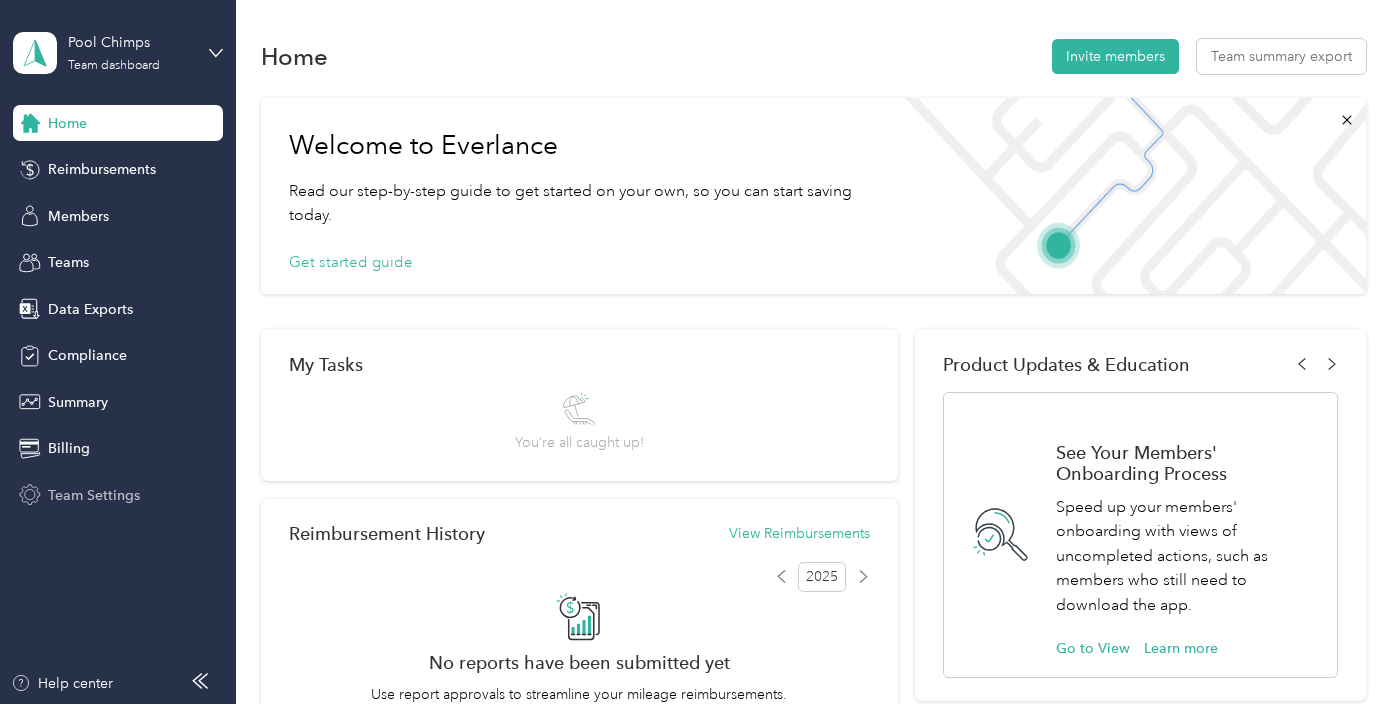 click on "Team Settings" at bounding box center (94, 495) 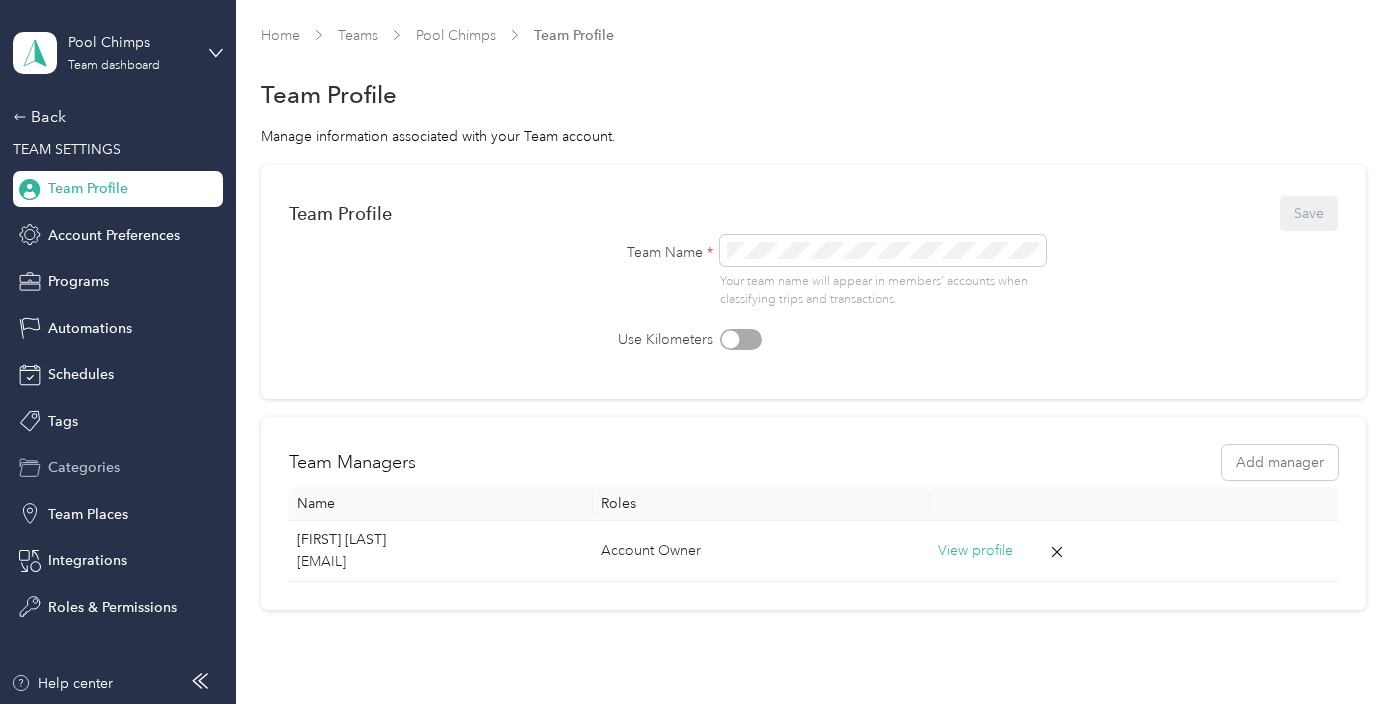 click on "Categories" at bounding box center (118, 468) 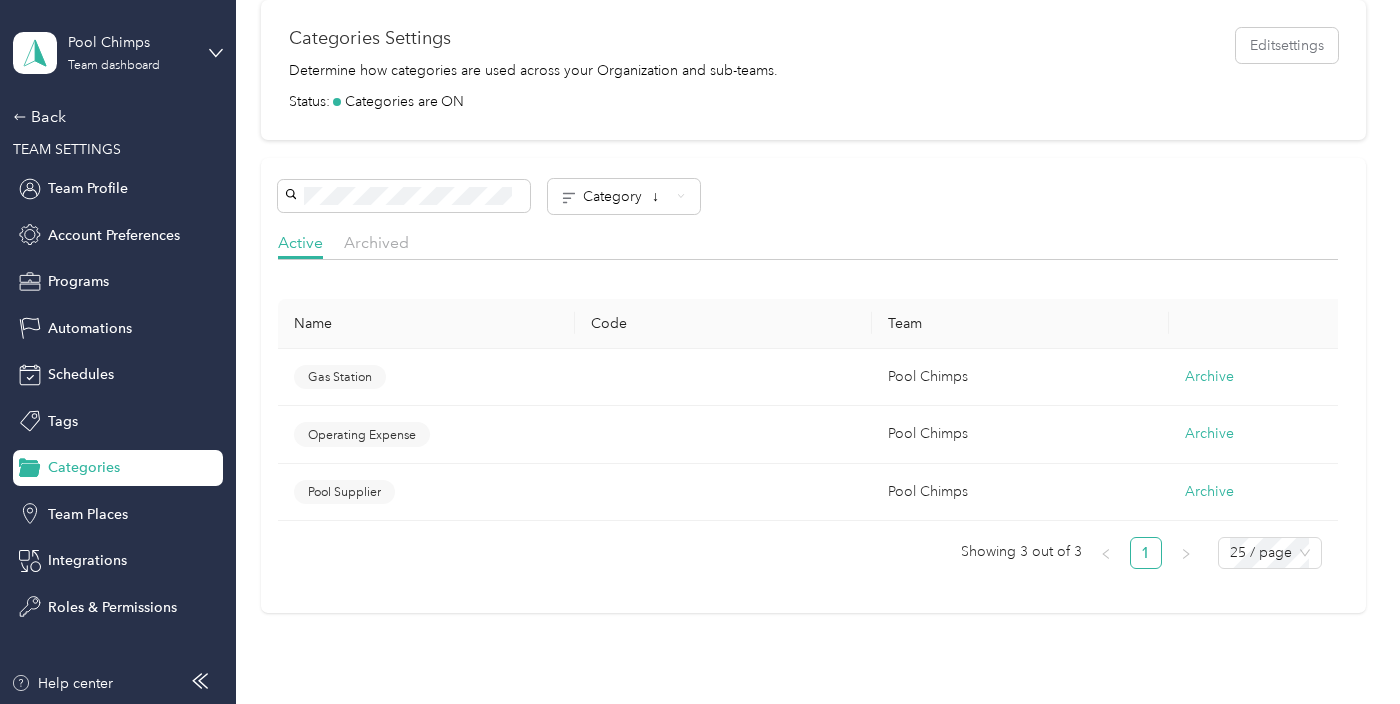 scroll, scrollTop: 433, scrollLeft: 0, axis: vertical 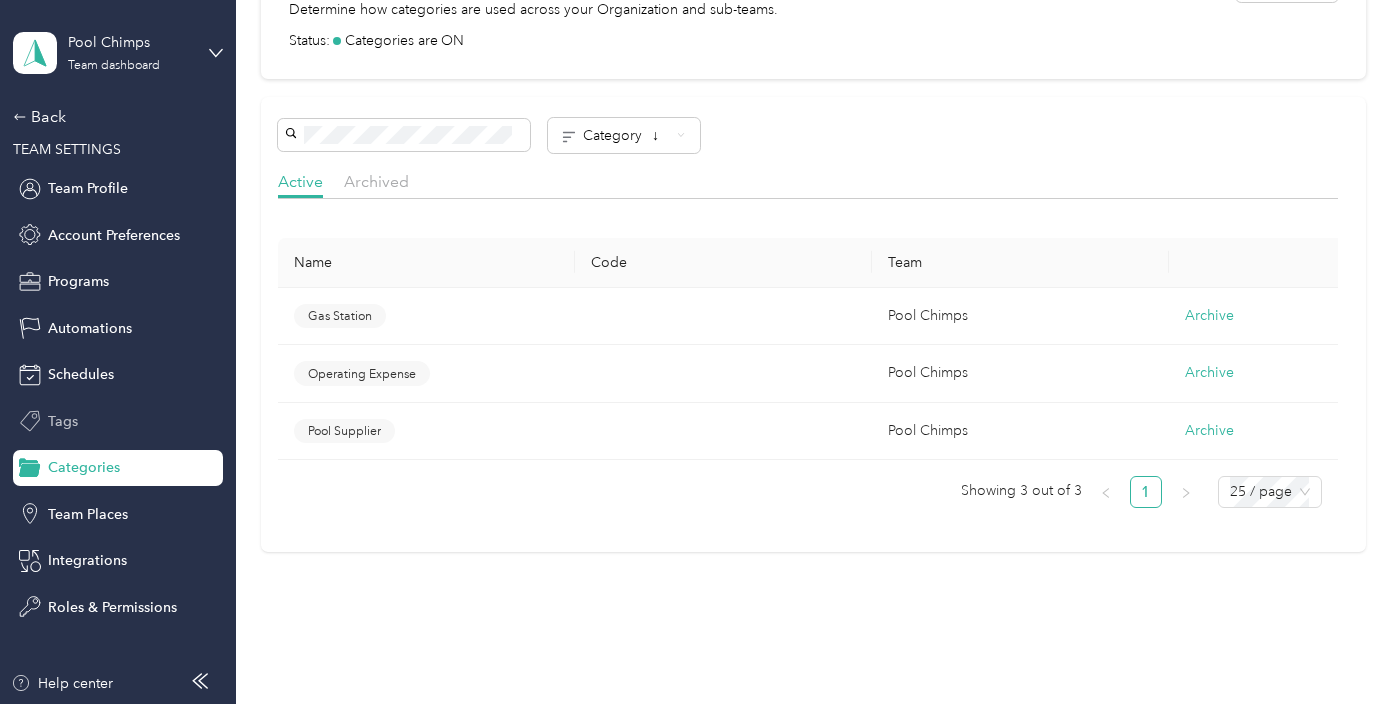 click on "Tags" at bounding box center [118, 421] 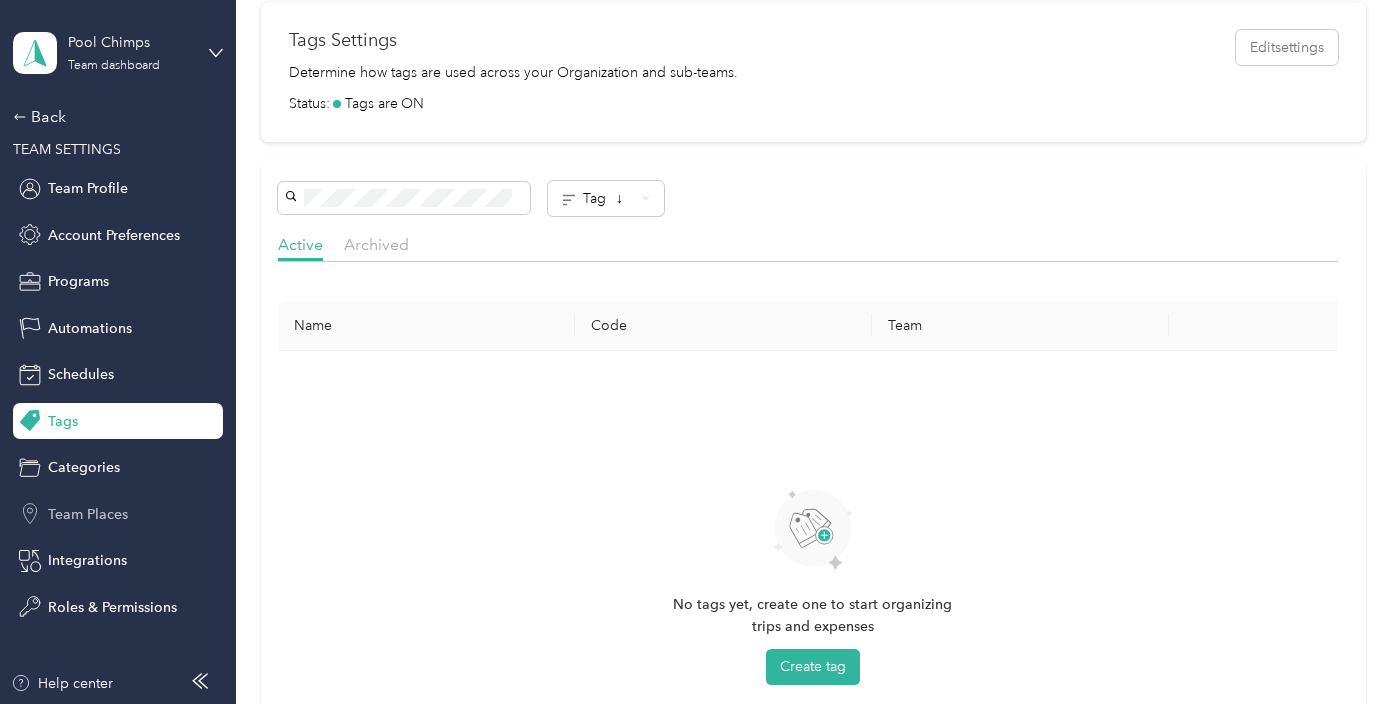 click on "Team Places" at bounding box center (88, 514) 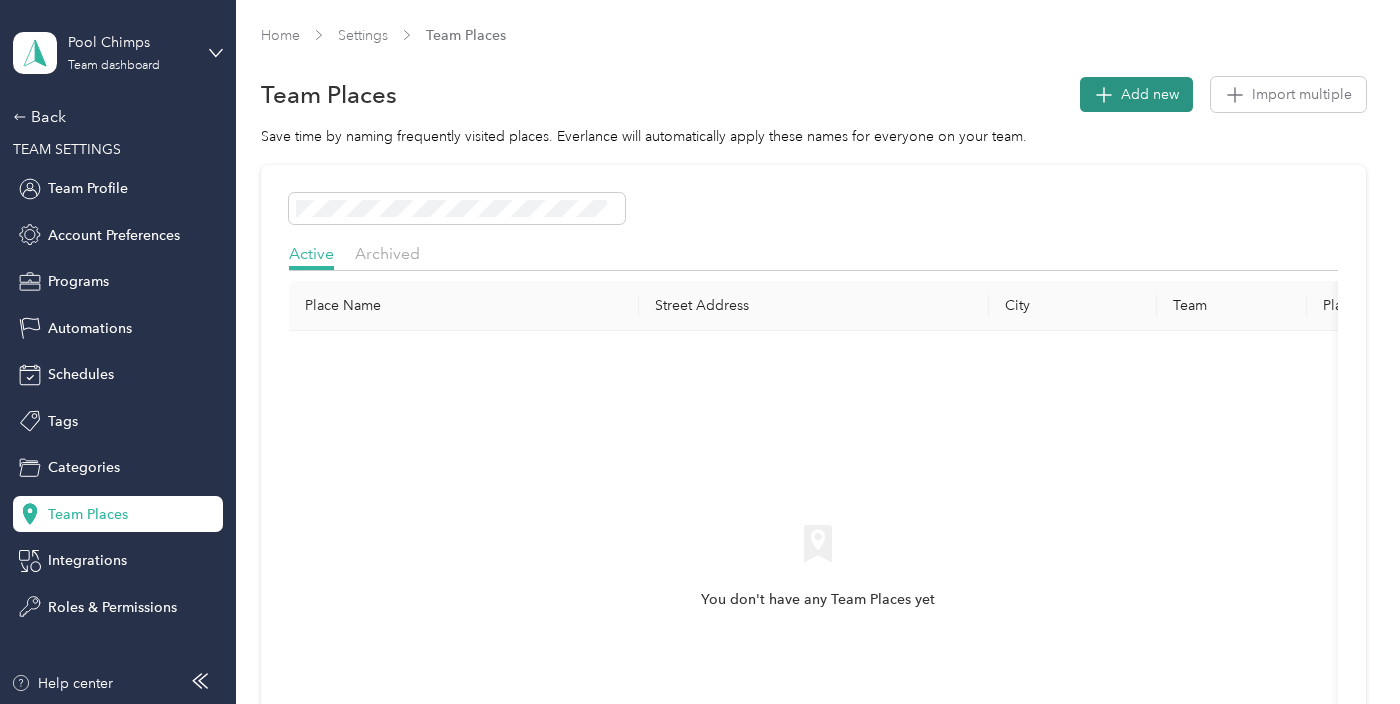 click on "Add new" at bounding box center [1150, 94] 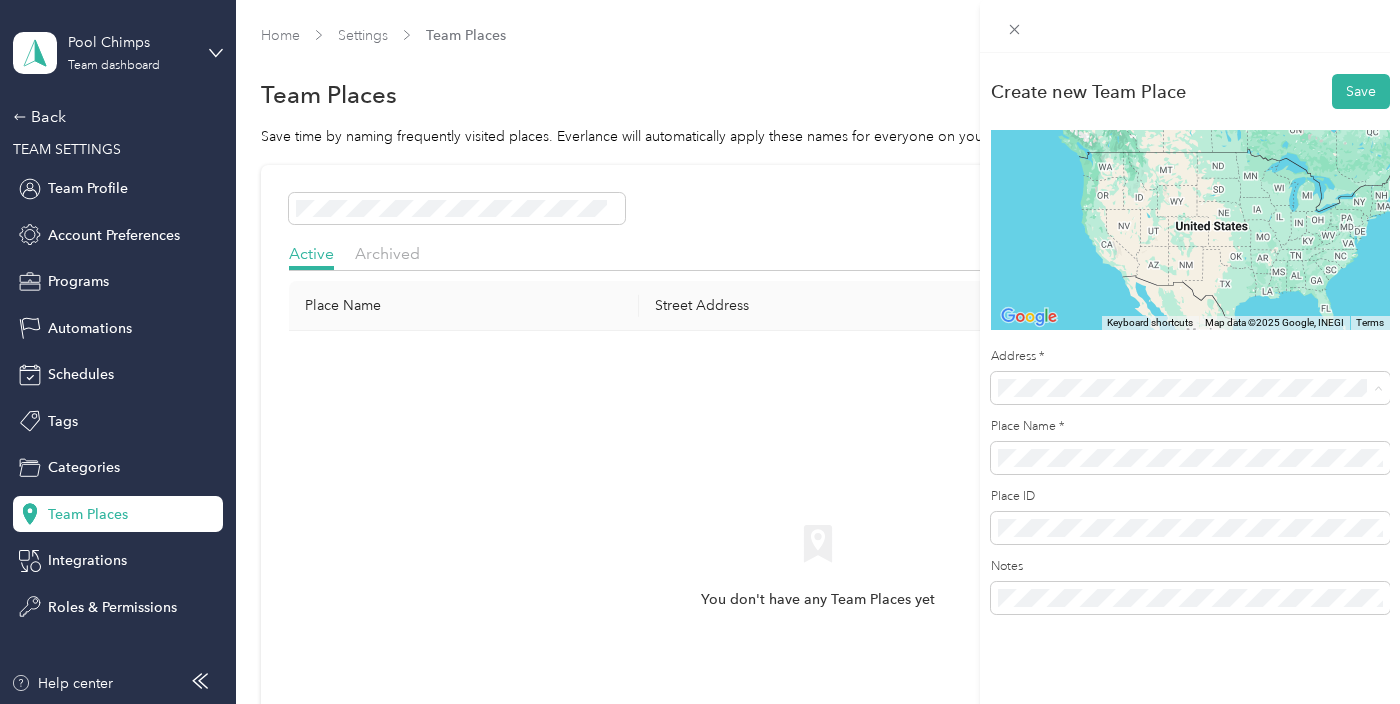 click on "Address   *" at bounding box center (1190, 357) 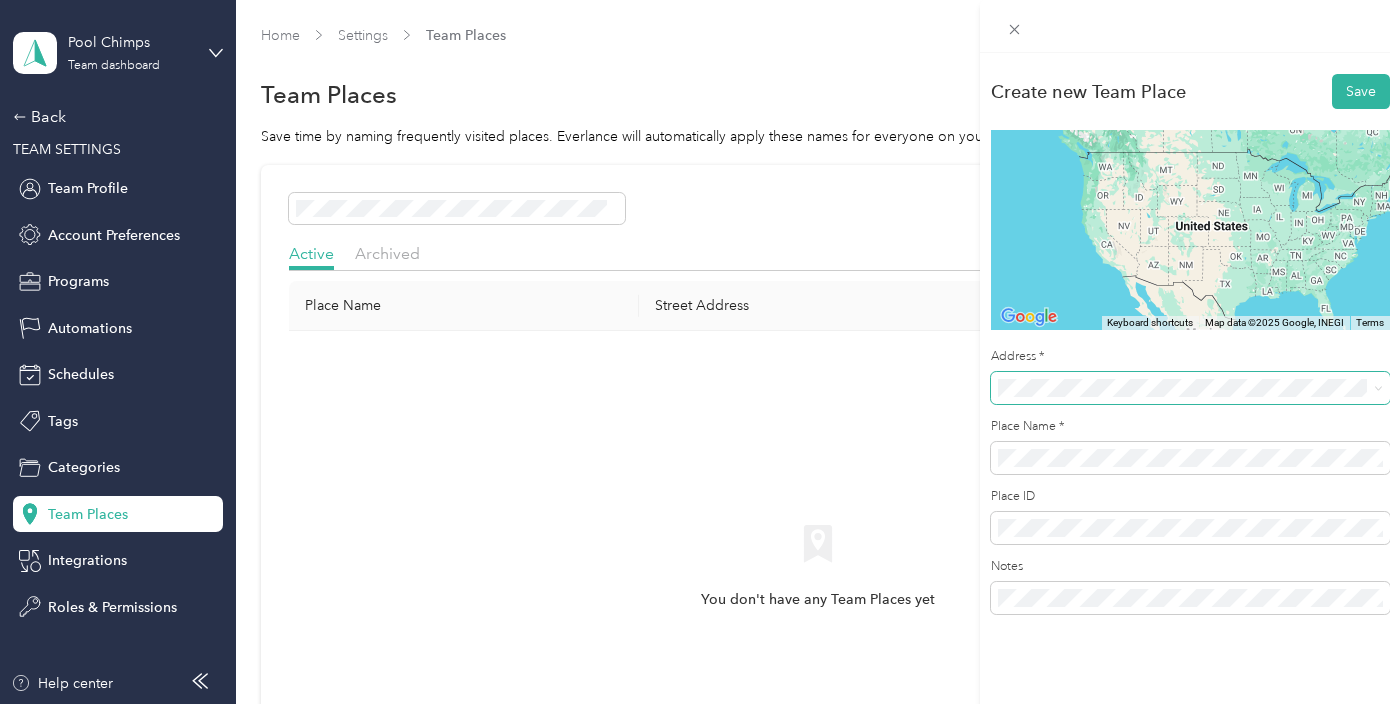 click at bounding box center (1190, 388) 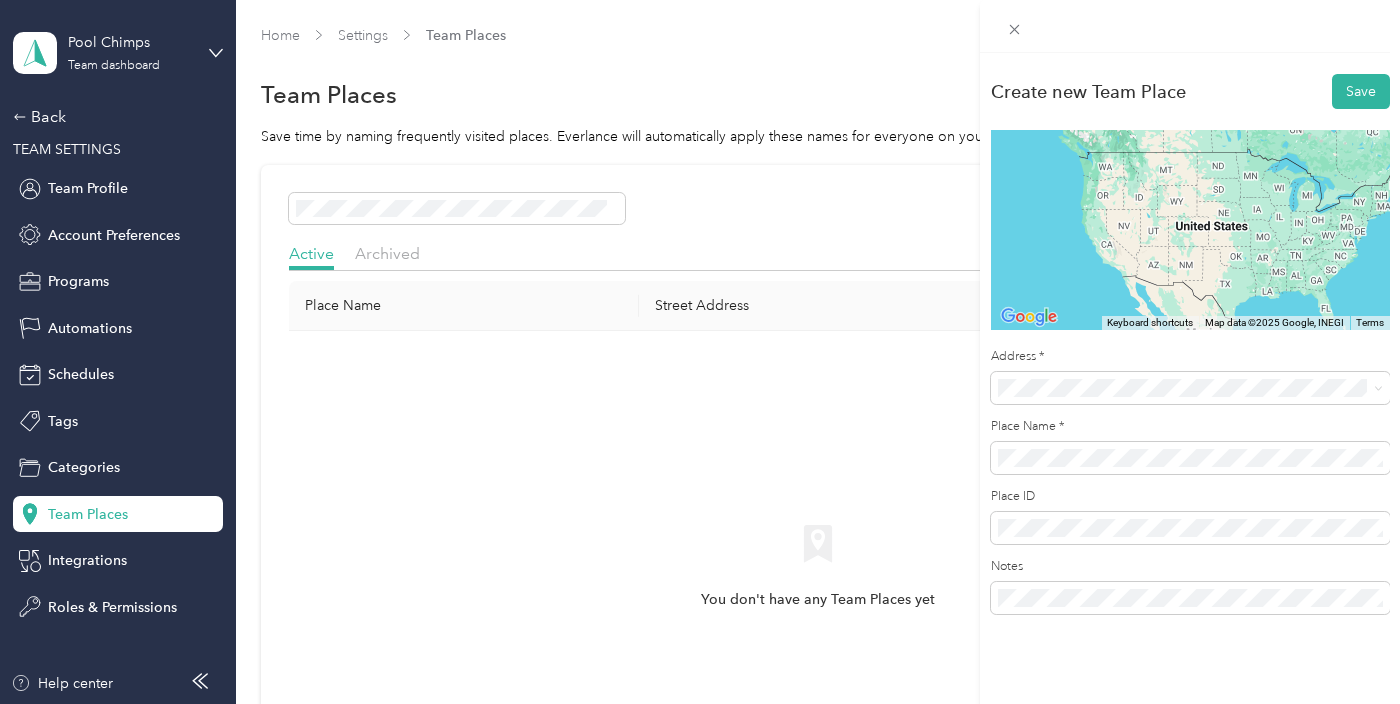 click on "Create new Team Place Save To navigate the map with touch gestures double-tap and hold your finger on the map, then drag the map. ← Move left → Move right ↑ Move up ↓ Move down + Zoom in - Zoom out Home Jump left by 75% End Jump right by 75% Page Up Jump up by 75% Page Down Jump down by 75% Keyboard shortcuts Map Data Map data ©2025 Google, INEGI Map data ©2025 Google, INEGI 1000 km  Click to toggle between metric and imperial units Terms Report a map error Address   * Place Name   * Place ID   Notes" at bounding box center [700, 352] 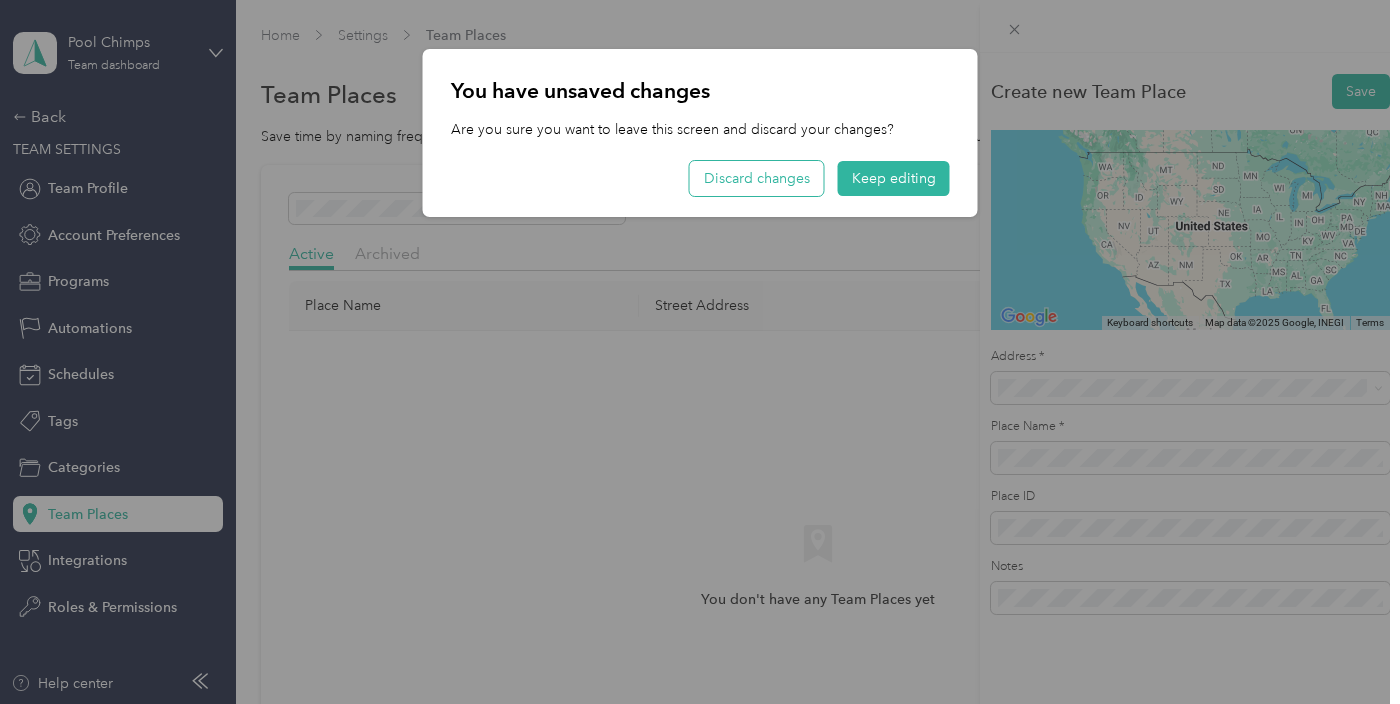 click on "Discard changes" at bounding box center (757, 178) 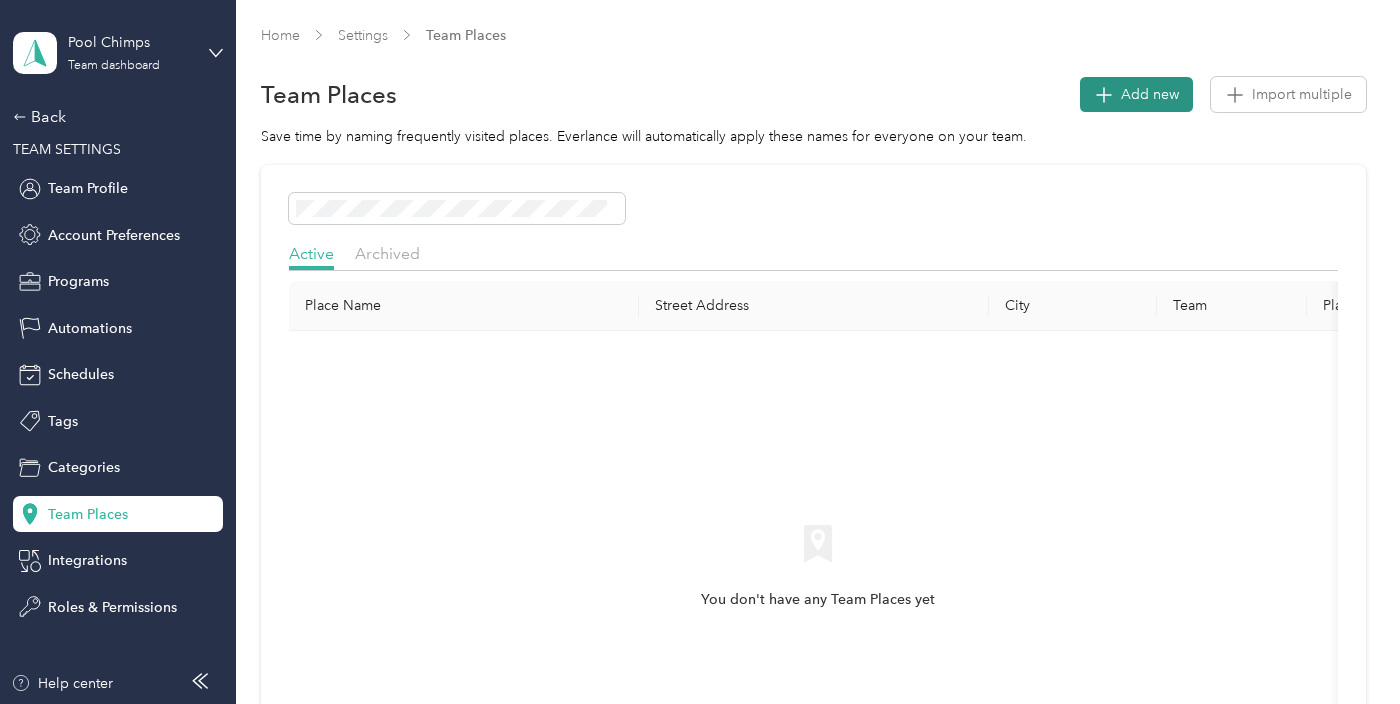 click on "Add new" at bounding box center [1150, 94] 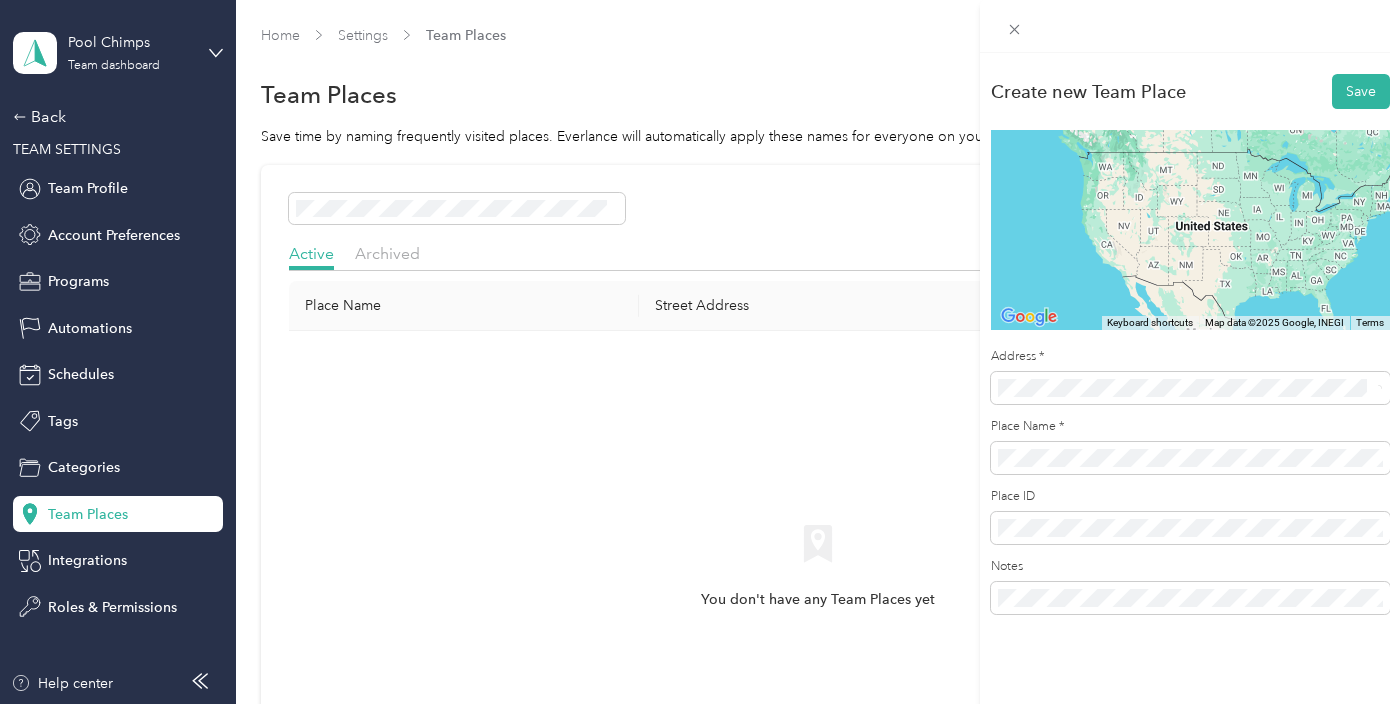 click on "Create new Team Place Save To navigate the map with touch gestures double-tap and hold your finger on the map, then drag the map. ← Move left → Move right ↑ Move up ↓ Move down + Zoom in - Zoom out Home Jump left by 75% End Jump right by 75% Page Up Jump up by 75% Page Down Jump down by 75% Keyboard shortcuts Map Data Map data ©2025 Google, INEGI Map data ©2025 Google, INEGI 1000 km  Click to toggle between metric and imperial units Terms Report a map error Address   * Place Name   * Place ID   Notes" at bounding box center (1190, 342) 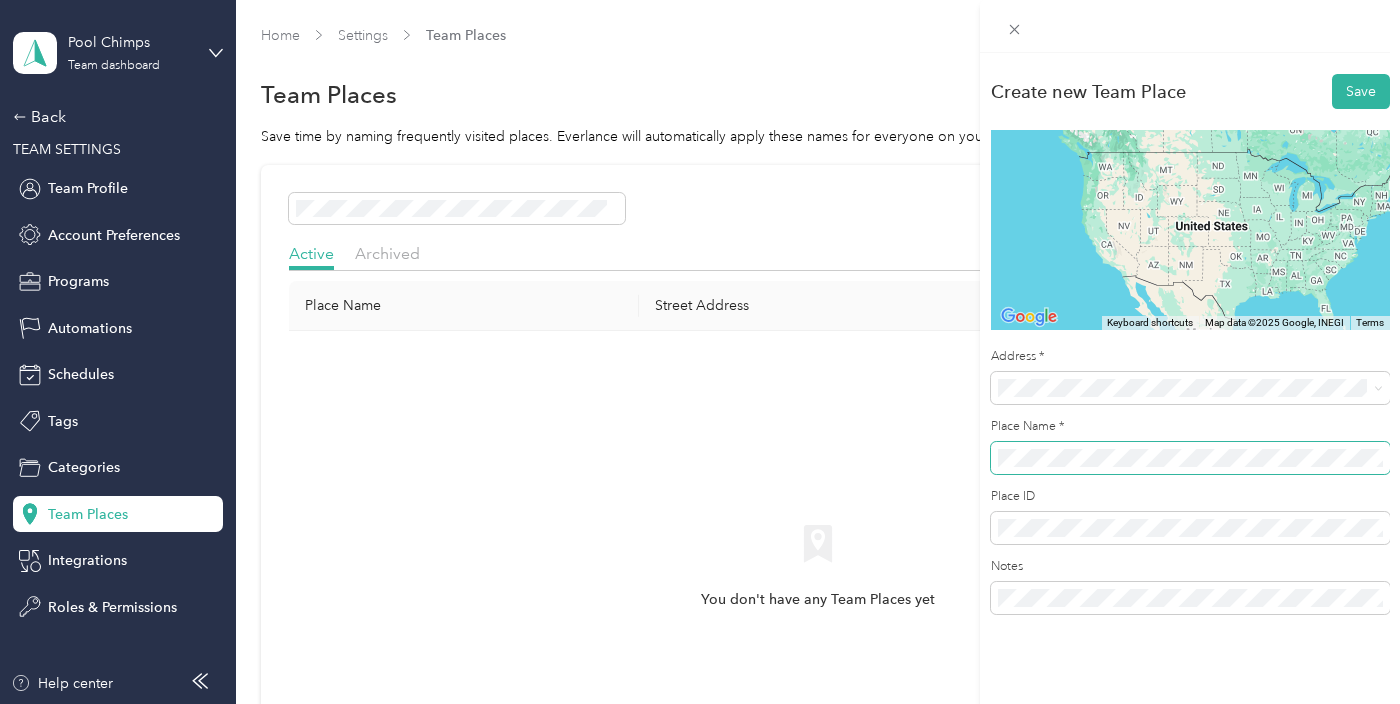scroll, scrollTop: 42, scrollLeft: 0, axis: vertical 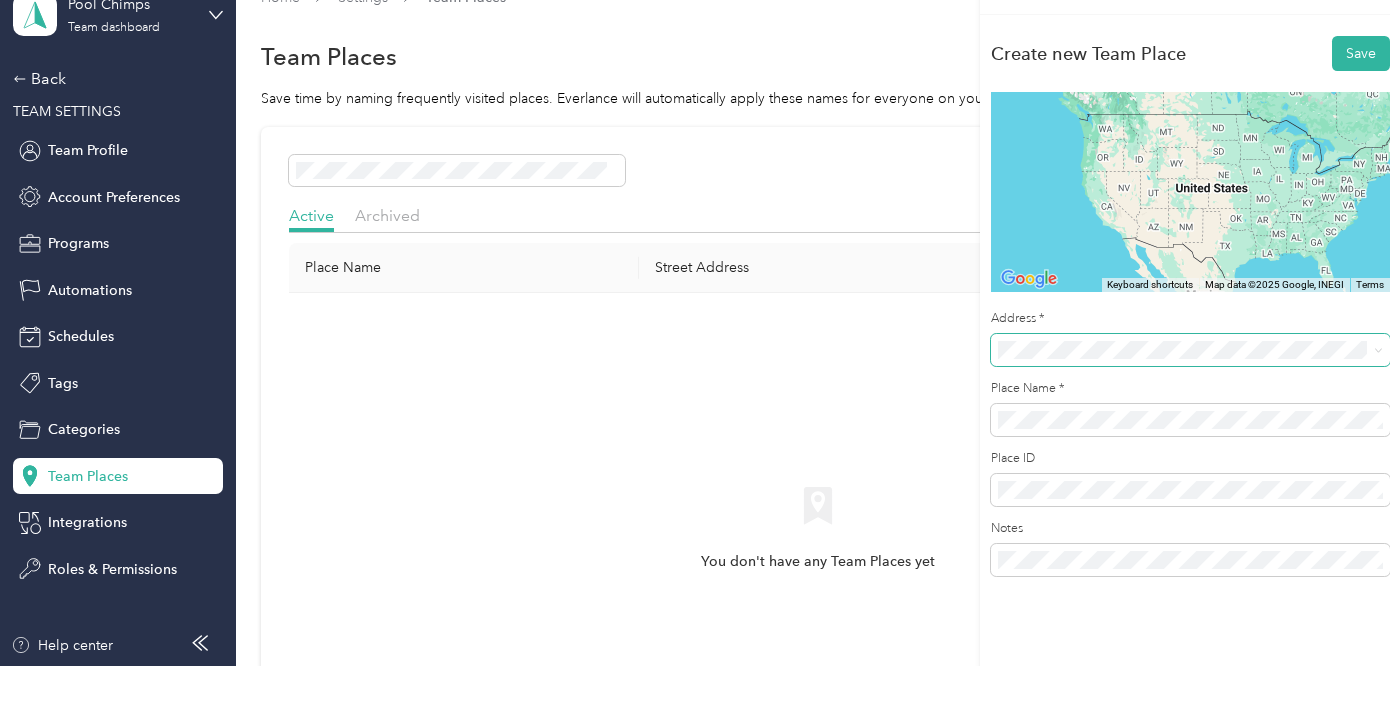 click on "Create new Team Place Save To navigate the map with touch gestures double-tap and hold your finger on the map, then drag the map. ← Move left → Move right ↑ Move up ↓ Move down + Zoom in - Zoom out Home Jump left by 75% End Jump right by 75% Page Up Jump up by 75% Page Down Jump down by 75% Keyboard shortcuts Map Data Map data ©2025 Google, INEGI Map data ©2025 Google, INEGI 1000 km  Click to toggle between metric and imperial units Terms Report a map error Address   * Place Name   * Place ID   Notes" at bounding box center (1190, 342) 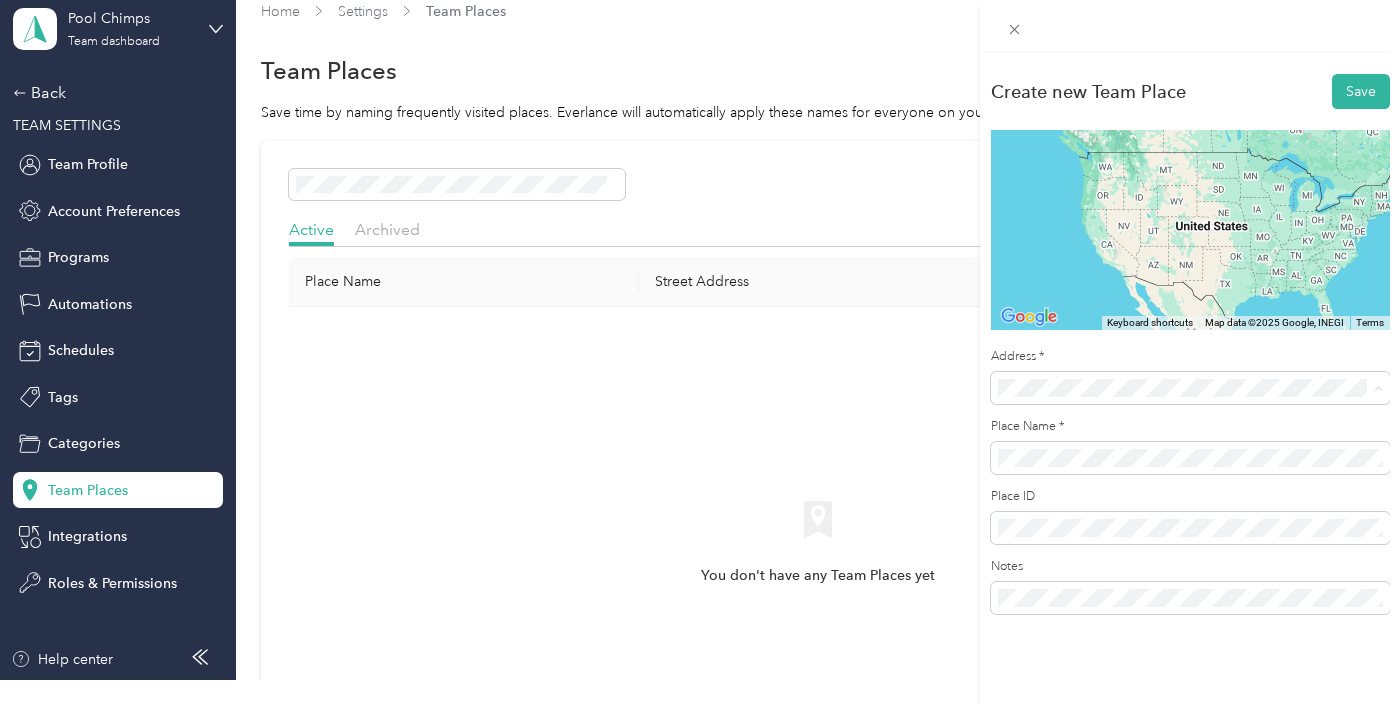 click on "3340 East Mcdowell Road
Phoenix, Arizona 85008, United States" at bounding box center (1143, 486) 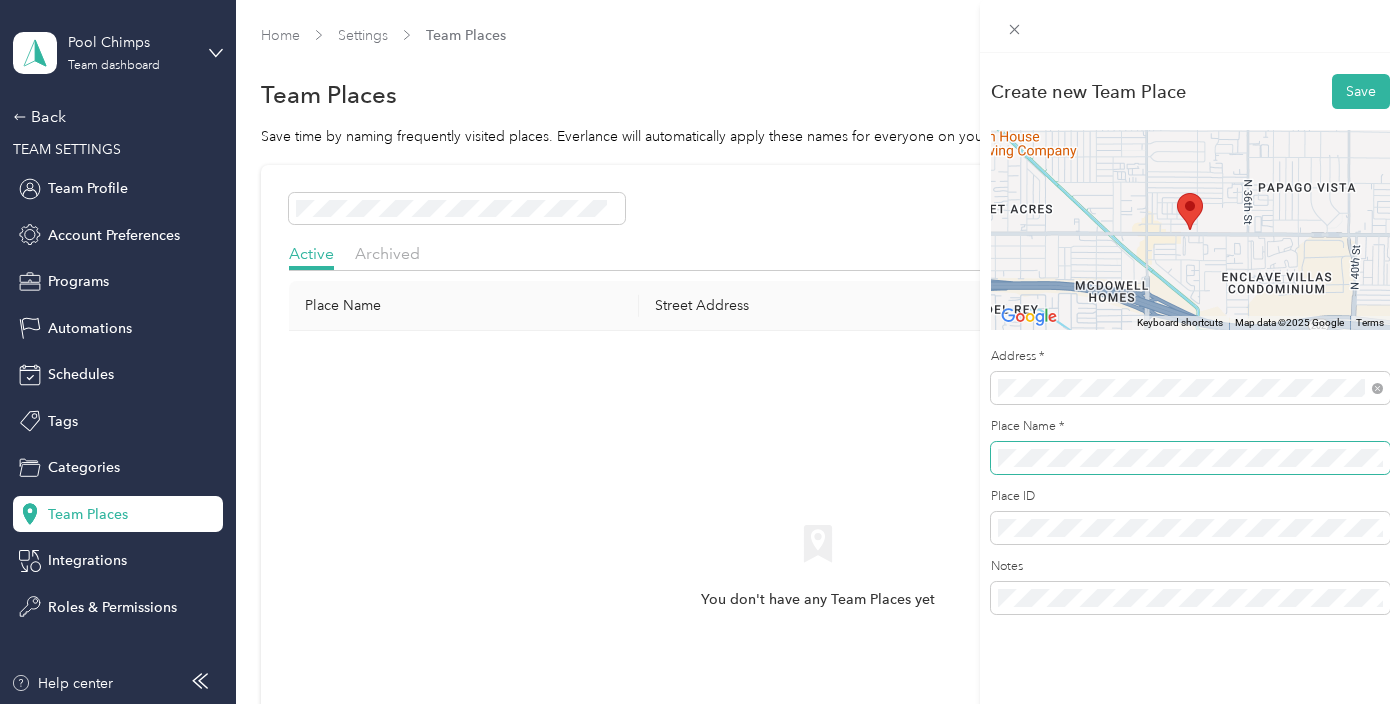 click on "Create new Team Place Save To navigate the map with touch gestures double-tap and hold your finger on the map, then drag the map. ← Move left → Move right ↑ Move up ↓ Move down + Zoom in - Zoom out Home Jump left by 75% End Jump right by 75% Page Up Jump up by 75% Page Down Jump down by 75% Keyboard shortcuts Map Data Map data ©2025 Google Map data ©2025 Google 500 m  Click to toggle between metric and imperial units Terms Report a map error Address   * Place Name   * Place ID   Notes" at bounding box center (700, 352) 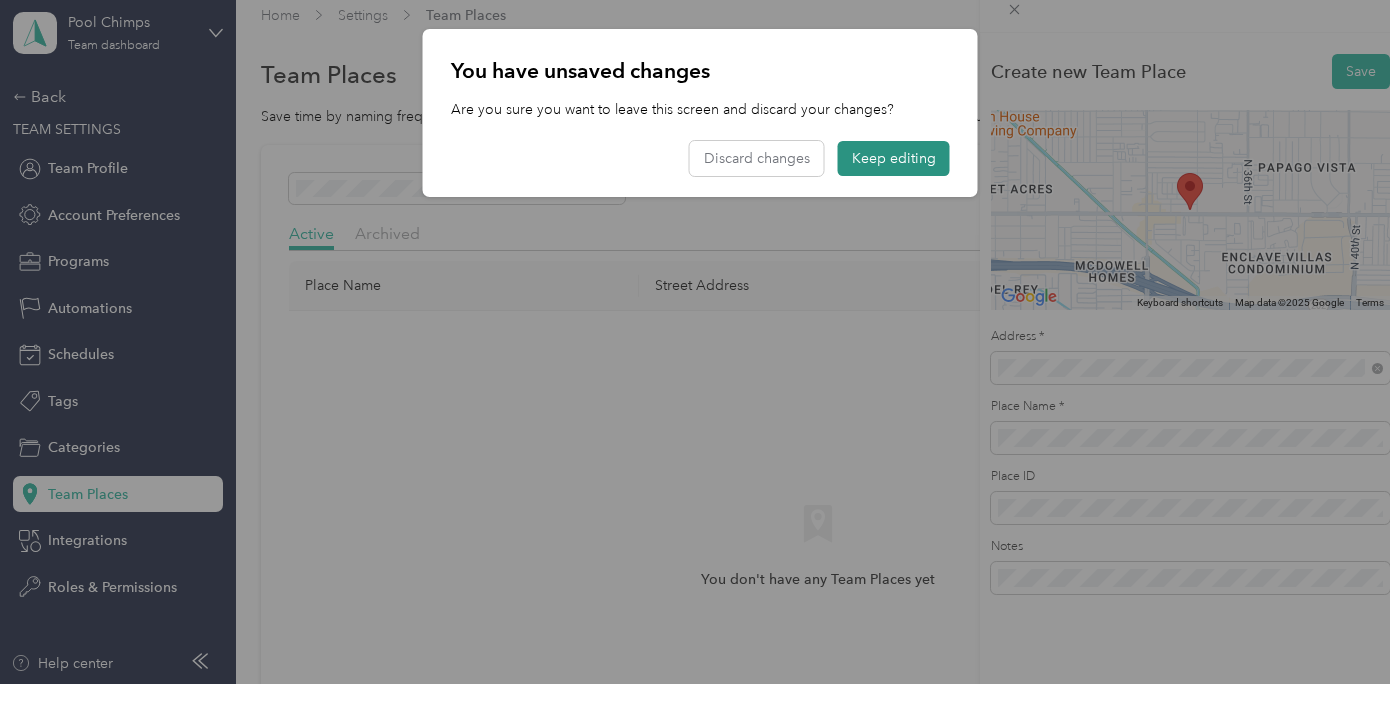click on "Keep editing" at bounding box center [894, 178] 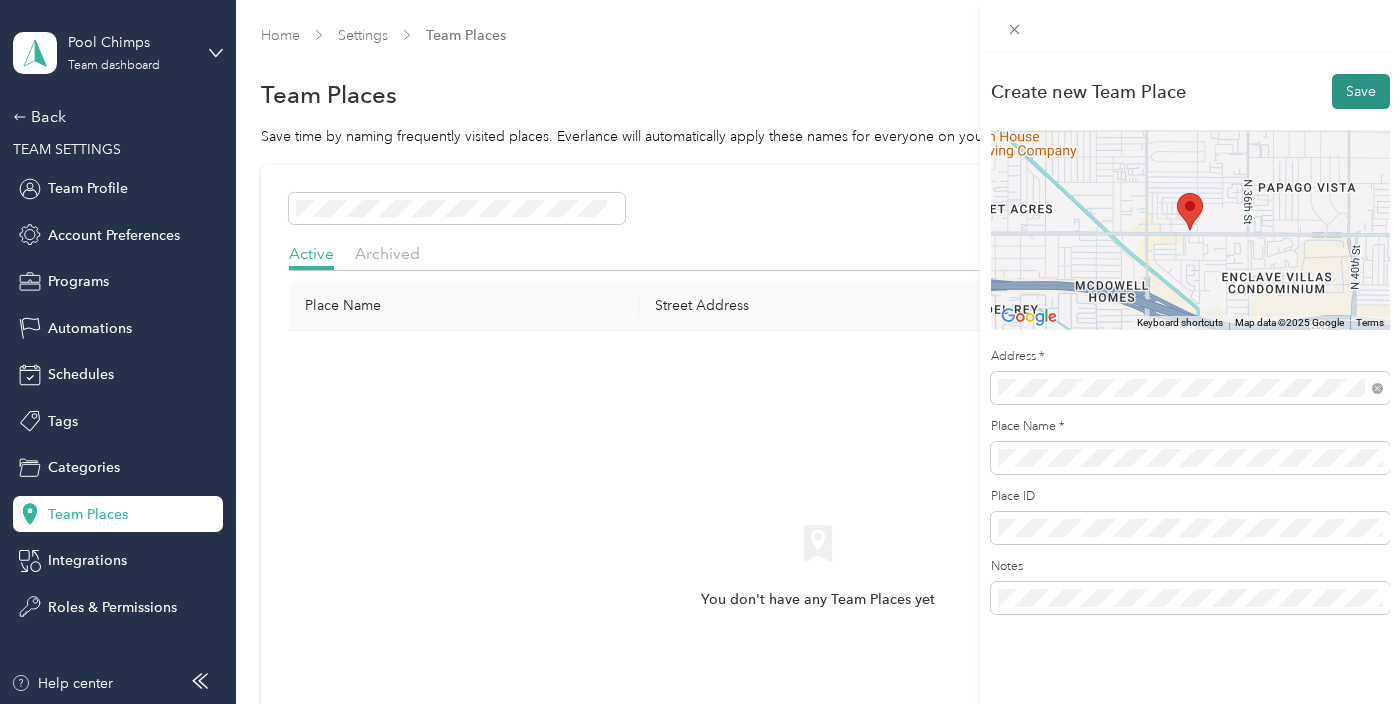 click on "Save" at bounding box center [1361, 91] 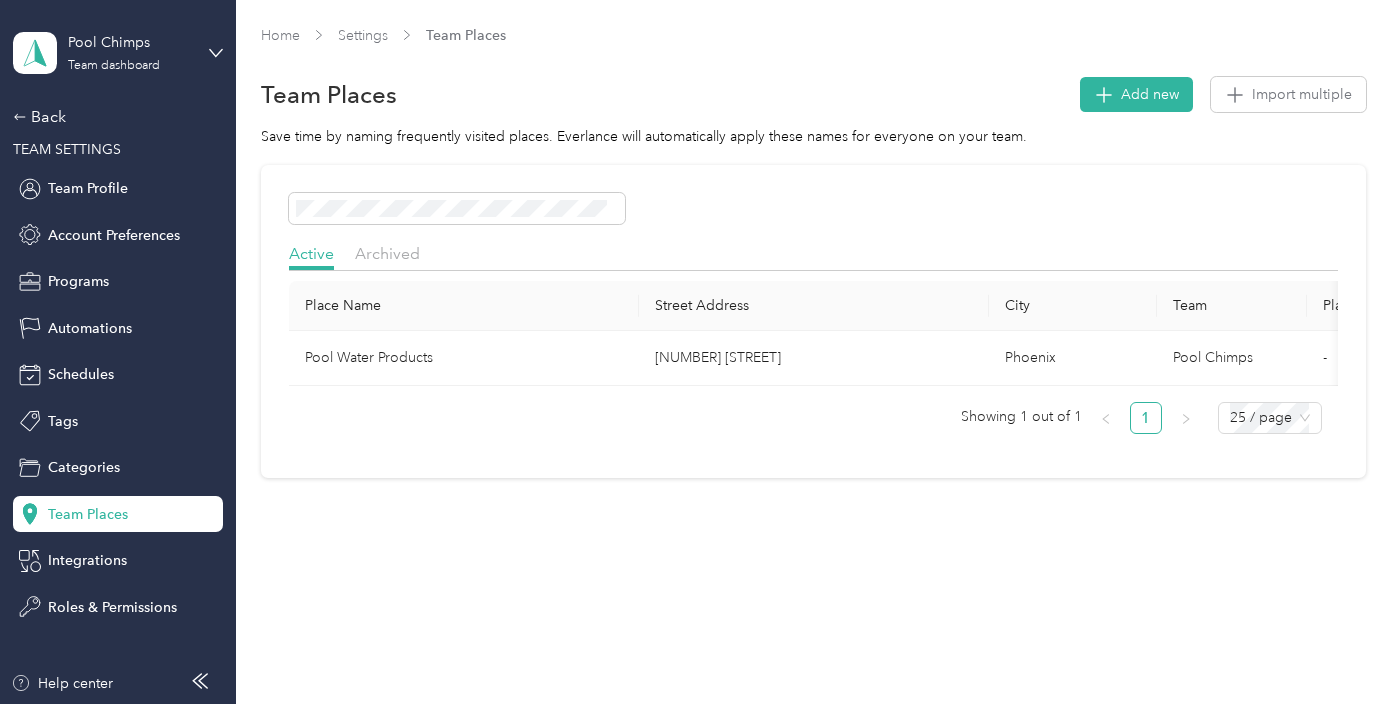 scroll, scrollTop: 92, scrollLeft: 0, axis: vertical 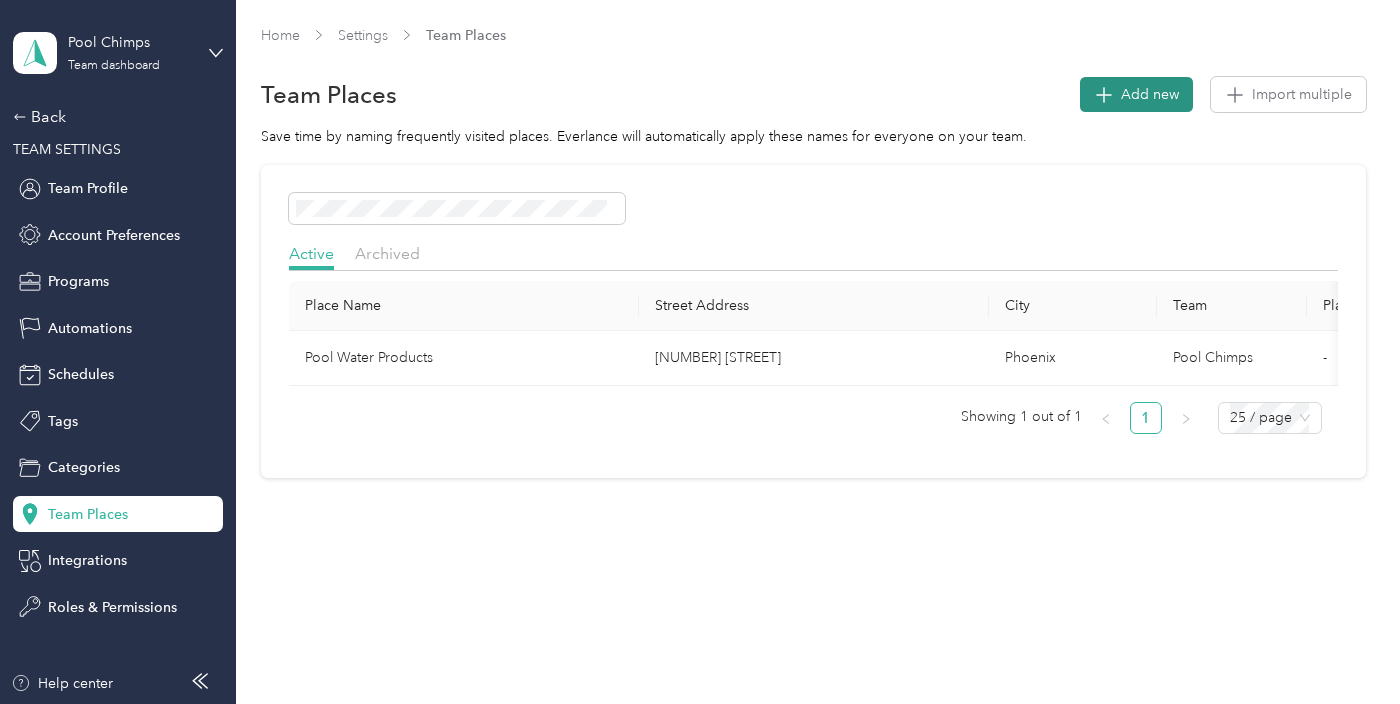 click on "Add new" at bounding box center [1136, 94] 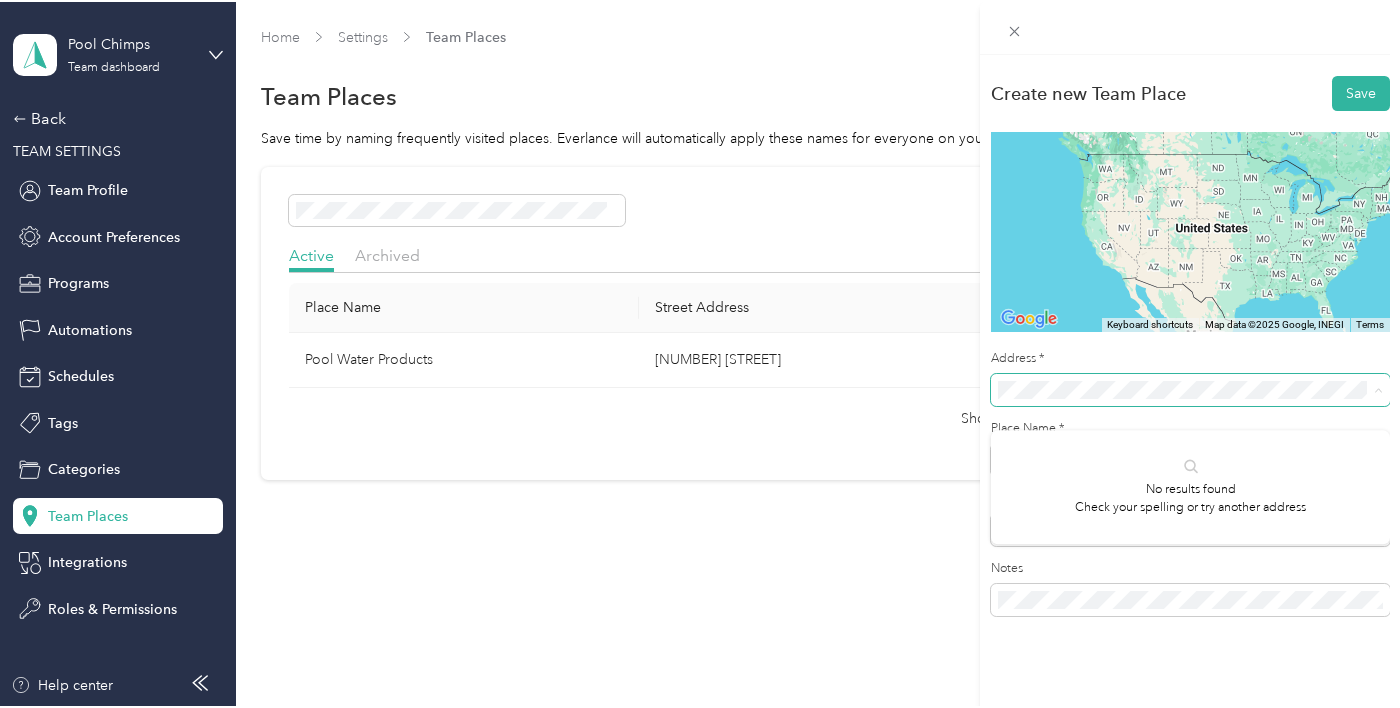 scroll, scrollTop: 26, scrollLeft: 0, axis: vertical 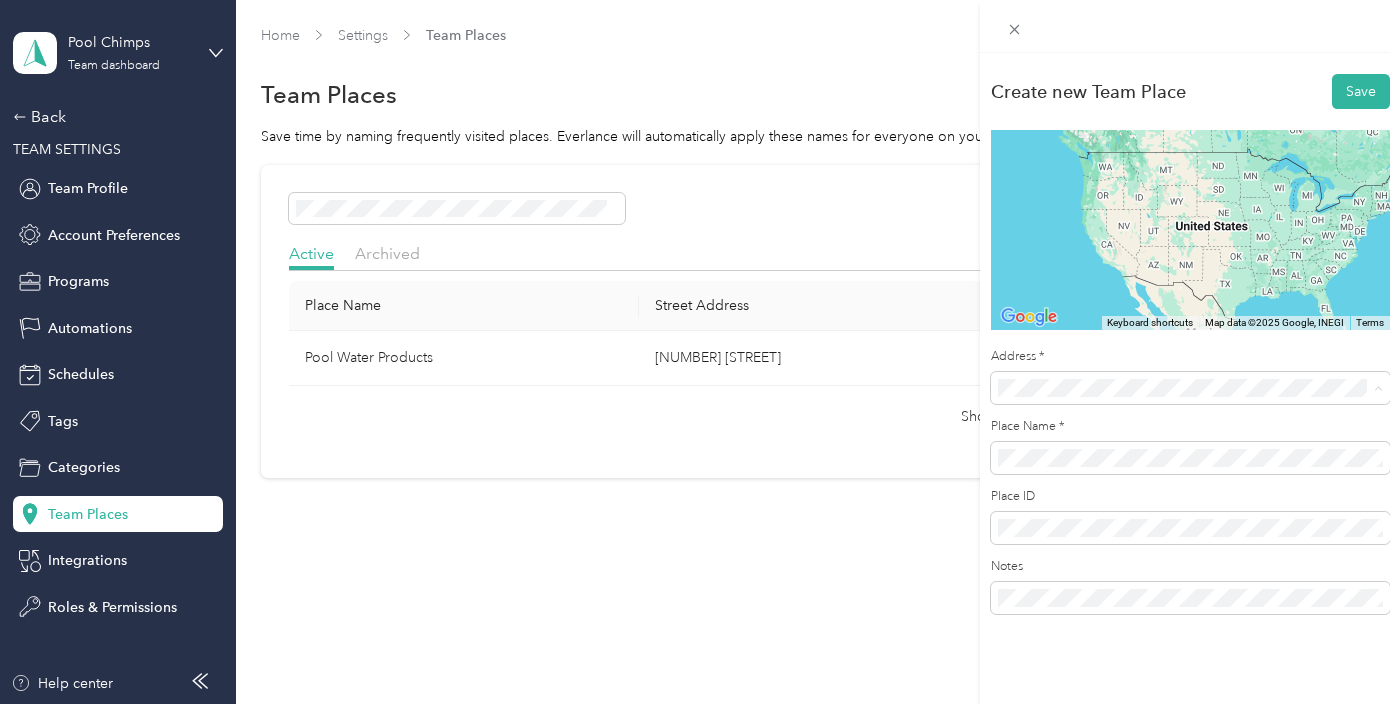 click on "Create new Team Place Save To navigate the map with touch gestures double-tap and hold your finger on the map, then drag the map. ← Move left → Move right ↑ Move up ↓ Move down + Zoom in - Zoom out Home Jump left by 75% End Jump right by 75% Page Up Jump up by 75% Page Down Jump down by 75% Keyboard shortcuts Map Data Map data ©2025 Google, INEGI Map data ©2025 Google, INEGI 1000 km  Click to toggle between metric and imperial units Terms Report a map error Address   * Place Name   * Place ID   Notes" at bounding box center [700, 352] 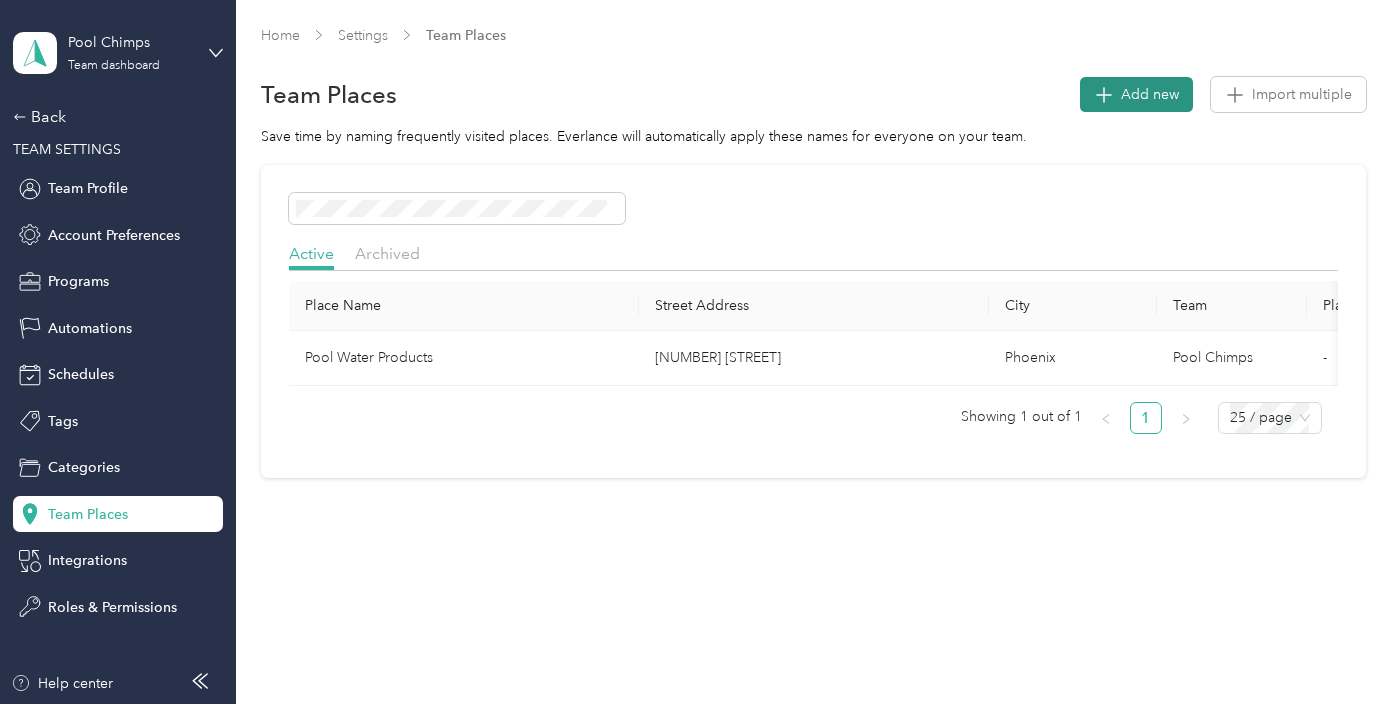 click on "Add new" at bounding box center (1150, 94) 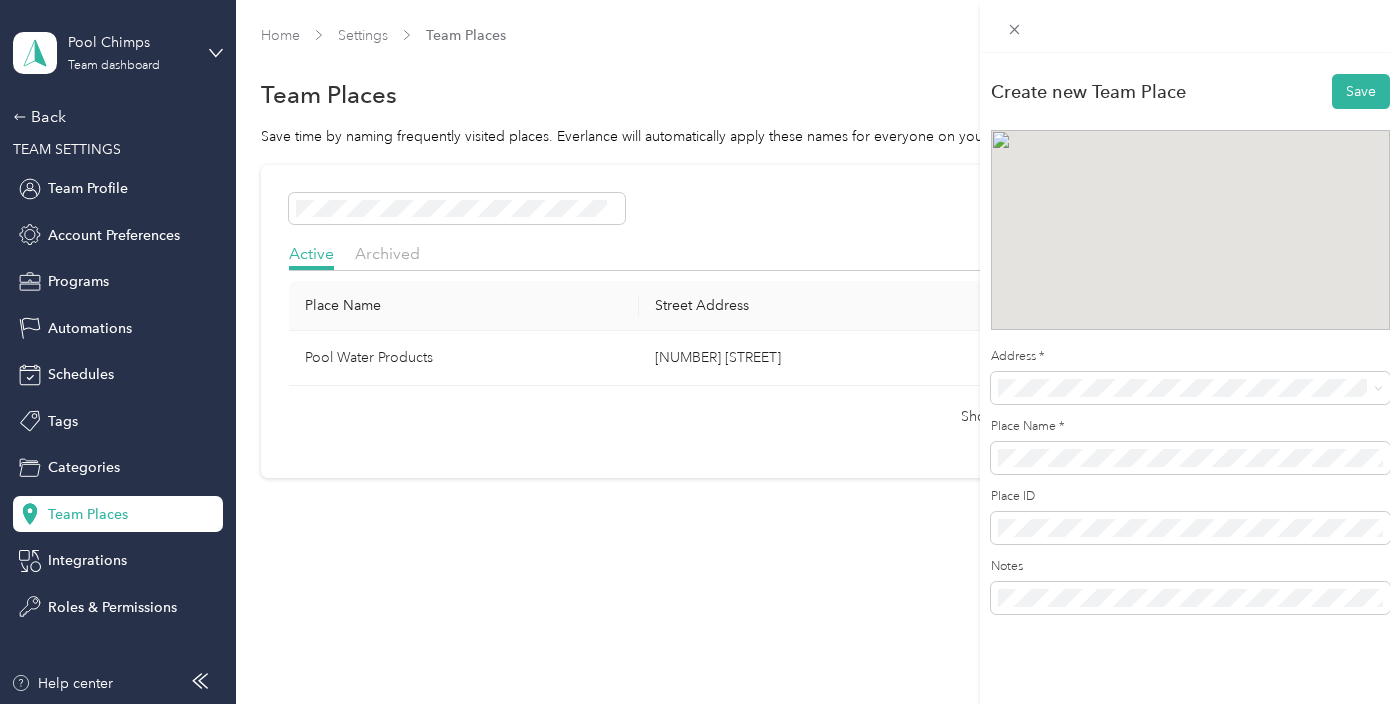 click on "Create new Team Place Save To navigate the map with touch gestures double-tap and hold your finger on the map, then drag the map. Address   * Place Name   * Place ID   Notes" at bounding box center [700, 352] 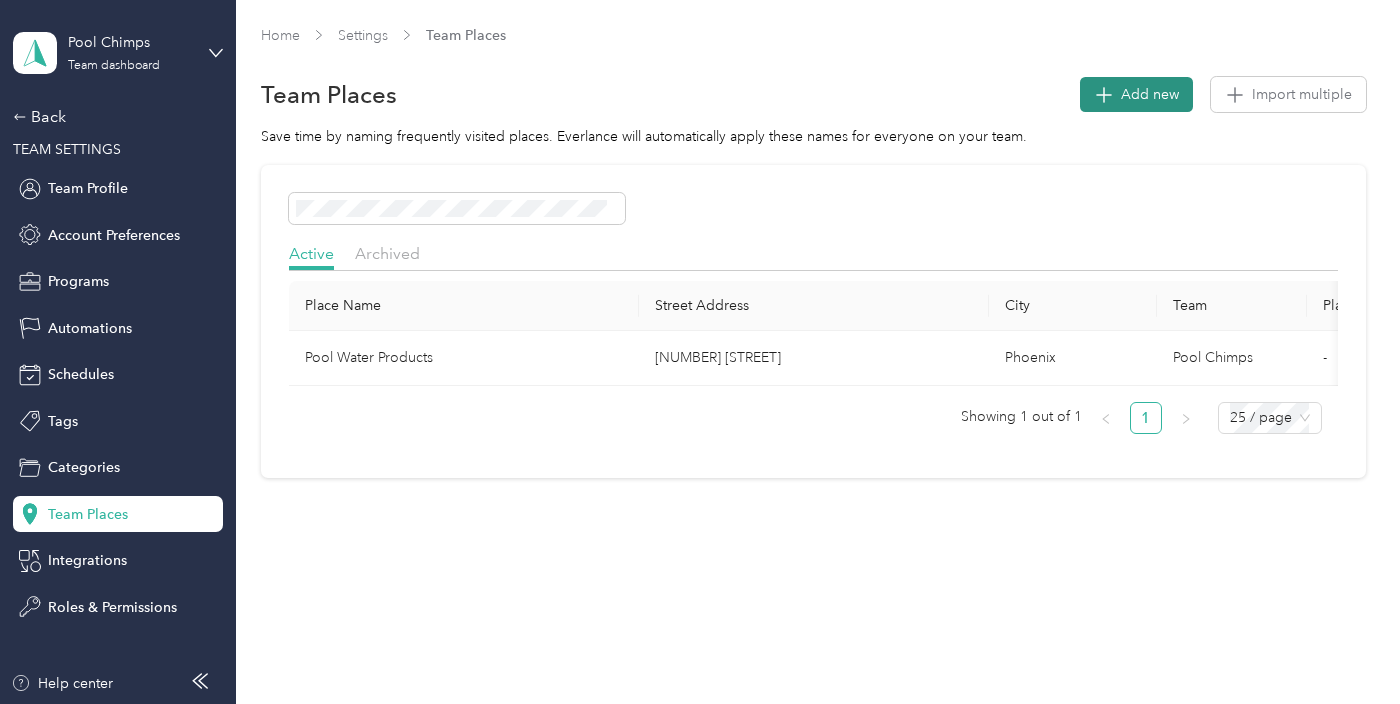 click on "Add new" at bounding box center [1136, 94] 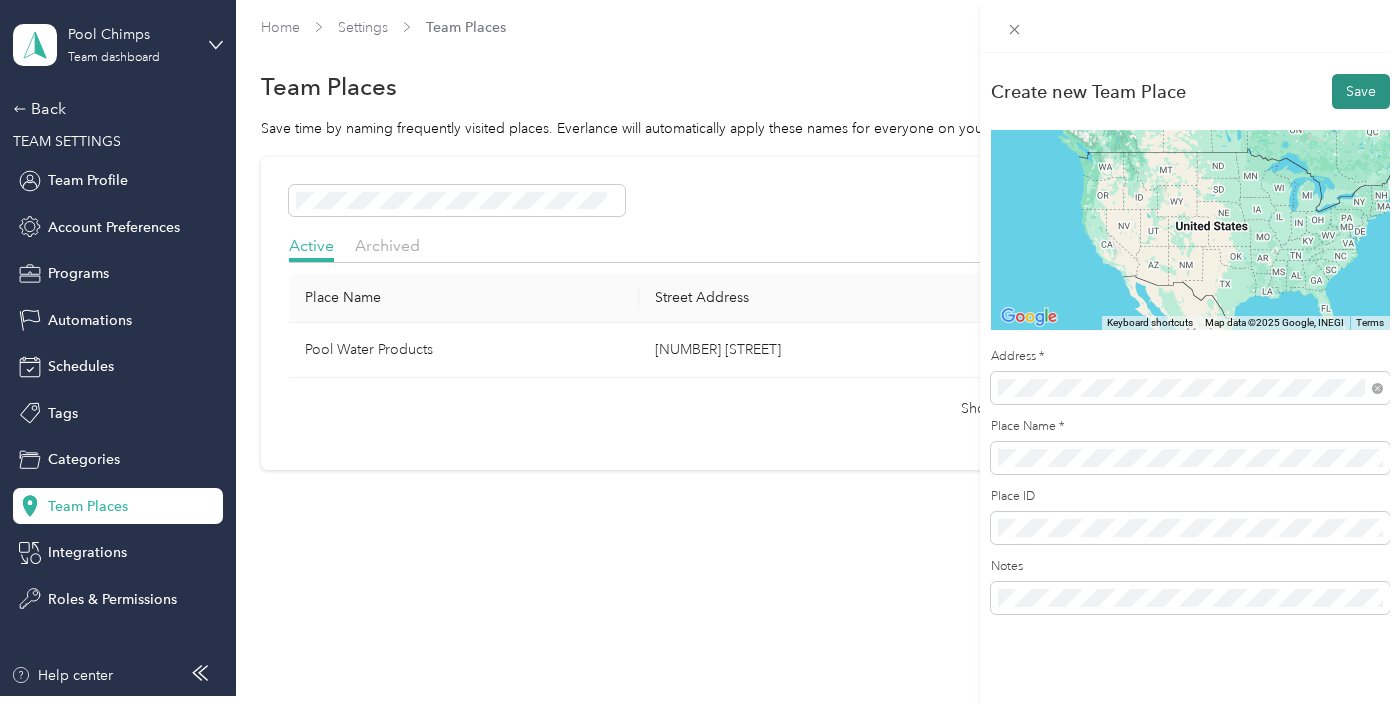 click on "Save" at bounding box center [1361, 91] 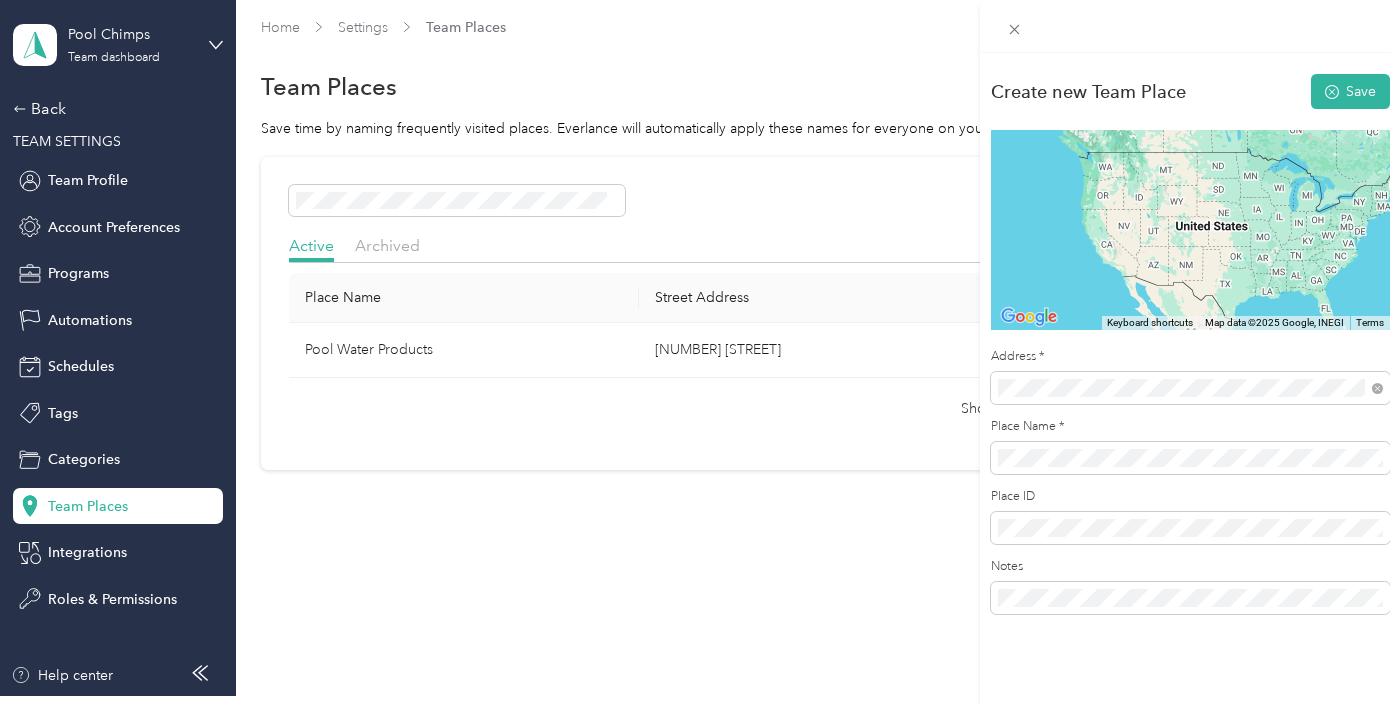 click on "1003 North 32nd Street
Phoenix, Arizona 85008, United States" at bounding box center (1143, 487) 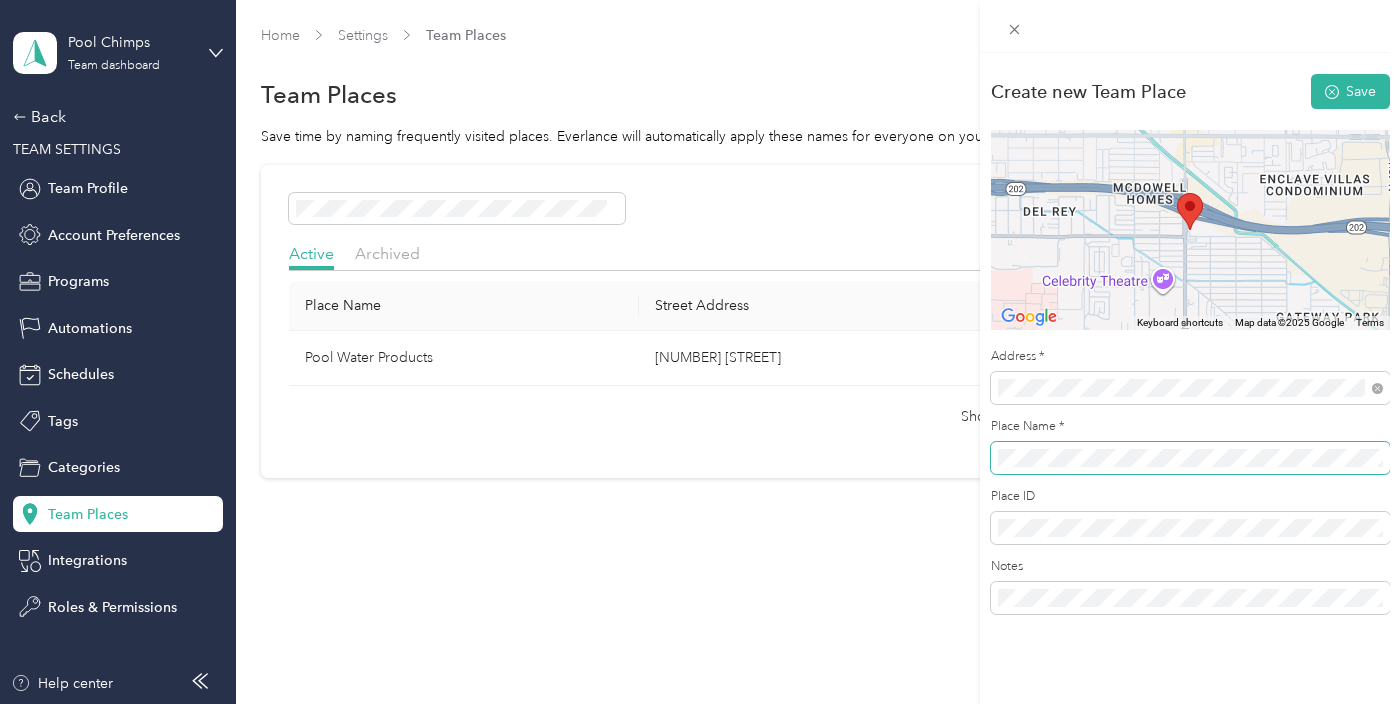 click on "Create new Team Place Save To navigate the map with touch gestures double-tap and hold your finger on the map, then drag the map. ← Move left → Move right ↑ Move up ↓ Move down + Zoom in - Zoom out Home Jump left by 75% End Jump right by 75% Page Up Jump up by 75% Page Down Jump down by 75% Keyboard shortcuts Map Data Map data ©2025 Google Map data ©2025 Google 500 m  Click to toggle between metric and imperial units Terms Report a map error Address   * Place Name   * Place ID   Notes" at bounding box center [700, 352] 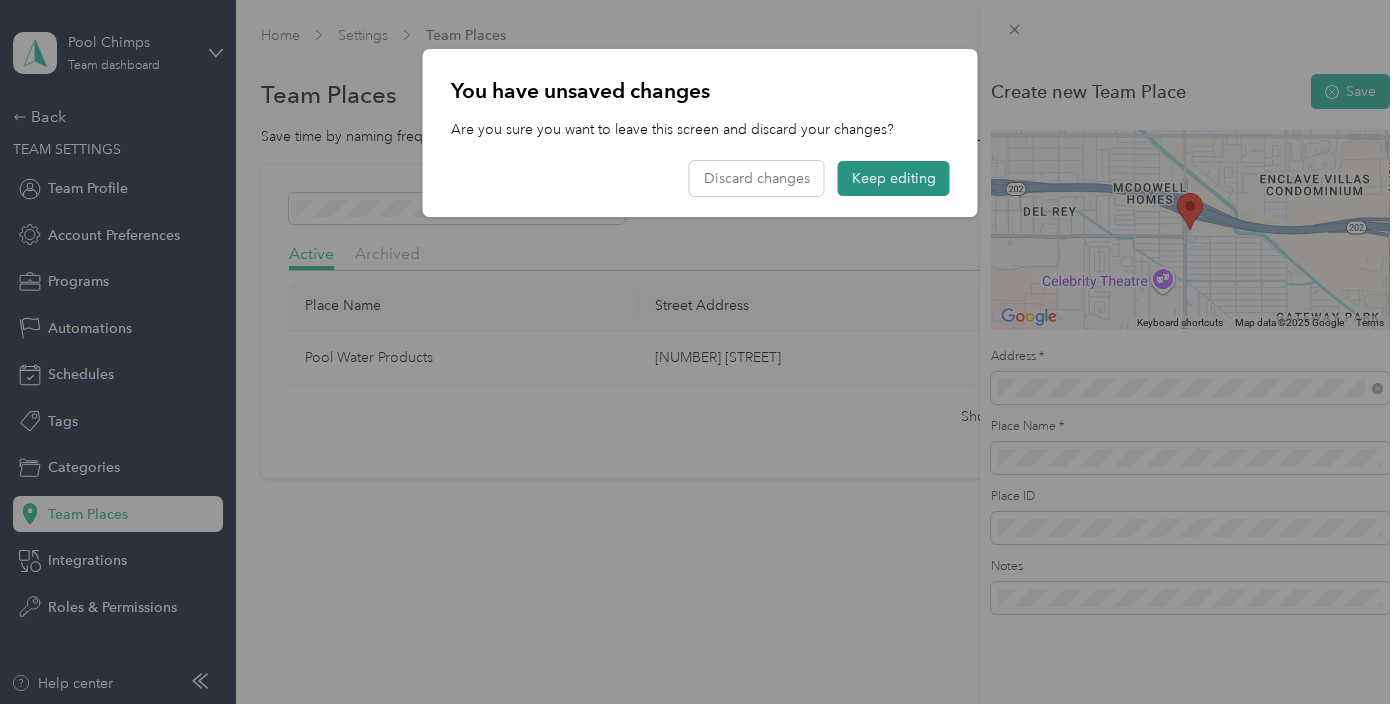 click on "Keep editing" at bounding box center (894, 178) 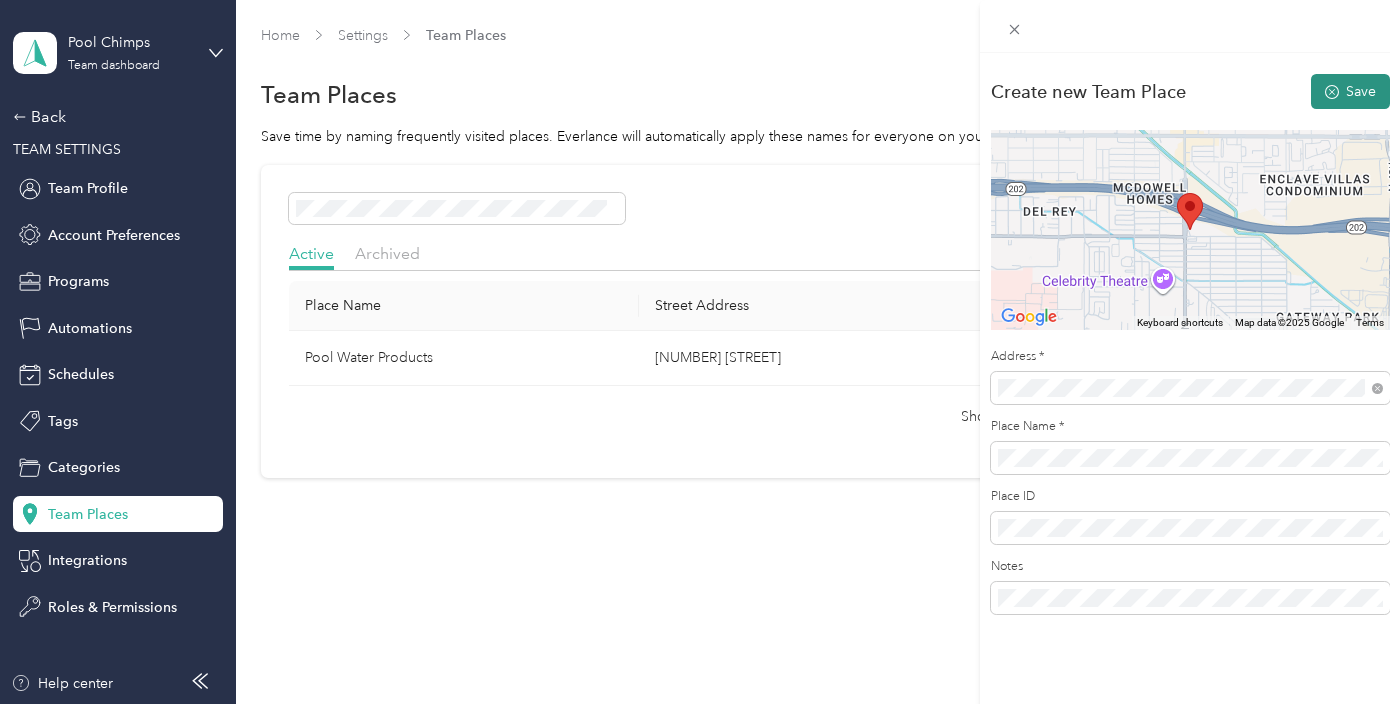 click on "Save" at bounding box center [1350, 91] 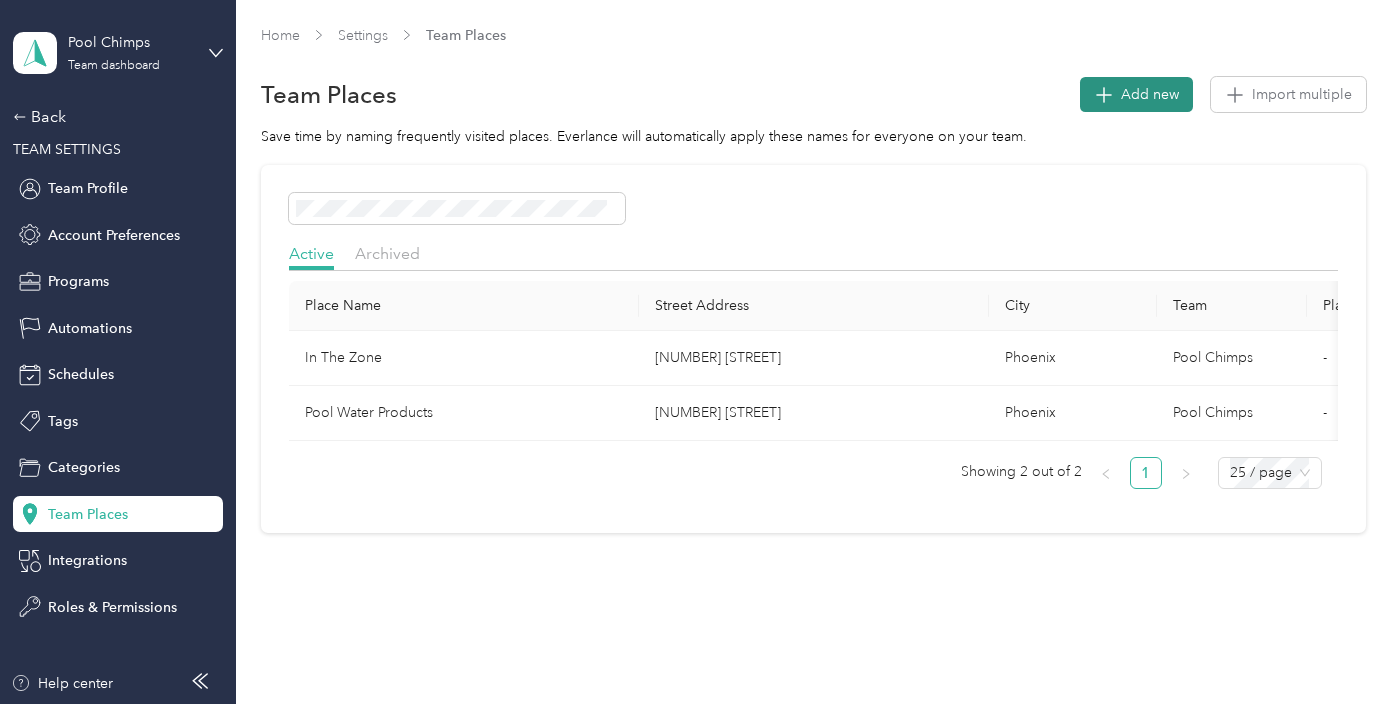 click 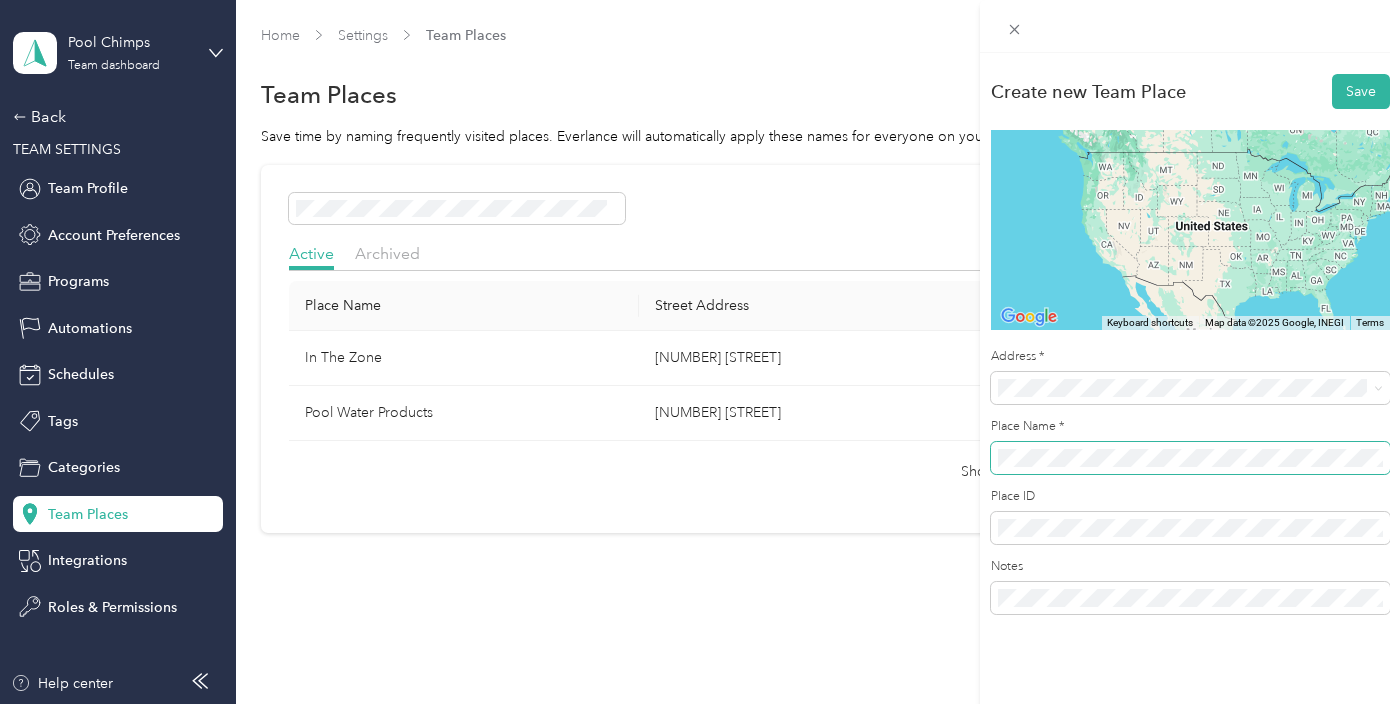click at bounding box center (1190, 458) 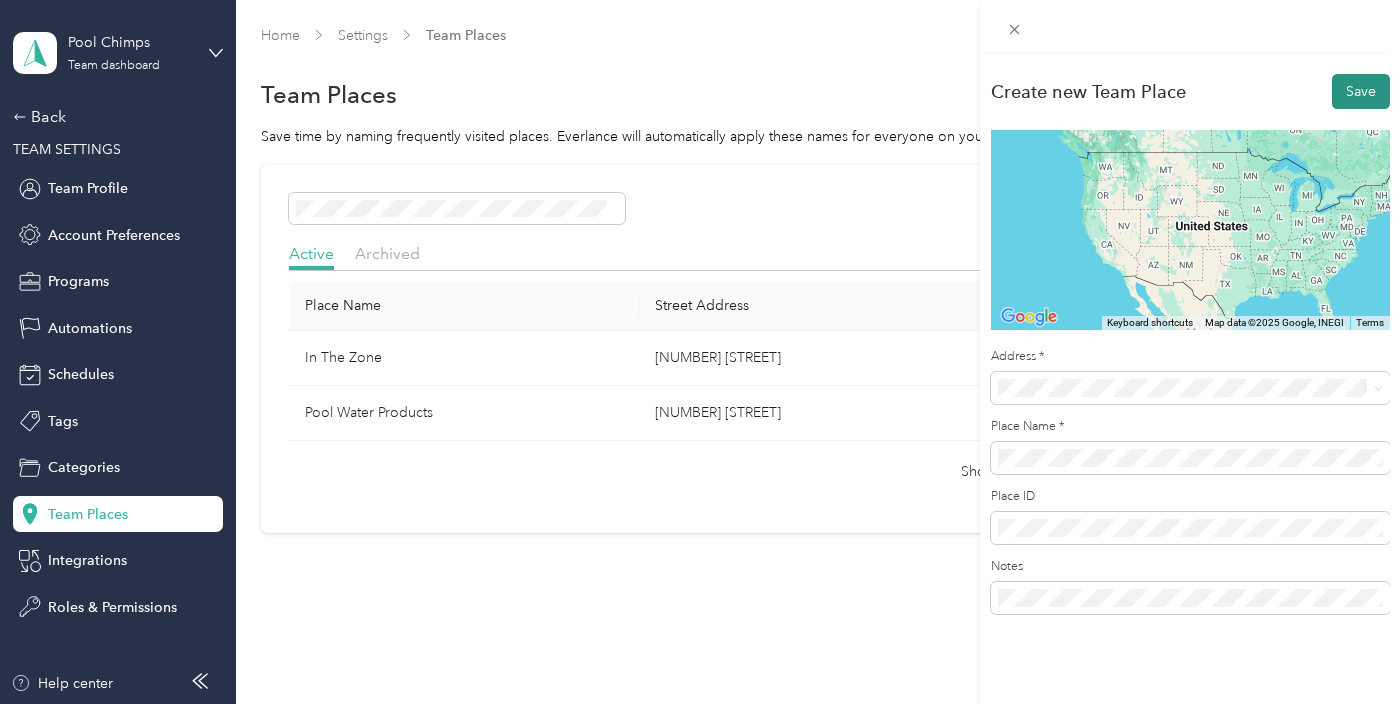click on "Save" at bounding box center (1361, 91) 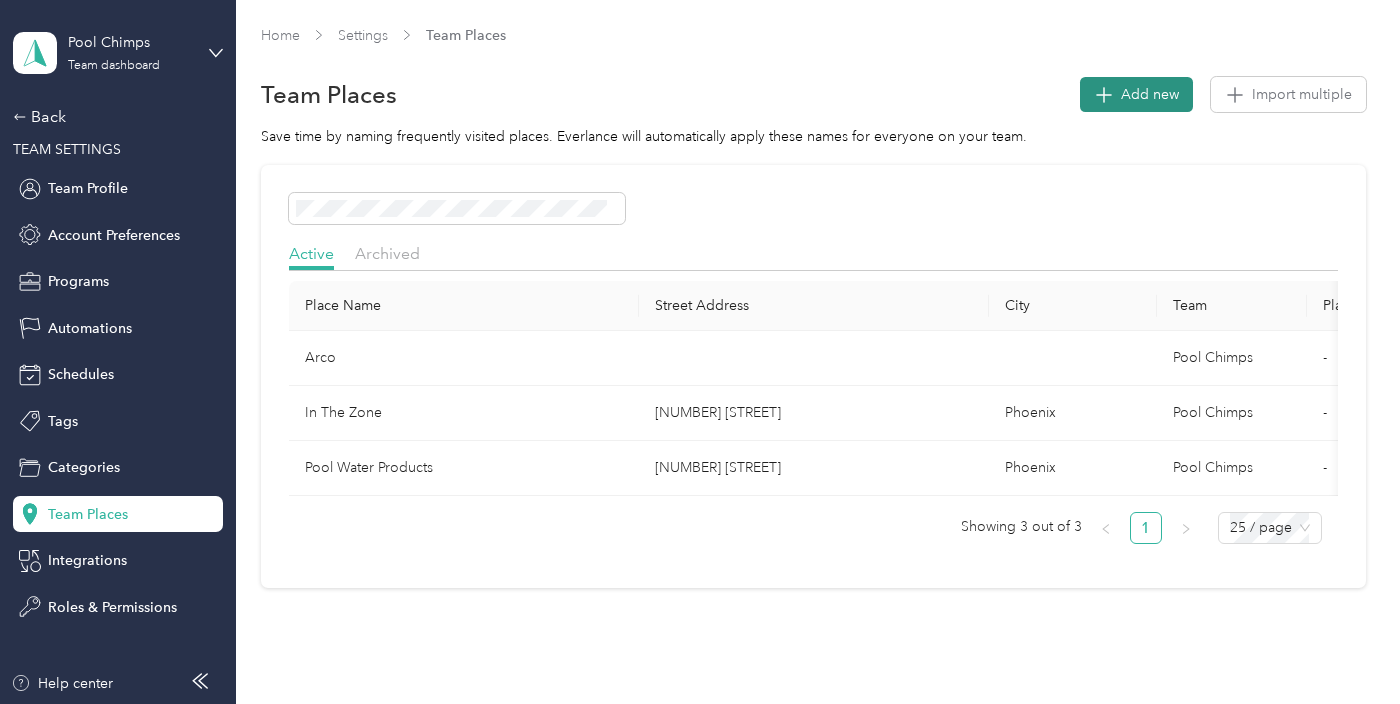 click on "Add new" at bounding box center (1150, 94) 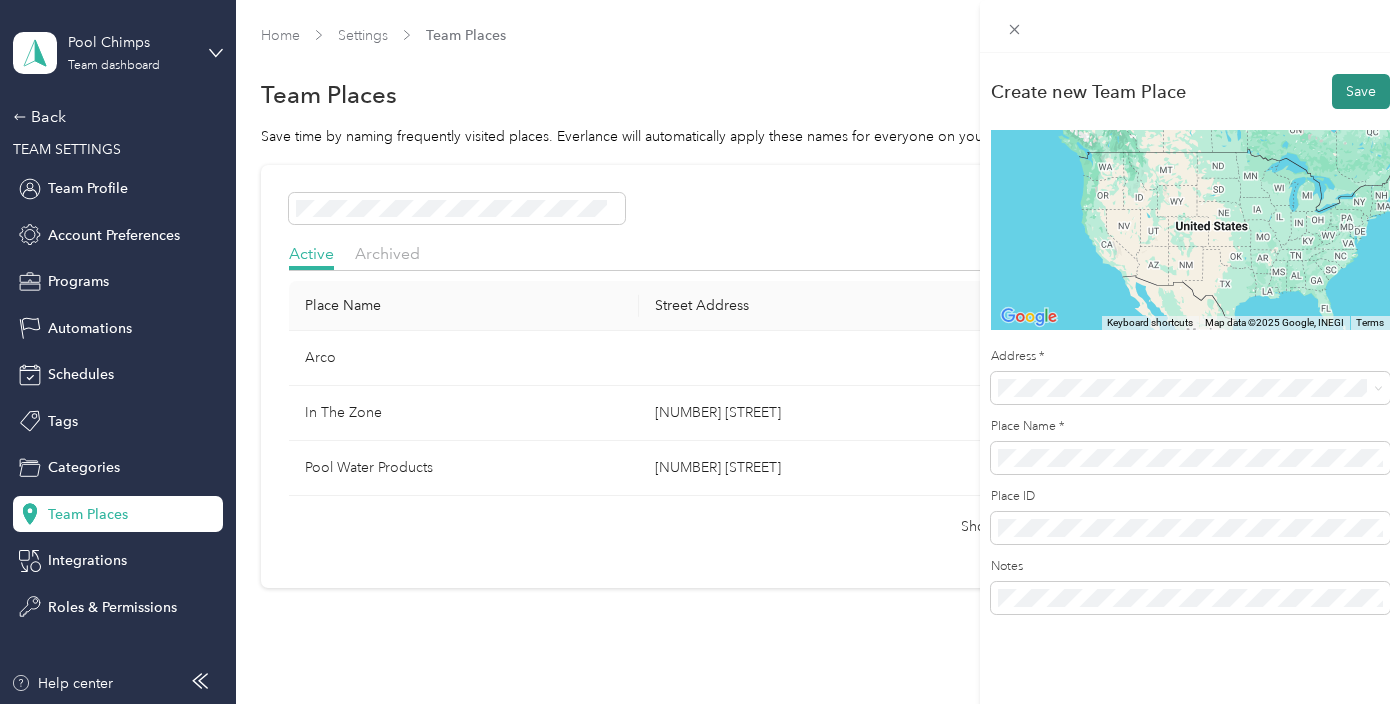 click on "Save" at bounding box center (1361, 91) 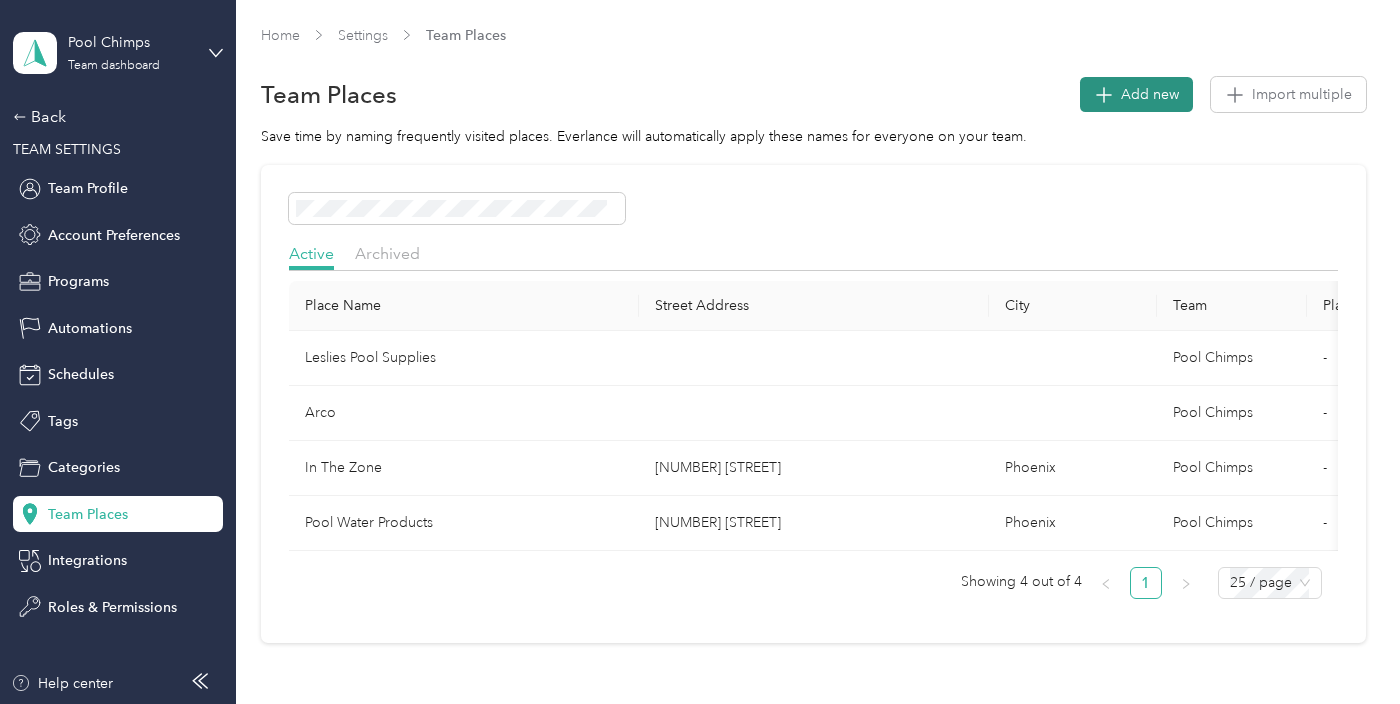 click on "Add new" at bounding box center (1150, 94) 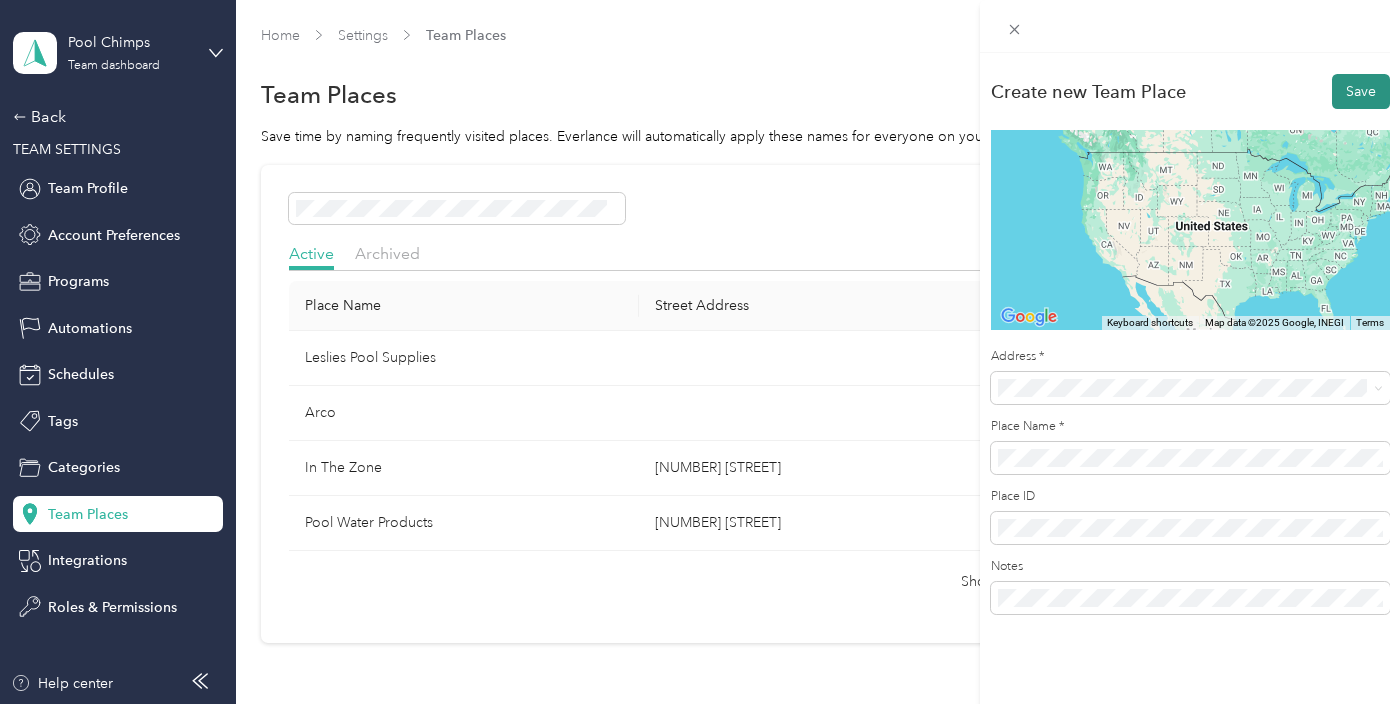 click on "Save" at bounding box center (1361, 91) 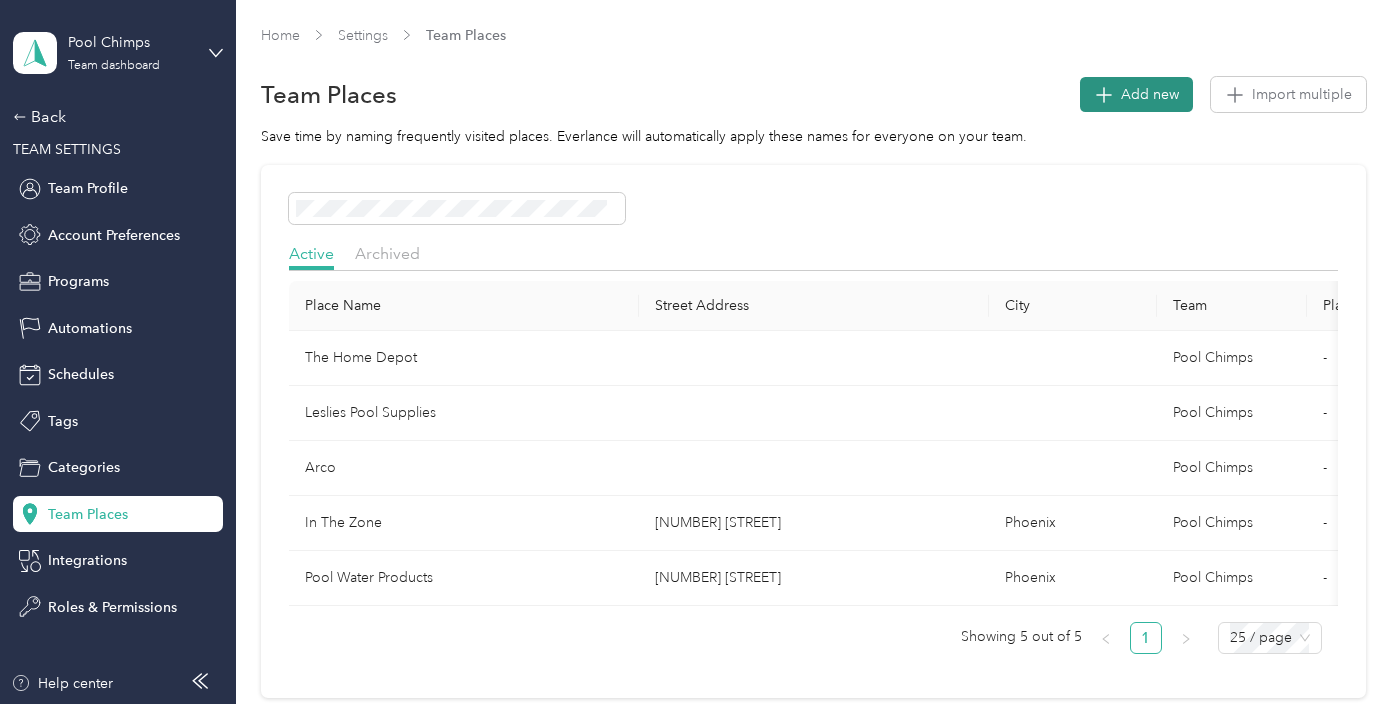 click on "Add new" at bounding box center [1150, 94] 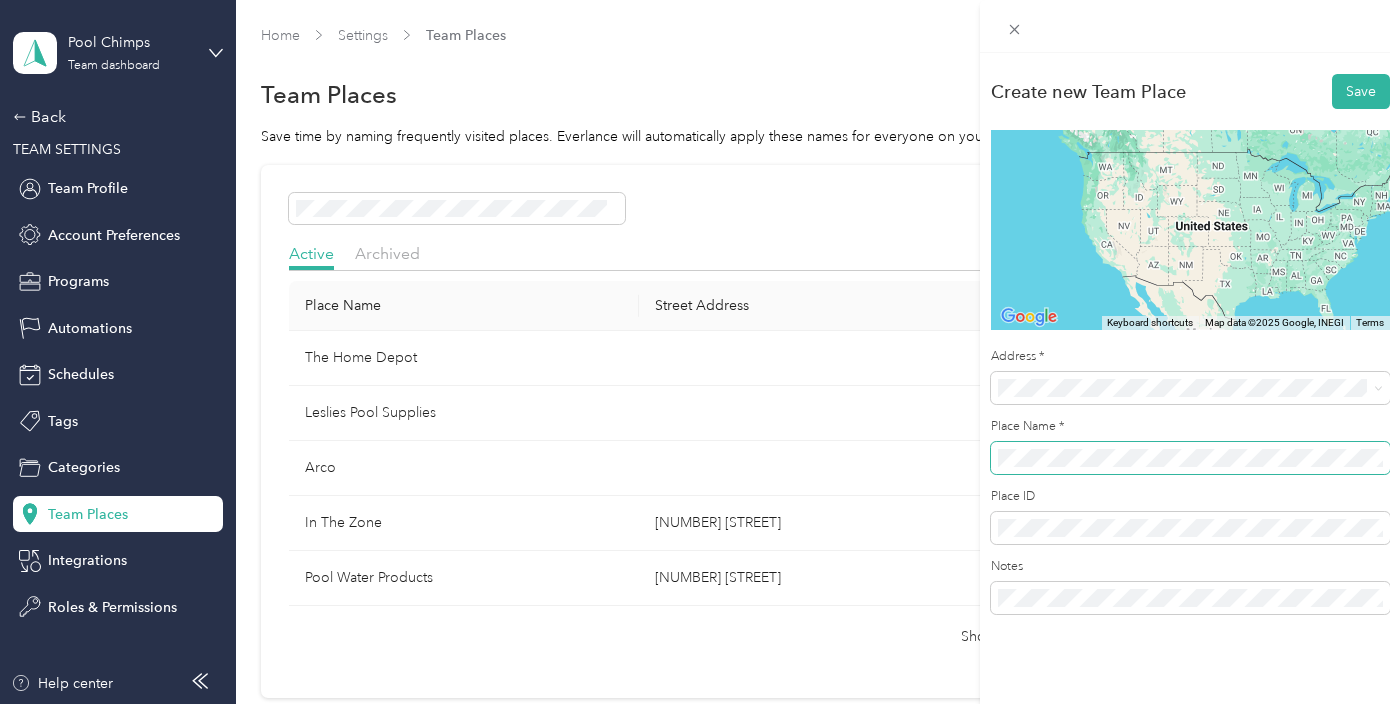 click on "Create new Team Place Save To navigate the map with touch gestures double-tap and hold your finger on the map, then drag the map. ← Move left → Move right ↑ Move up ↓ Move down + Zoom in - Zoom out Home Jump left by 75% End Jump right by 75% Page Up Jump up by 75% Page Down Jump down by 75% Keyboard shortcuts Map Data Map data ©2025 Google, INEGI Map data ©2025 Google, INEGI 1000 km  Click to toggle between metric and imperial units Terms Report a map error Address   * Place Name   * Place ID   Notes" at bounding box center (1190, 342) 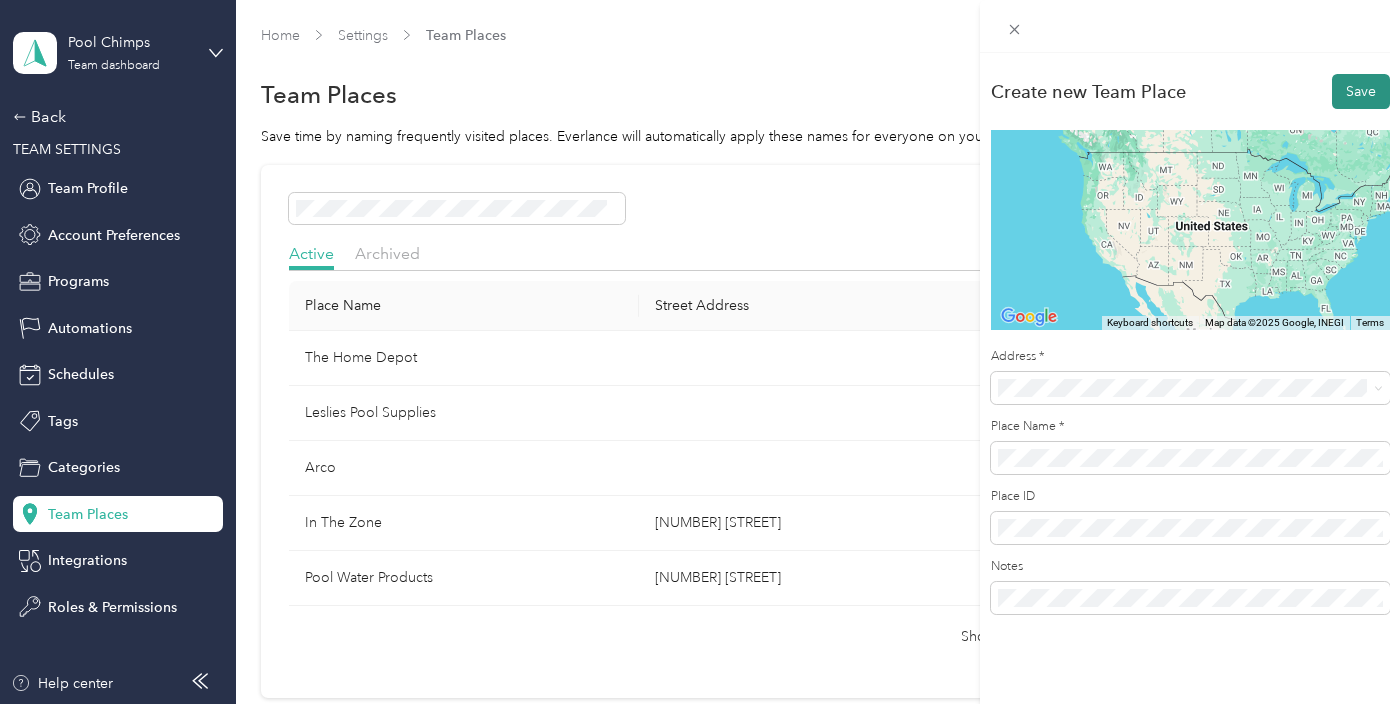 click on "Save" at bounding box center (1361, 91) 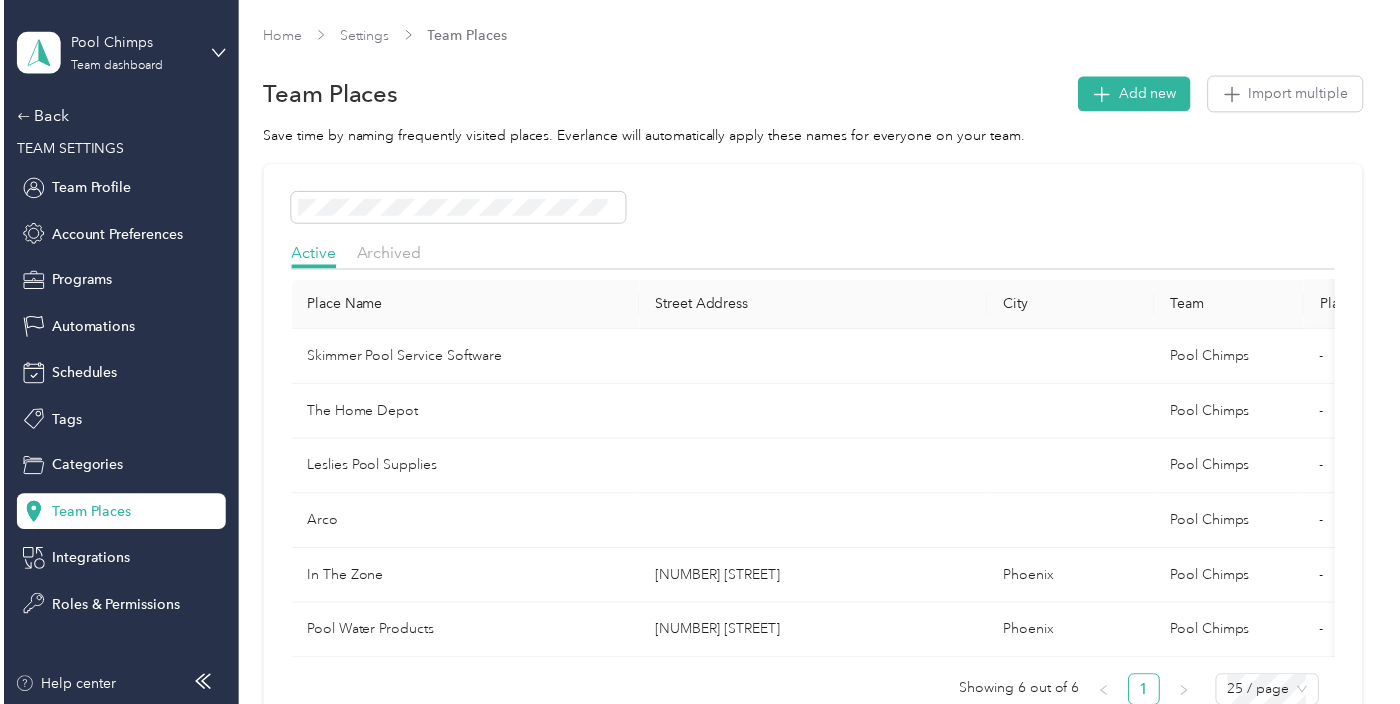 scroll, scrollTop: 24, scrollLeft: 0, axis: vertical 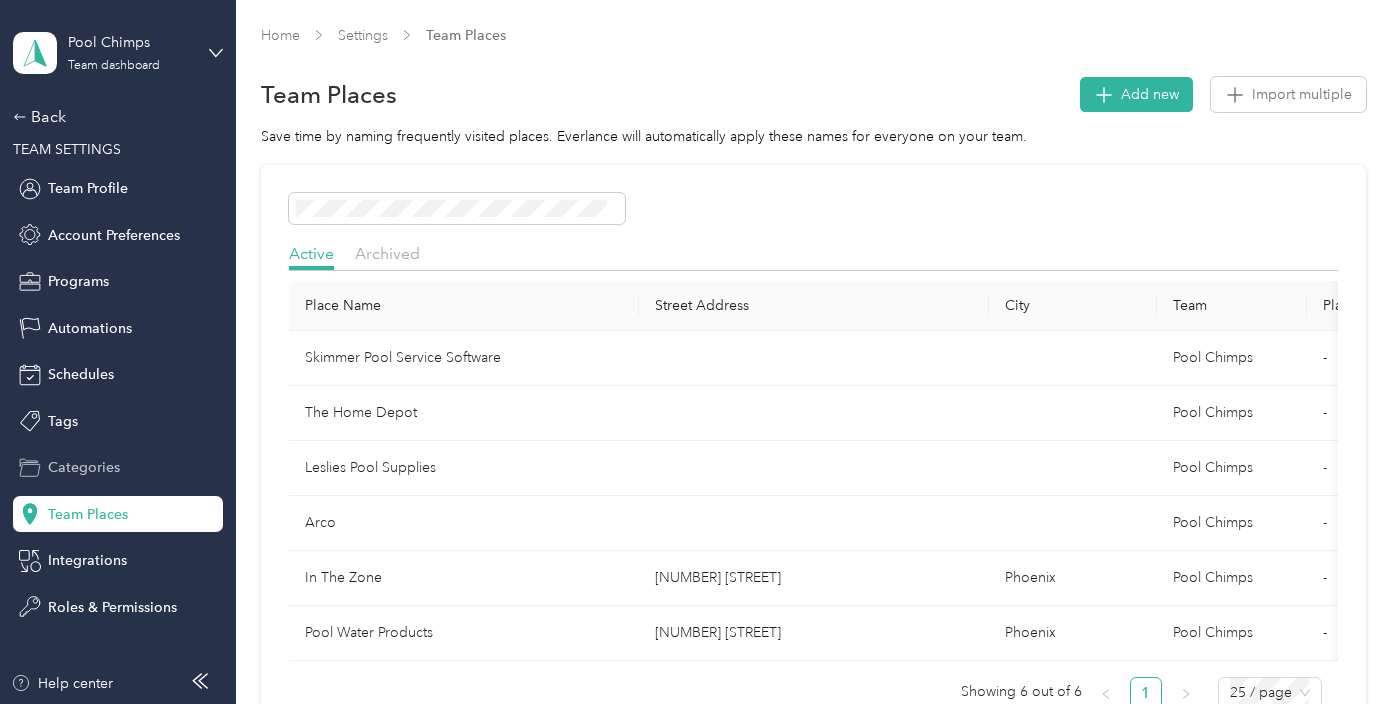 click on "Categories" at bounding box center [118, 468] 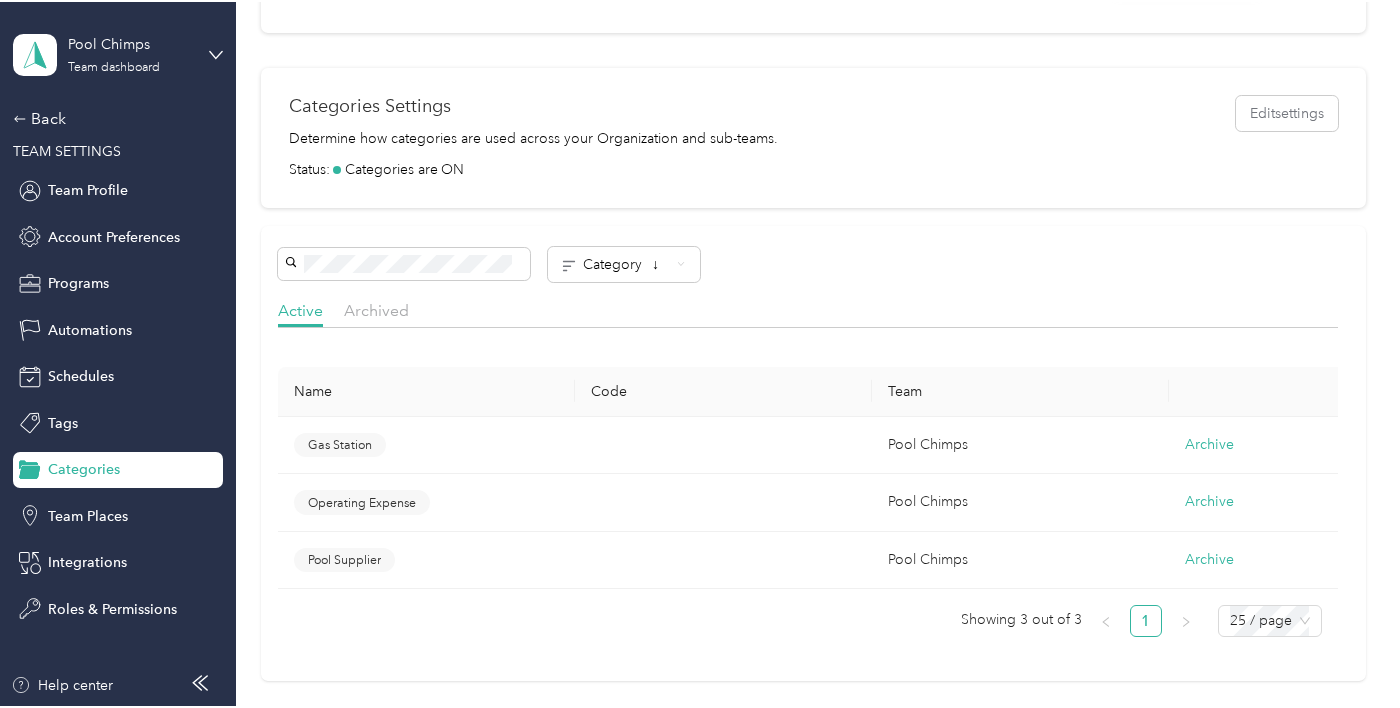 scroll, scrollTop: 393, scrollLeft: 0, axis: vertical 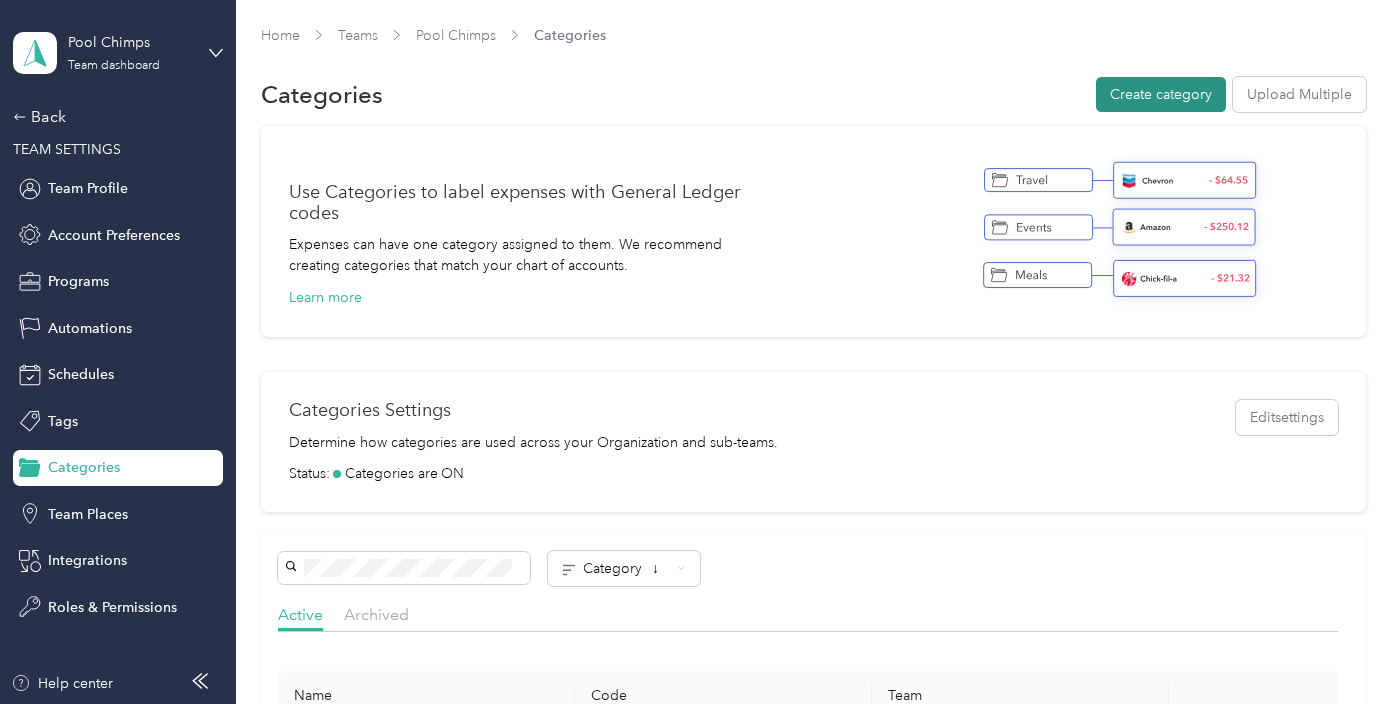 click on "Create category" at bounding box center [1161, 94] 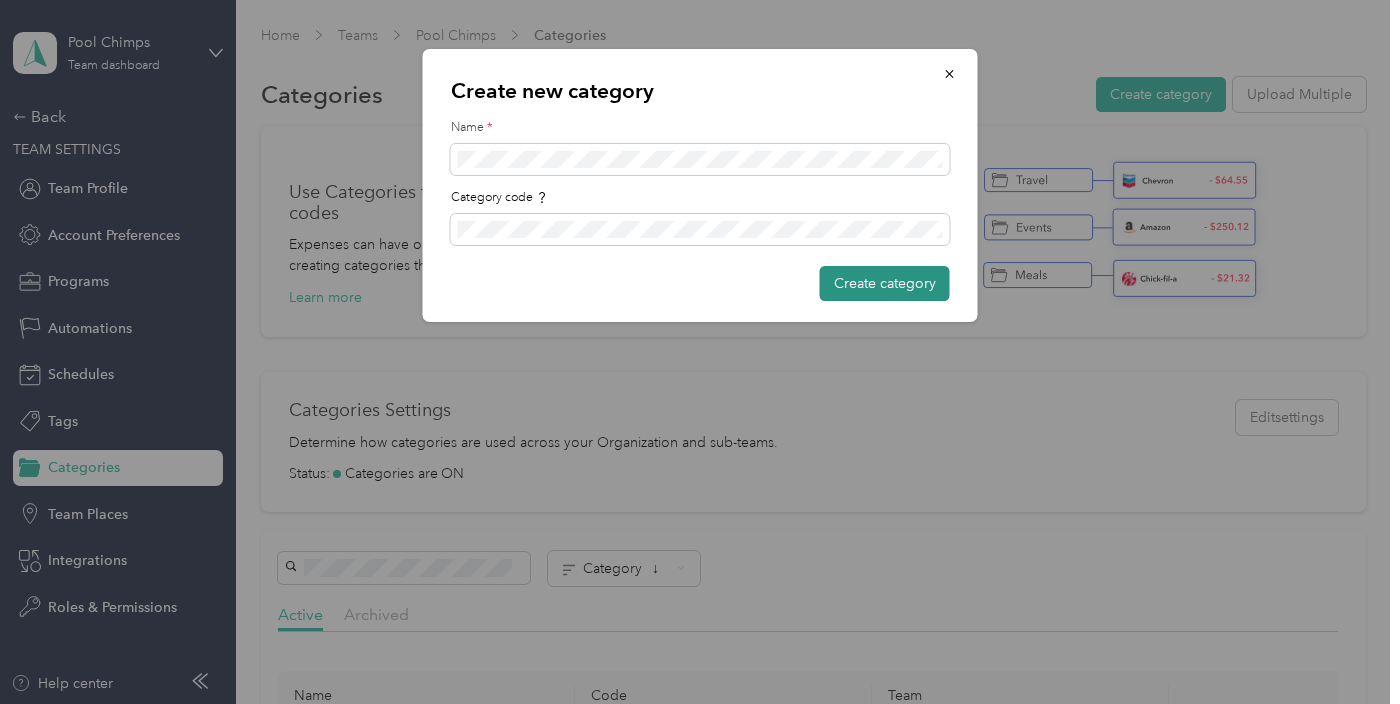 click on "Create category" at bounding box center (885, 283) 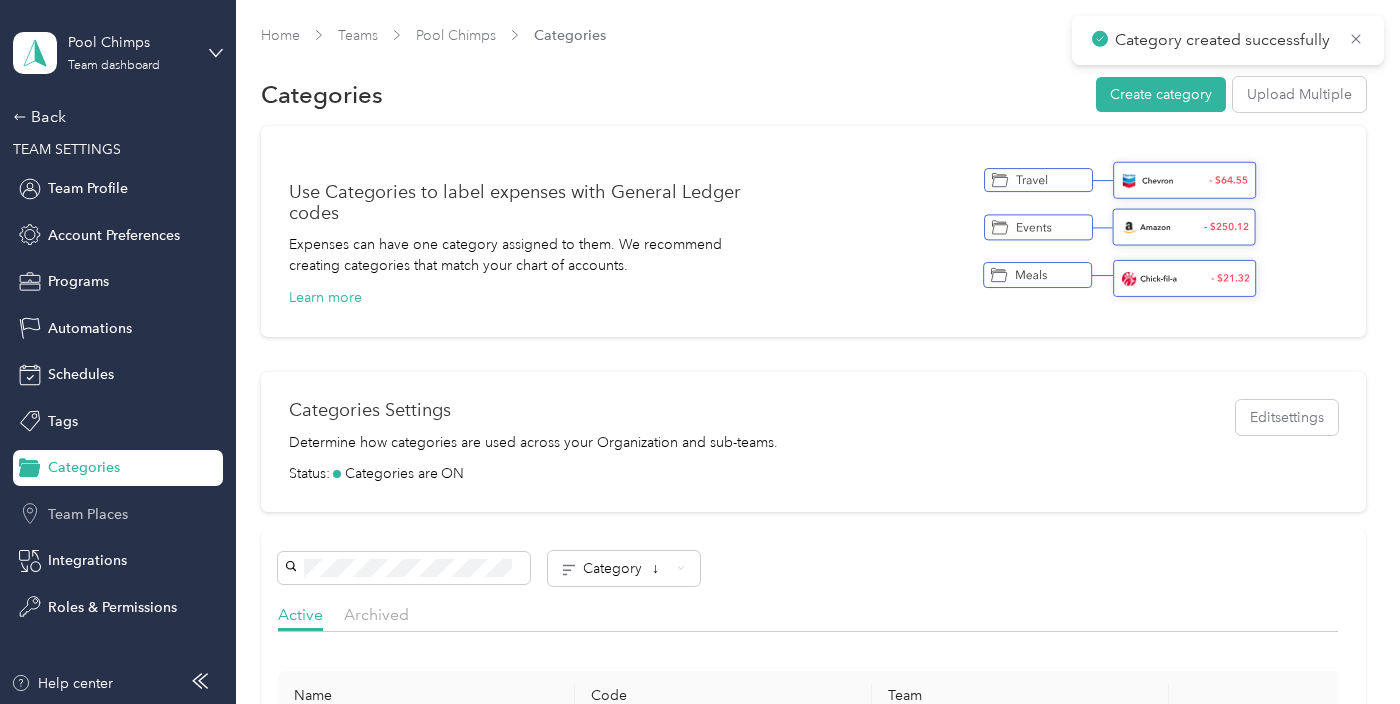 click on "Team Places" at bounding box center (88, 514) 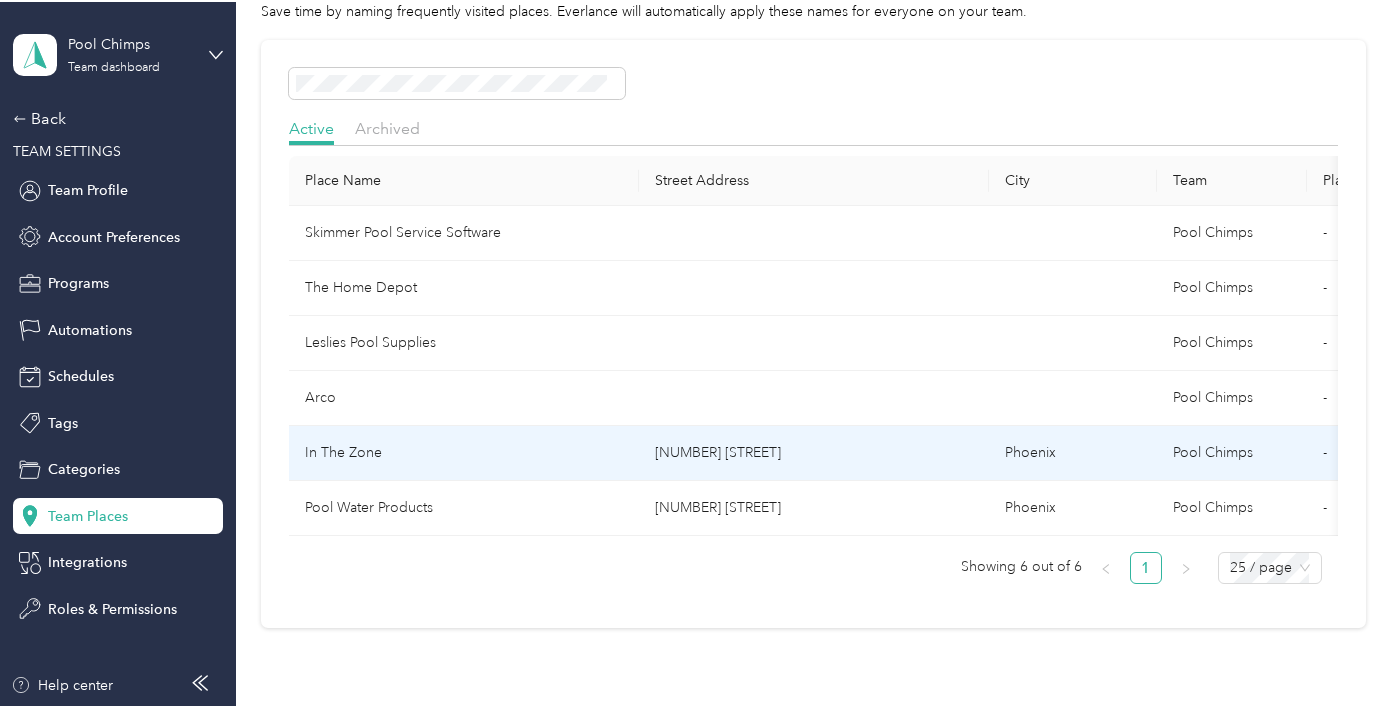 scroll, scrollTop: 131, scrollLeft: 0, axis: vertical 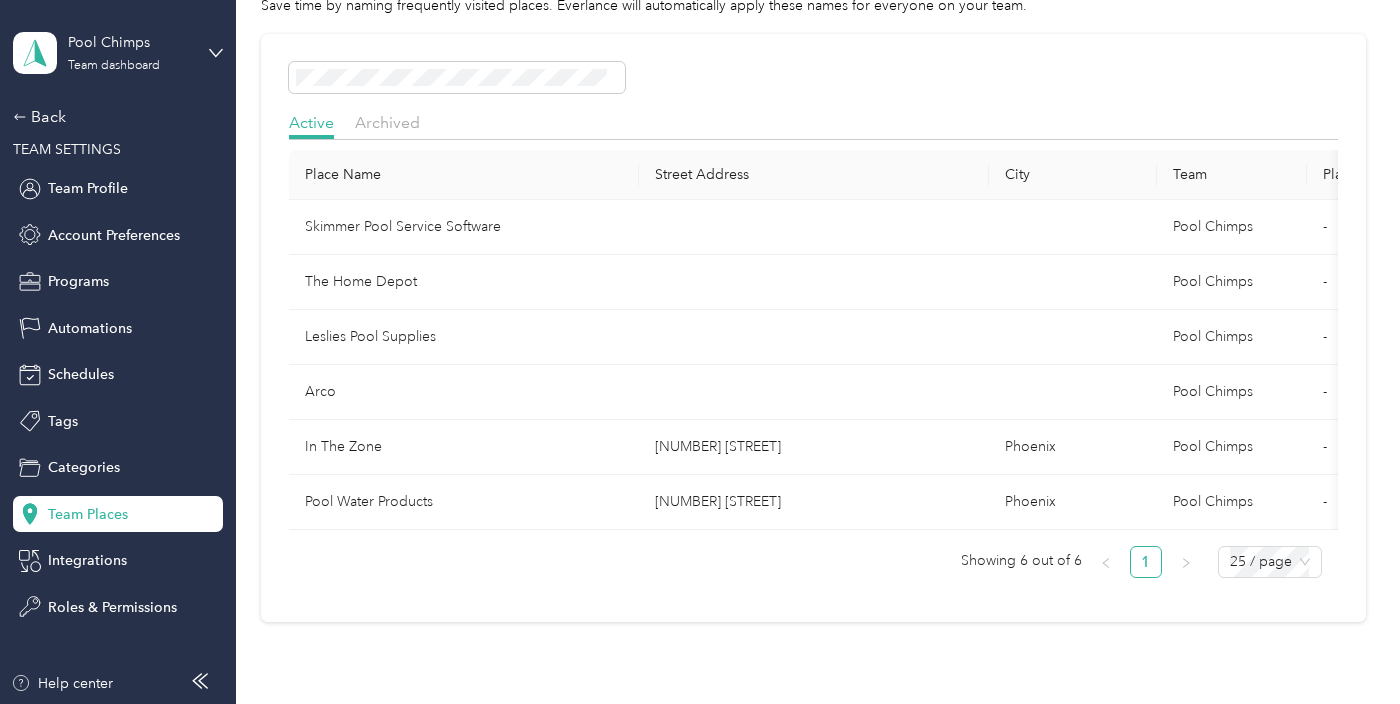 click on "Leslies Pool Supplies" at bounding box center (464, 337) 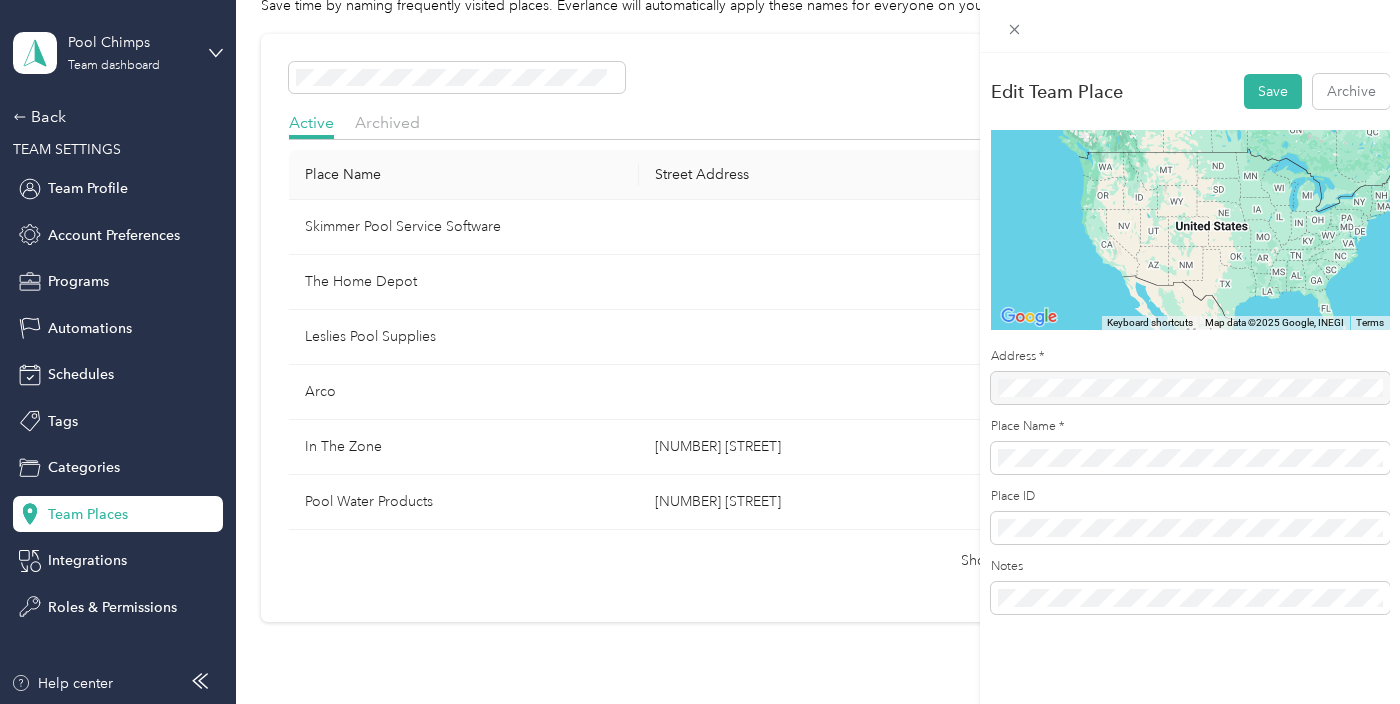 click on "Edit Team Place Save Archive To navigate the map with touch gestures double-tap and hold your finger on the map, then drag the map. ← Move left → Move right ↑ Move up ↓ Move down + Zoom in - Zoom out Home Jump left by 75% End Jump right by 75% Page Up Jump up by 75% Page Down Jump down by 75% Keyboard shortcuts Map Data Map data ©2025 Google, INEGI Map data ©2025 Google, INEGI 1000 km  Click to toggle between metric and imperial units Terms Report a map error Address   * Place Name   * Place ID   Notes" at bounding box center [700, 352] 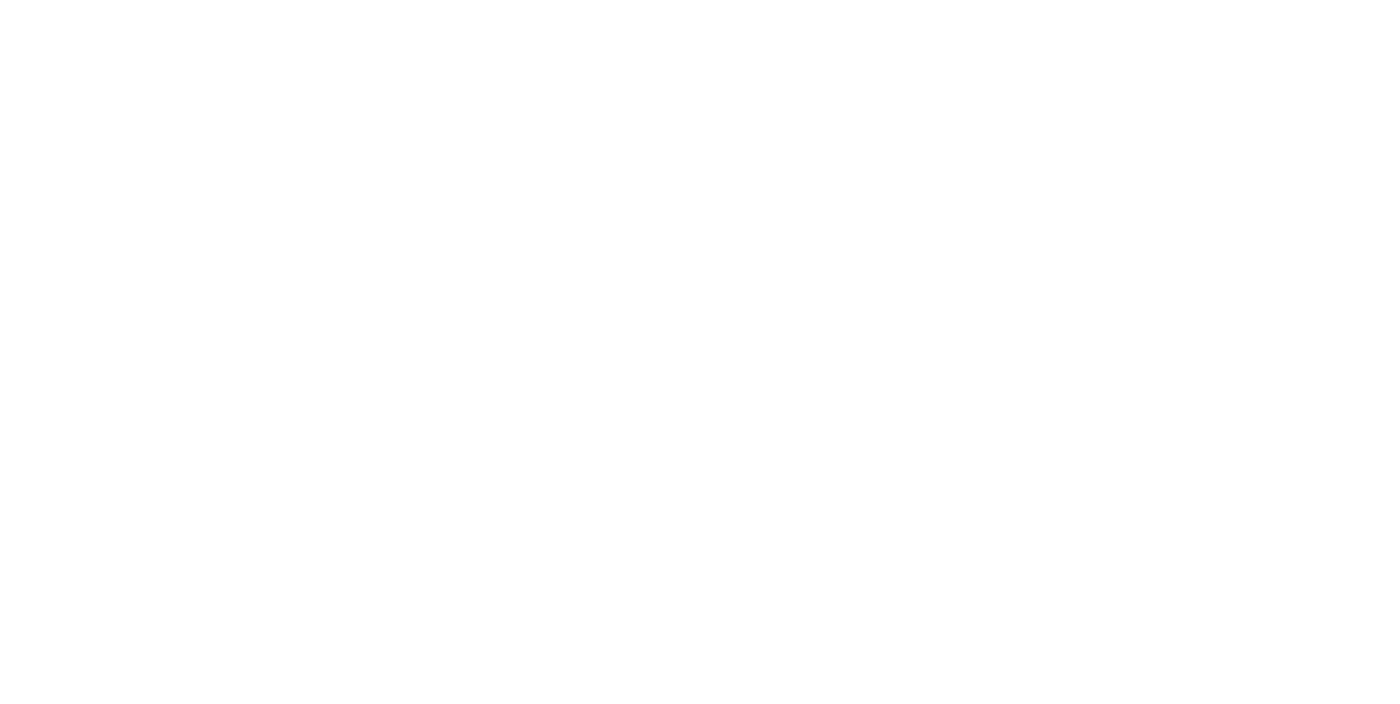 scroll, scrollTop: 0, scrollLeft: 0, axis: both 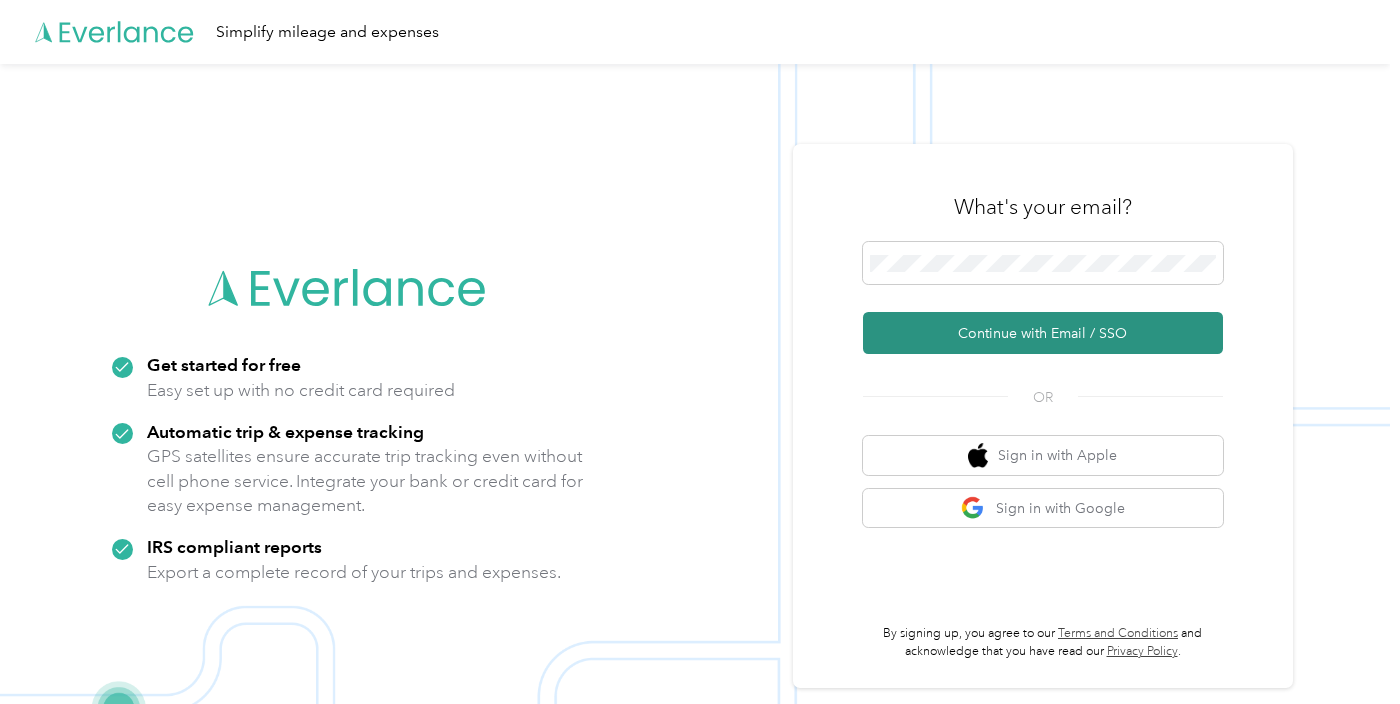click on "Continue with Email / SSO" at bounding box center (1043, 333) 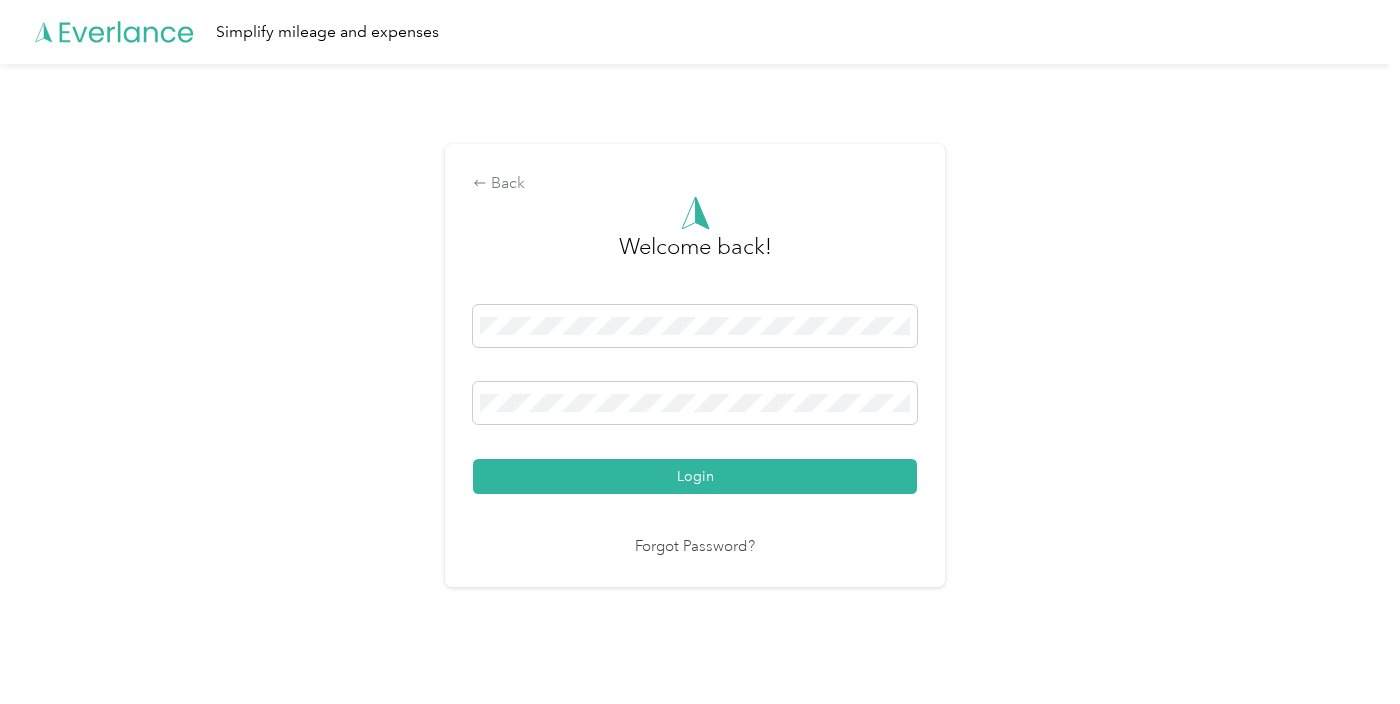 click on "Login" at bounding box center [695, 476] 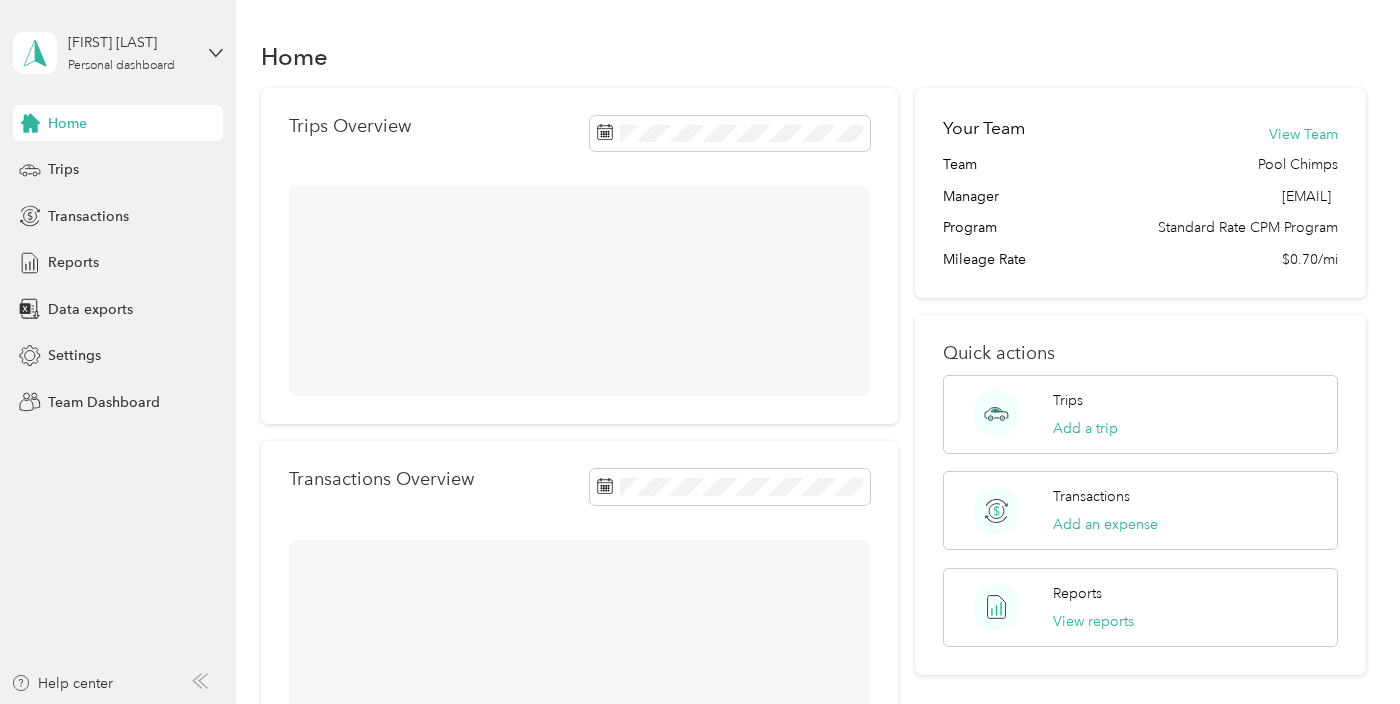 drag, startPoint x: 192, startPoint y: 63, endPoint x: 199, endPoint y: 55, distance: 10.630146 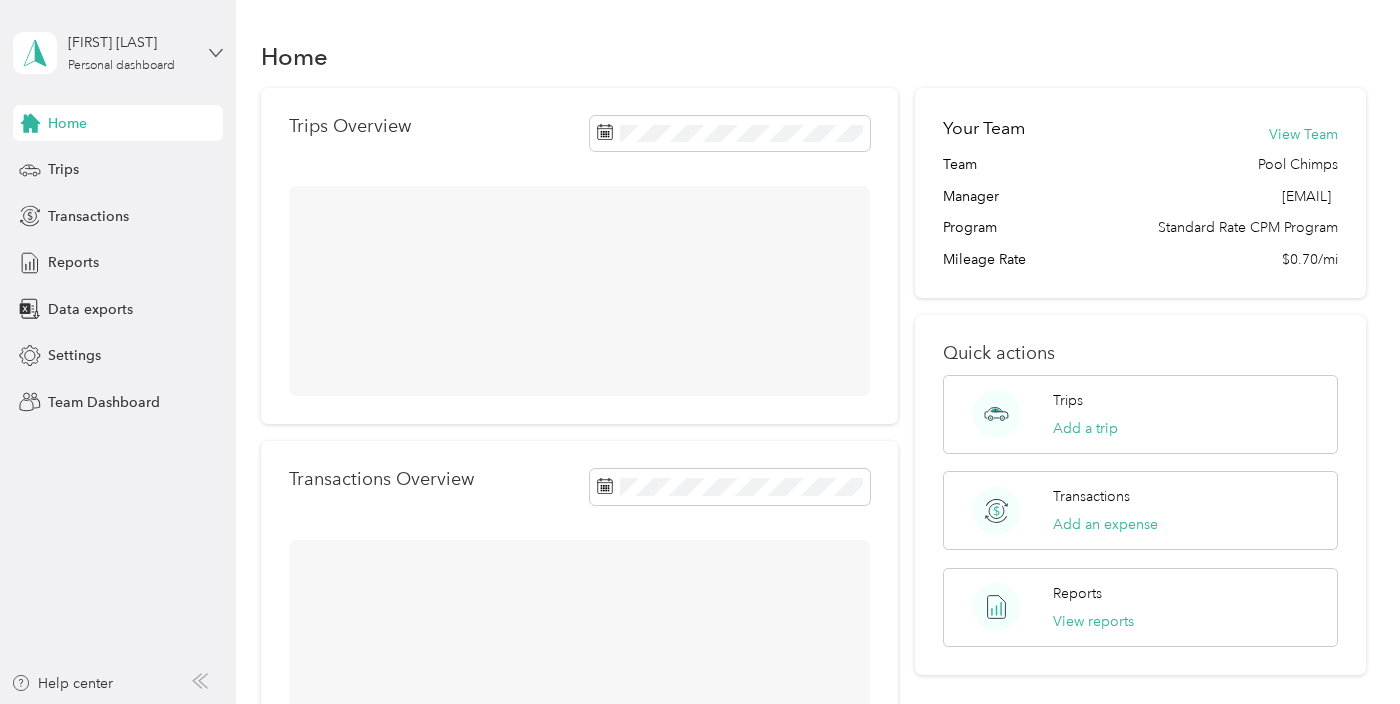 click 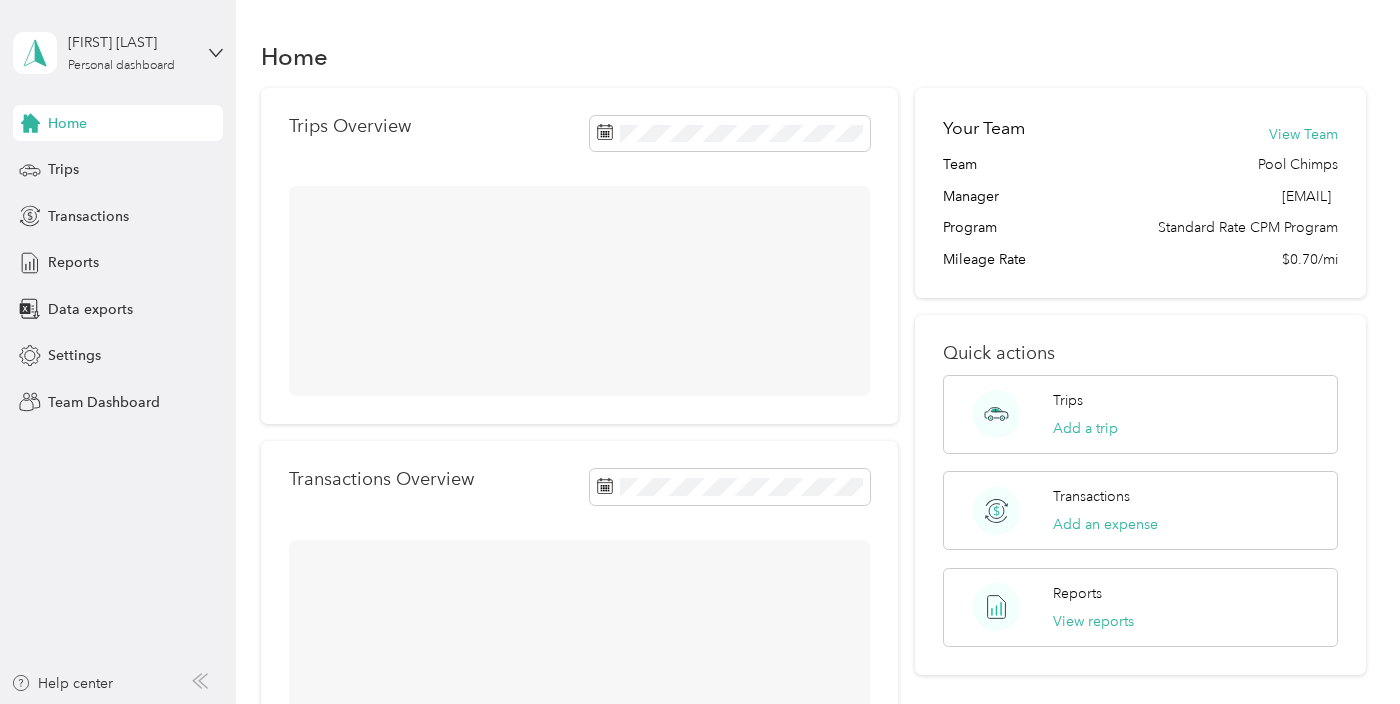 click on "Team dashboard" at bounding box center (165, 164) 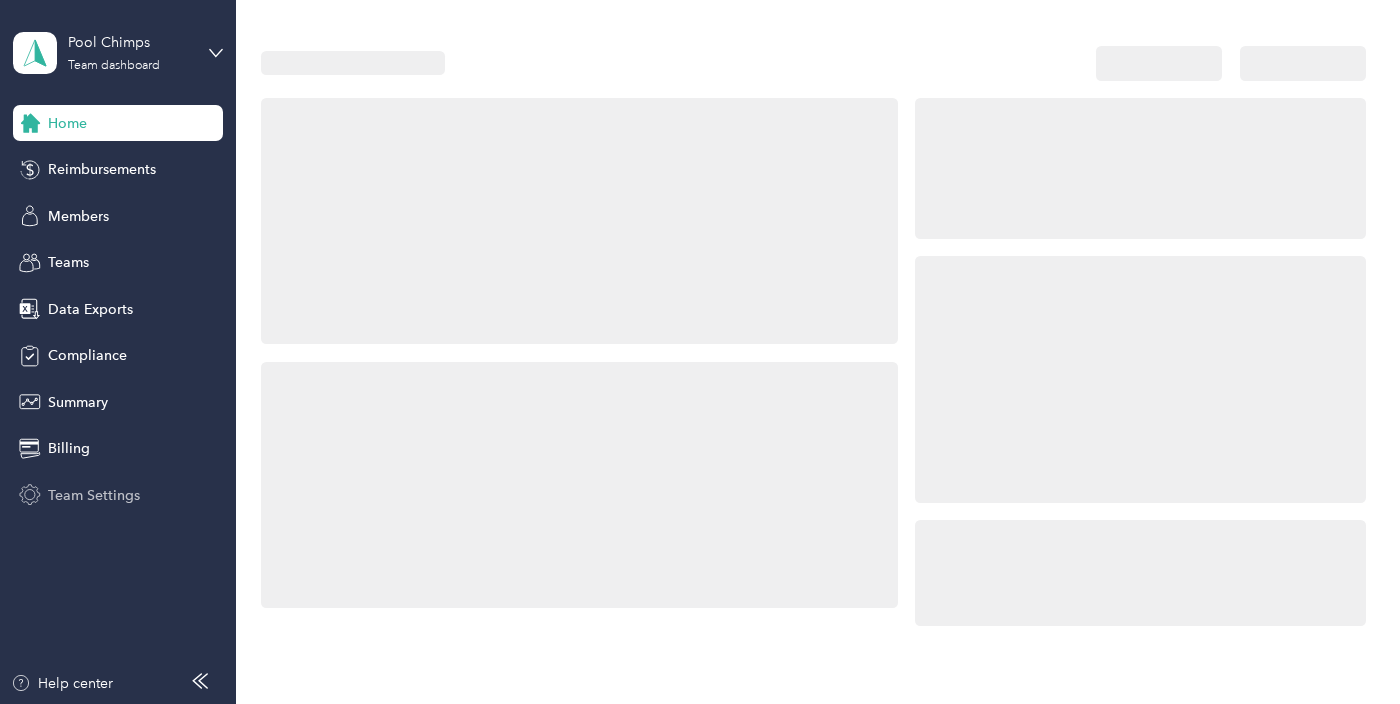 click on "Team Settings" at bounding box center (94, 495) 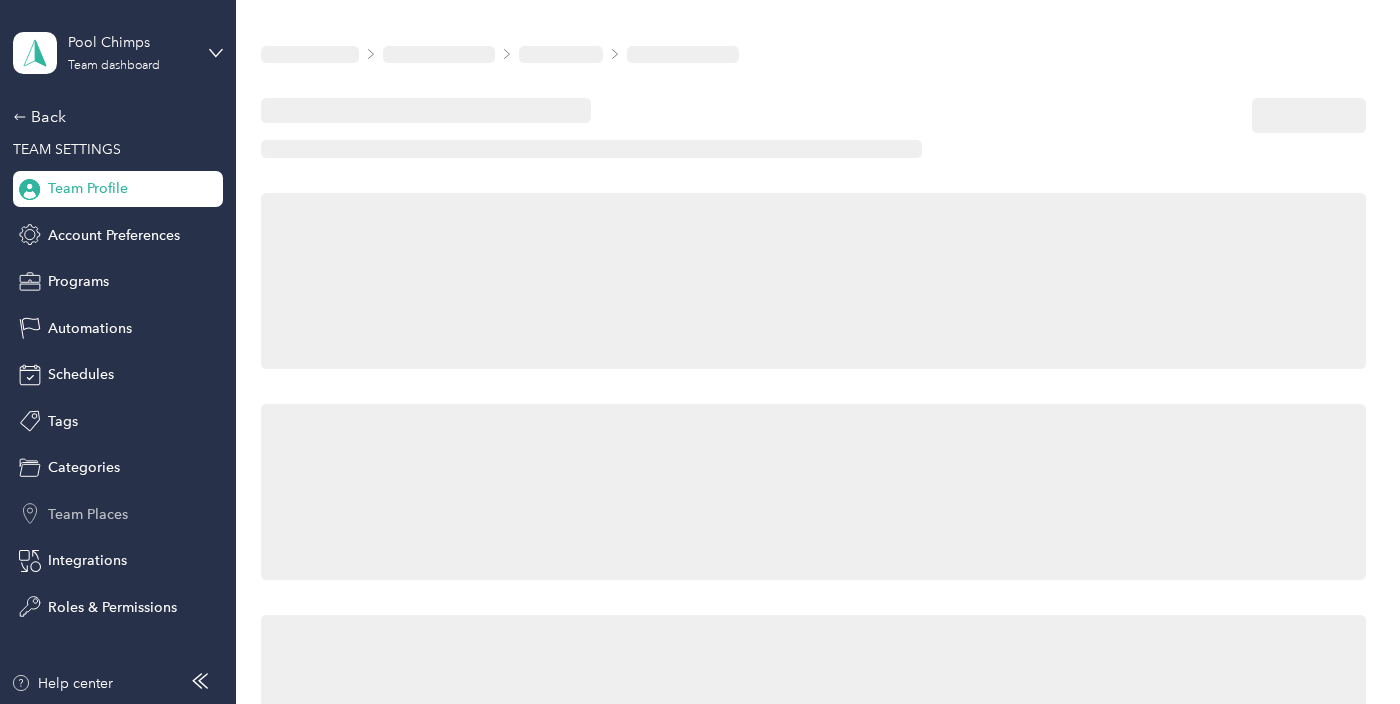 click on "Team Places" at bounding box center [88, 514] 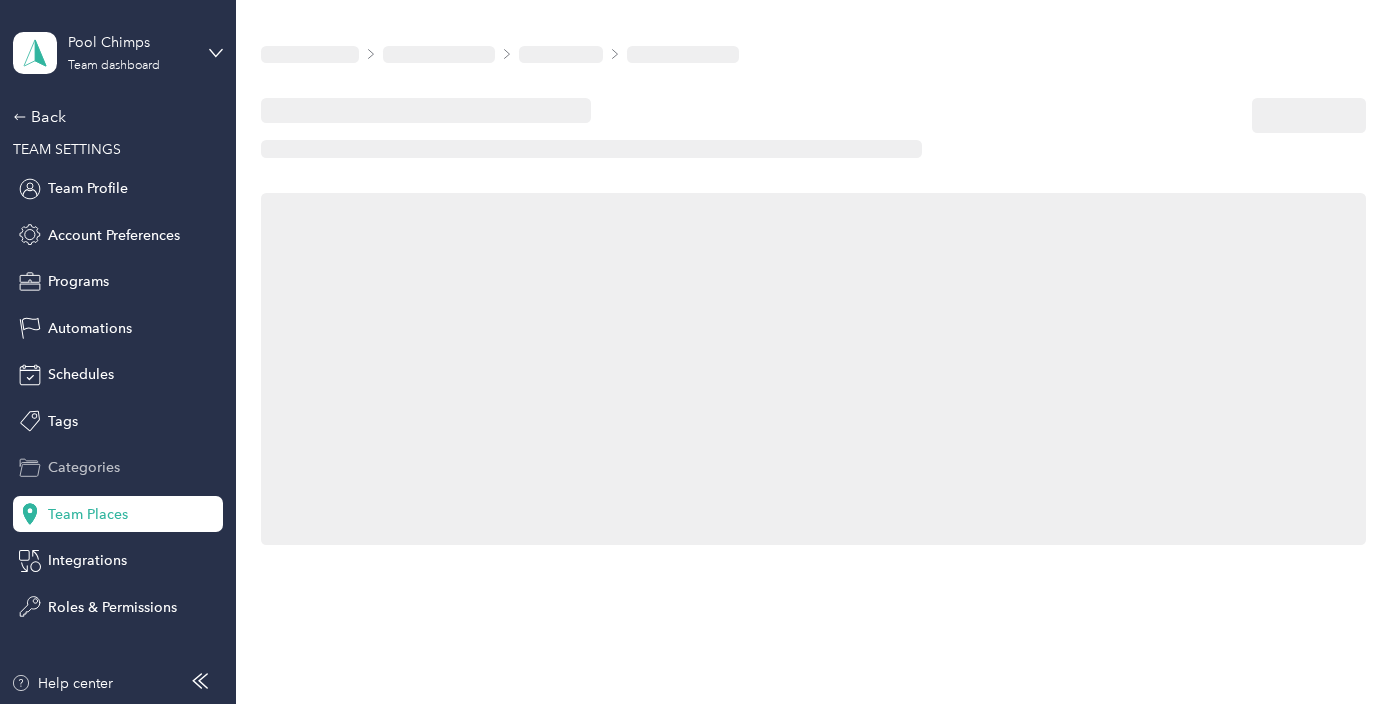 click on "Categories" at bounding box center [118, 468] 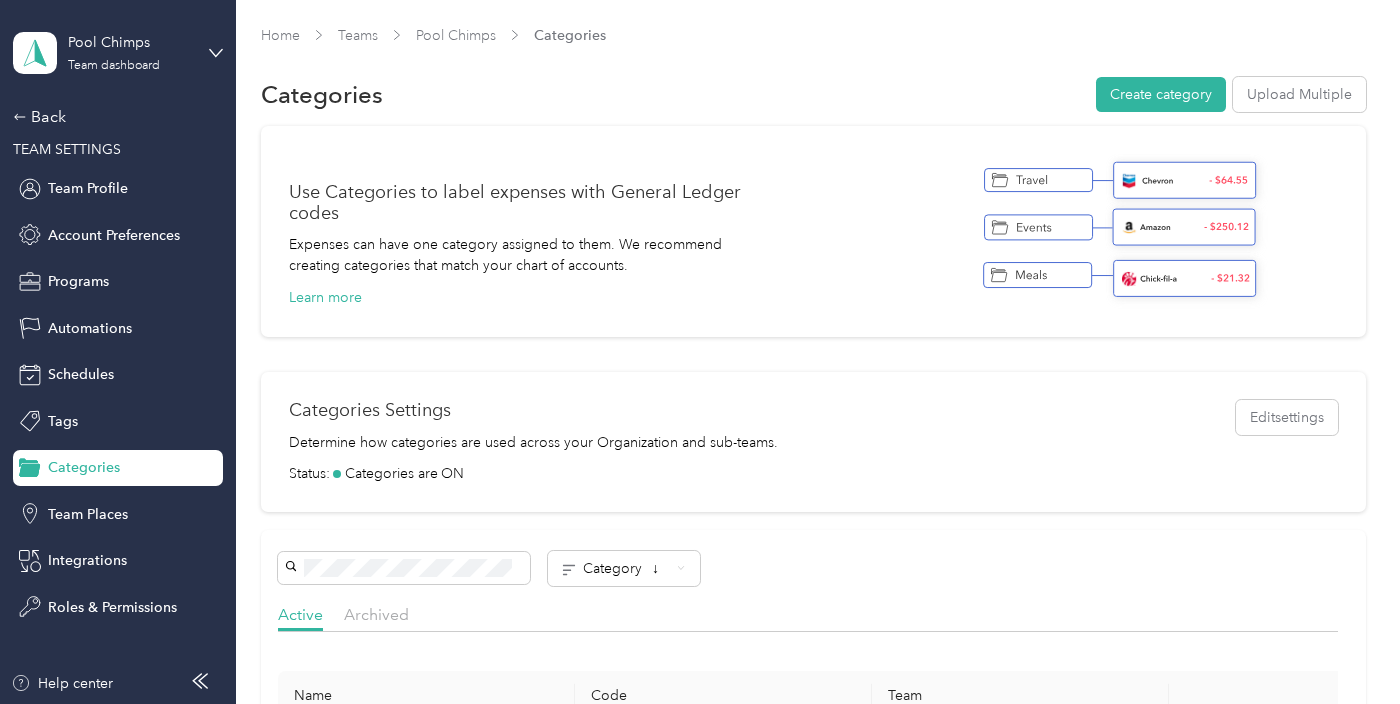 click on "Use Categories to label expenses with General Ledger codes Expenses can have one category assigned to them. We recommend creating categories that match your chart of accounts. Learn more Categories Settings Determine how categories are used across your Organization and sub-teams. Edit  settings Status: Categories are ON Category  ↓ Active Archived Name Code Team         Gas Station Pool Chimps Archive Operating Expense Pool Chimps Archive Parts Pool Chimps Archive Pool Supplier Pool Chimps Archive Showing 4 out of 4 1 25 / page" at bounding box center (813, 619) 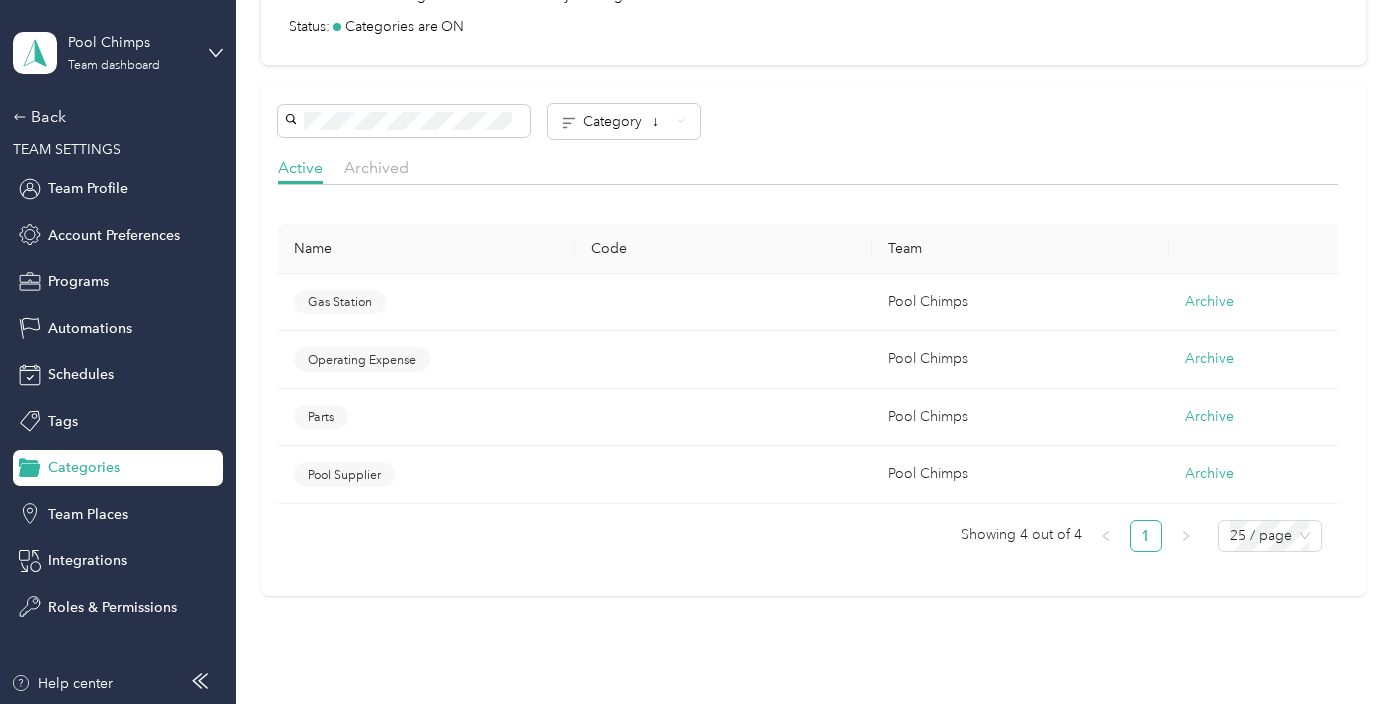 scroll, scrollTop: 490, scrollLeft: 0, axis: vertical 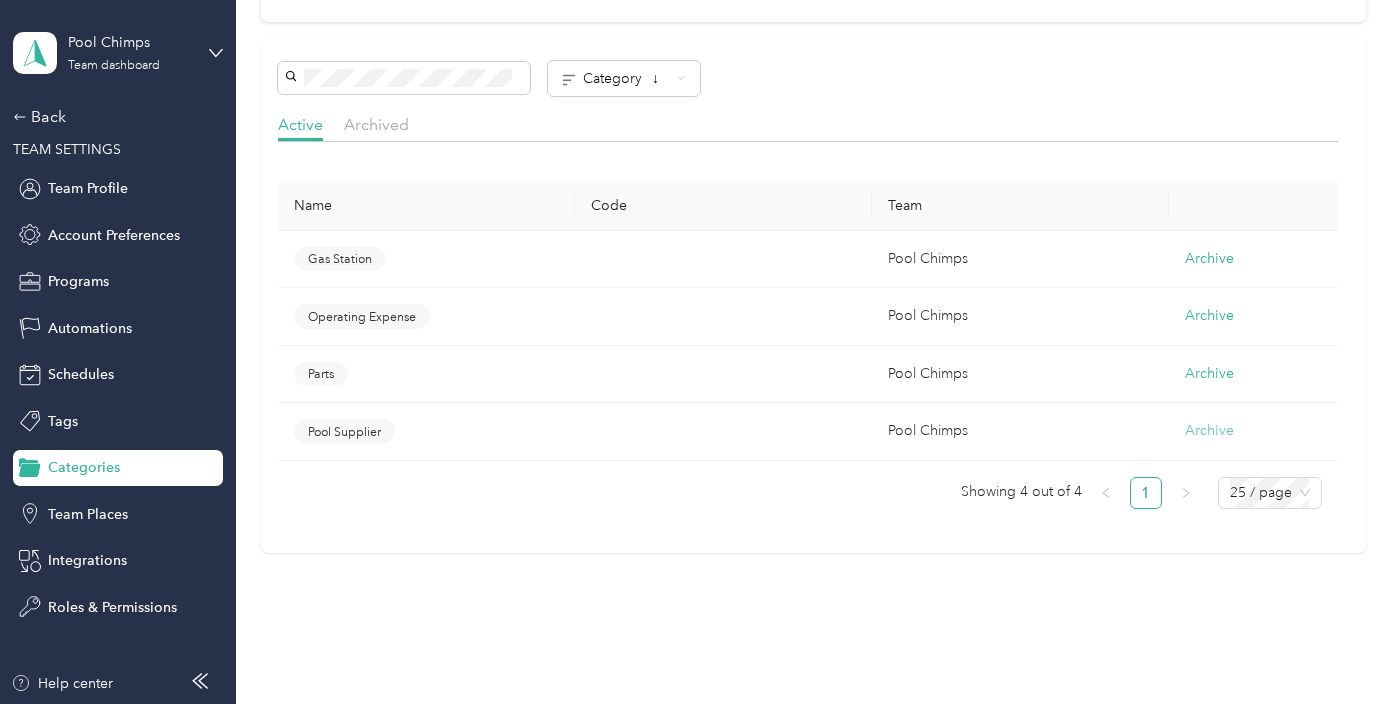 click on "Archive" at bounding box center [1209, 431] 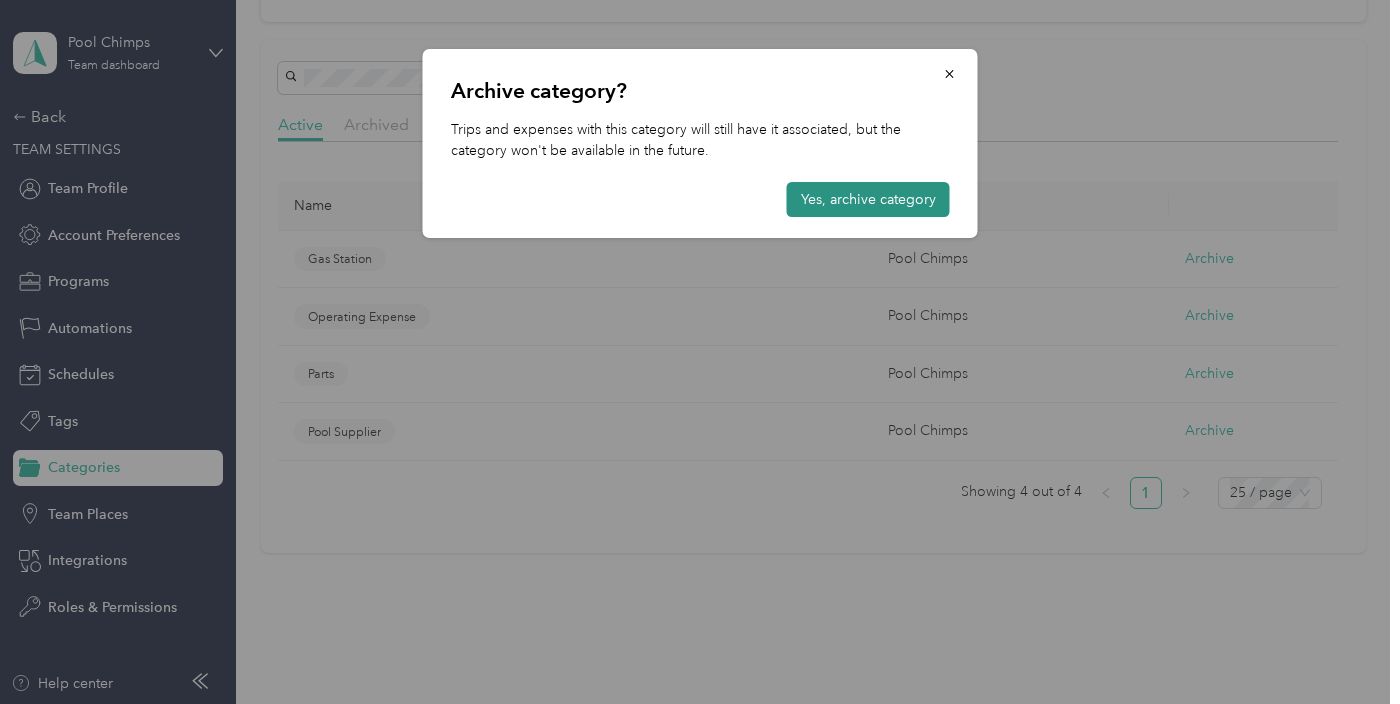 click on "Yes, archive category" at bounding box center (868, 199) 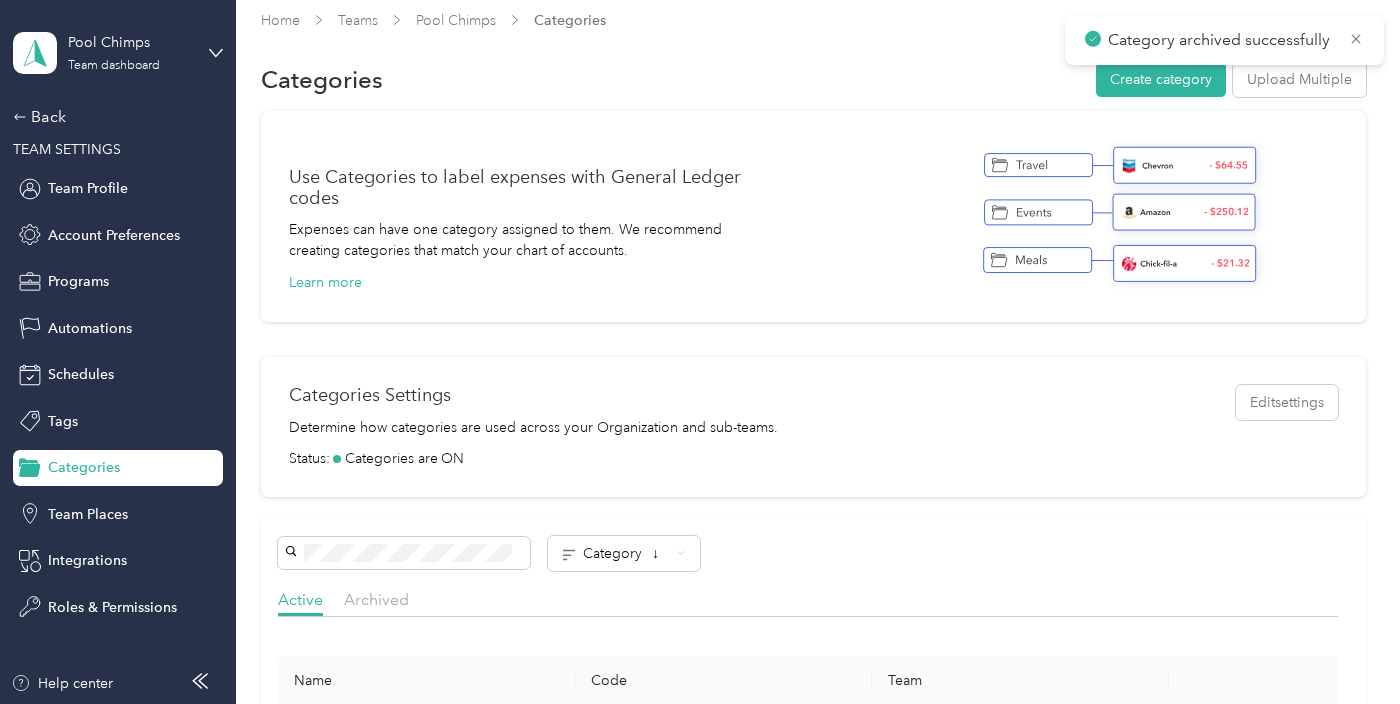 scroll, scrollTop: 0, scrollLeft: 0, axis: both 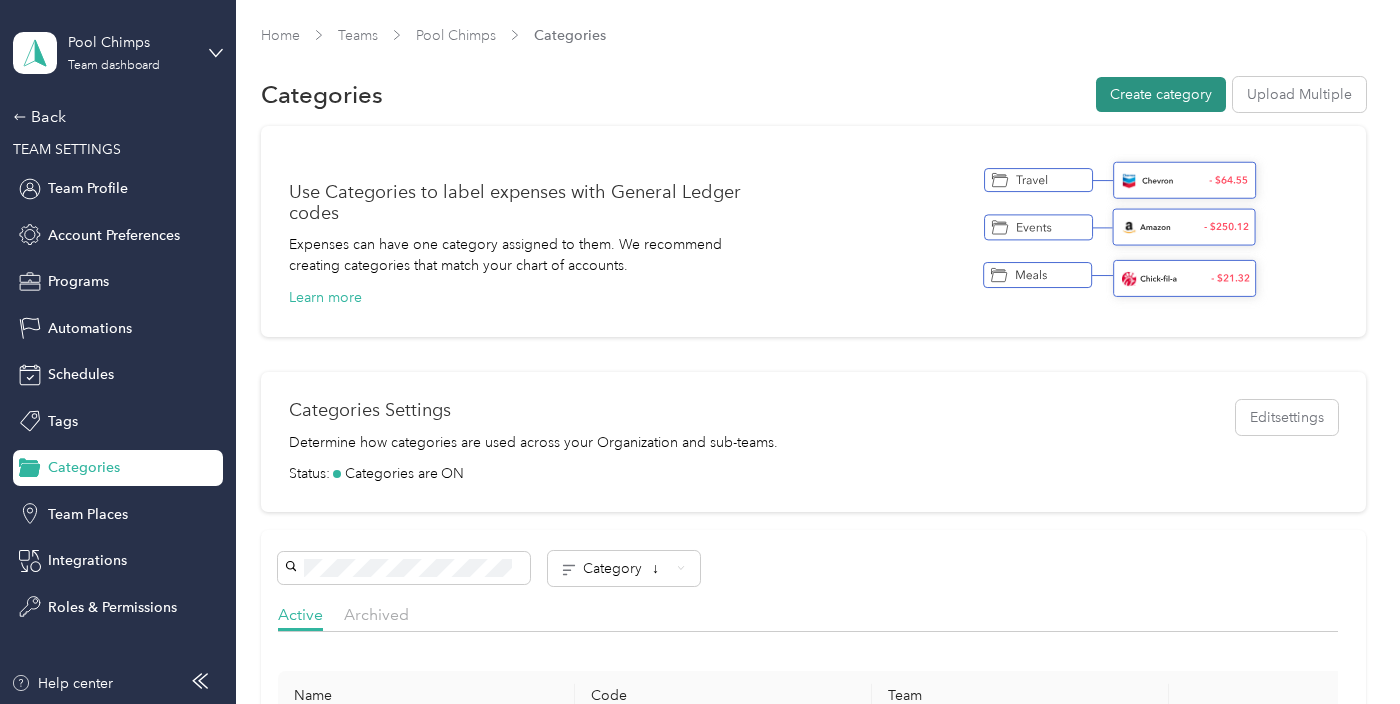 click on "Create category" at bounding box center (1161, 94) 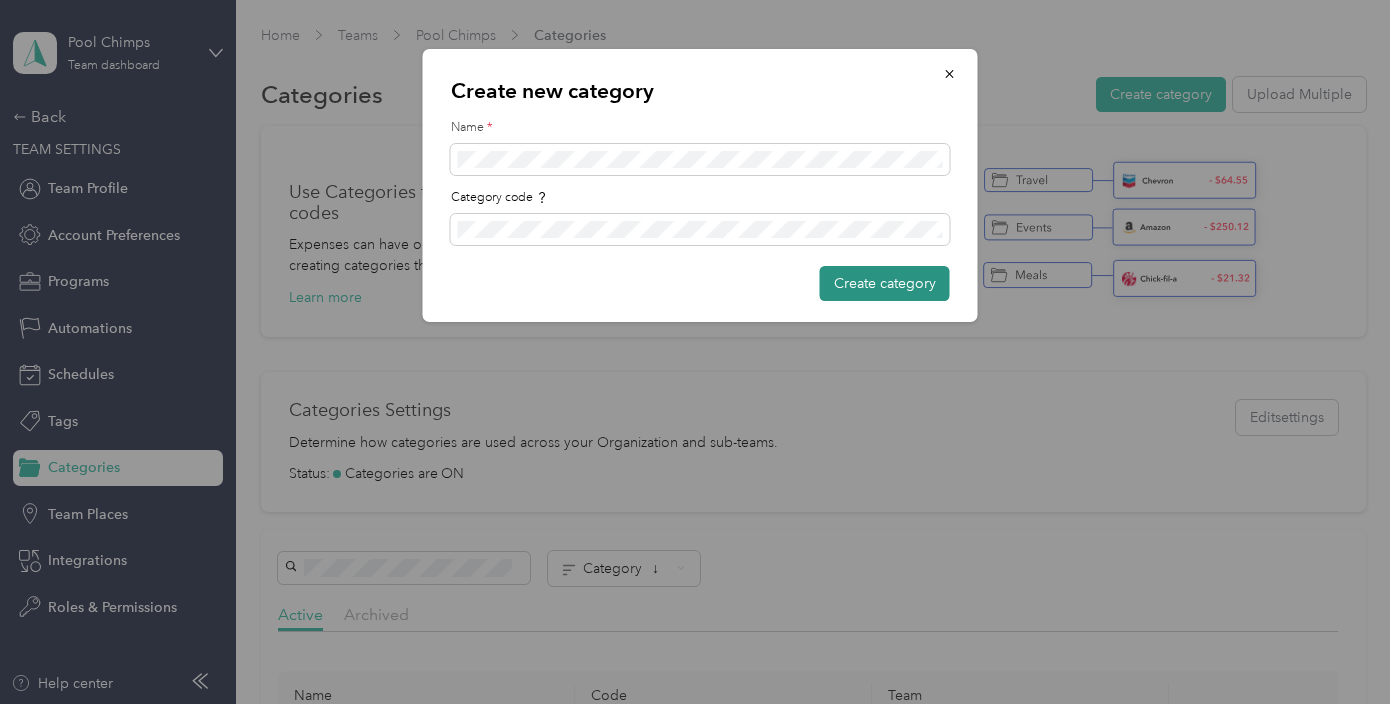click on "Create category" at bounding box center [885, 283] 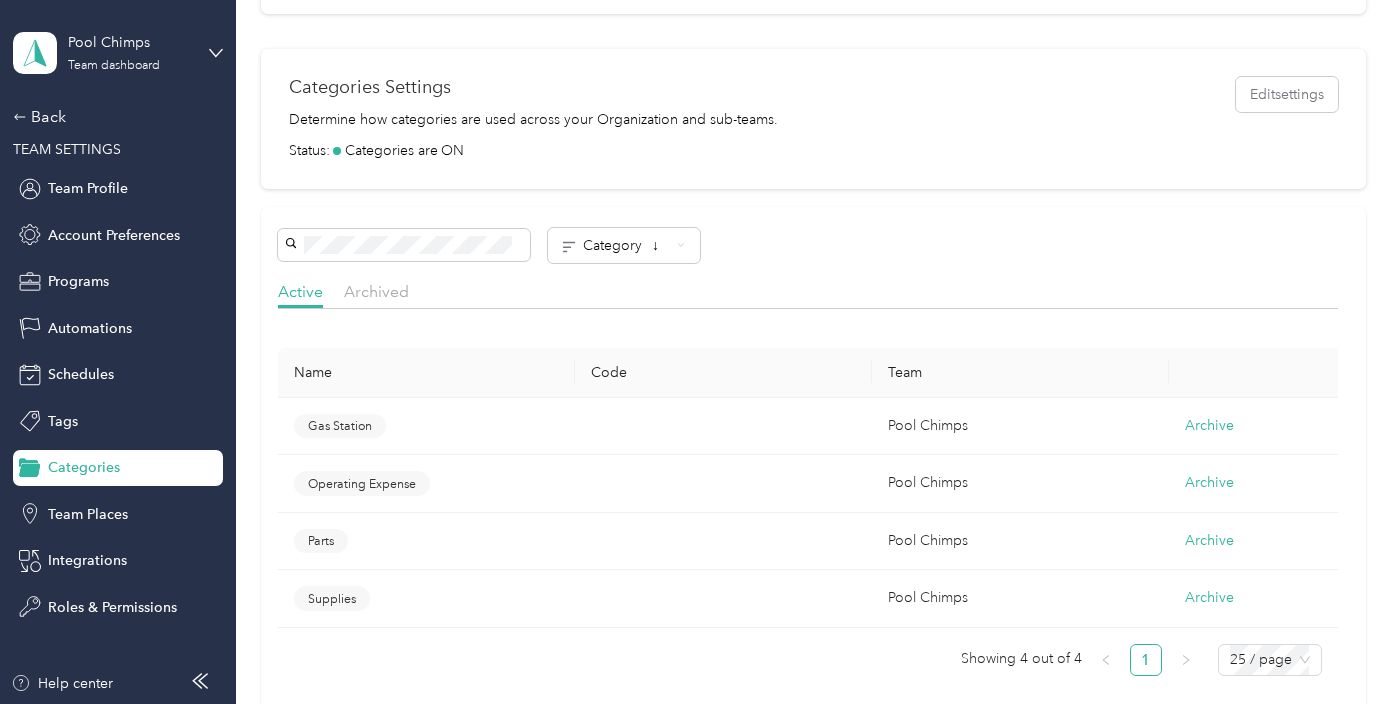 scroll, scrollTop: 0, scrollLeft: 0, axis: both 